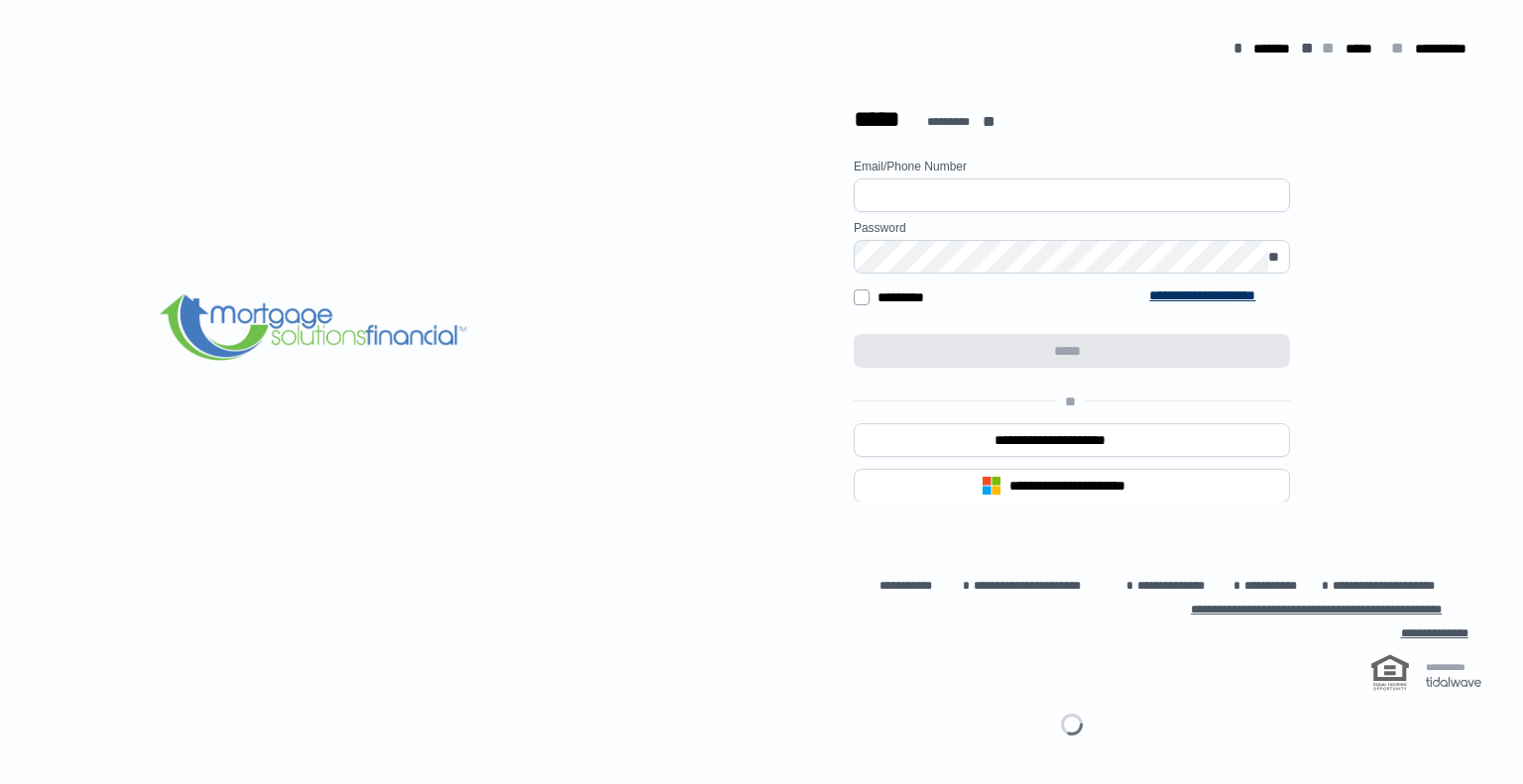 scroll, scrollTop: 0, scrollLeft: 0, axis: both 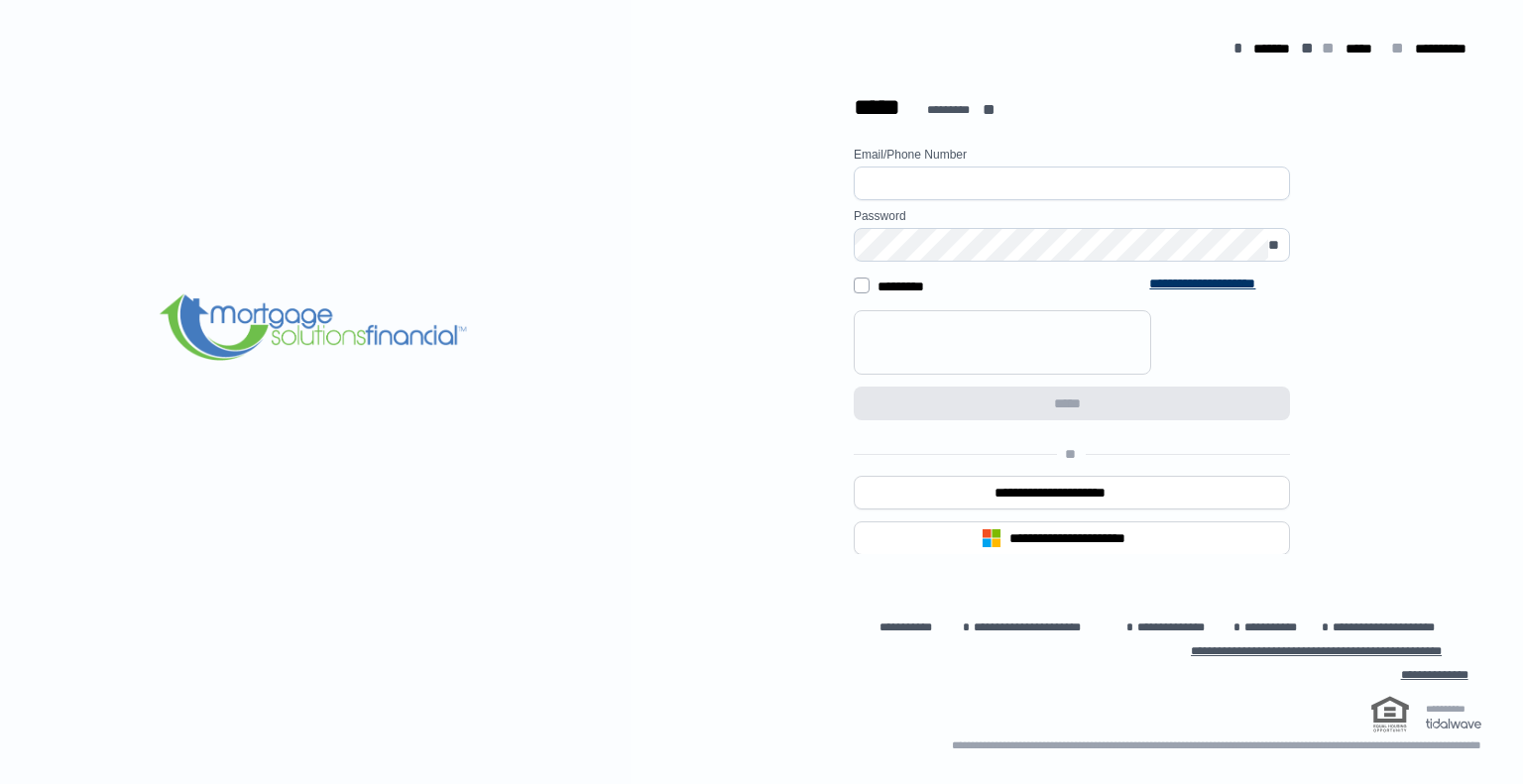 type on "**********" 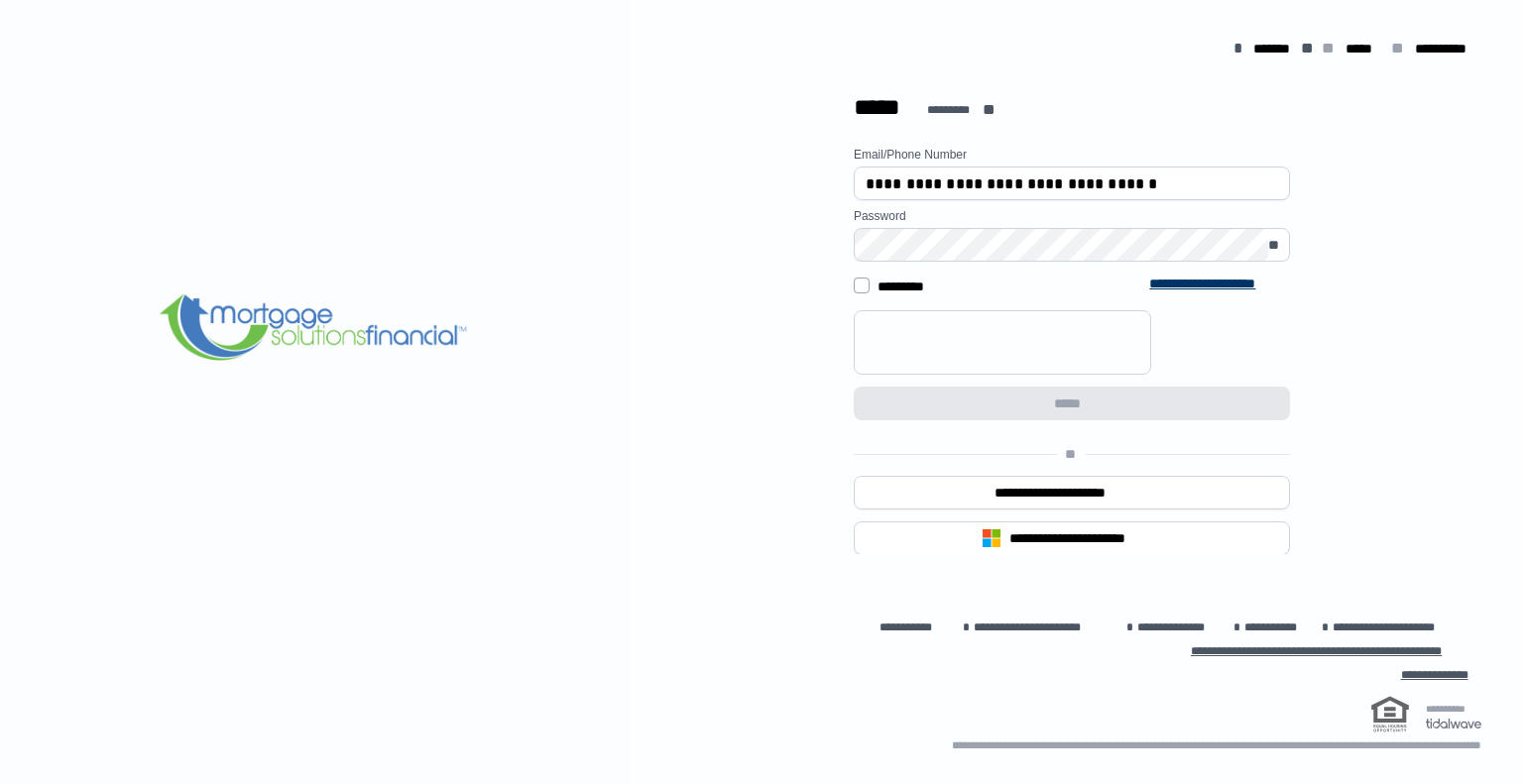 click on "**********" at bounding box center [1072, 350] 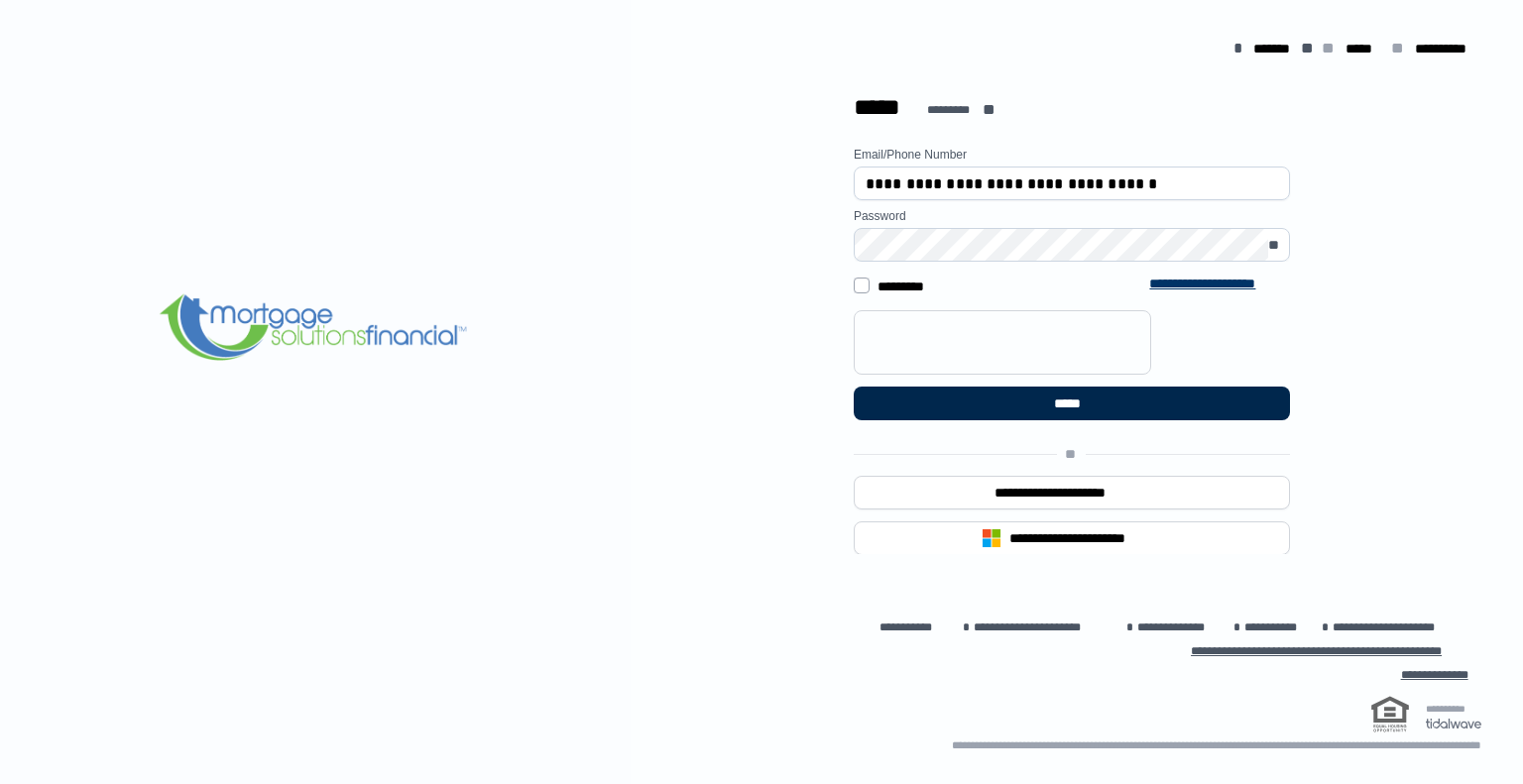 click on "*****" at bounding box center [1072, 403] 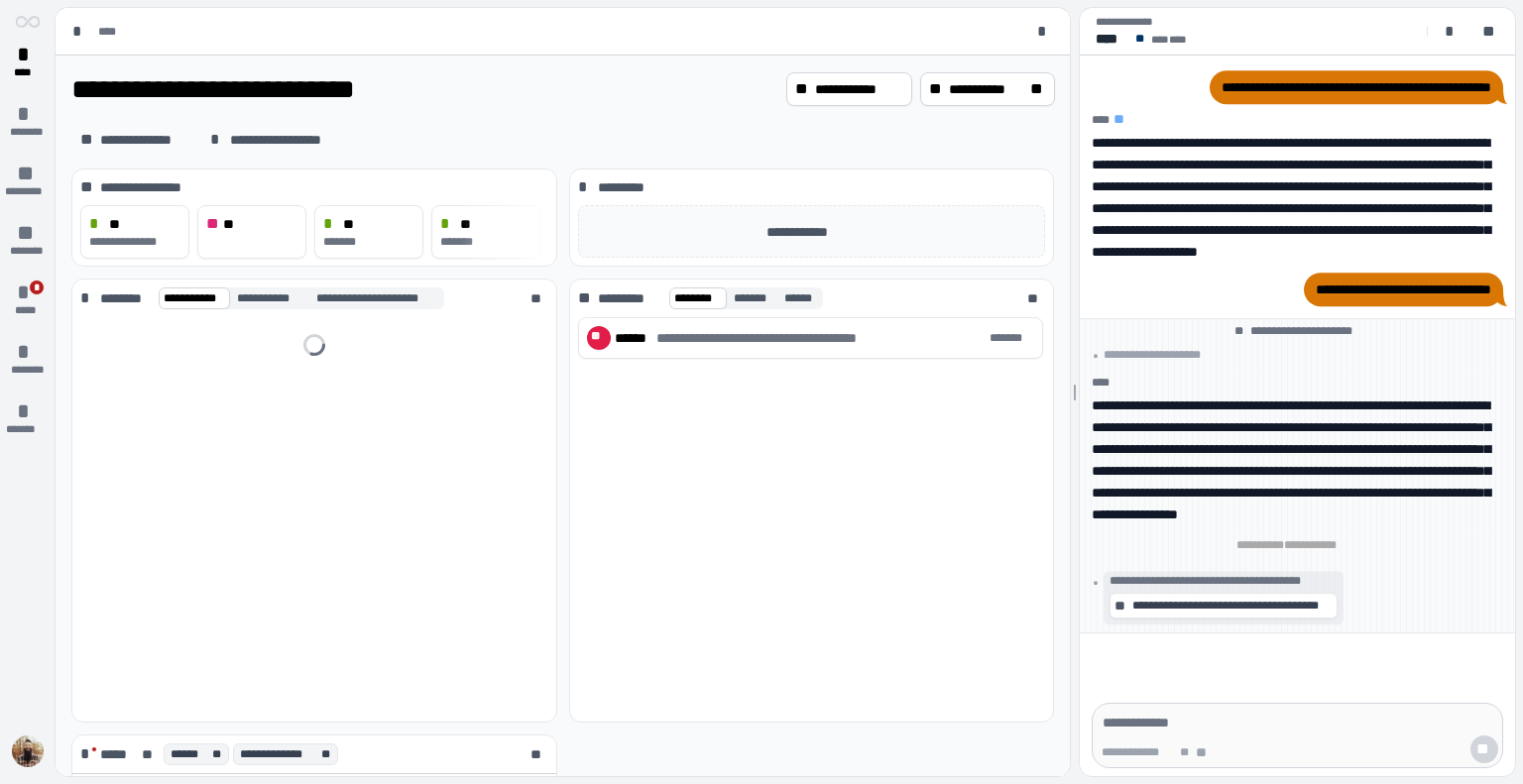 scroll, scrollTop: 0, scrollLeft: 0, axis: both 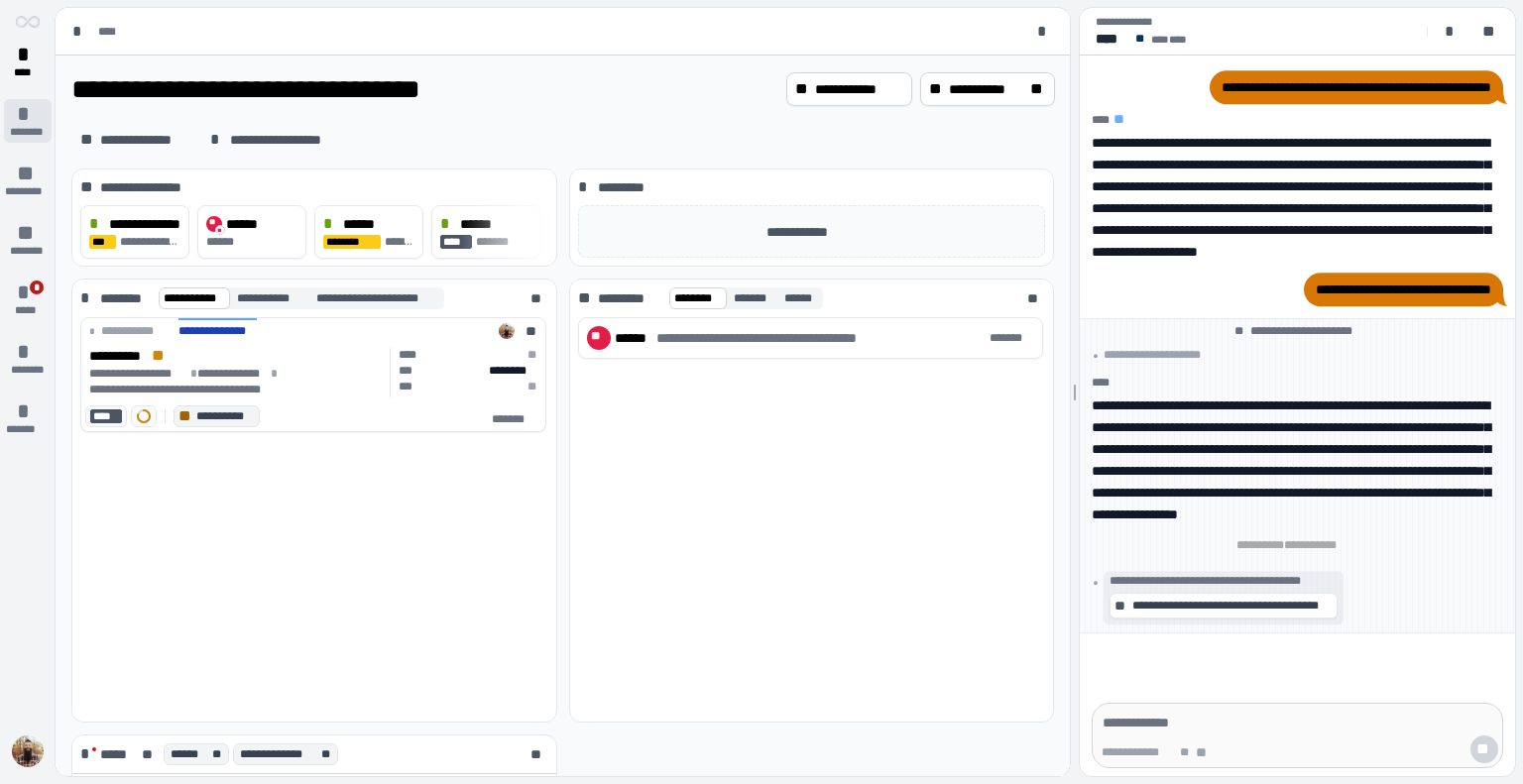 click on "*" at bounding box center [28, 114] 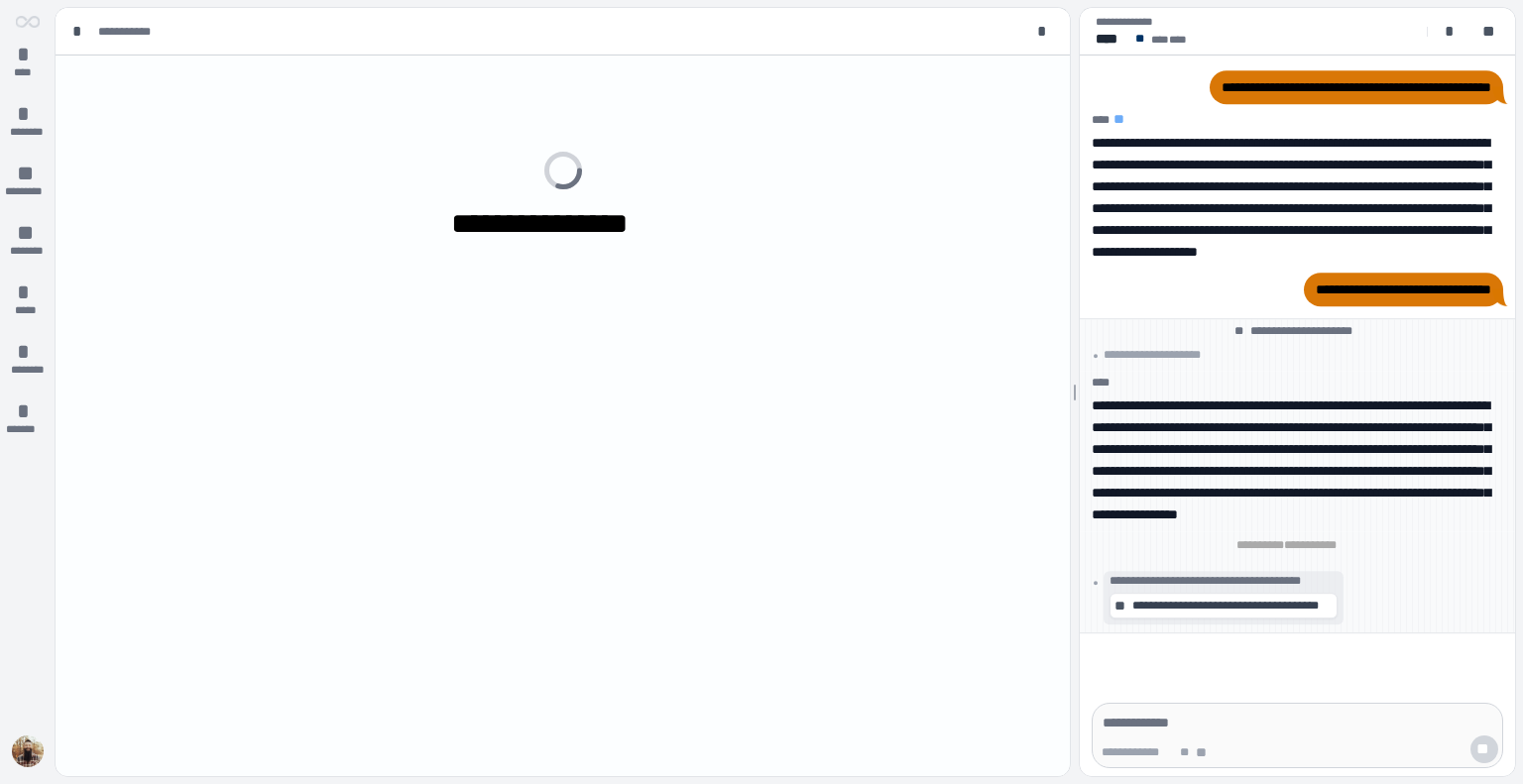 scroll, scrollTop: 0, scrollLeft: 0, axis: both 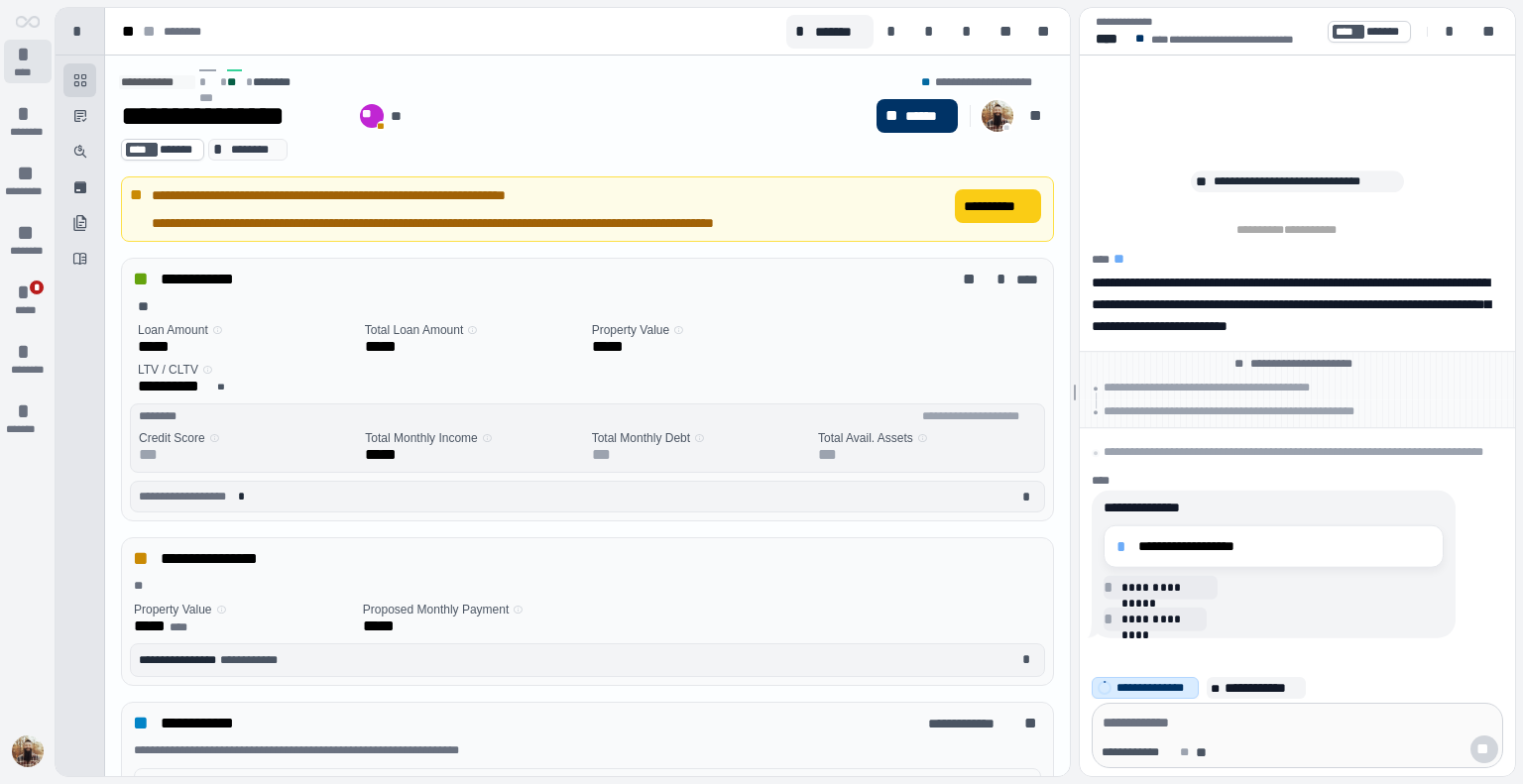 click on "****" at bounding box center [28, 72] 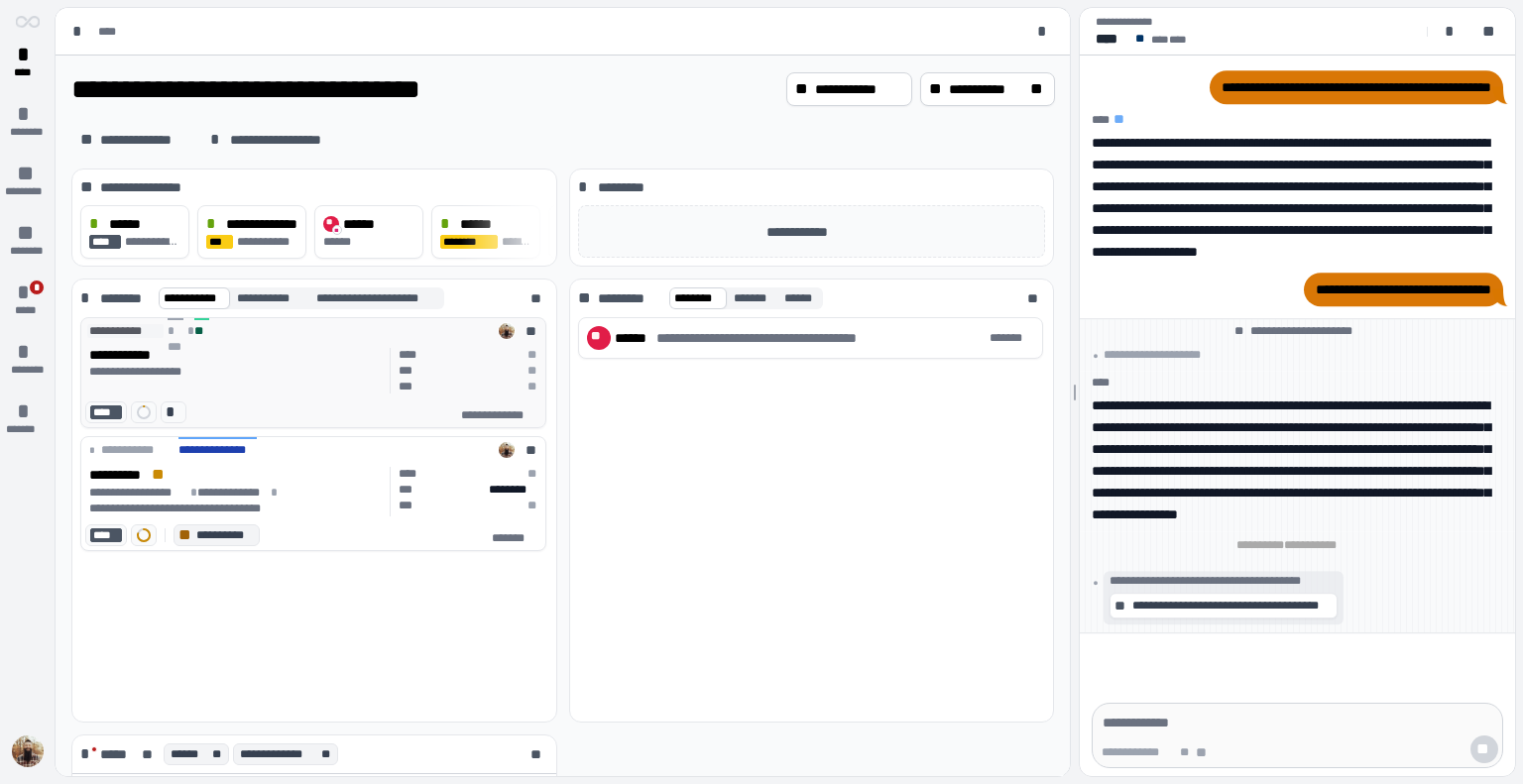 click on "**********" at bounding box center [236, 355] 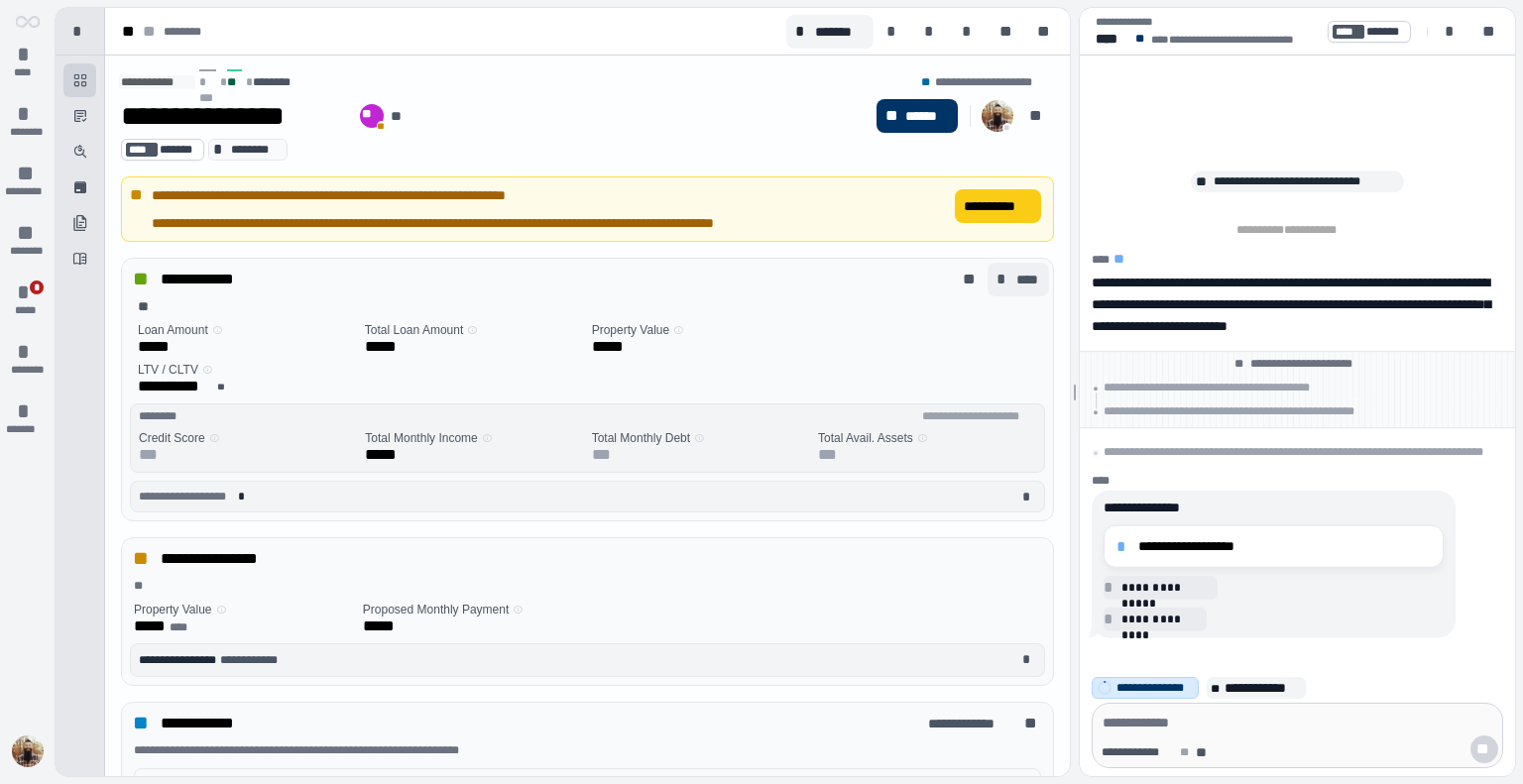 click on "****" at bounding box center [1028, 280] 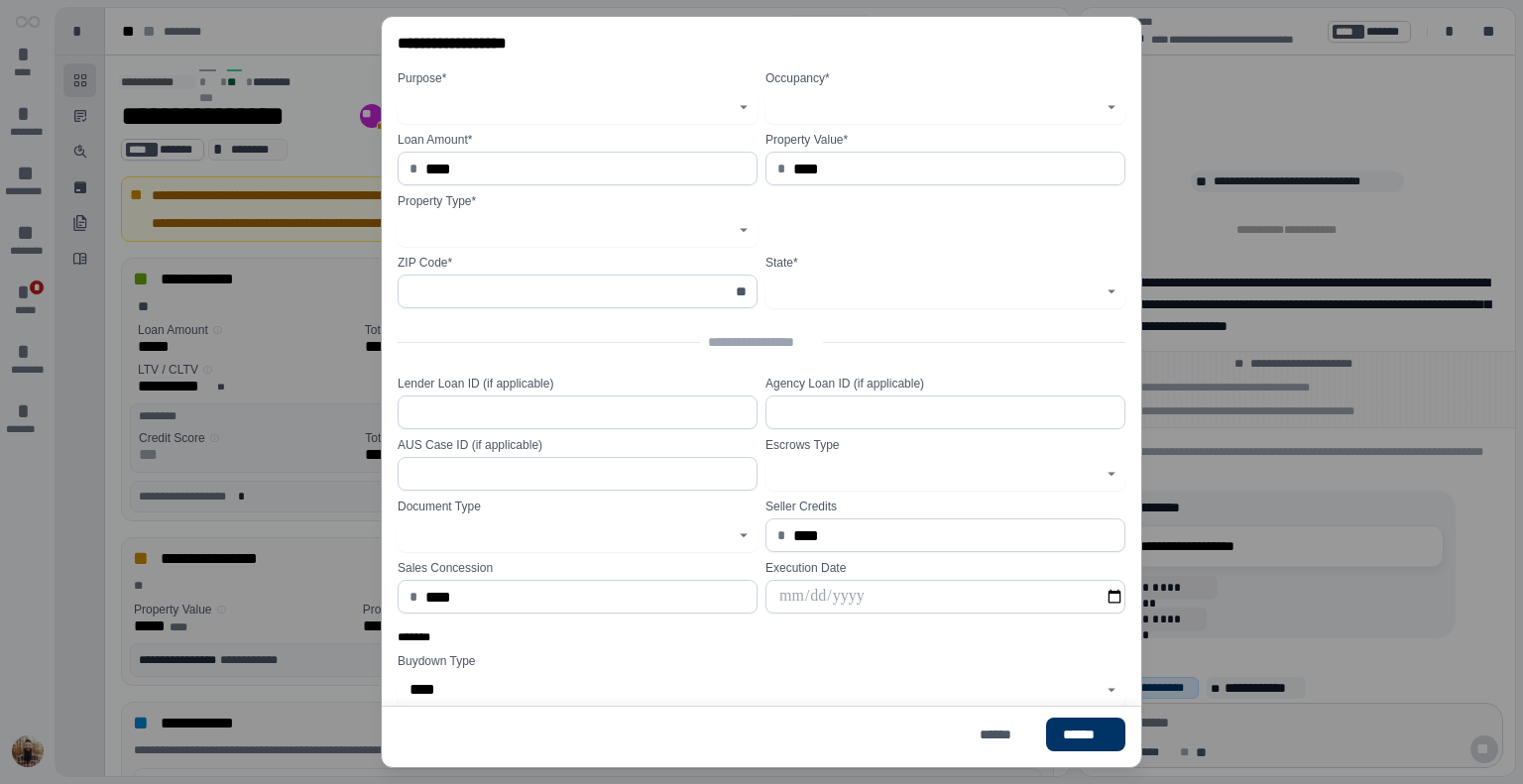 click 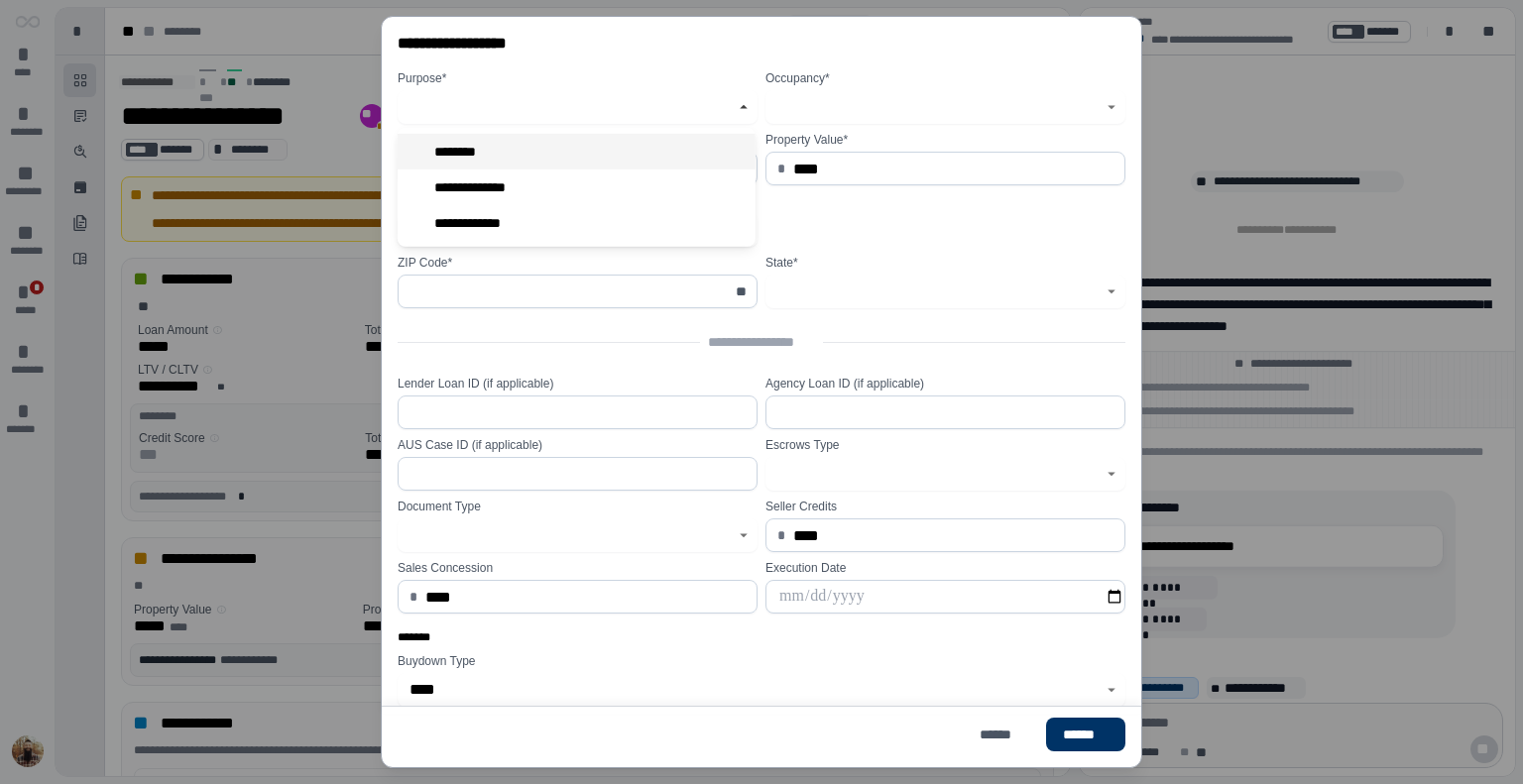 click on "********" at bounding box center [576, 152] 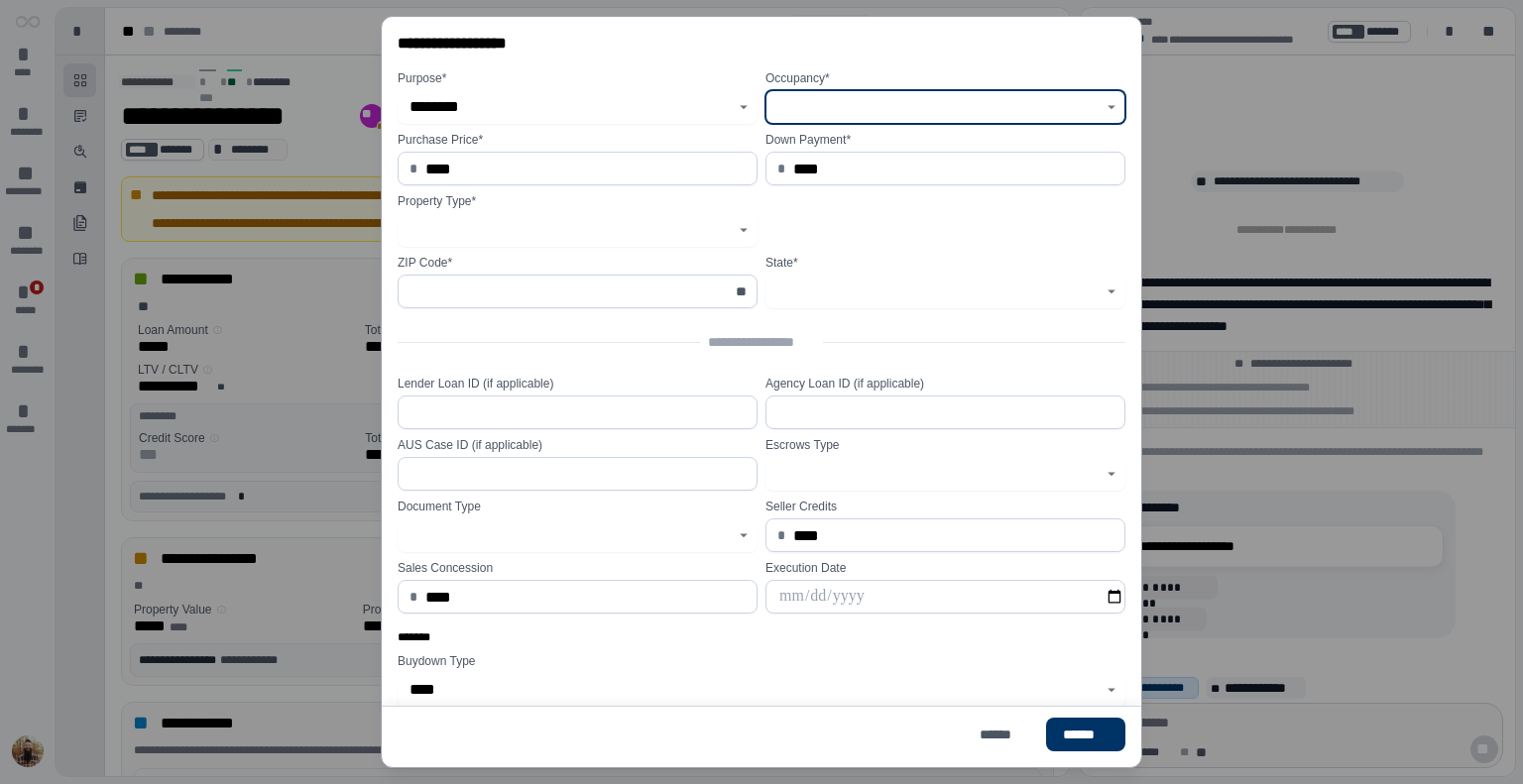click at bounding box center (934, 107) 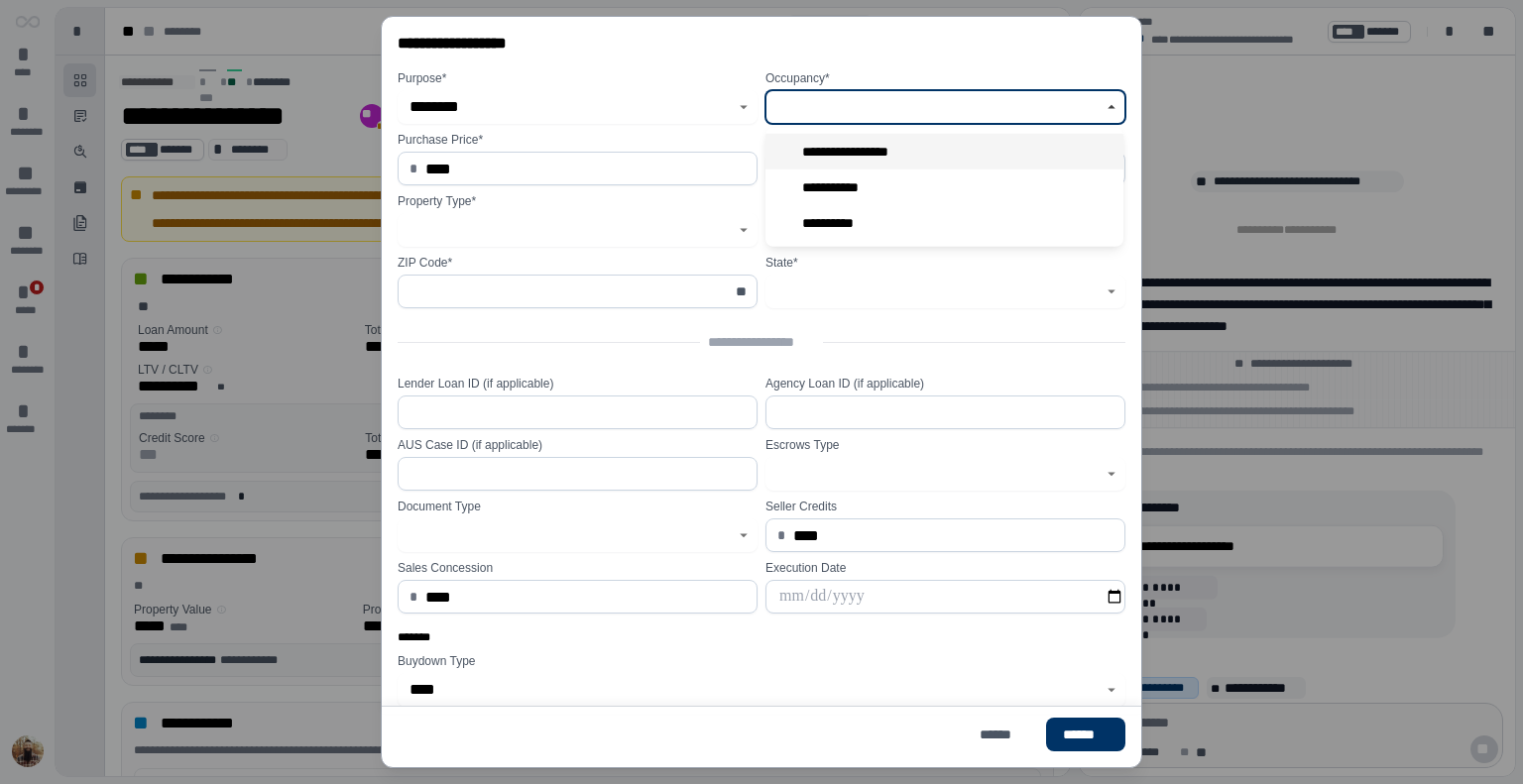 click on "**********" at bounding box center (858, 152) 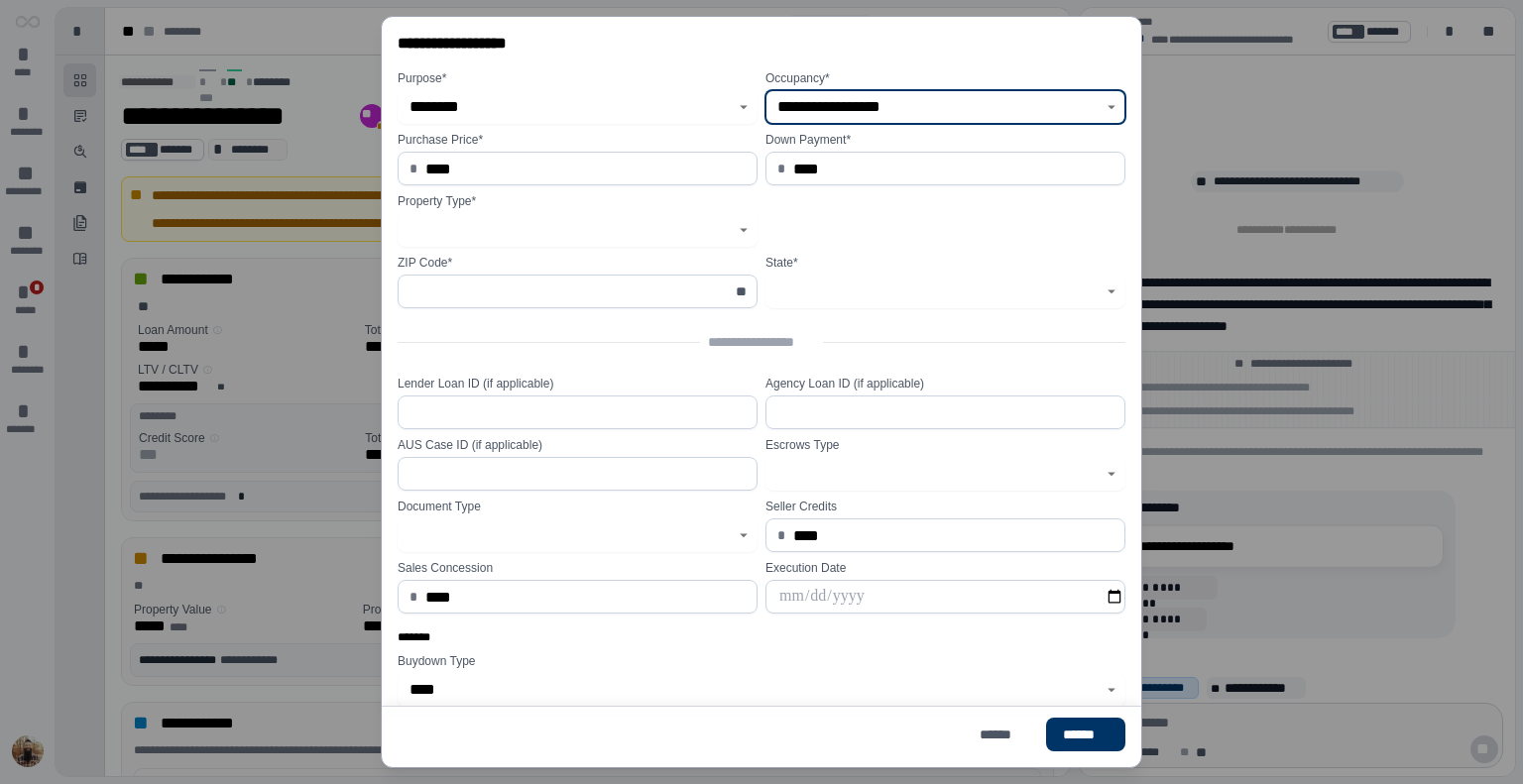 type on "**********" 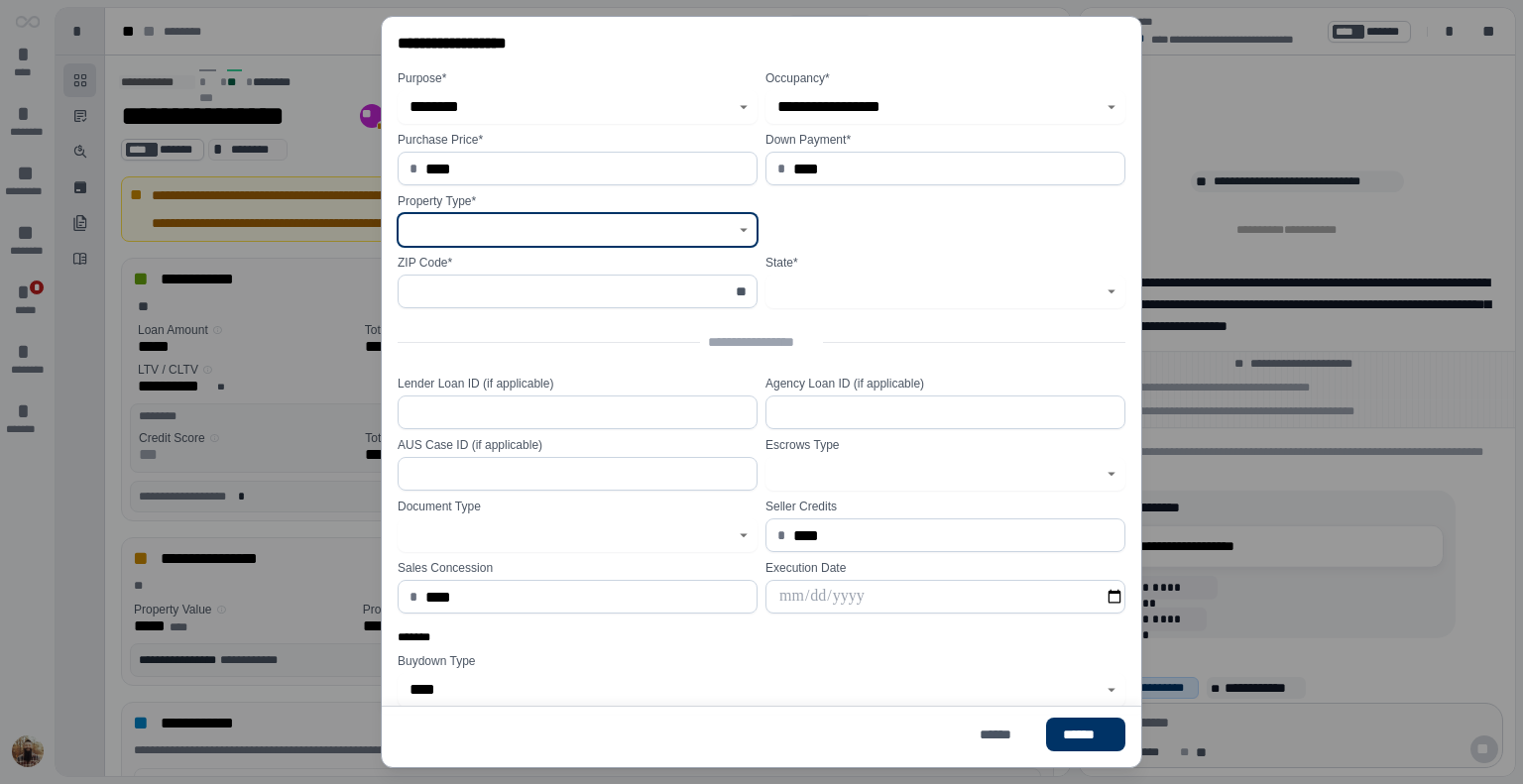click at bounding box center (566, 230) 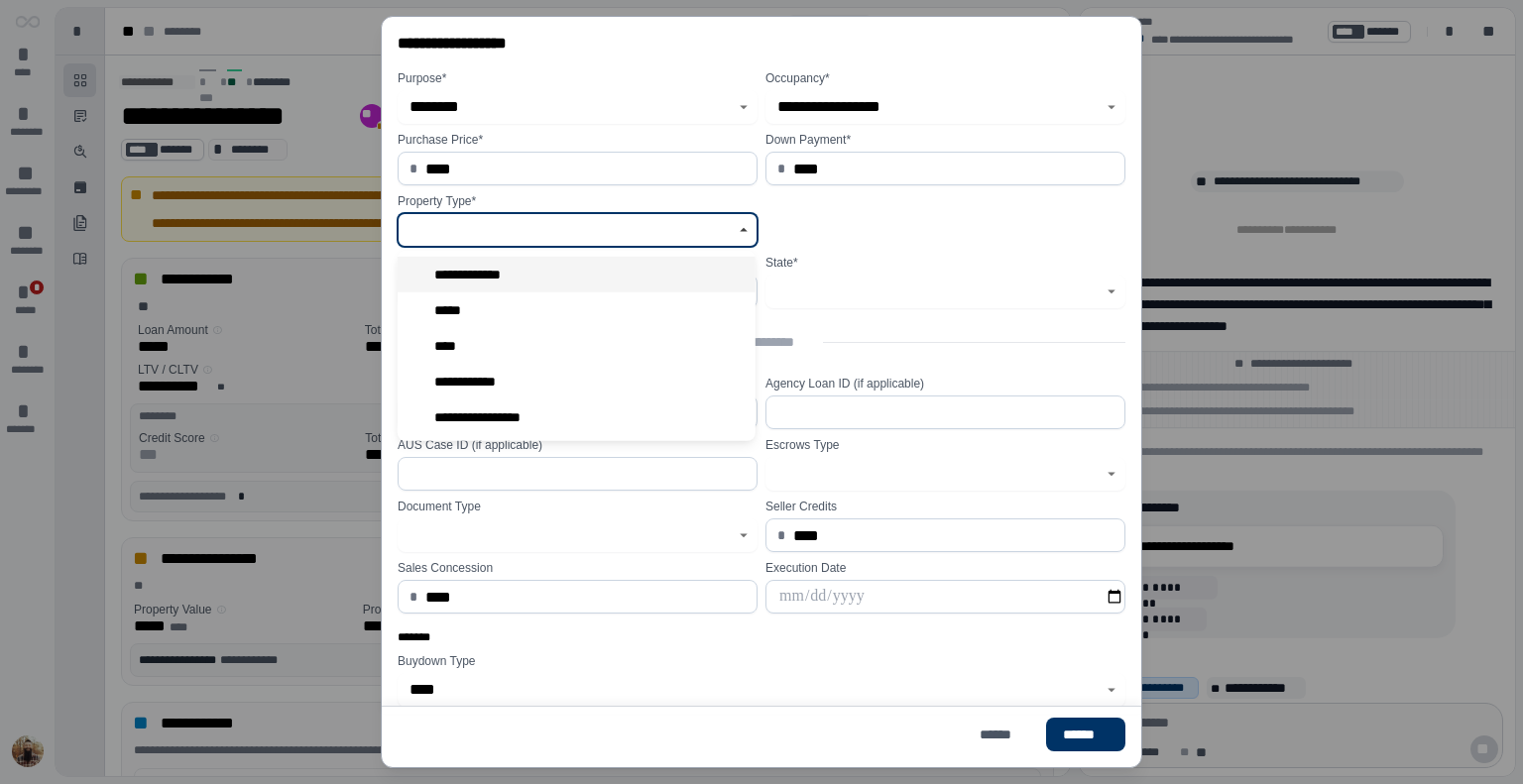 click on "**********" at bounding box center (576, 275) 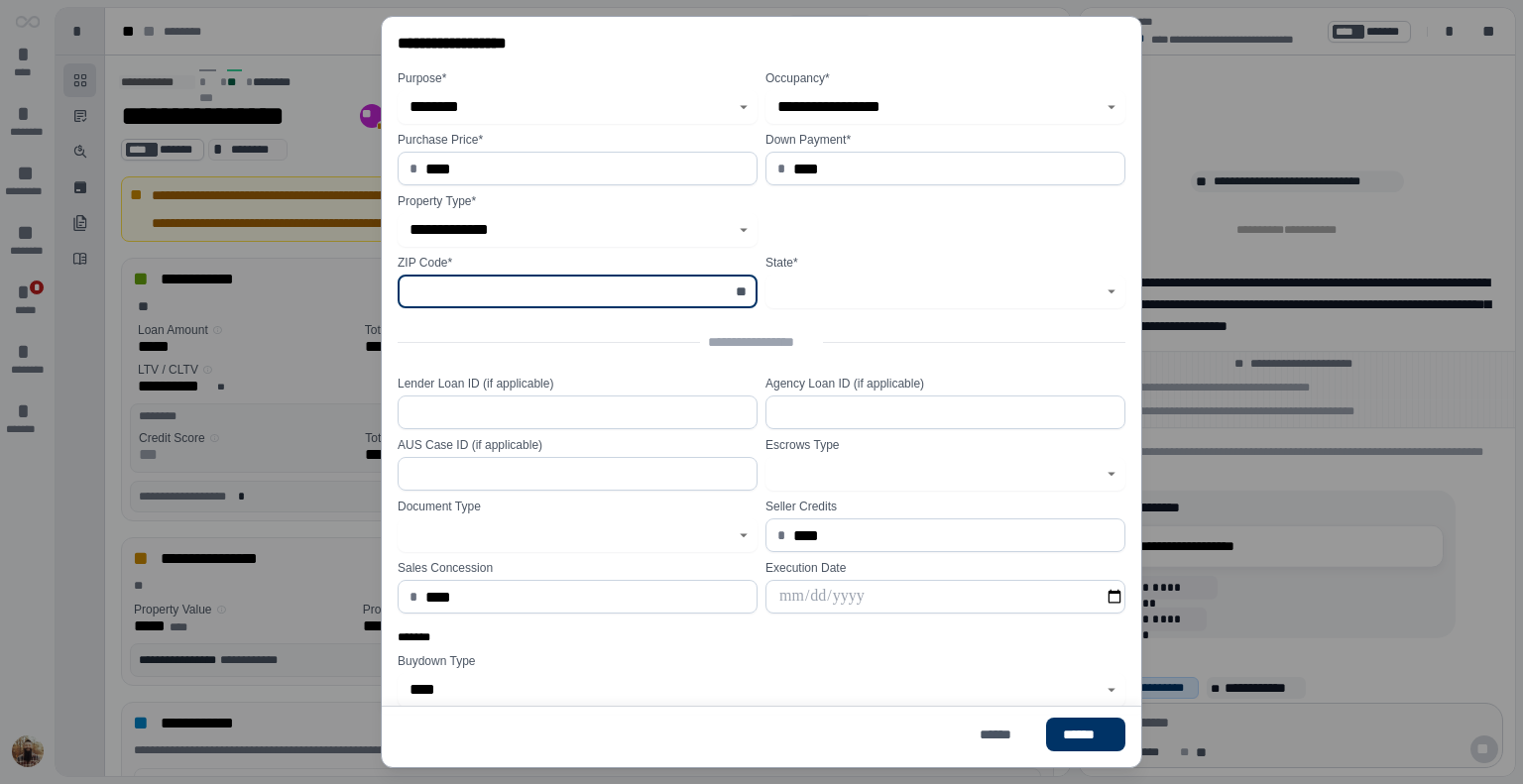 click at bounding box center (566, 291) 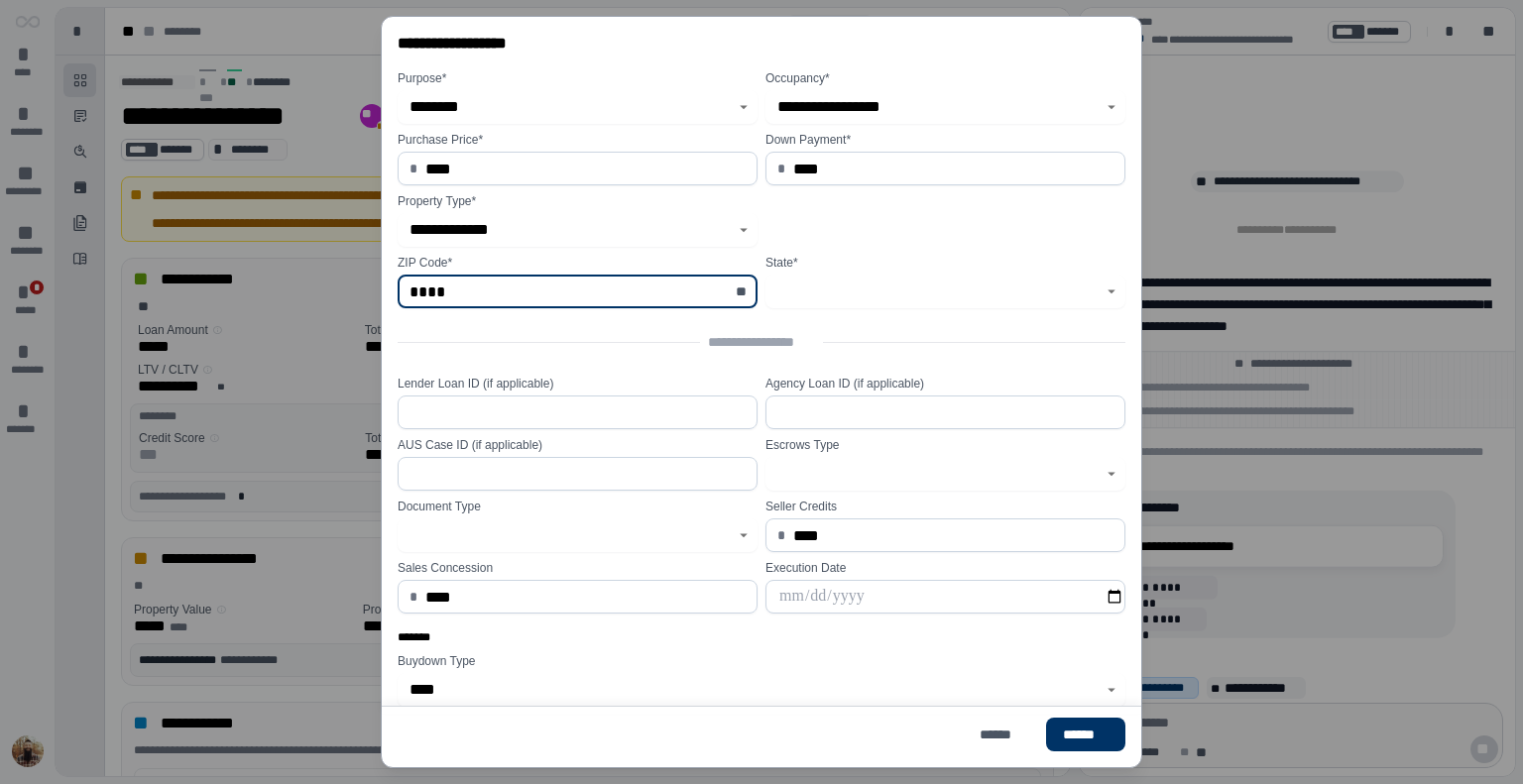 type on "*****" 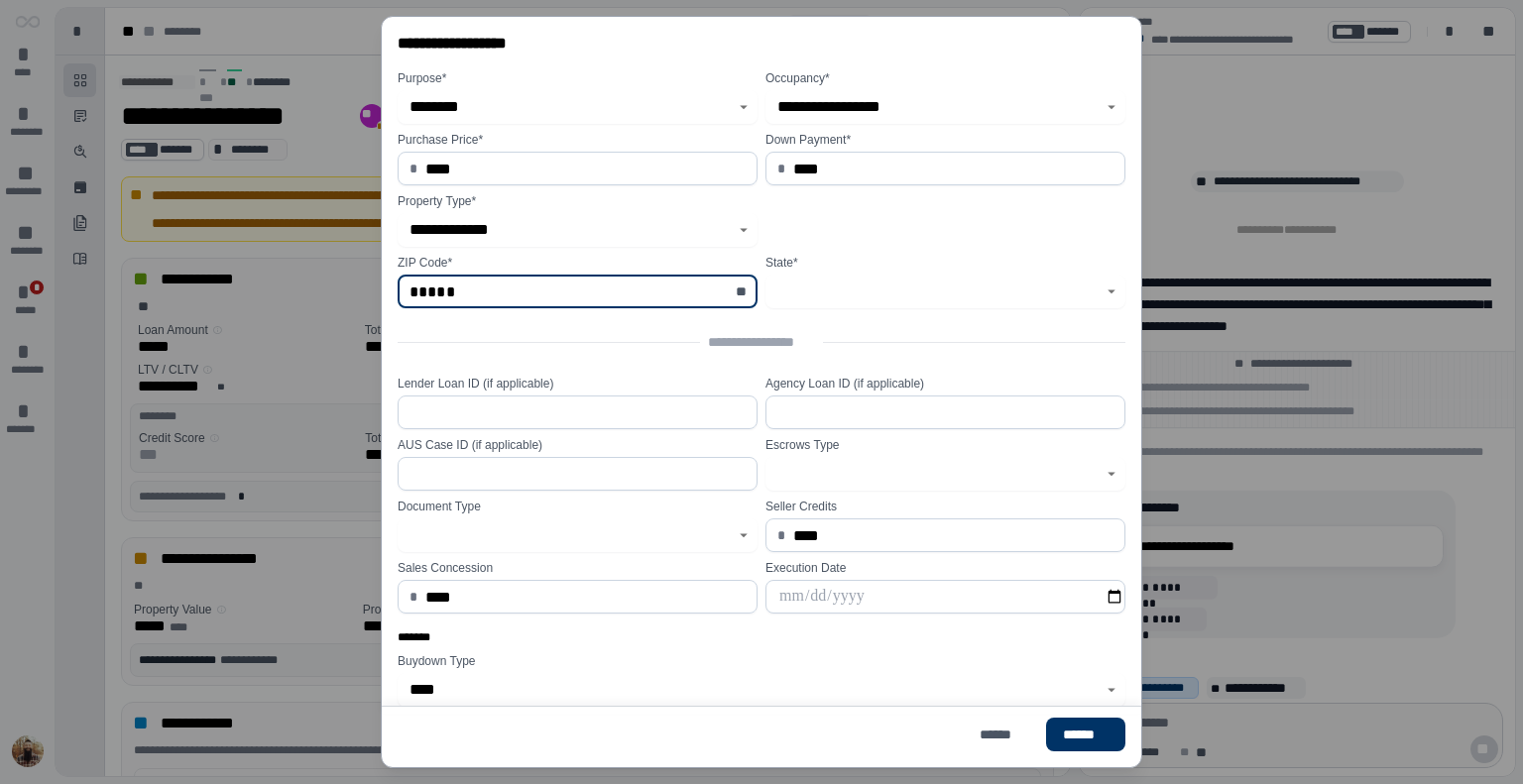 type on "**********" 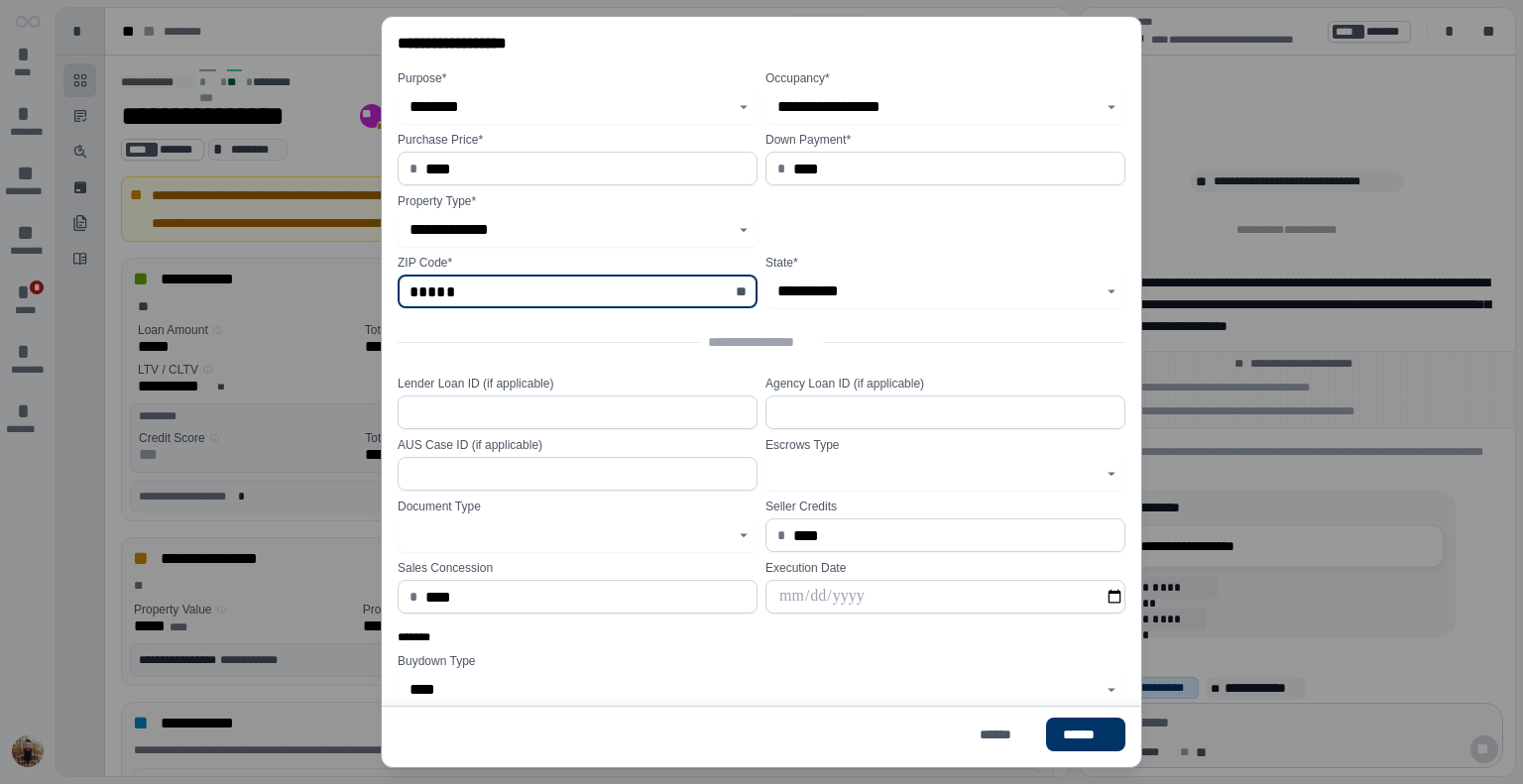 type on "*****" 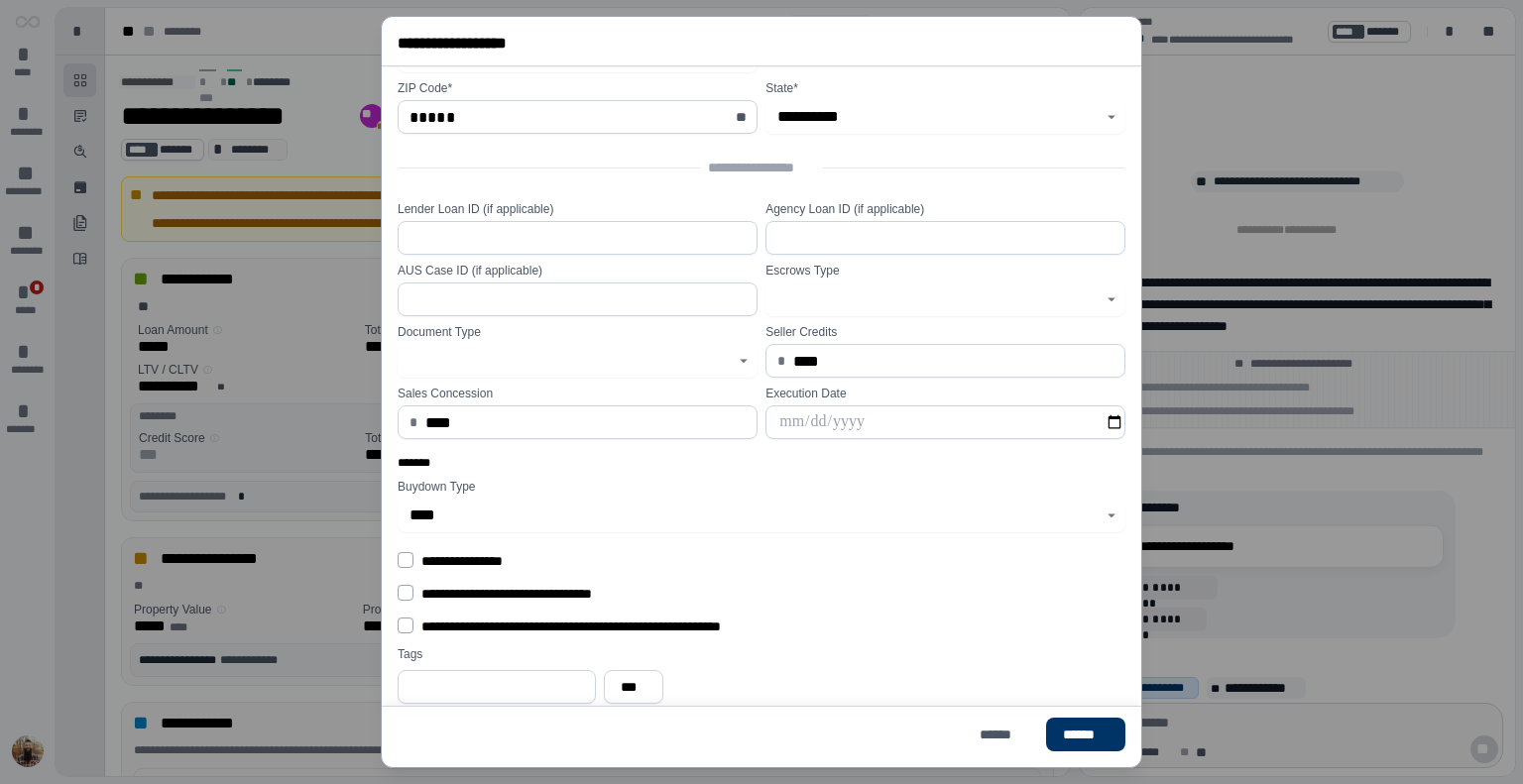 scroll, scrollTop: 0, scrollLeft: 0, axis: both 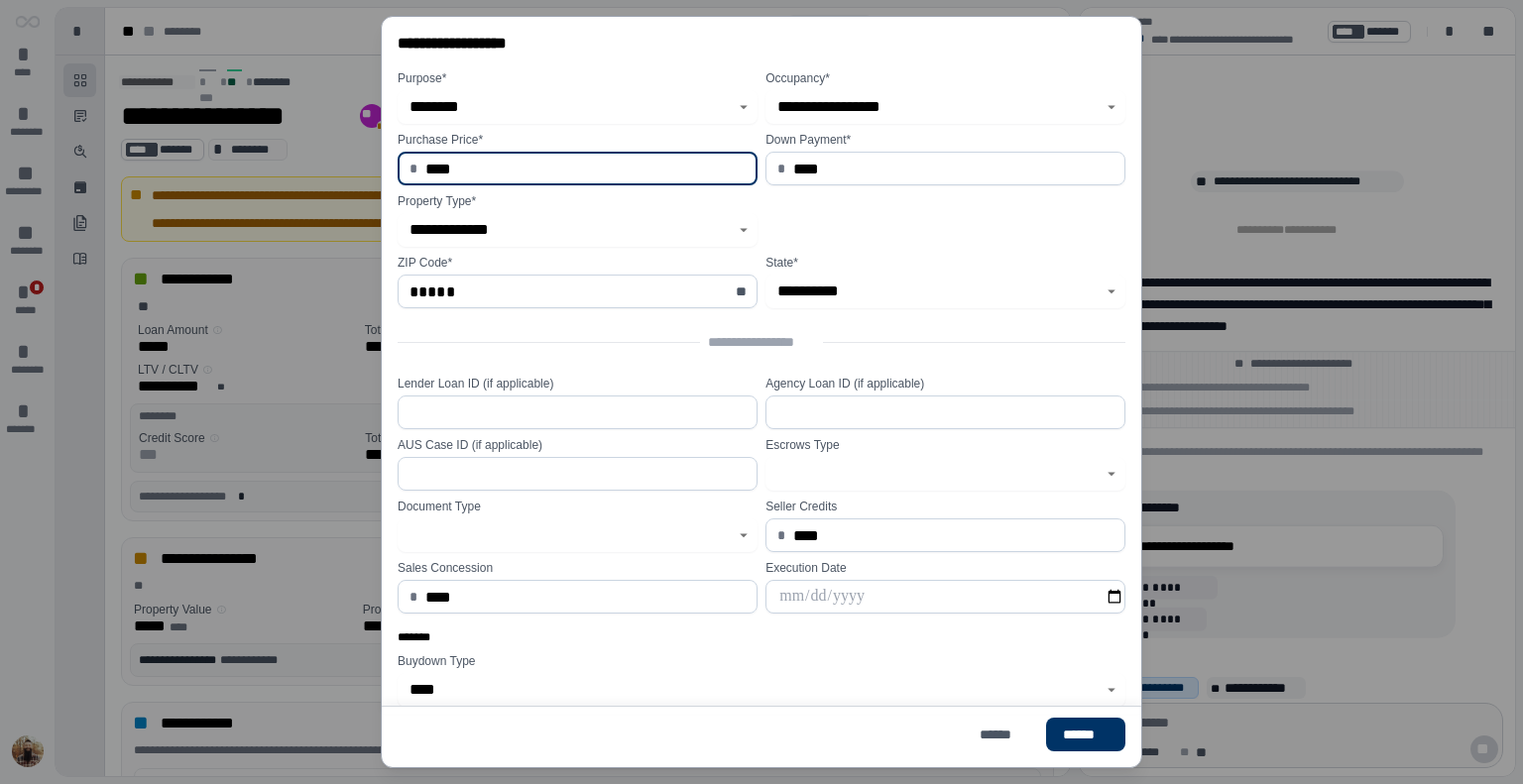 drag, startPoint x: 539, startPoint y: 174, endPoint x: 99, endPoint y: 245, distance: 445.6916 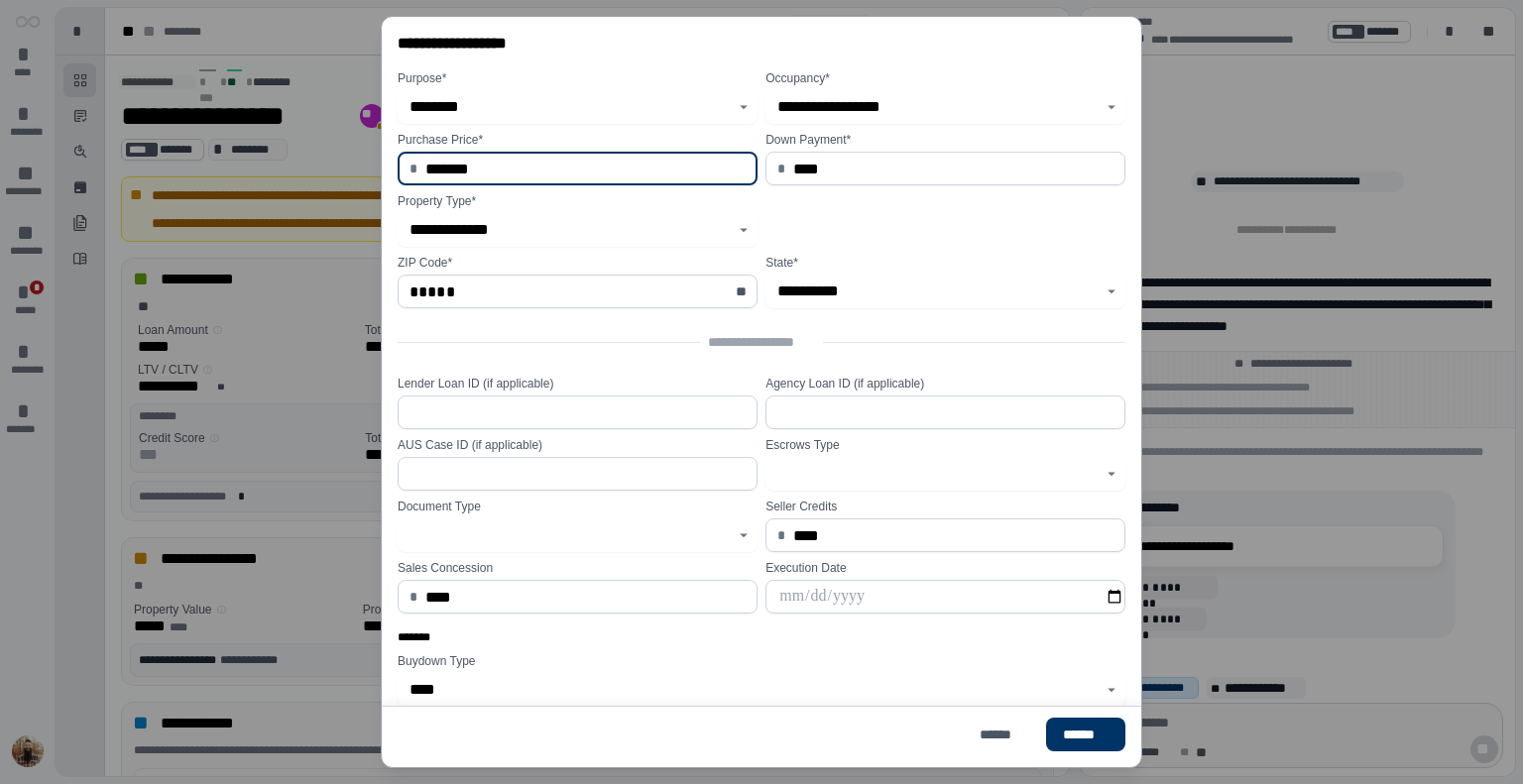 type on "**********" 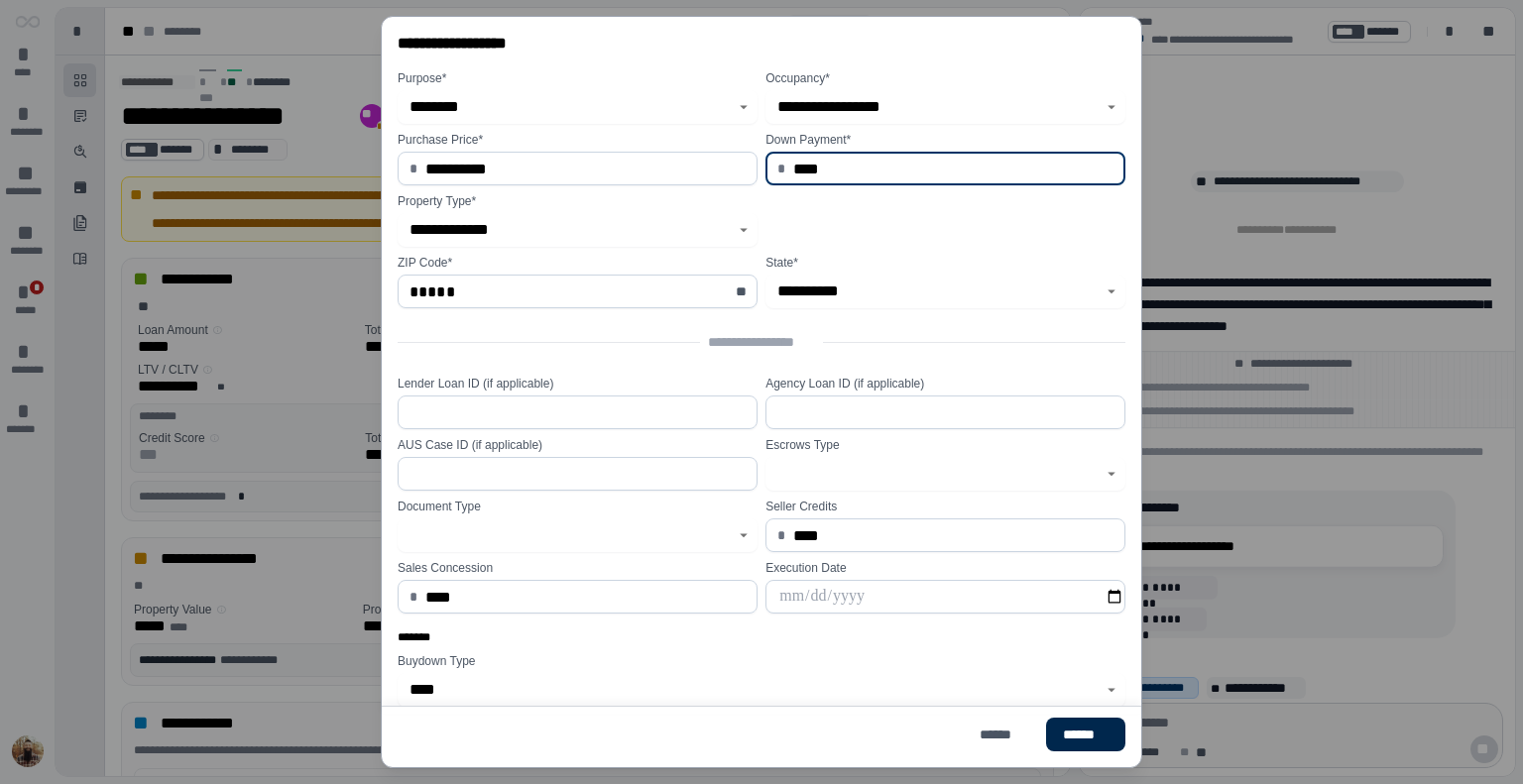click on "******" at bounding box center (1086, 734) 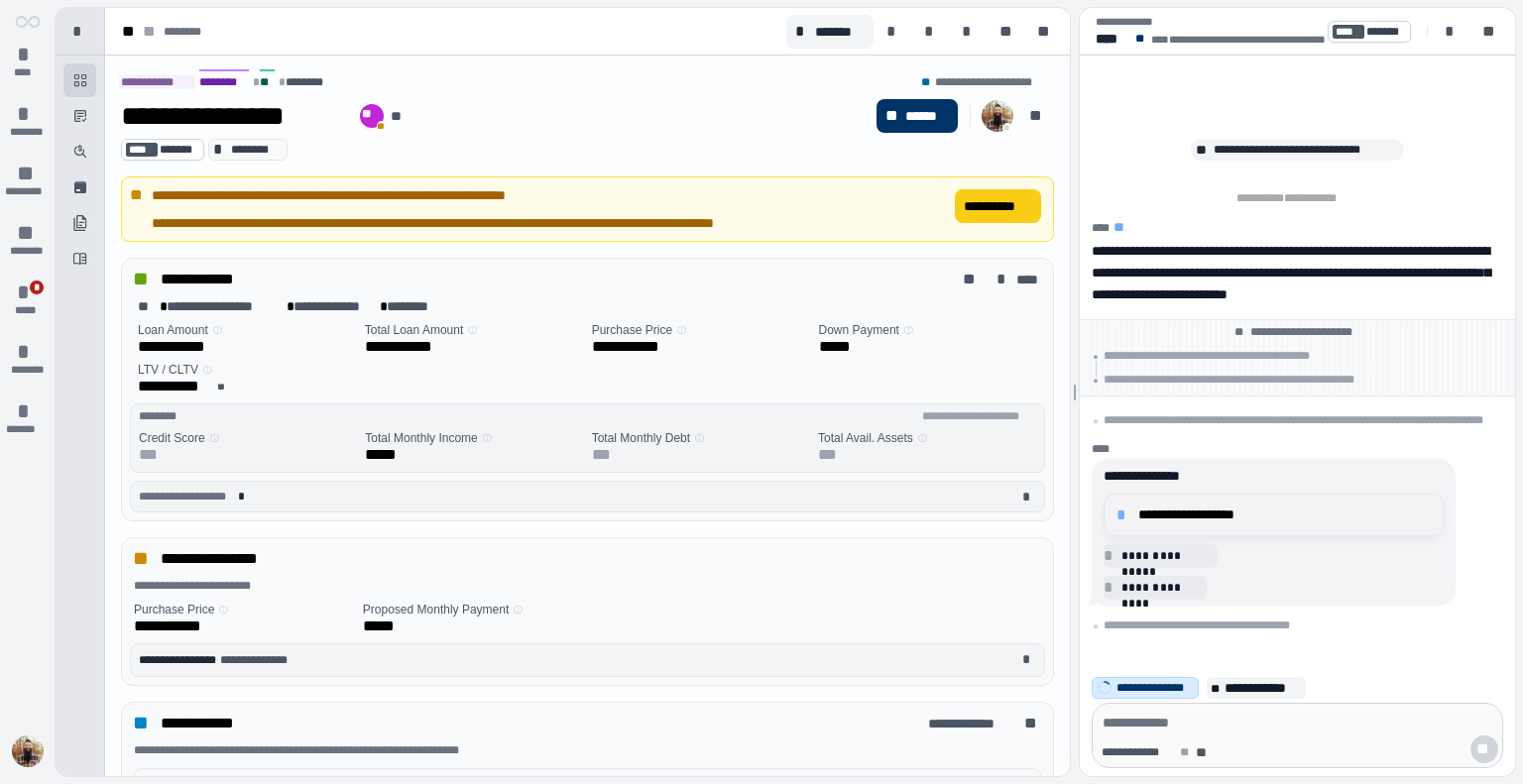 click on "**********" at bounding box center [1284, 514] 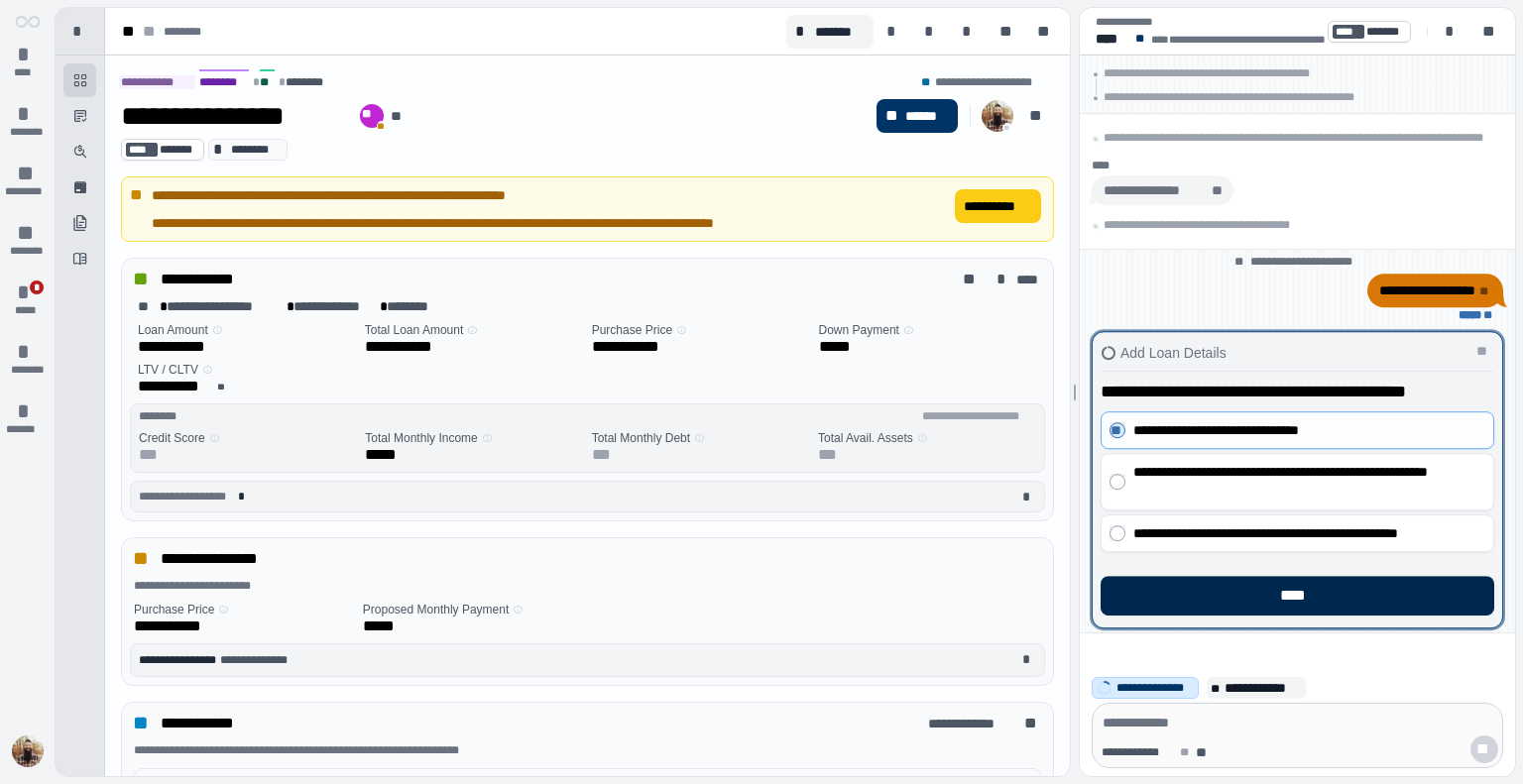 click on "****" at bounding box center (1297, 596) 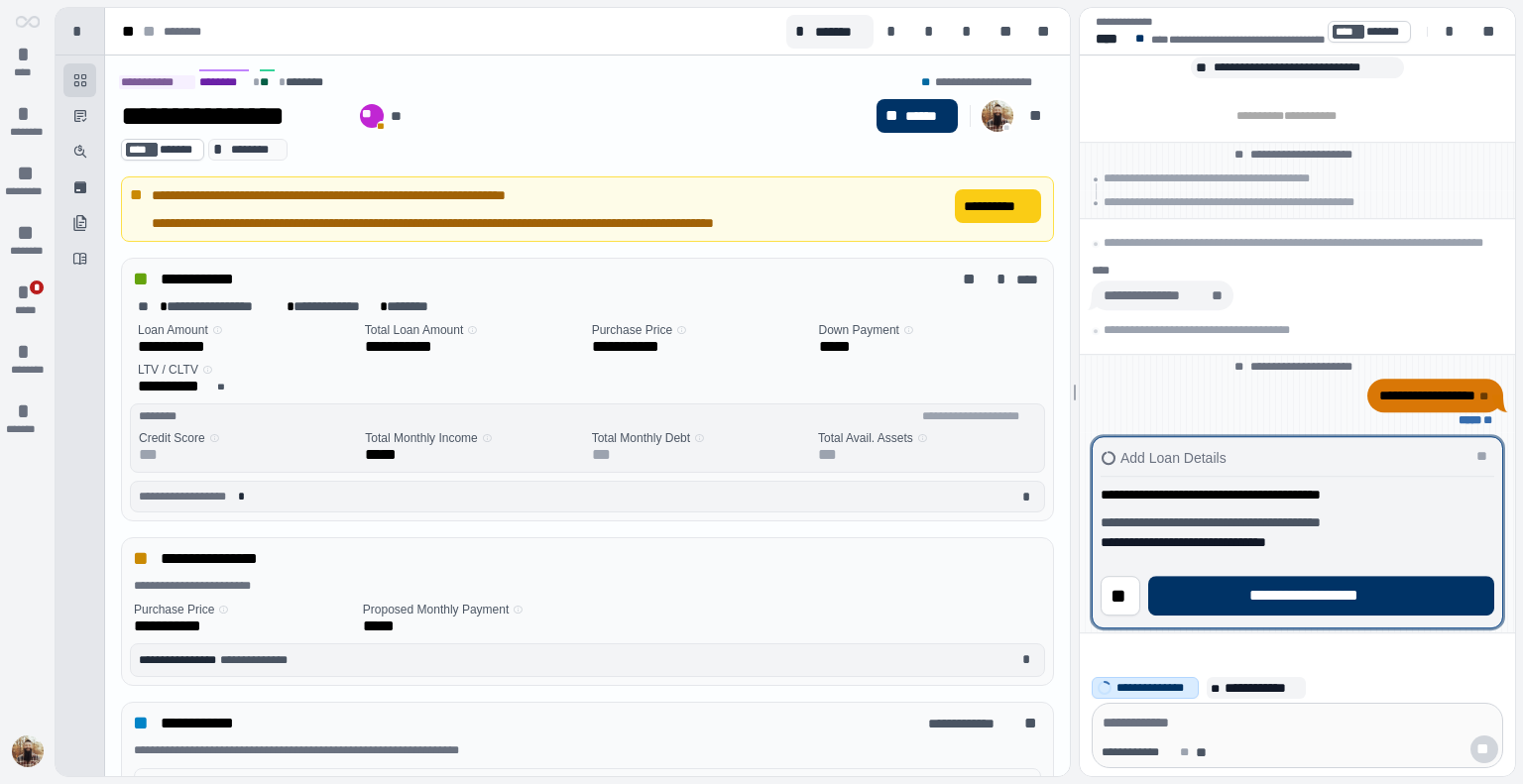 click on "**********" at bounding box center (1321, 596) 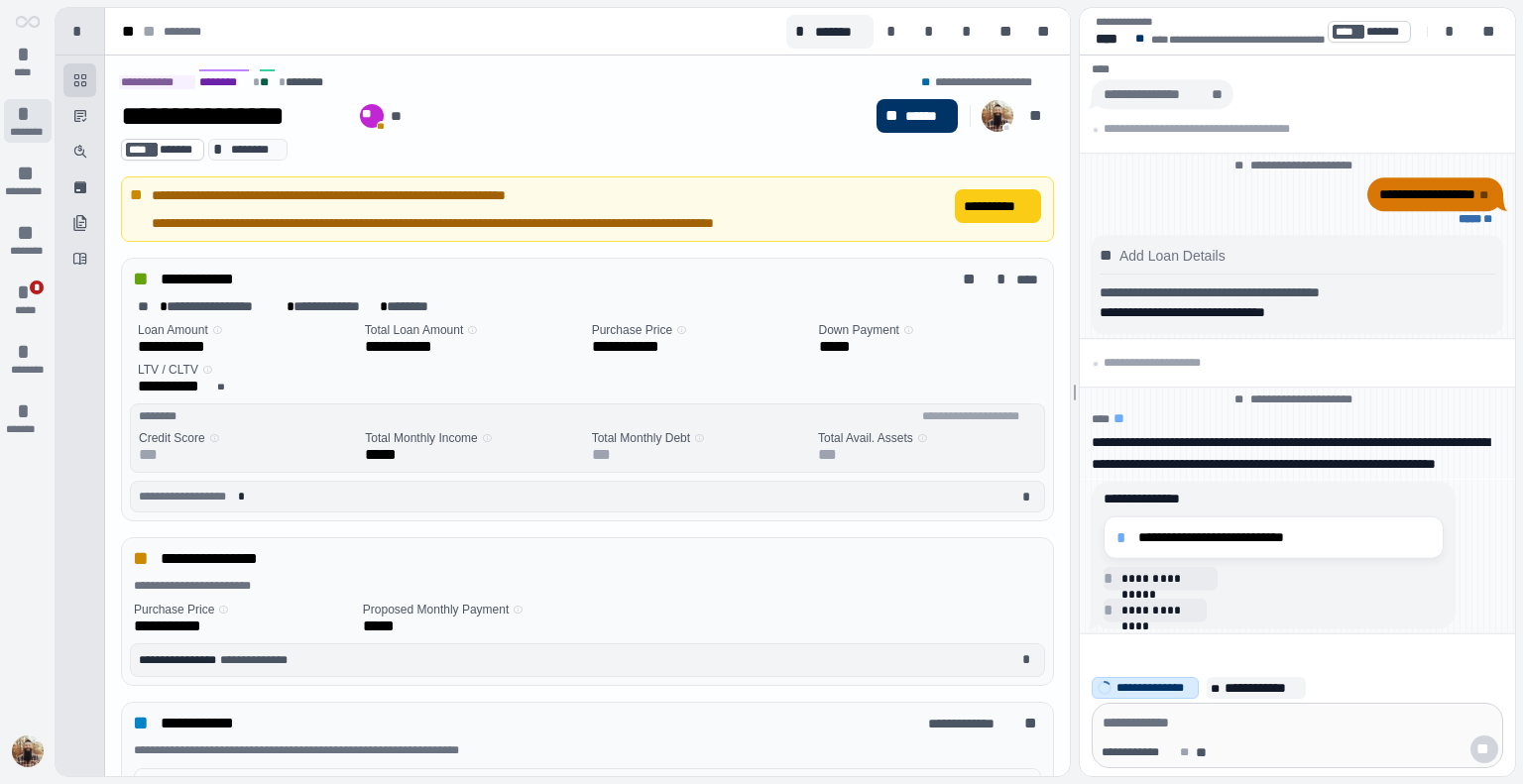 click on "*" at bounding box center (28, 114) 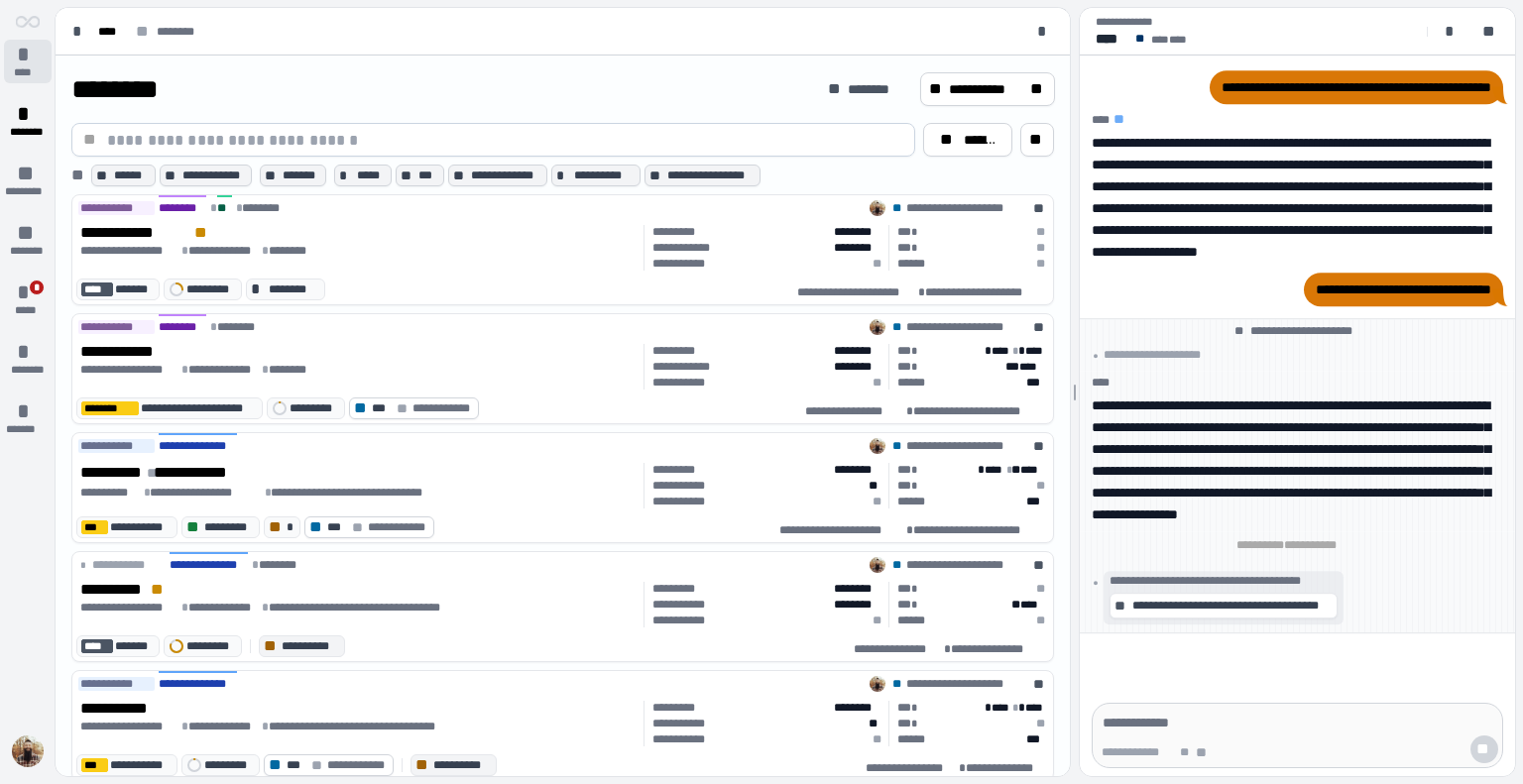 click on "****" at bounding box center (28, 72) 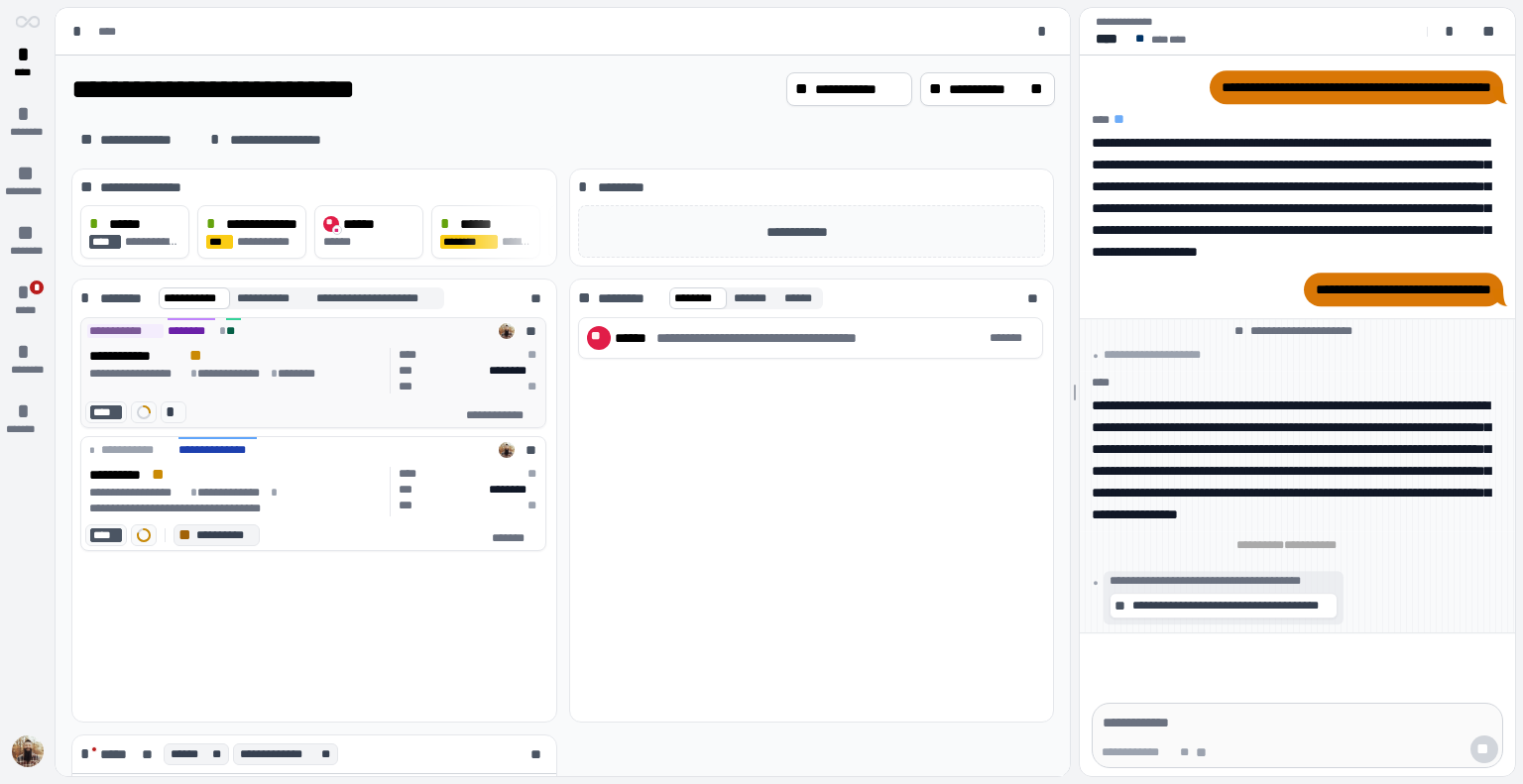 click on "**********" at bounding box center [137, 356] 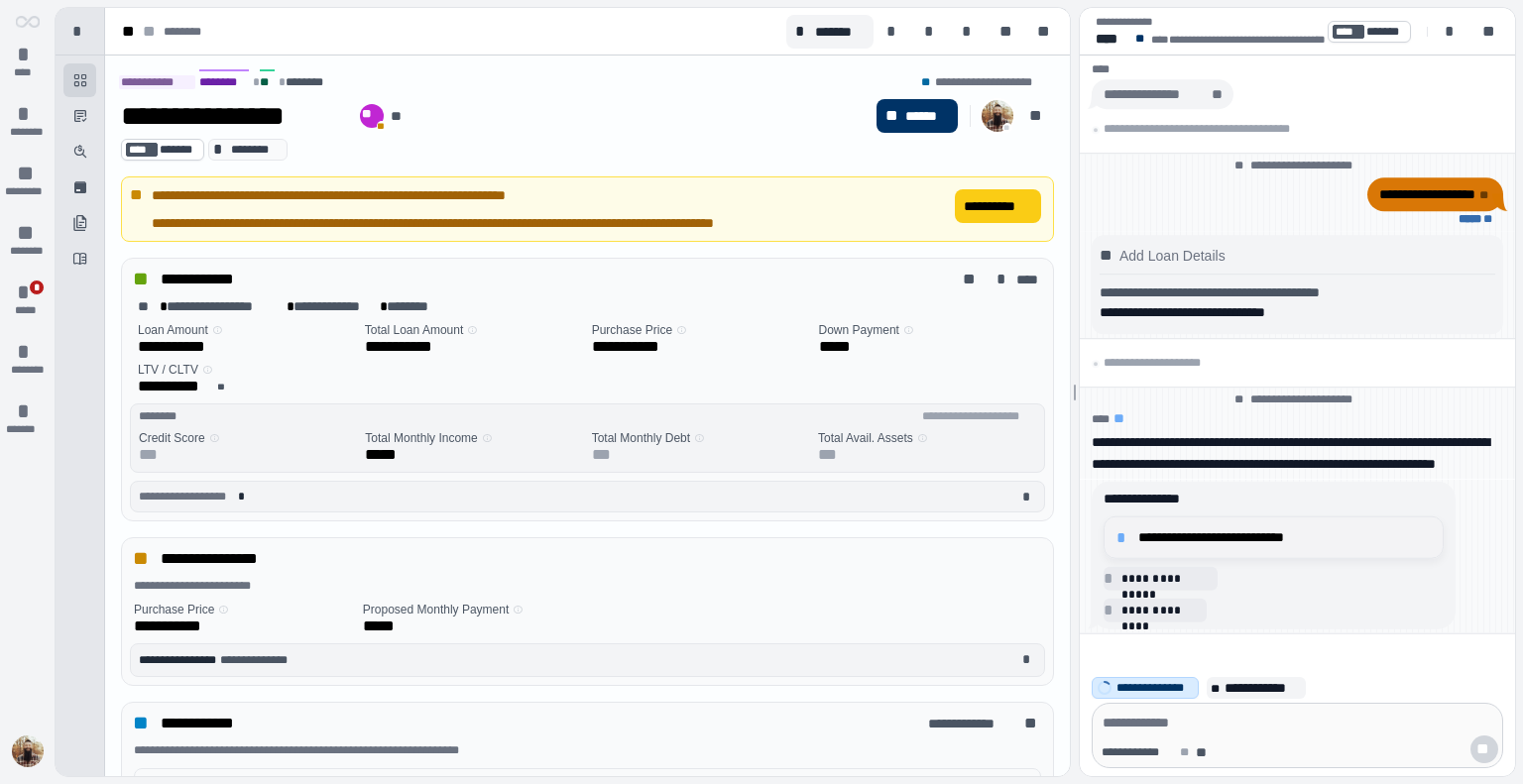 click on "**********" at bounding box center [1284, 537] 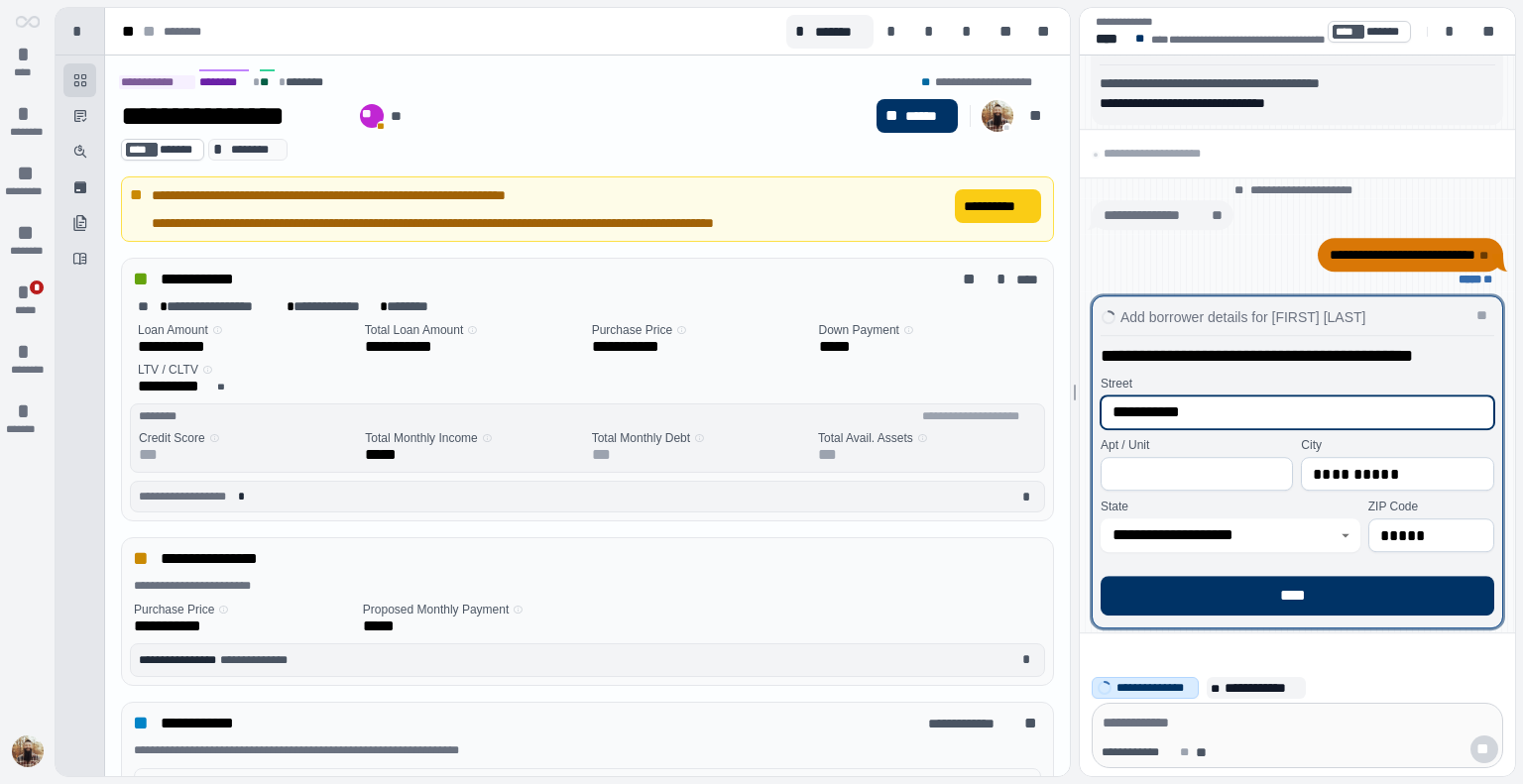 click on "**********" at bounding box center [1297, 412] 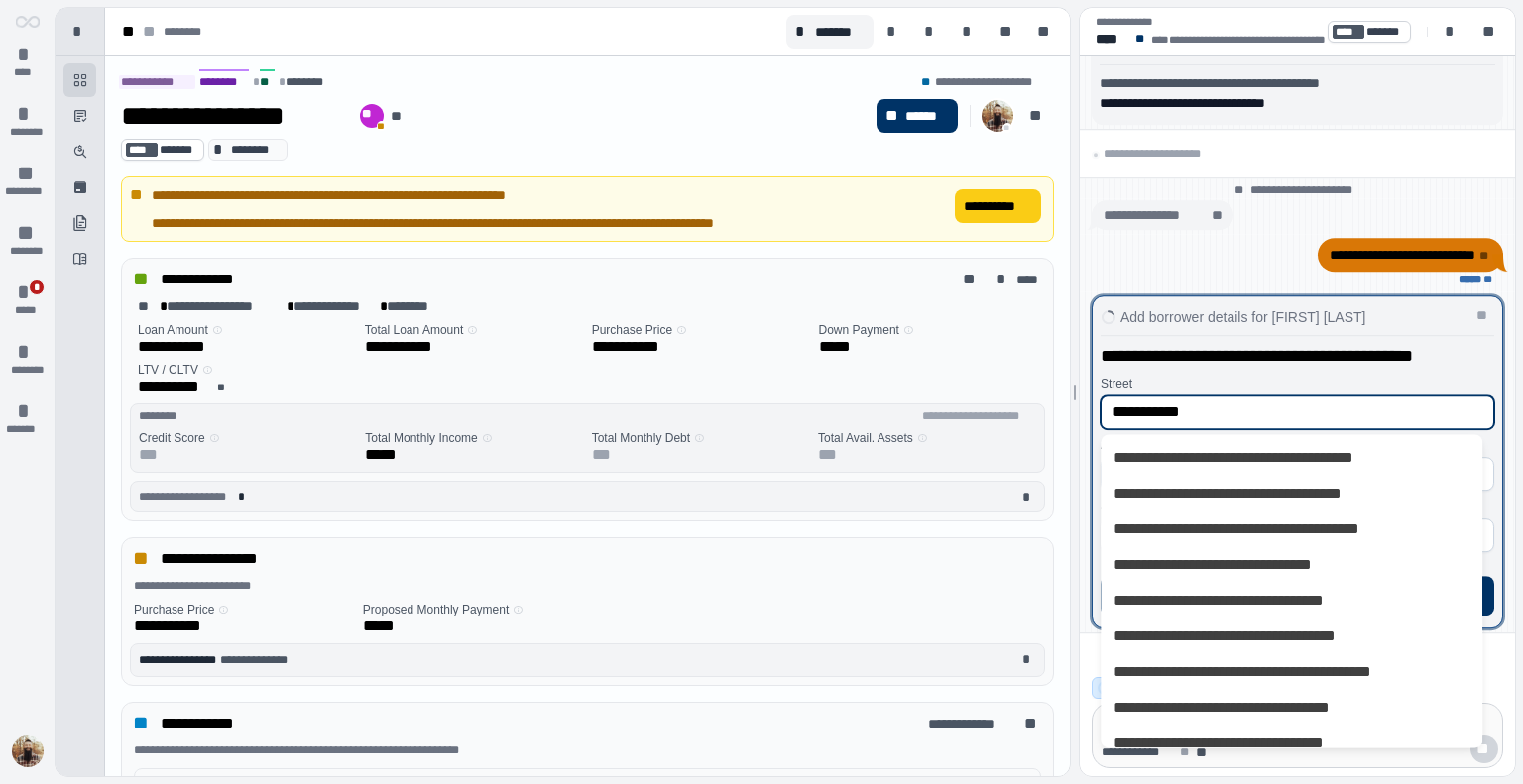 click on "**********" at bounding box center (1297, 412) 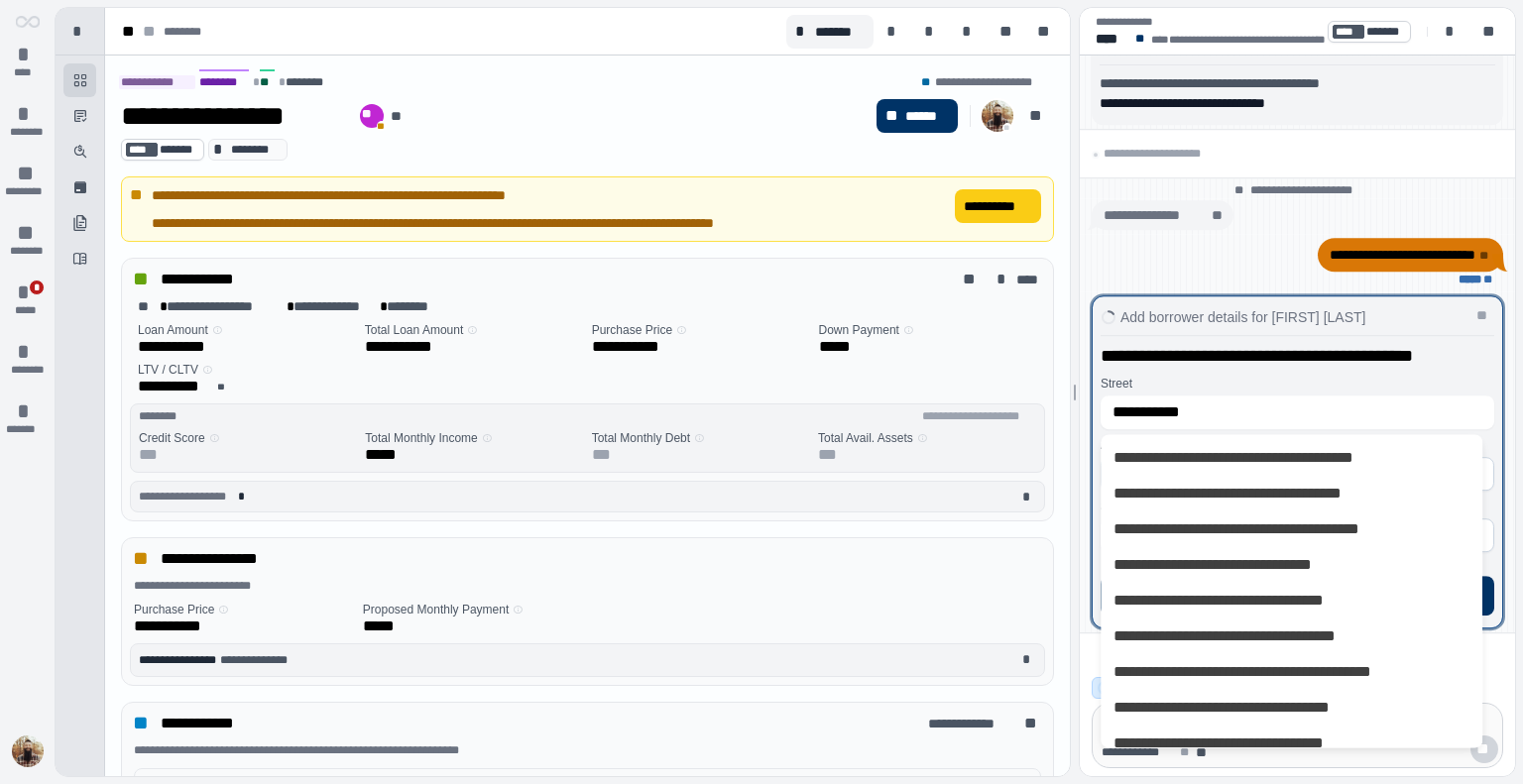 click on "**********" at bounding box center [1297, 473] 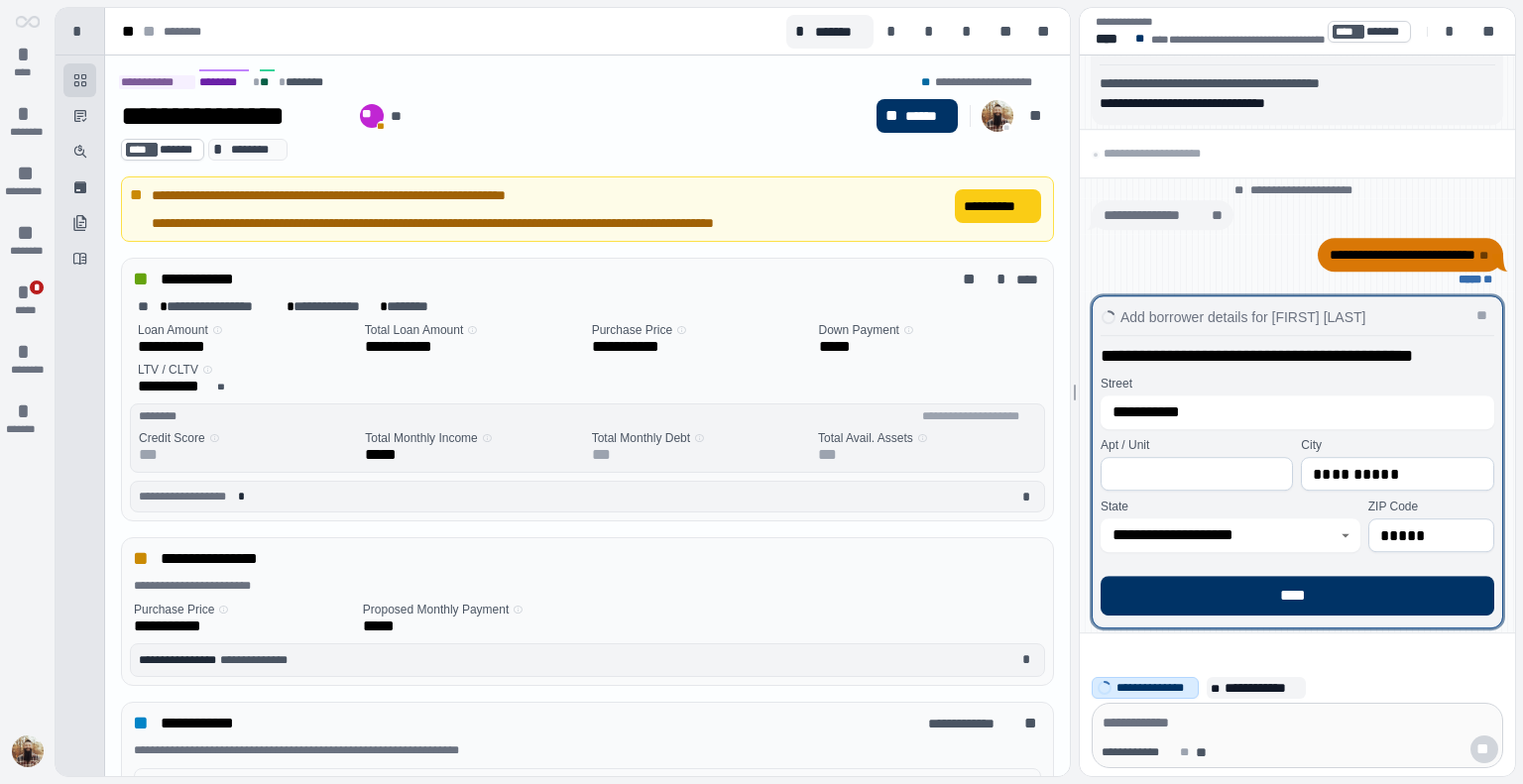 click on "**********" at bounding box center [1398, 474] 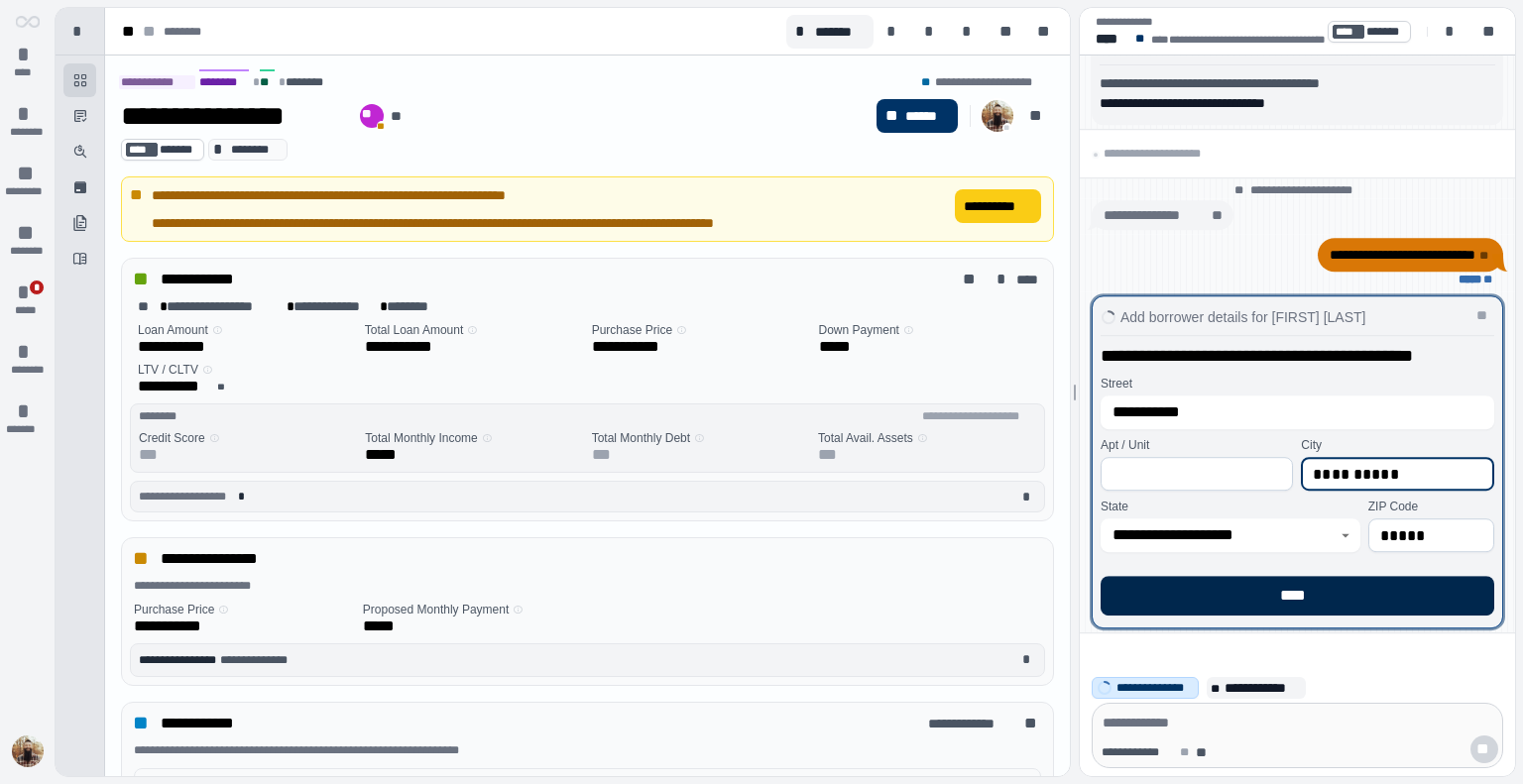 click on "****" at bounding box center [1297, 596] 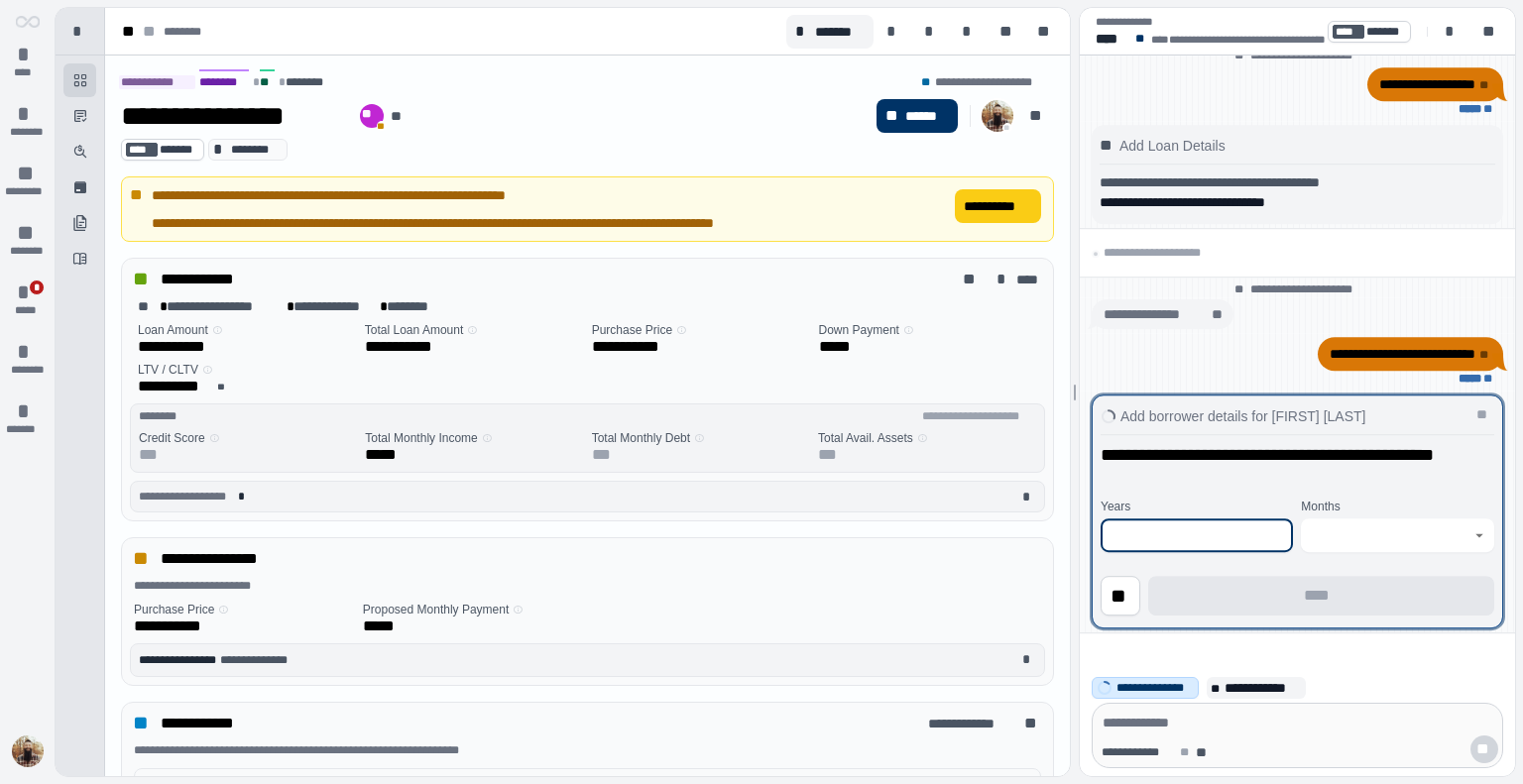 click at bounding box center (1197, 535) 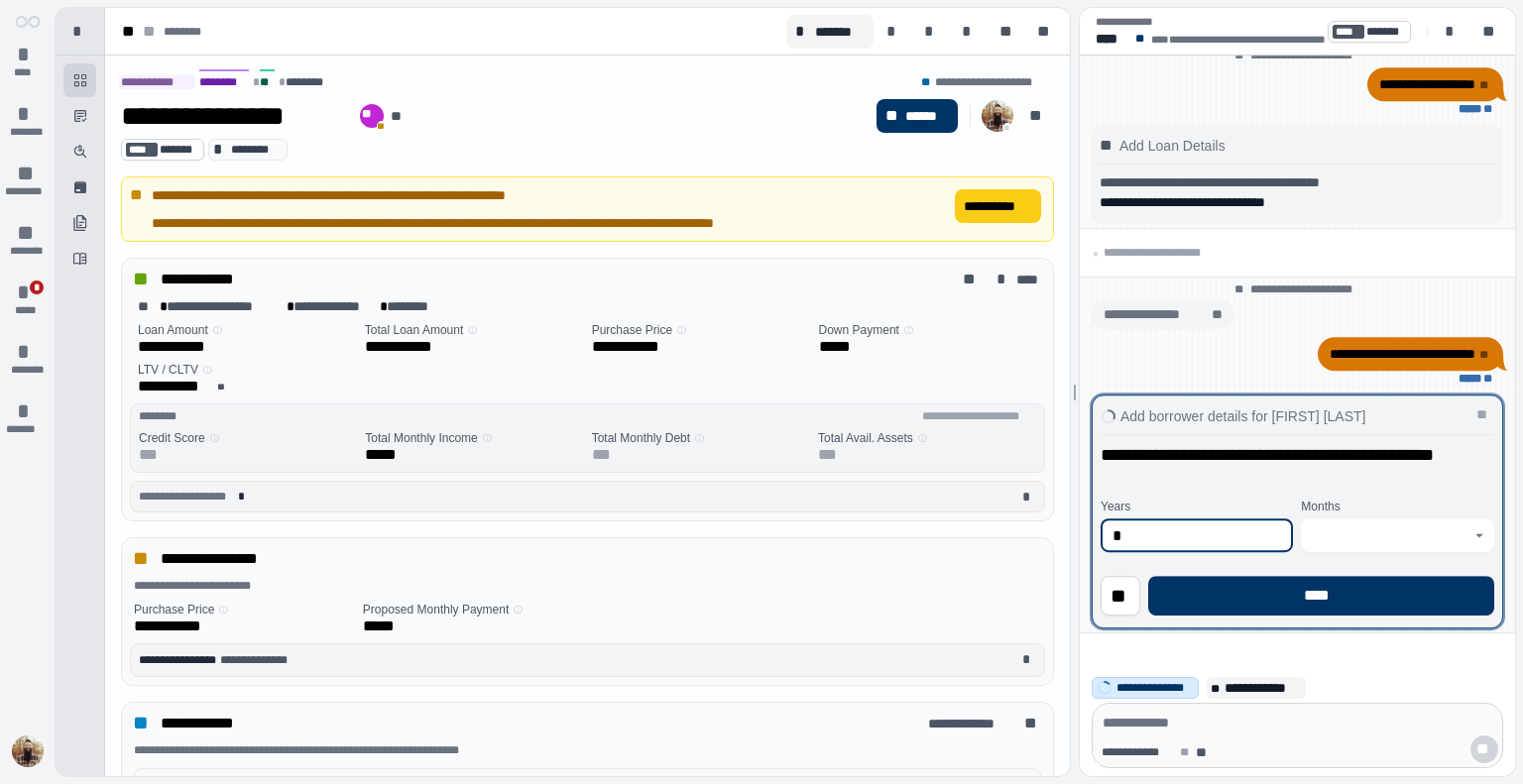 type on "*" 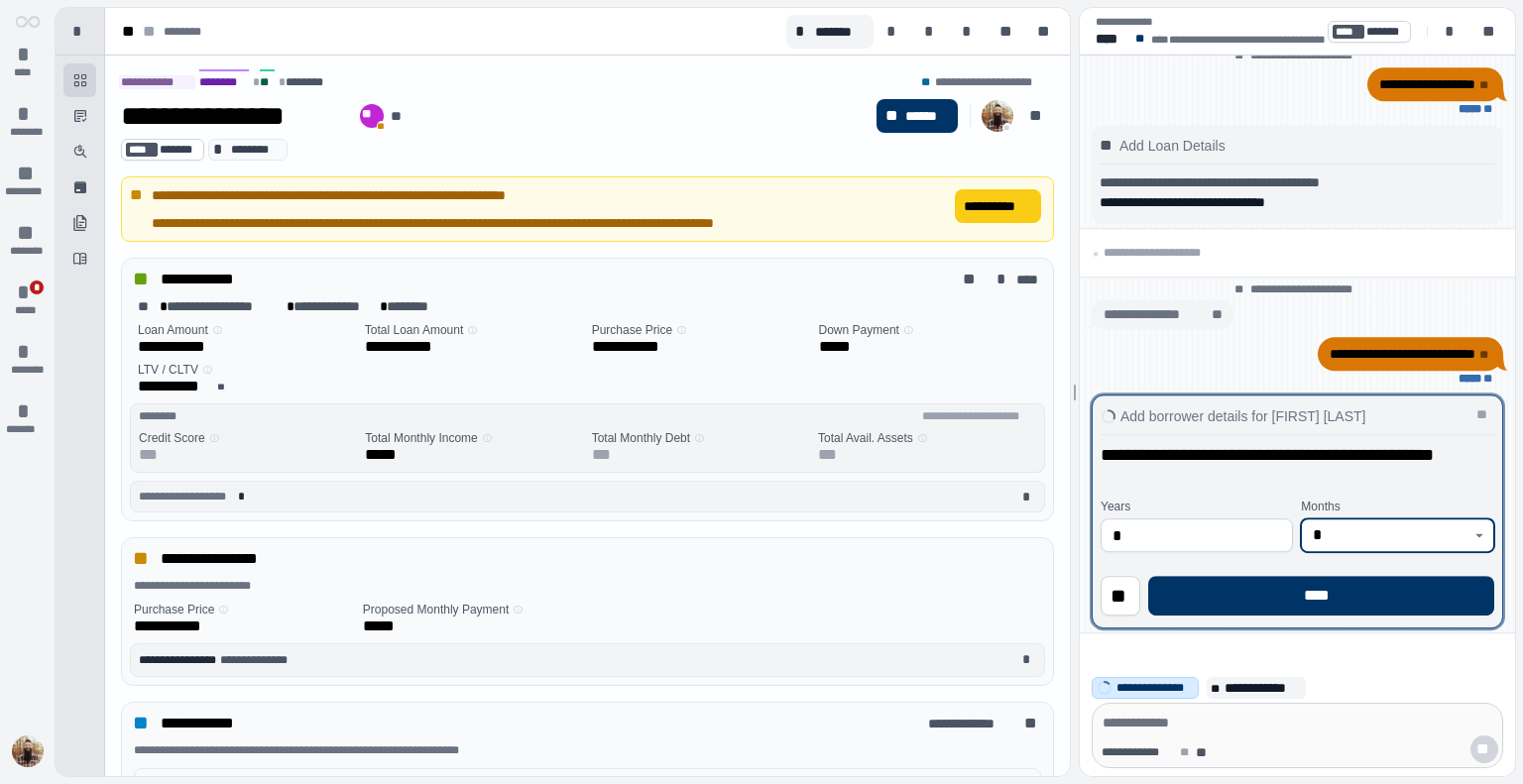 type on "*" 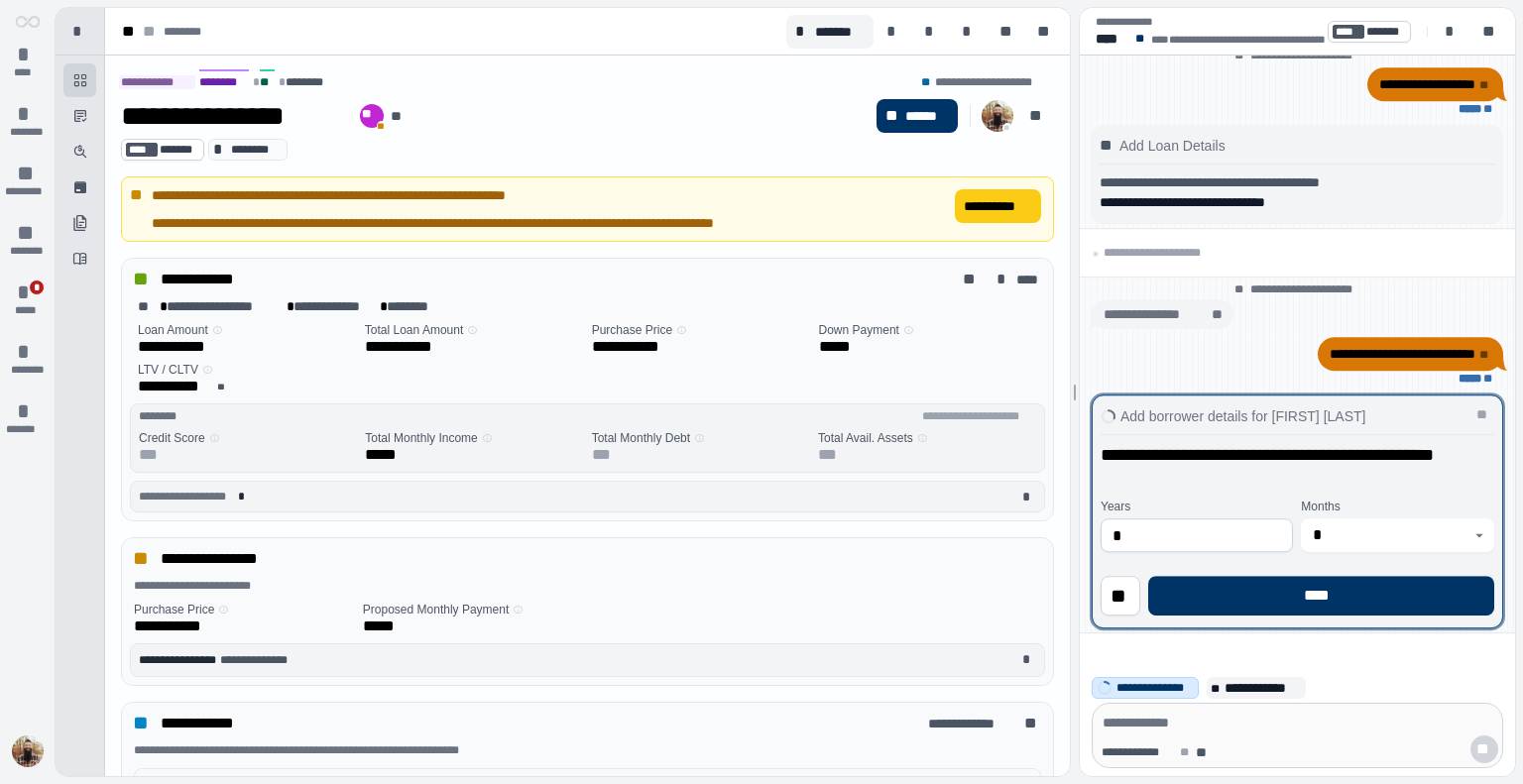 type 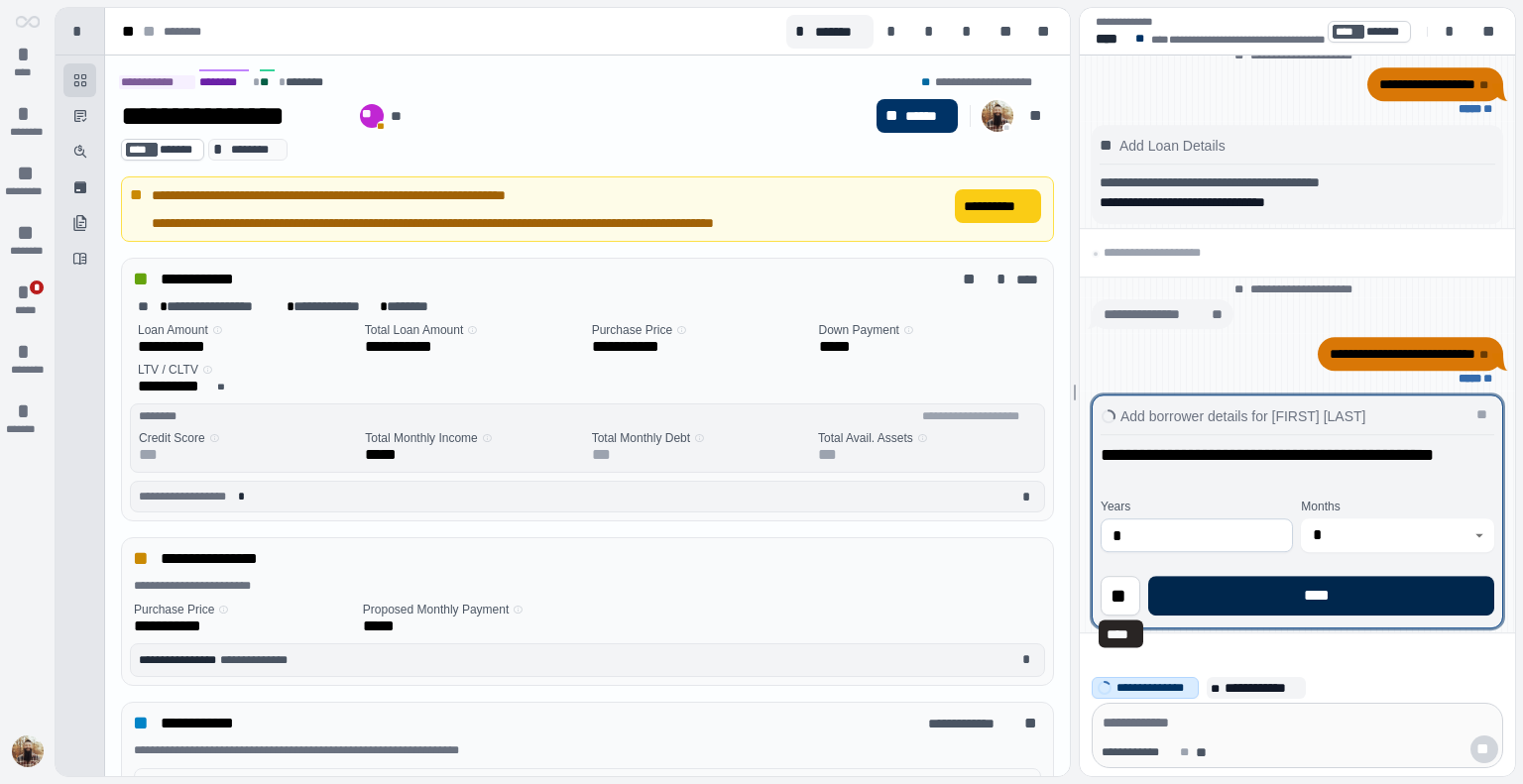 click on "****" at bounding box center (1321, 596) 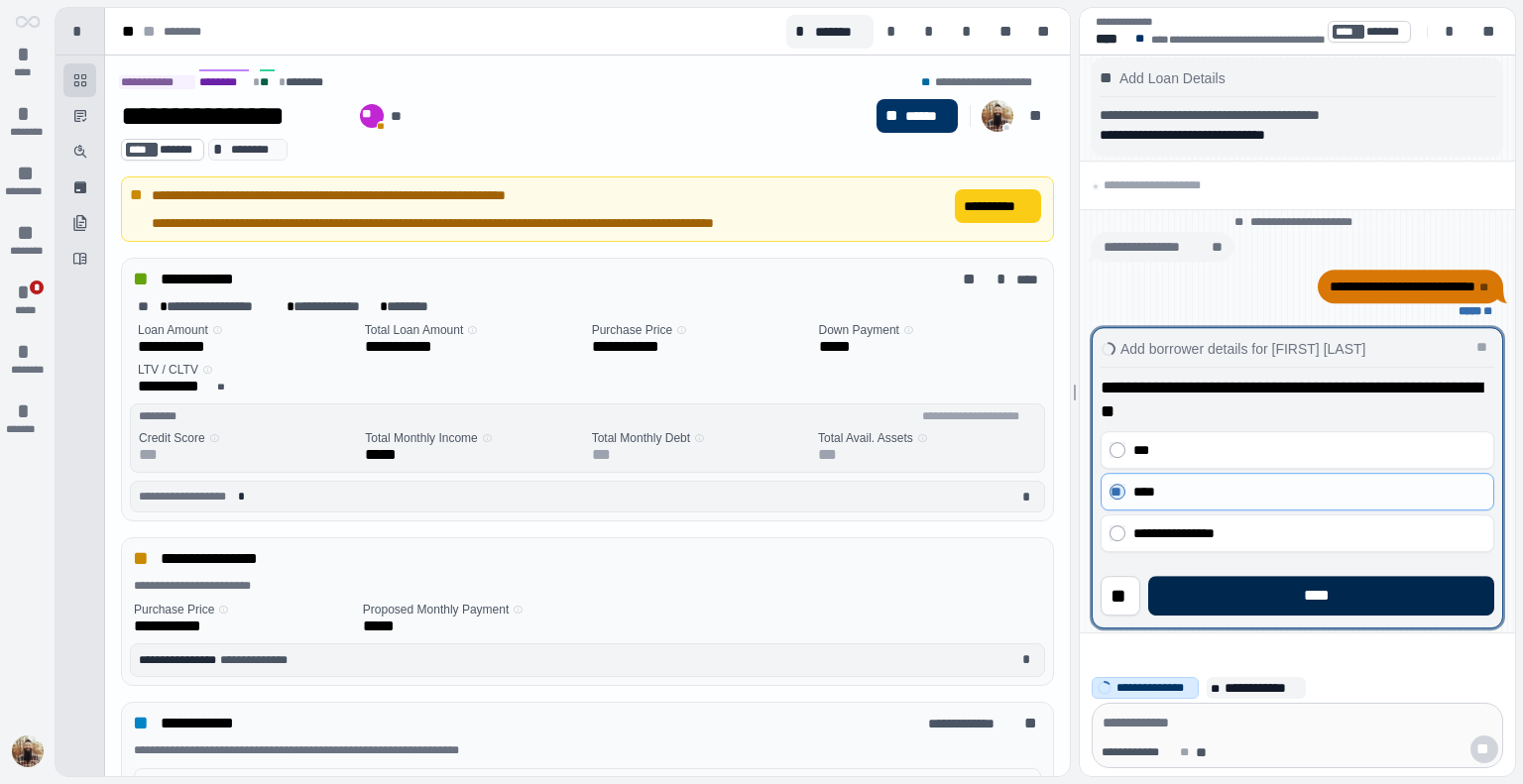 click on "****" at bounding box center [1321, 596] 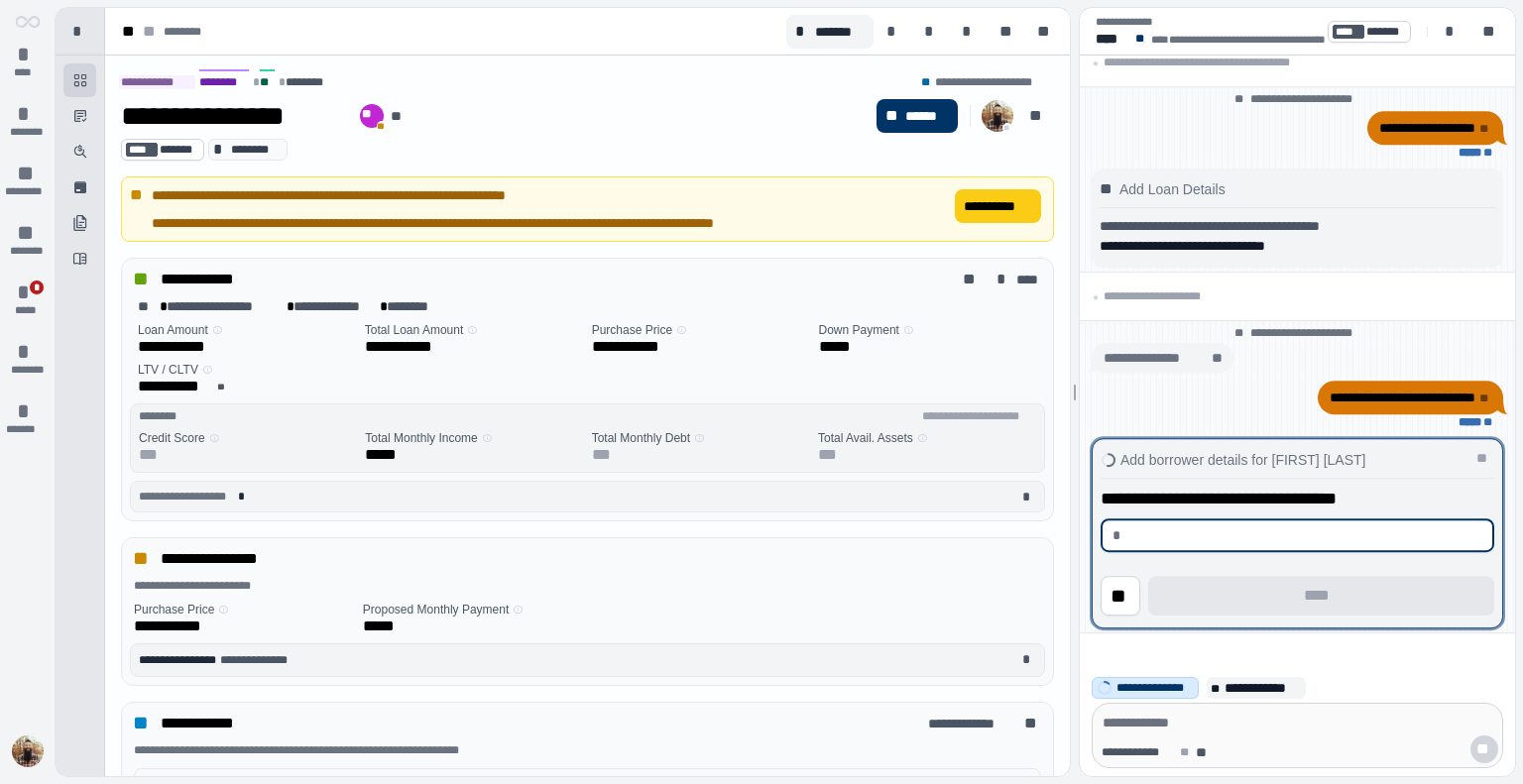 click at bounding box center (1305, 535) 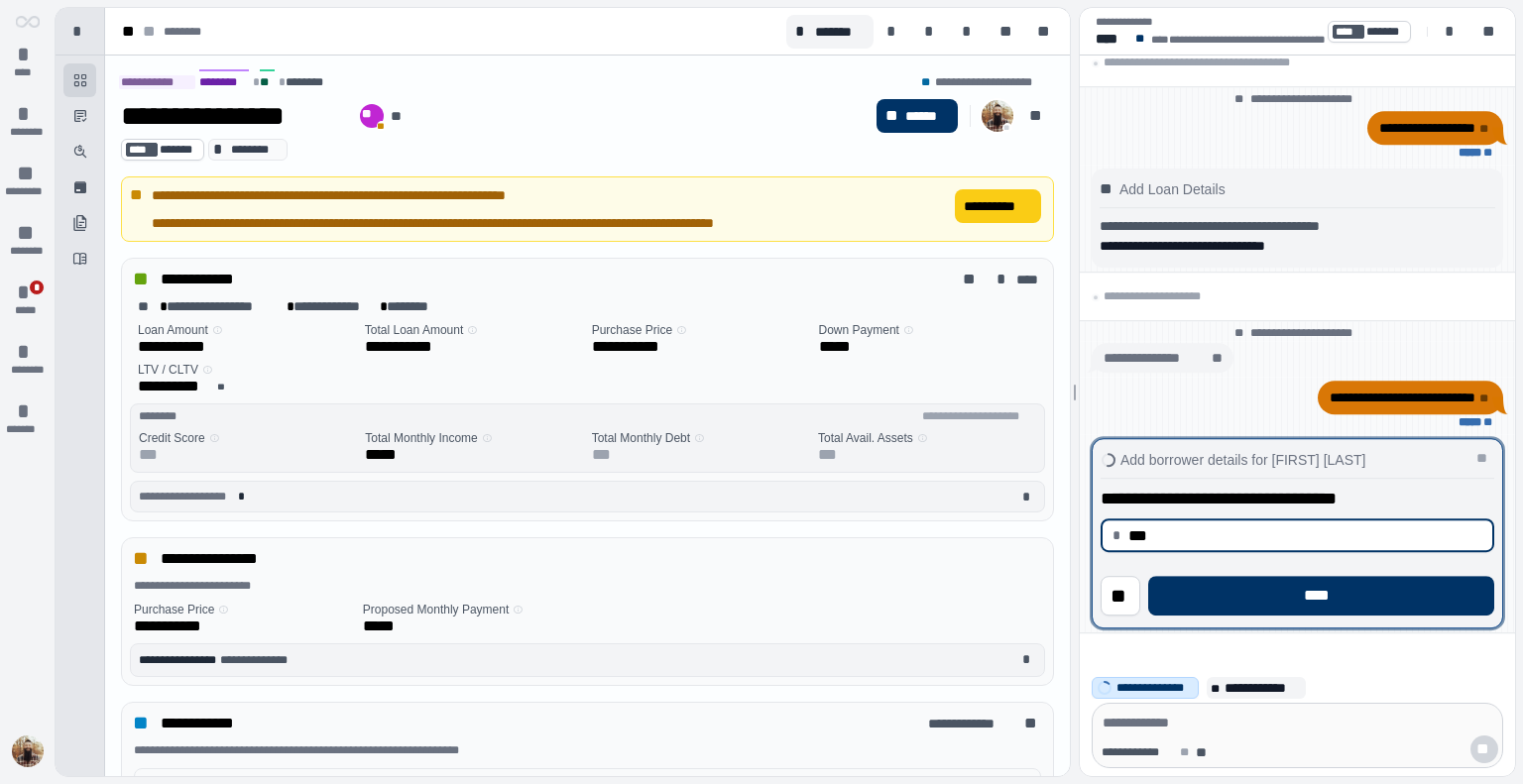 type on "******" 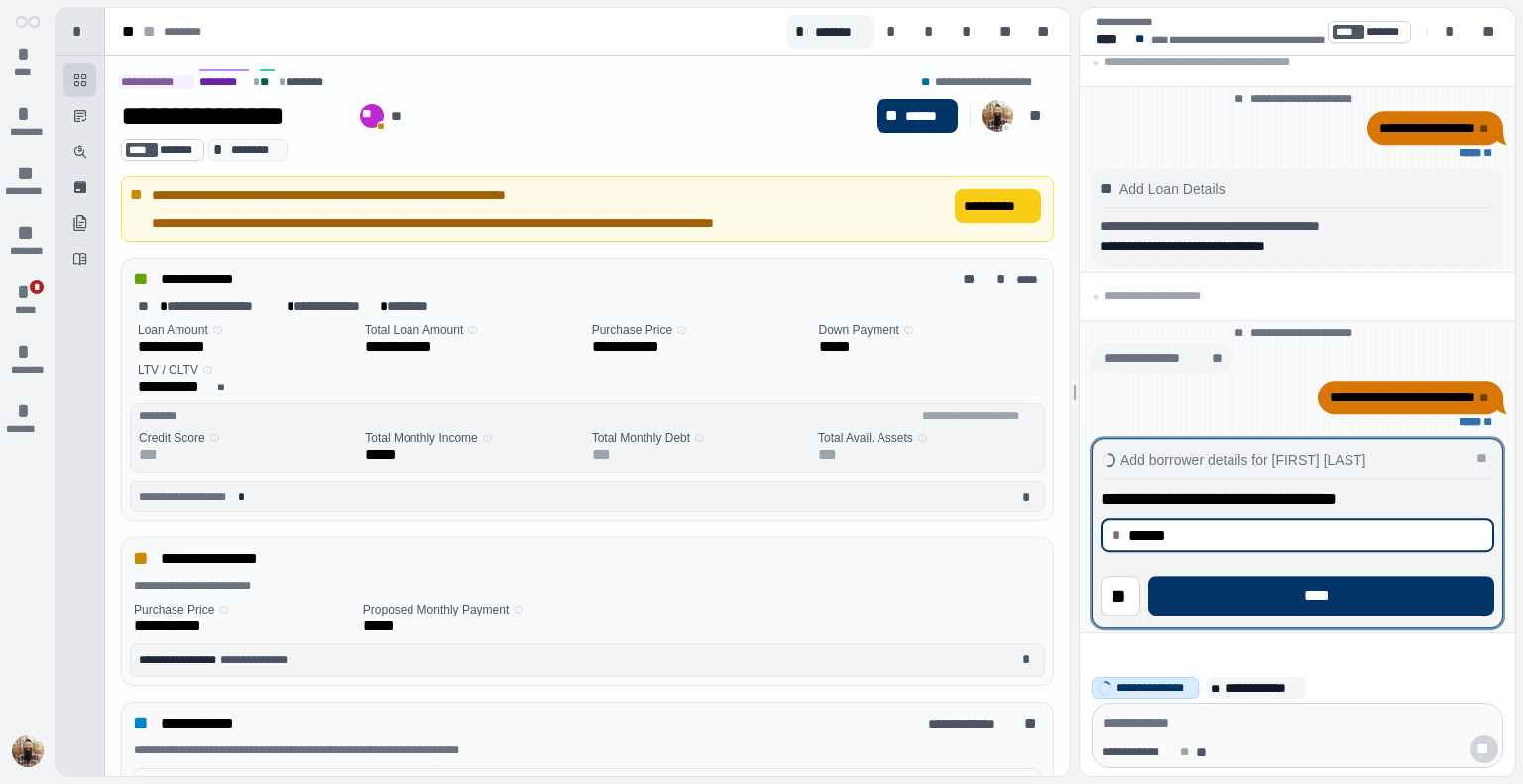 type 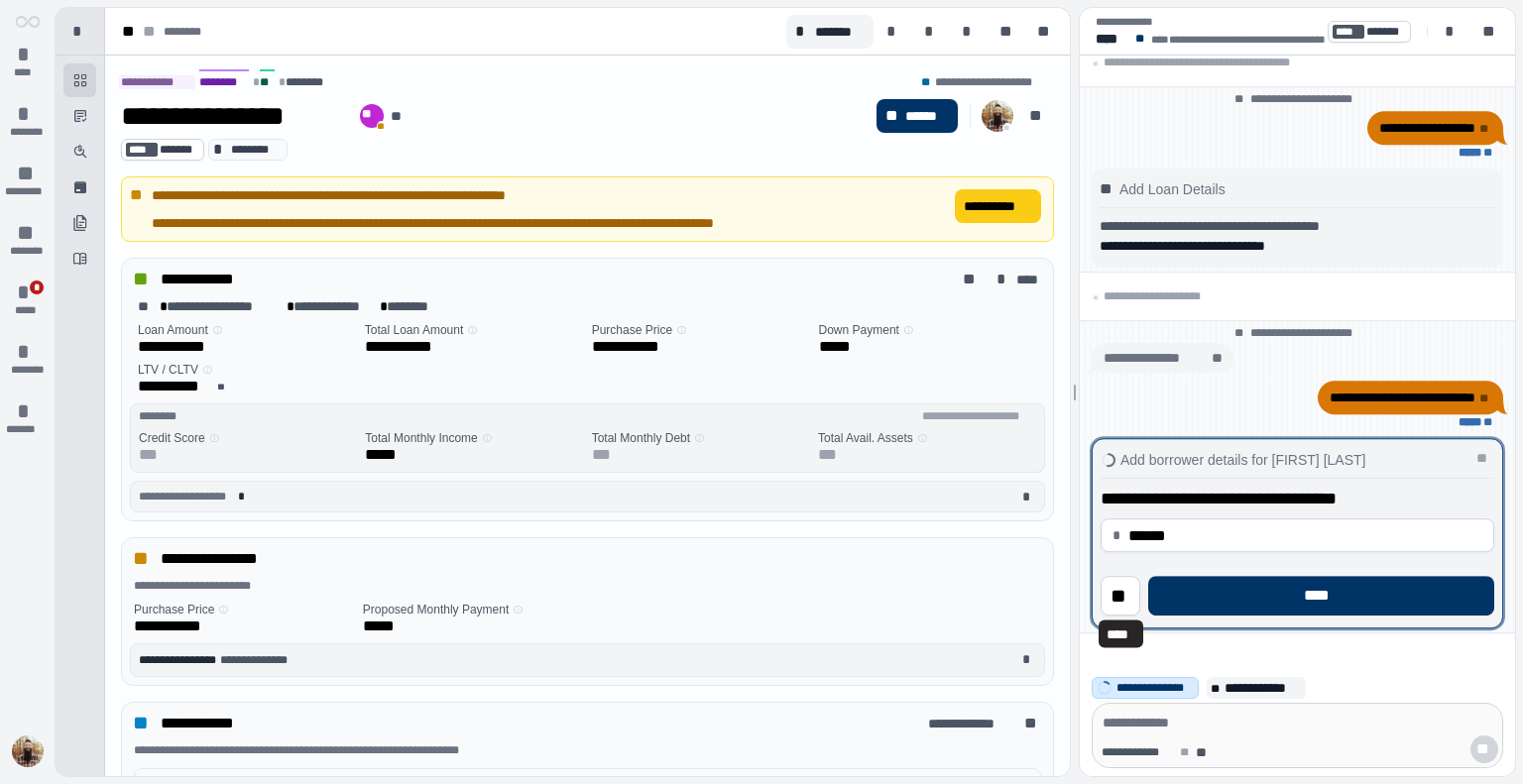 type 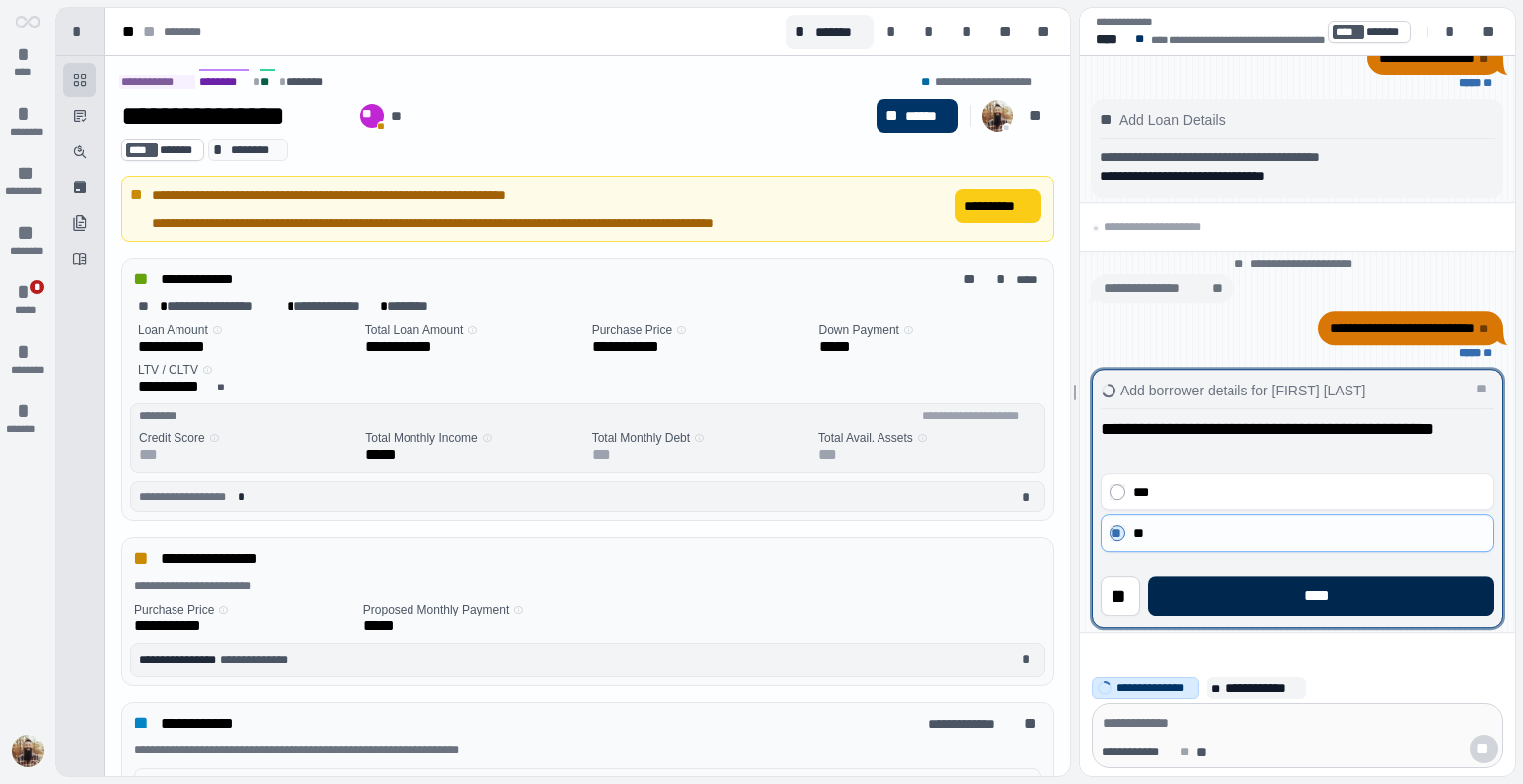 click on "****" at bounding box center [1321, 596] 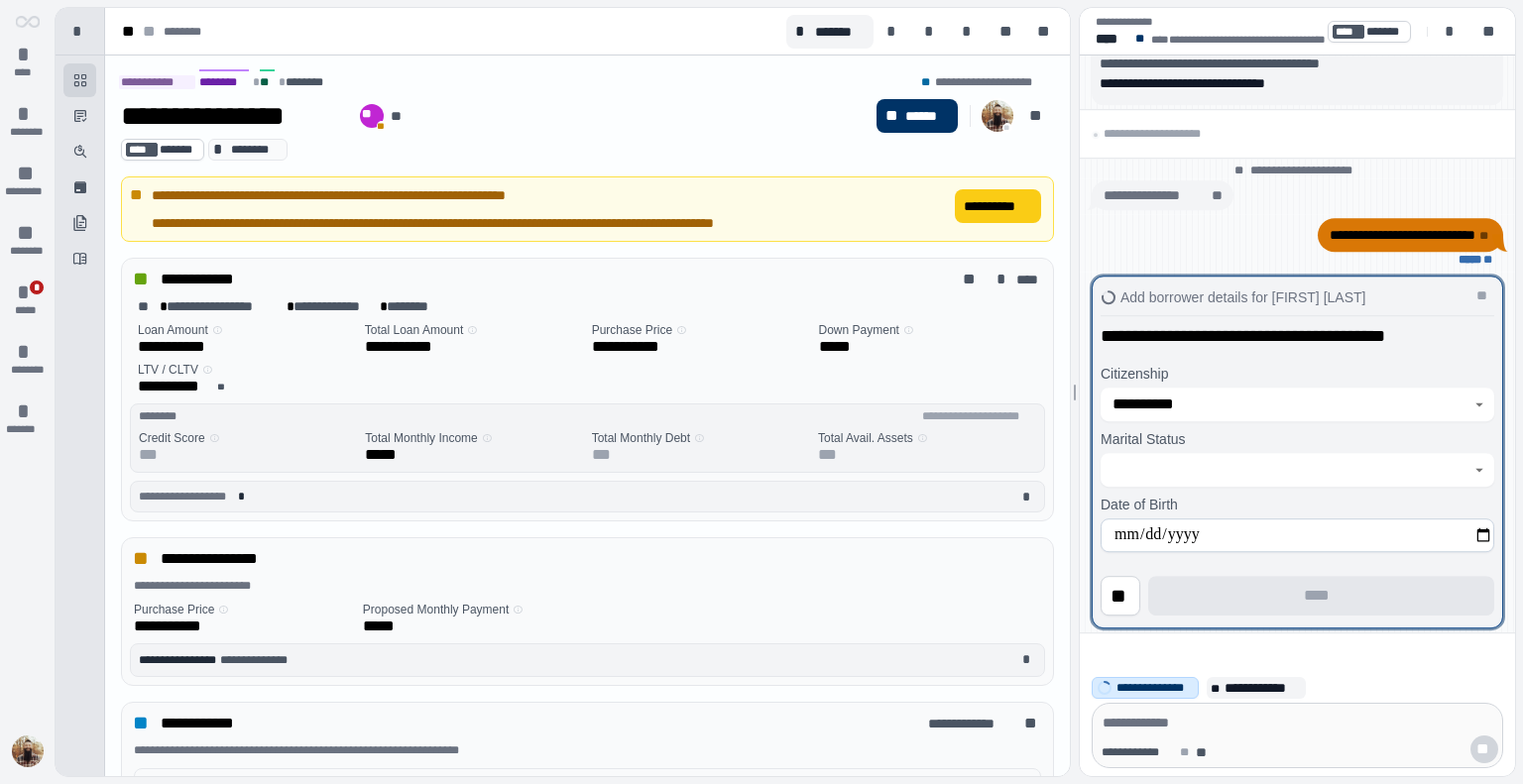 click on "**********" at bounding box center (1297, 688) 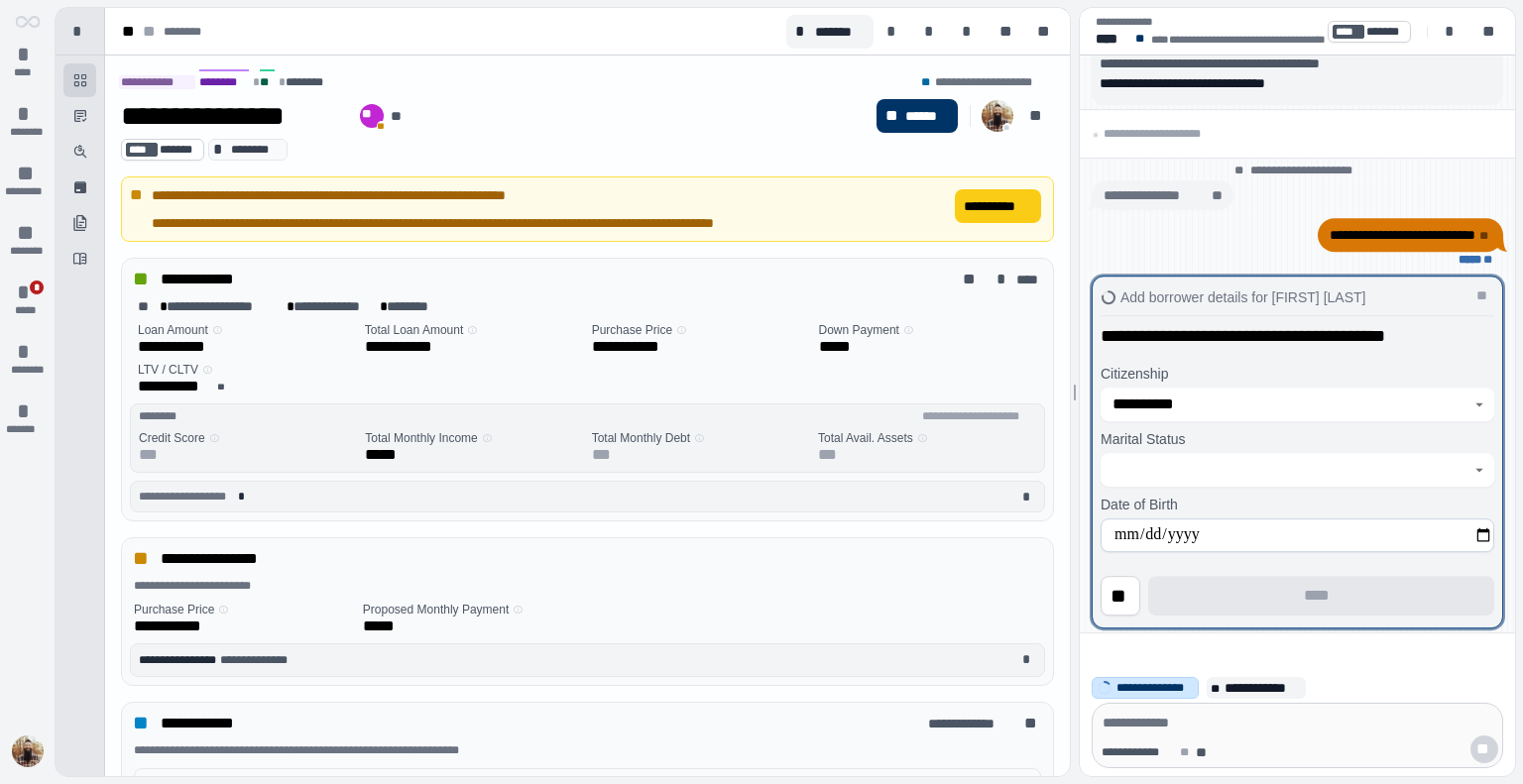 click on "**********" at bounding box center (1155, 688) 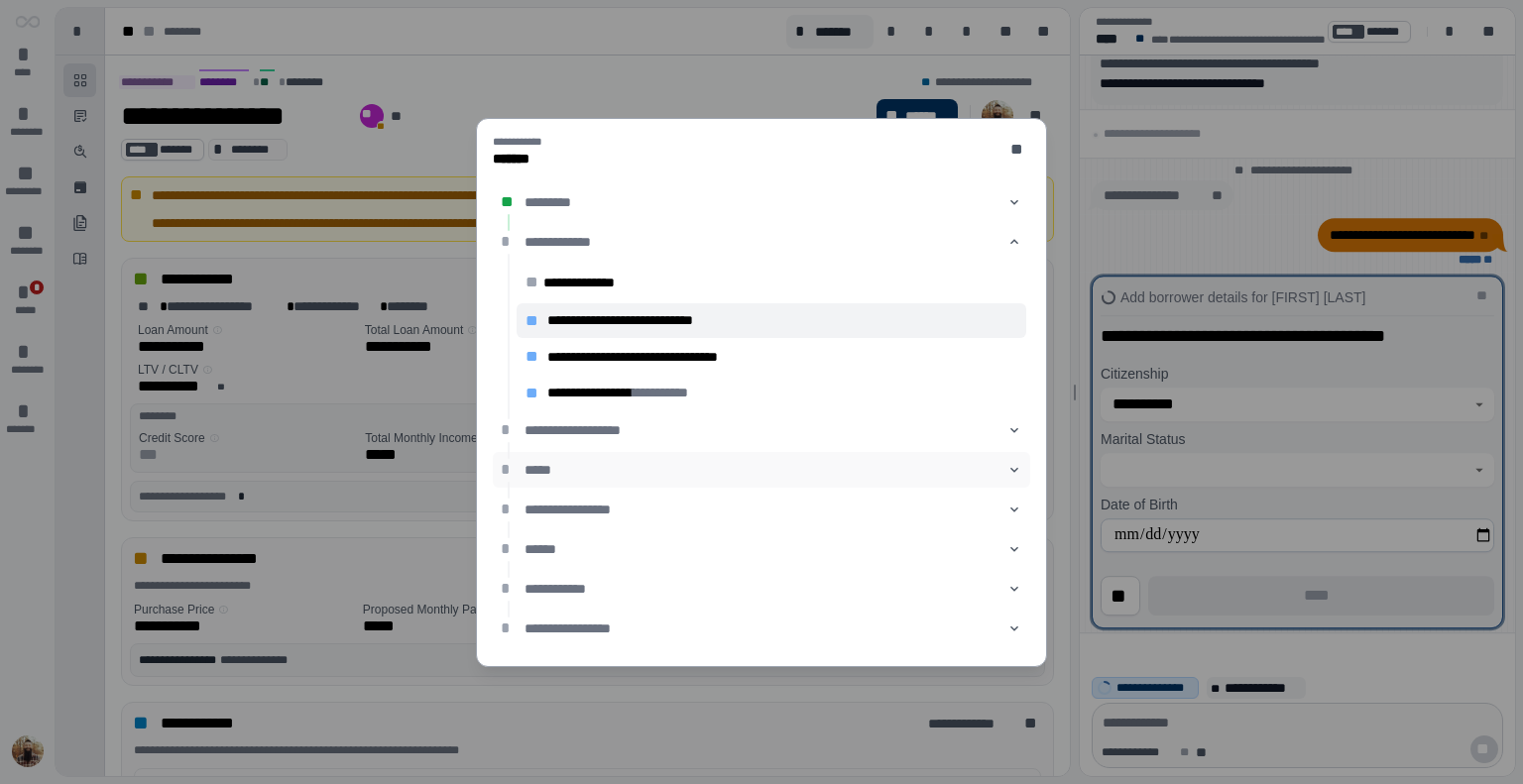 click on "*****" at bounding box center (762, 470) 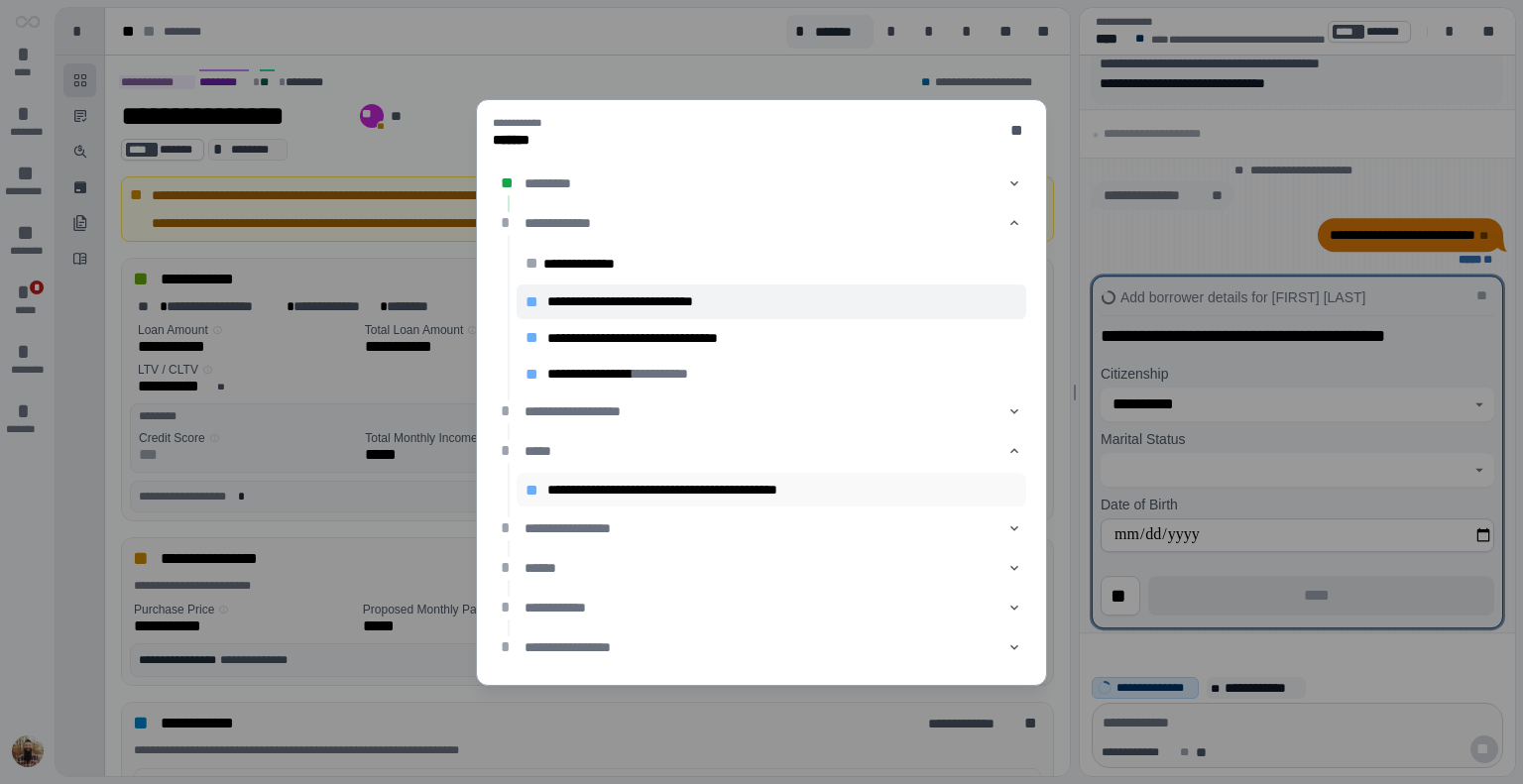 click on "**********" at bounding box center (782, 490) 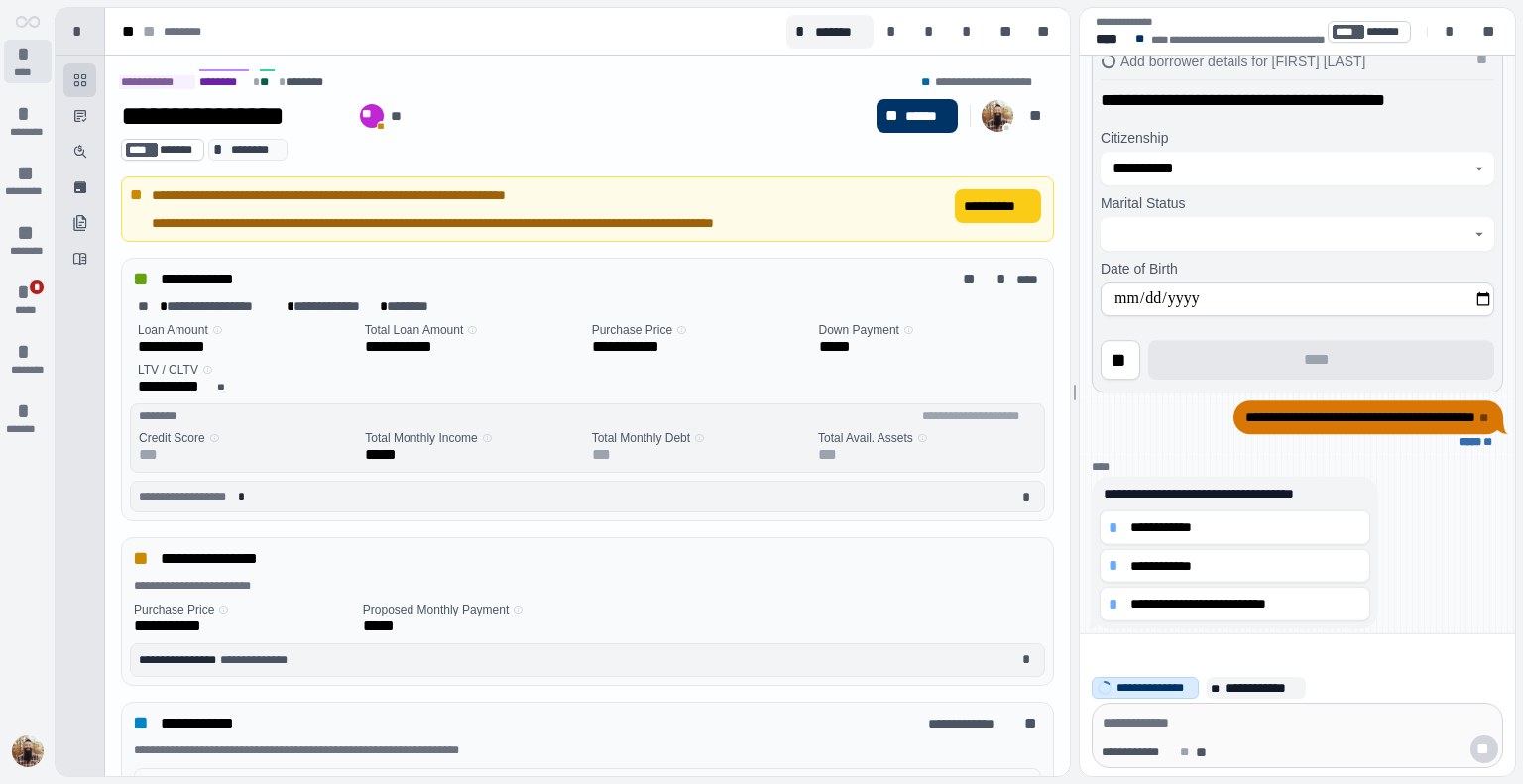 click on "*" at bounding box center [28, 55] 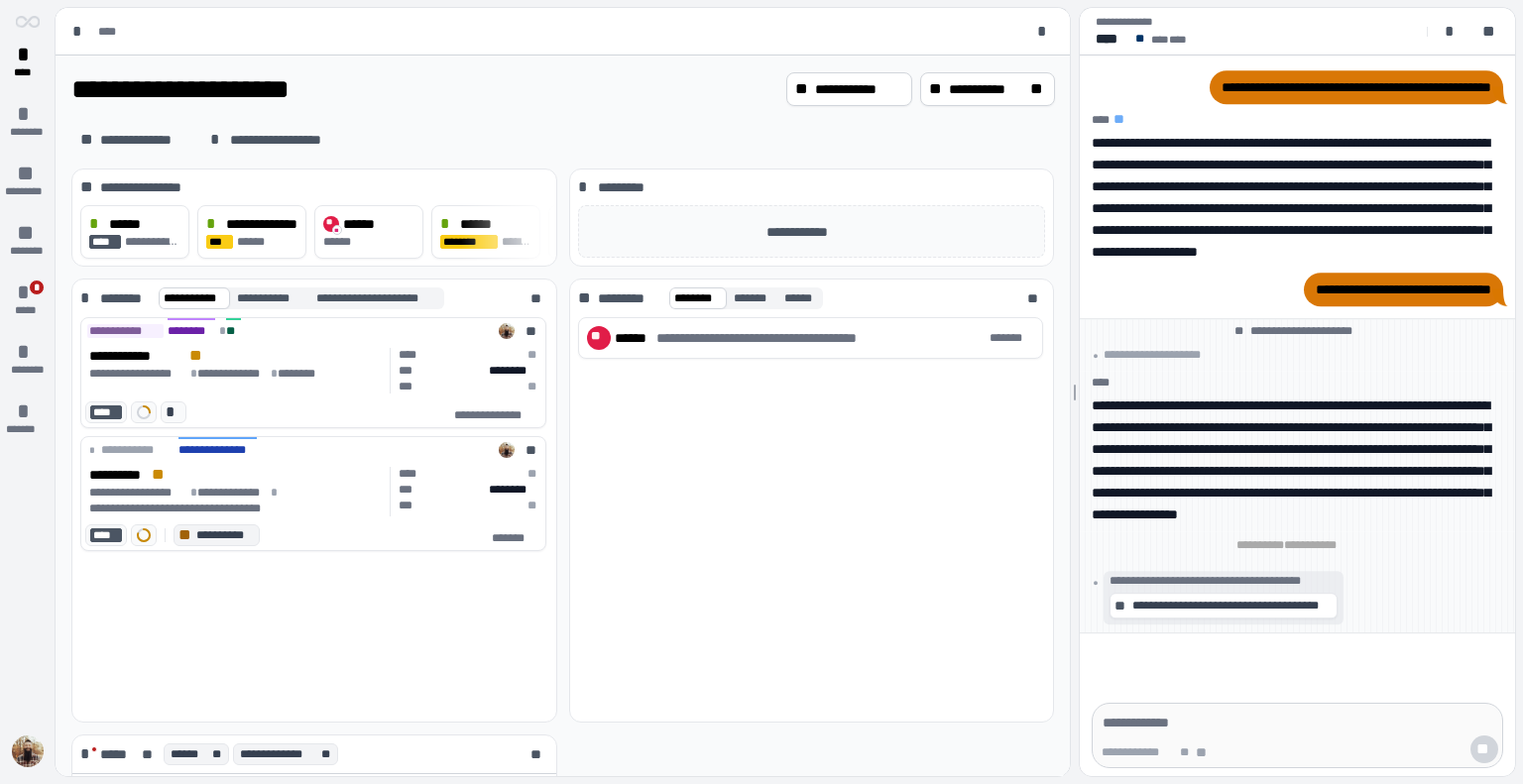 click on "**********" at bounding box center (562, 89) 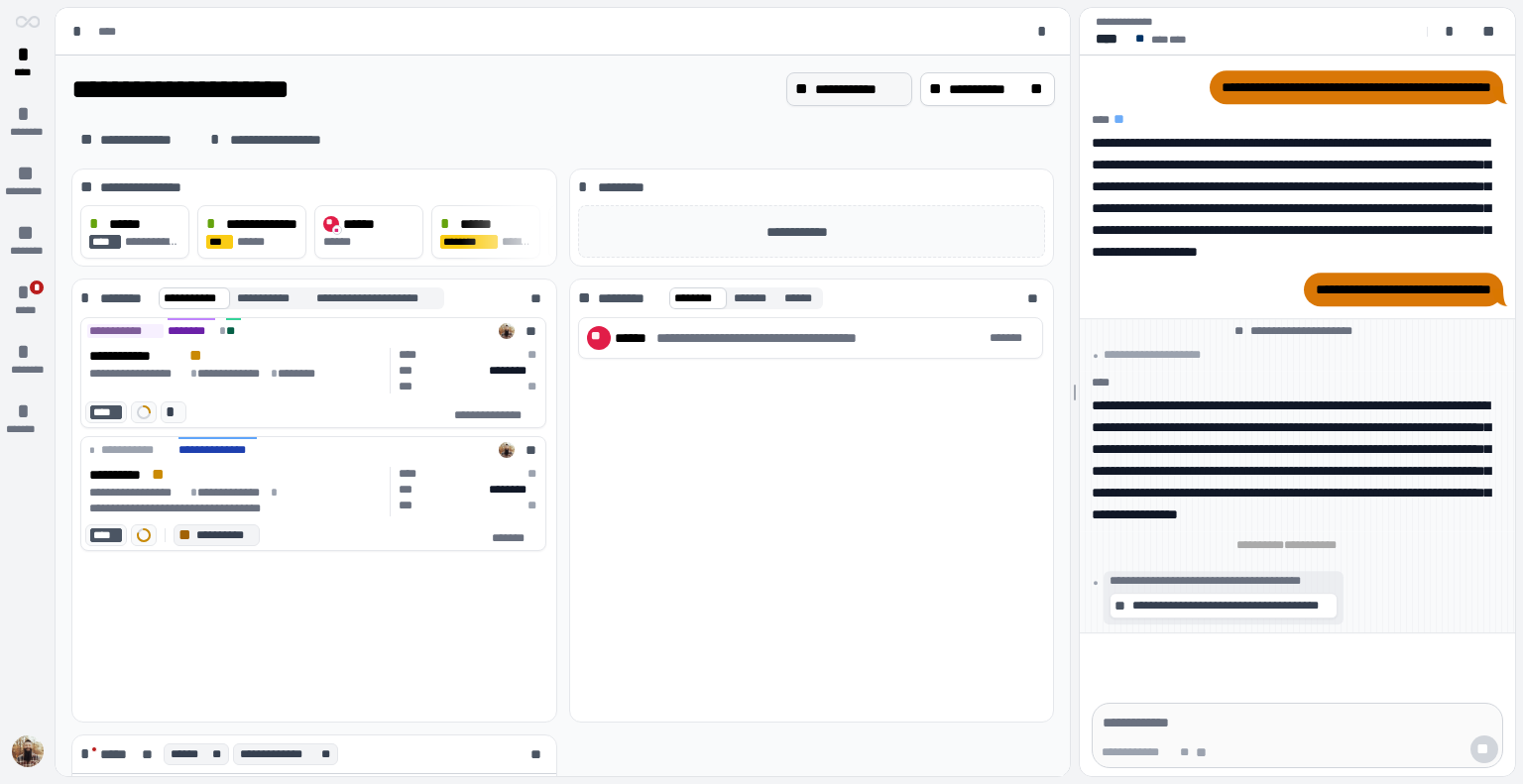 click on "**********" at bounding box center (859, 89) 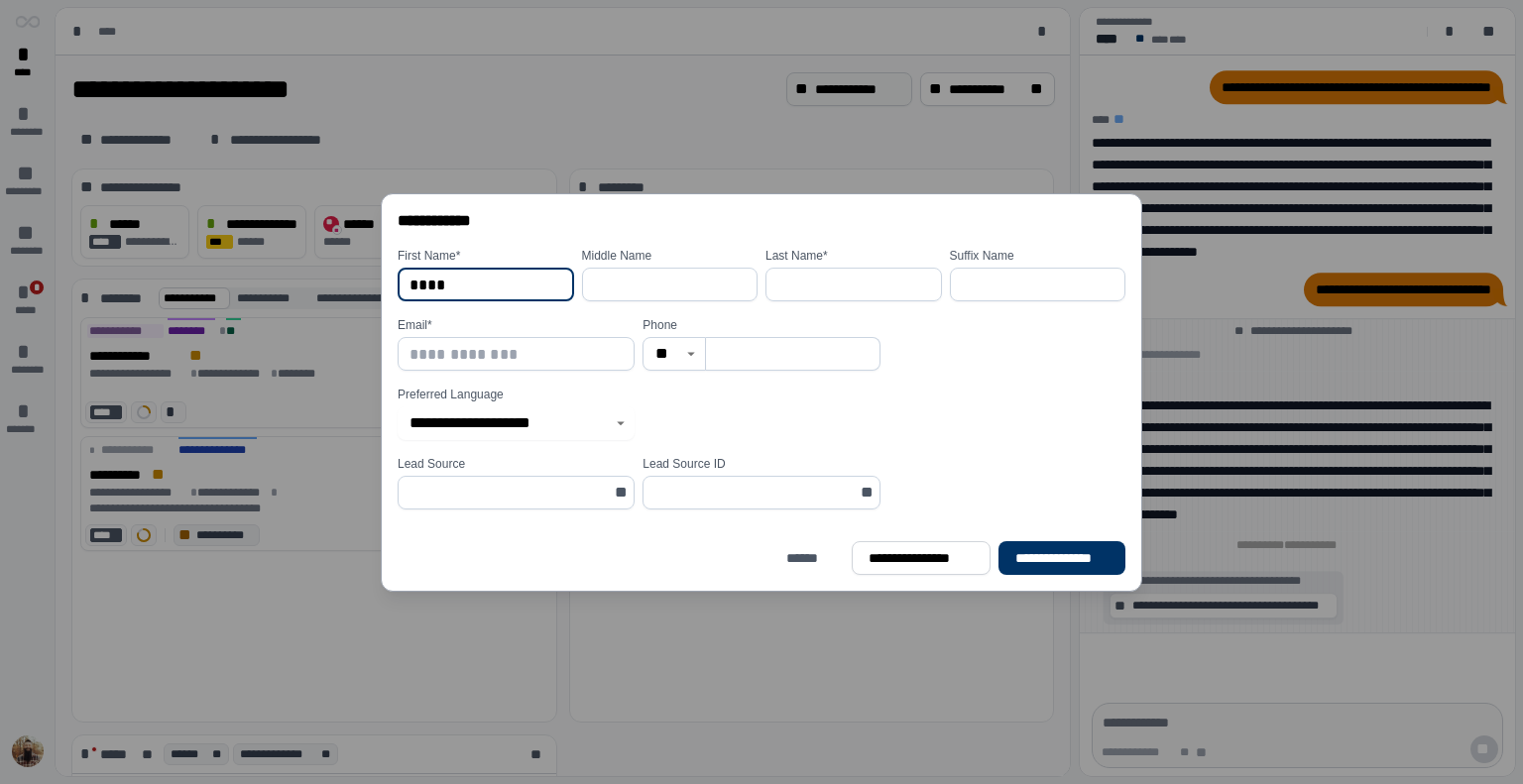 type on "****" 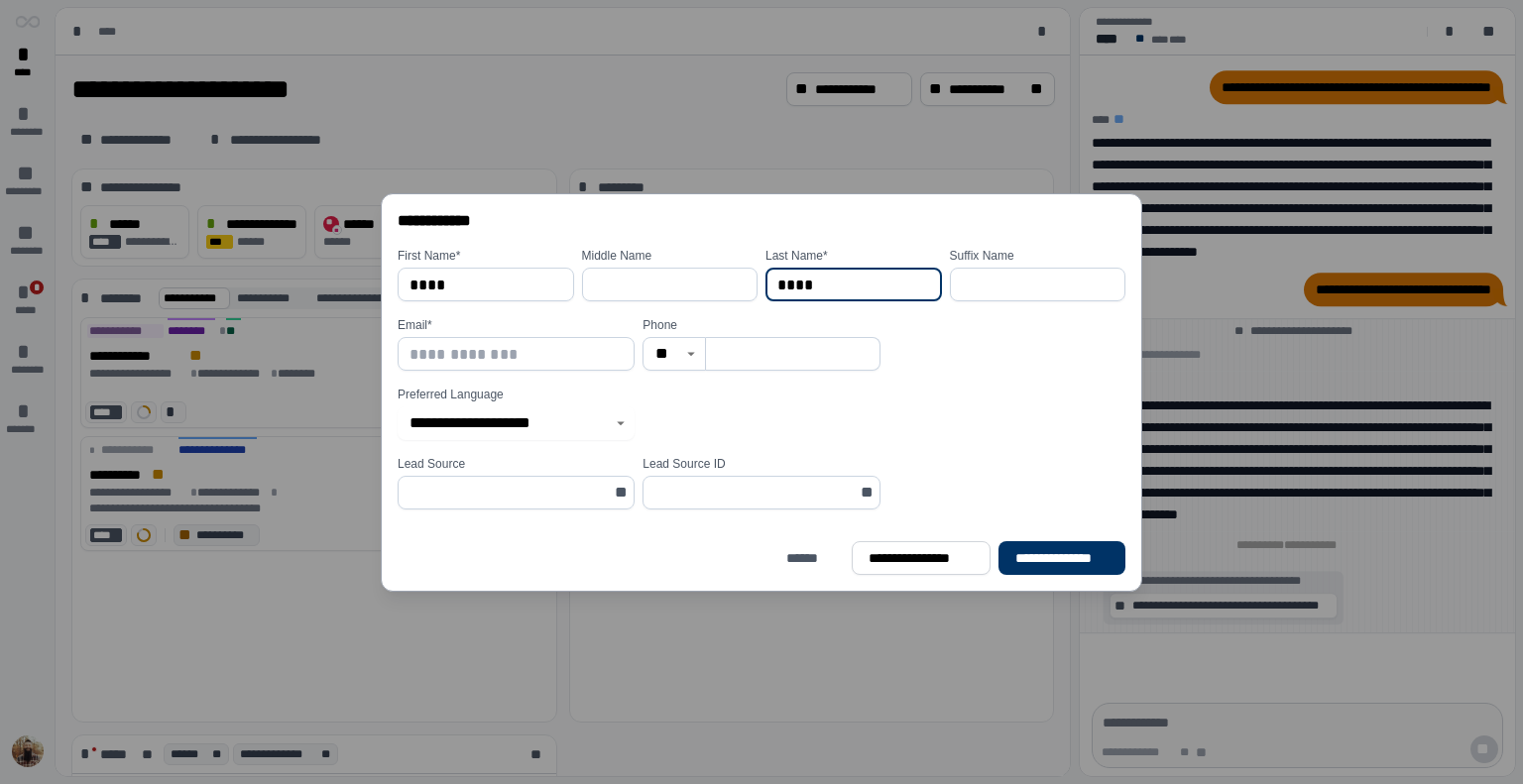 type on "*********" 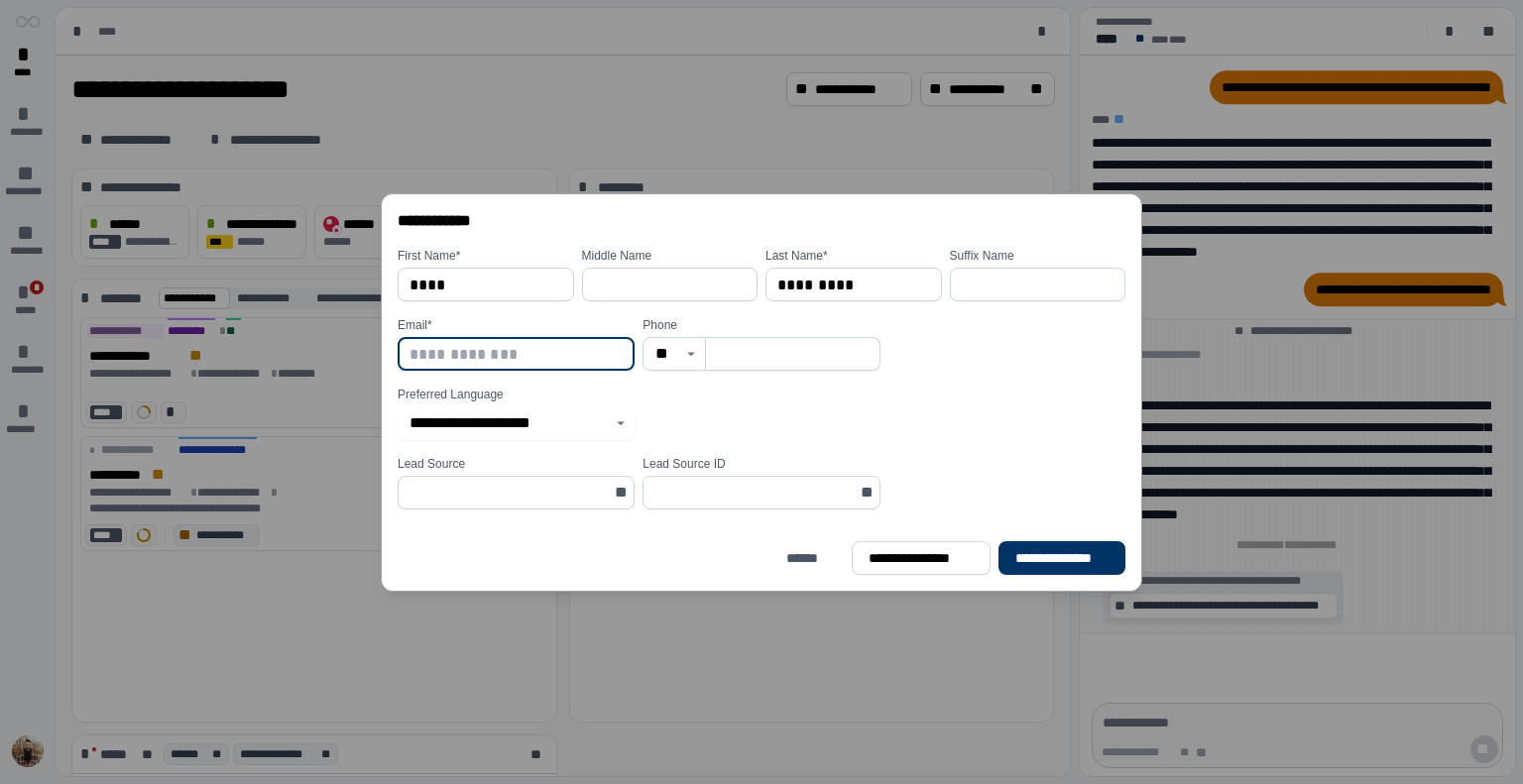 click at bounding box center (516, 354) 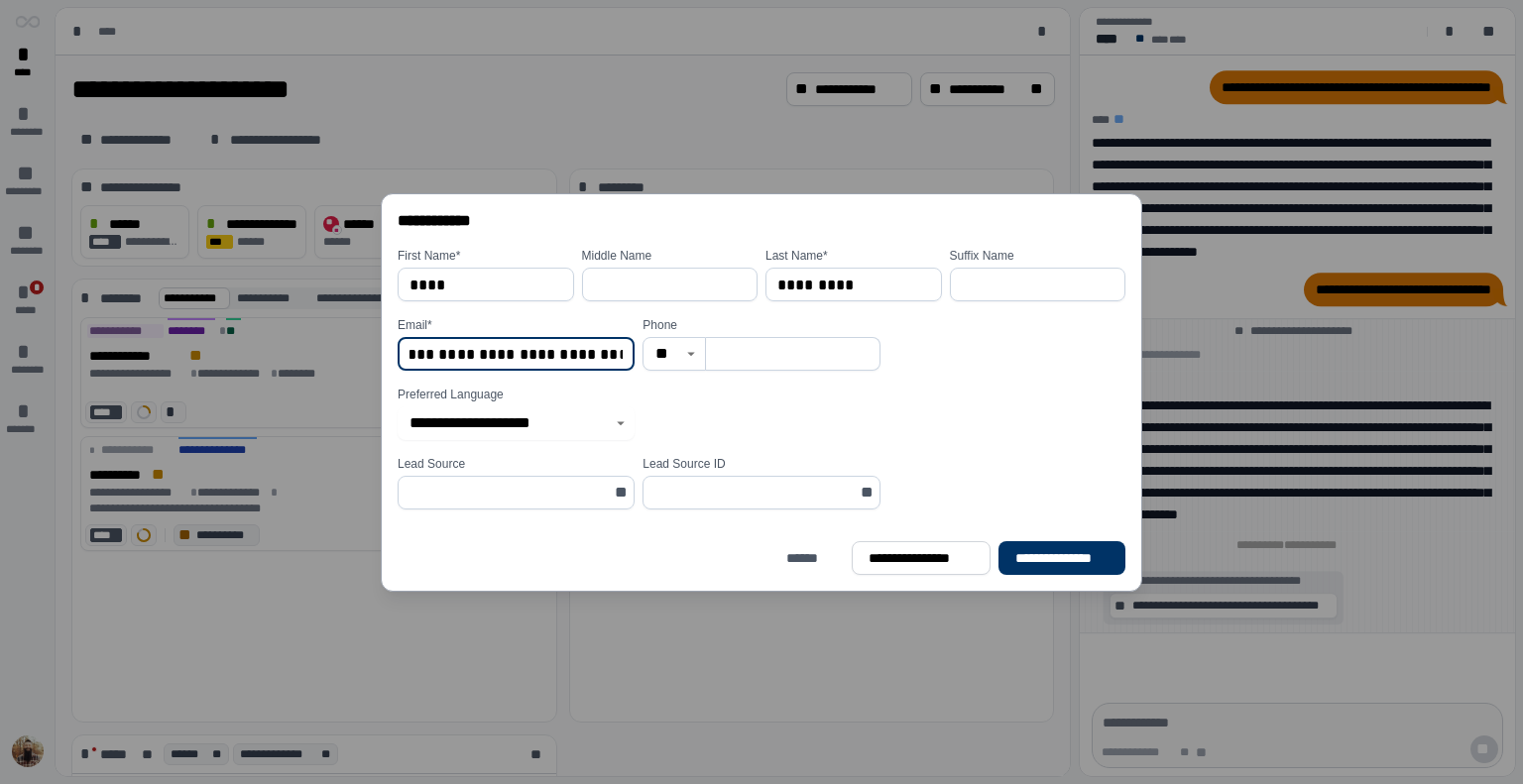 scroll, scrollTop: 0, scrollLeft: 115, axis: horizontal 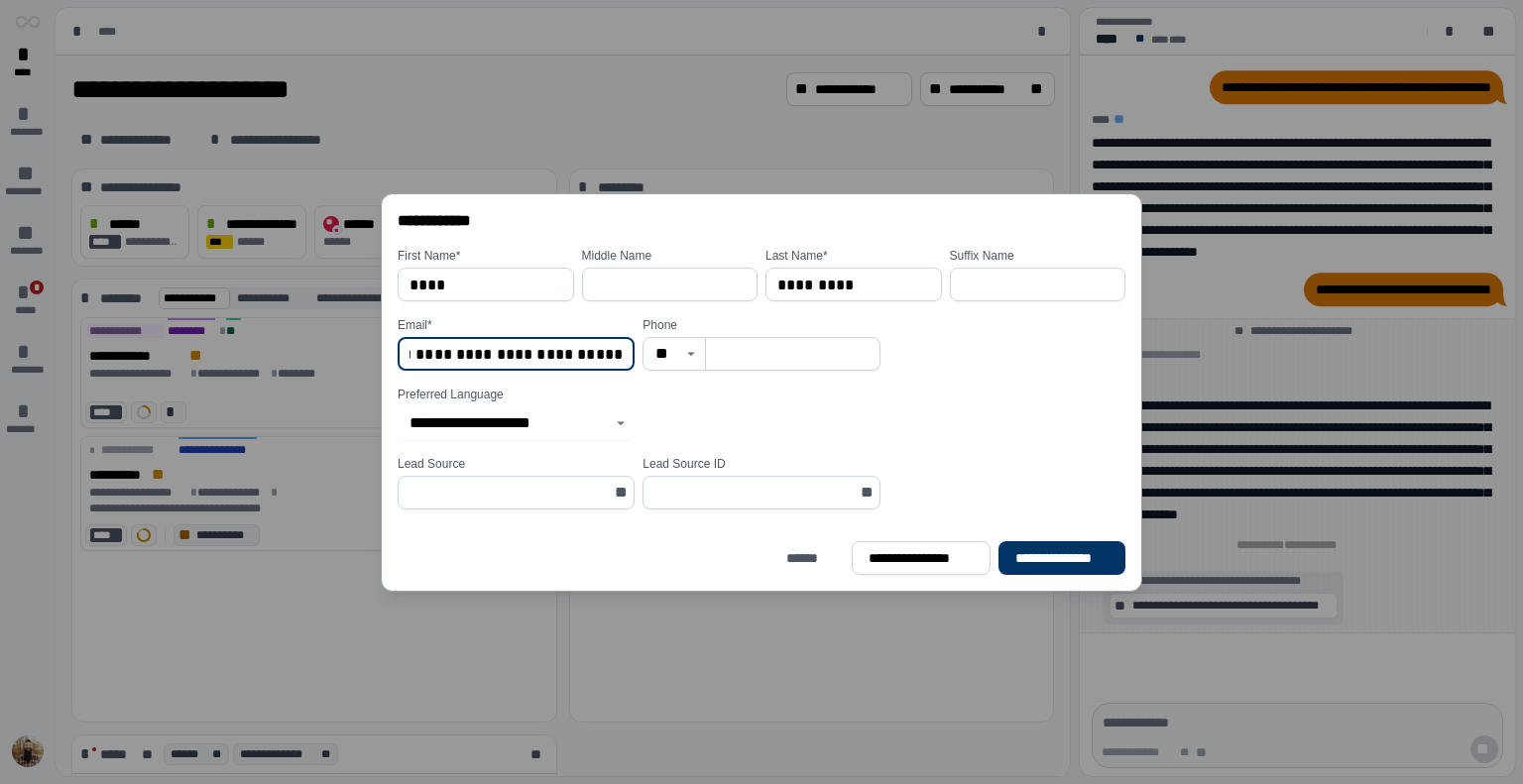 type on "**********" 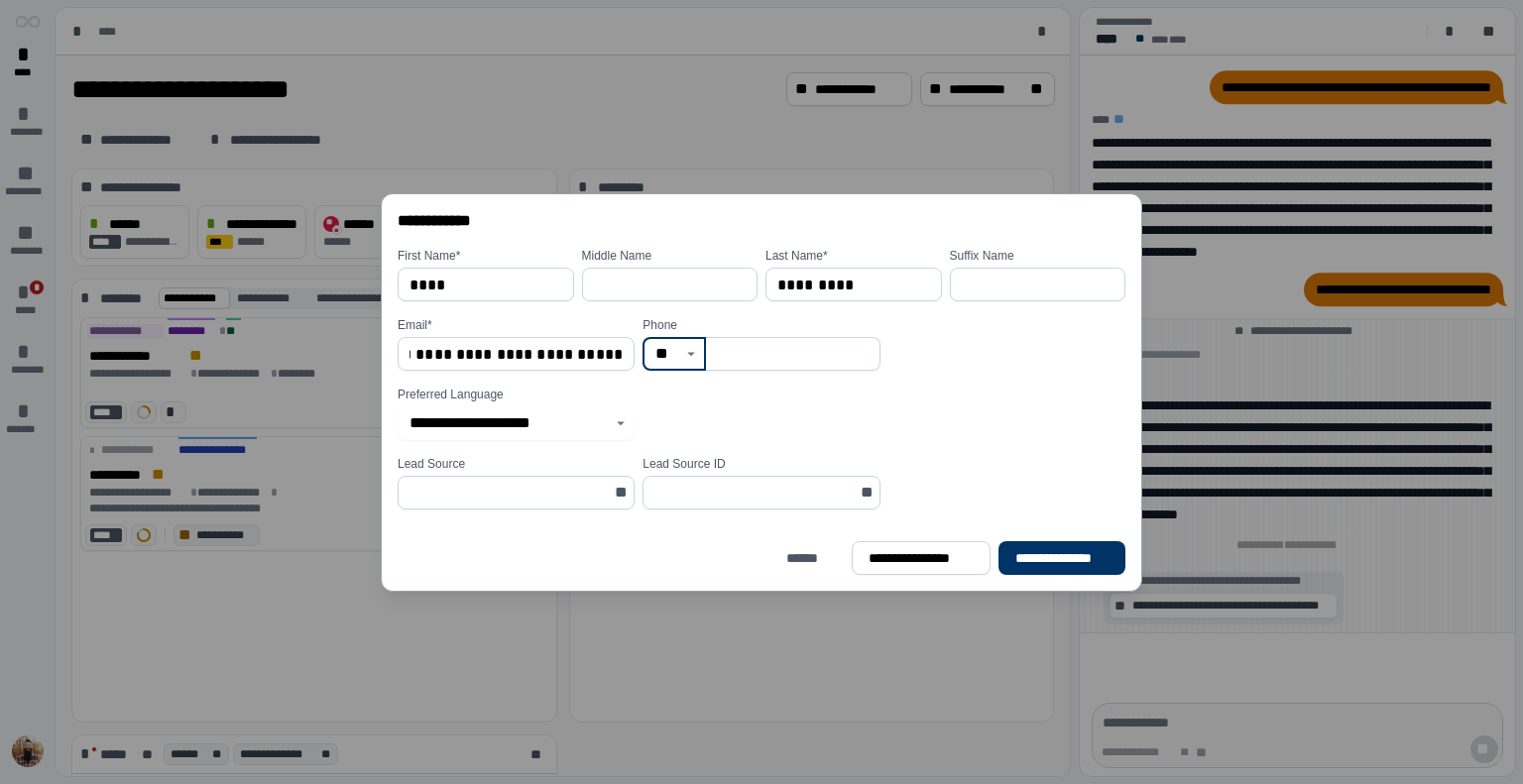scroll, scrollTop: 0, scrollLeft: 0, axis: both 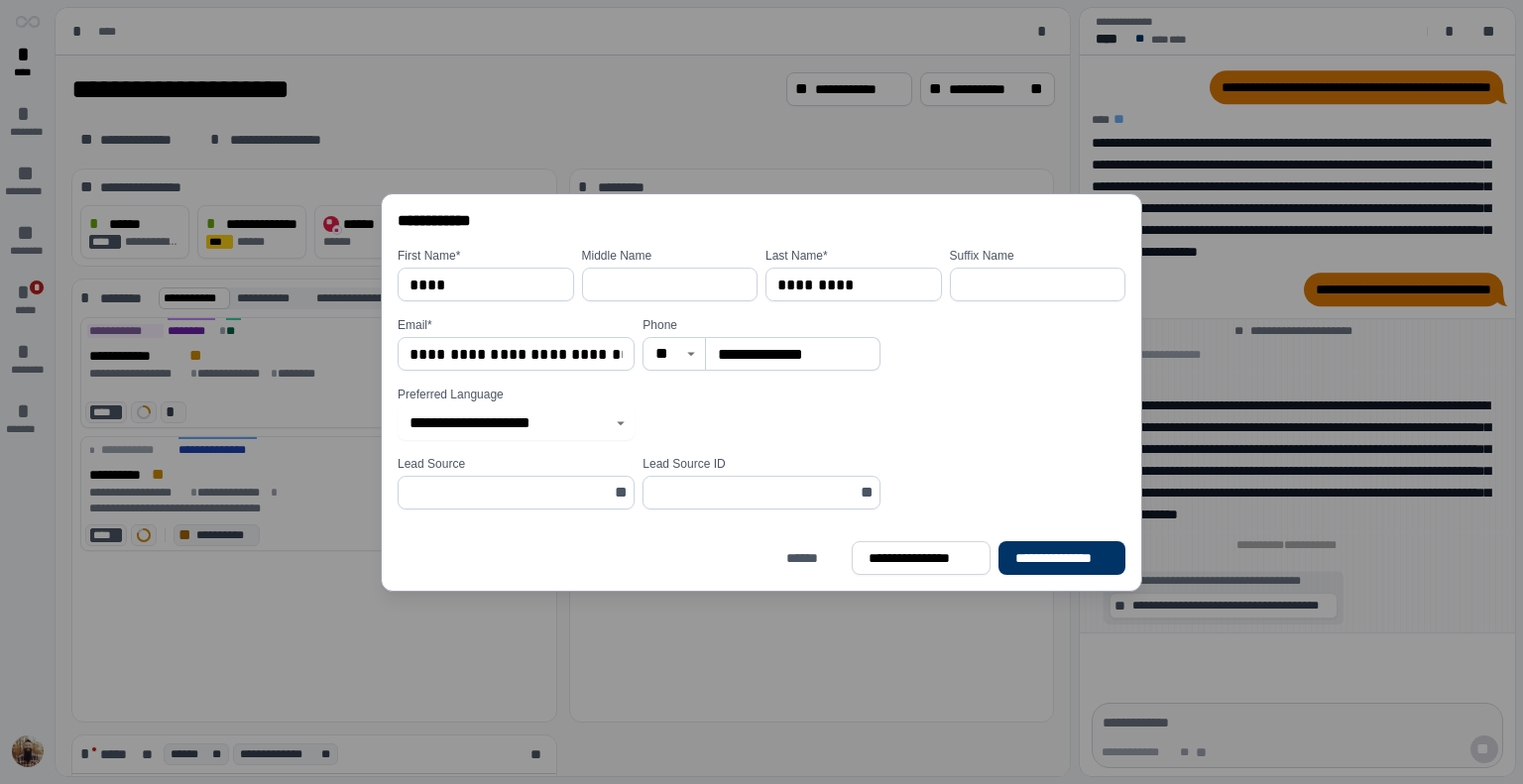 type on "**********" 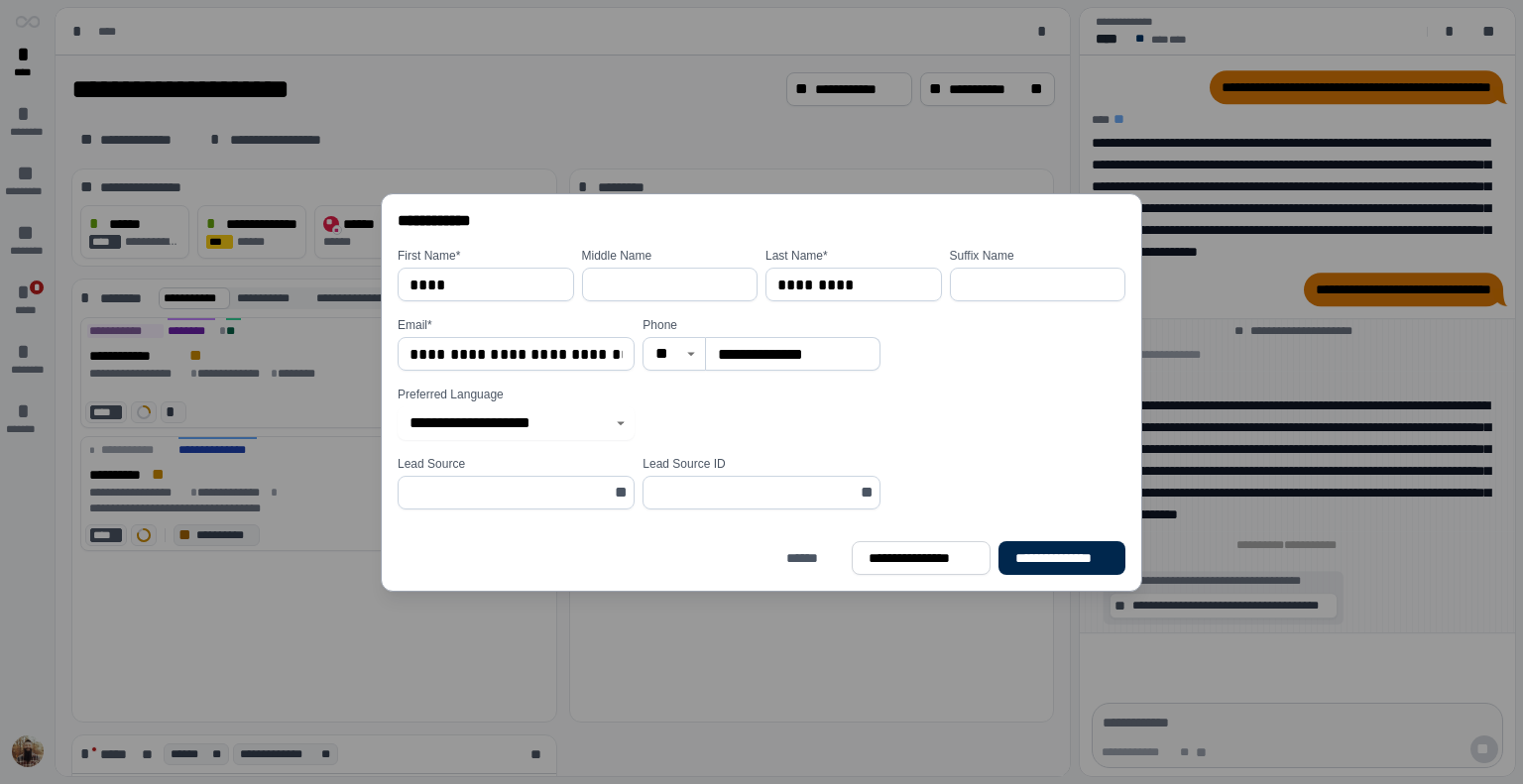 click on "**********" at bounding box center [1062, 558] 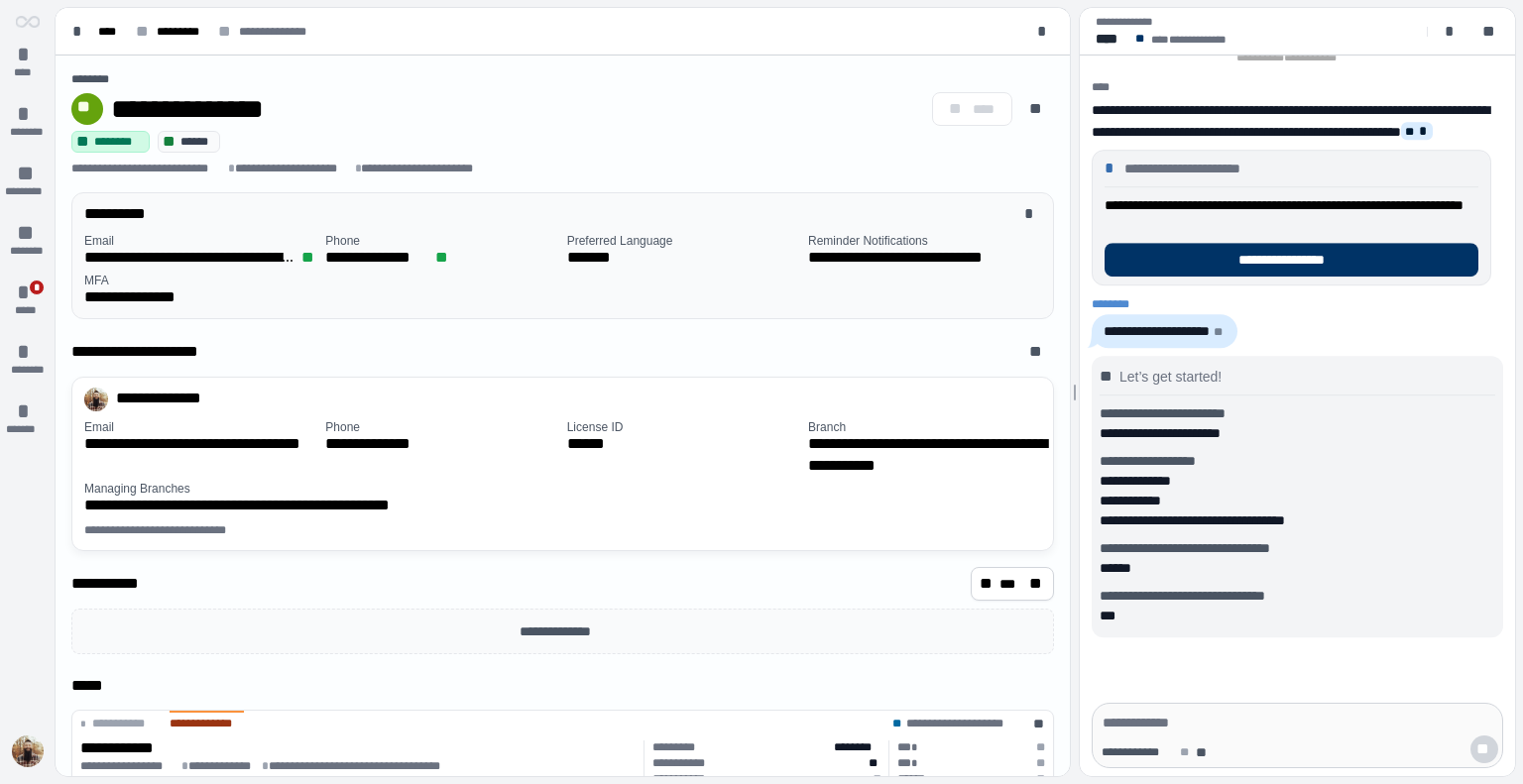 scroll, scrollTop: 206, scrollLeft: 0, axis: vertical 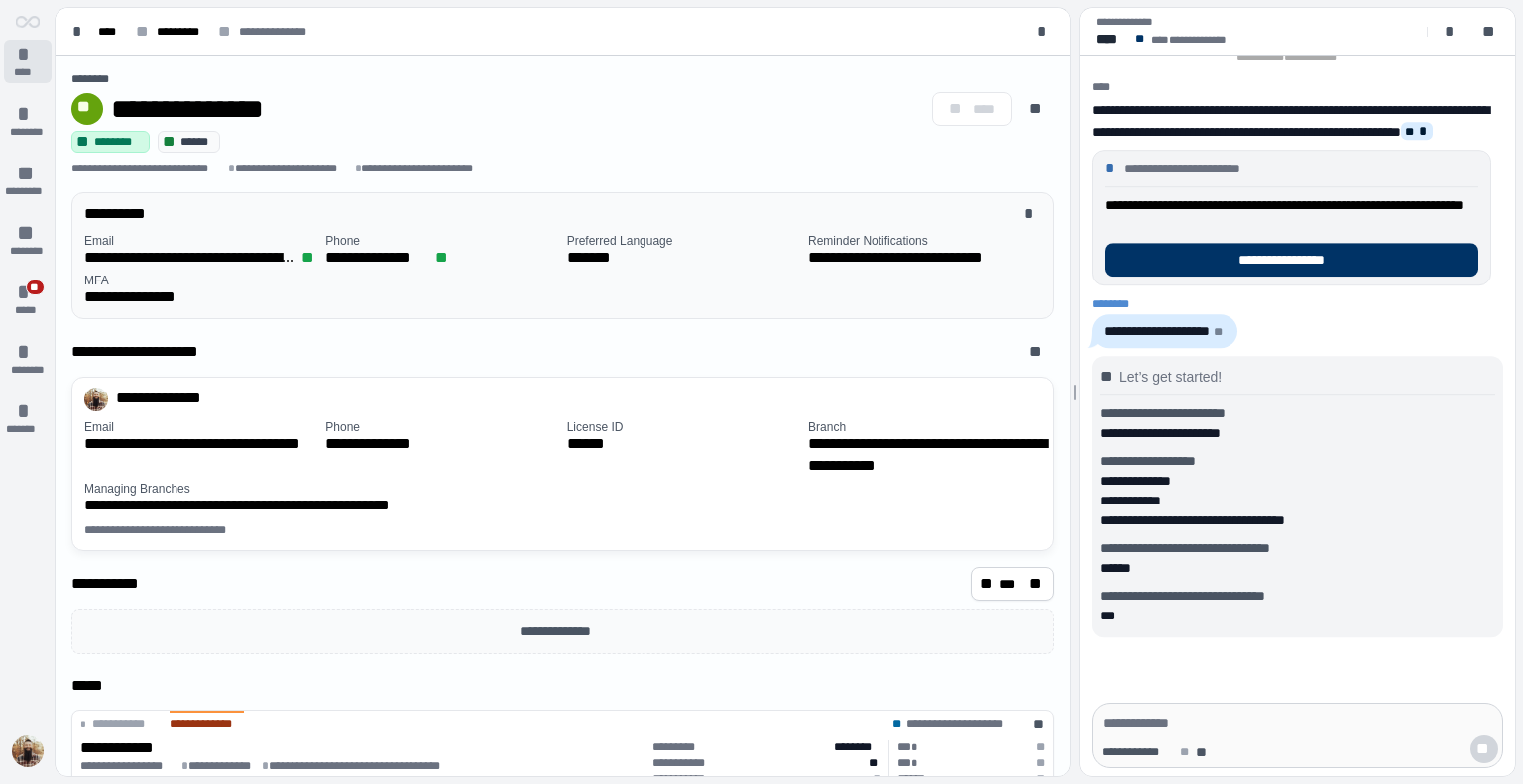 click on "* ****" at bounding box center (28, 61) 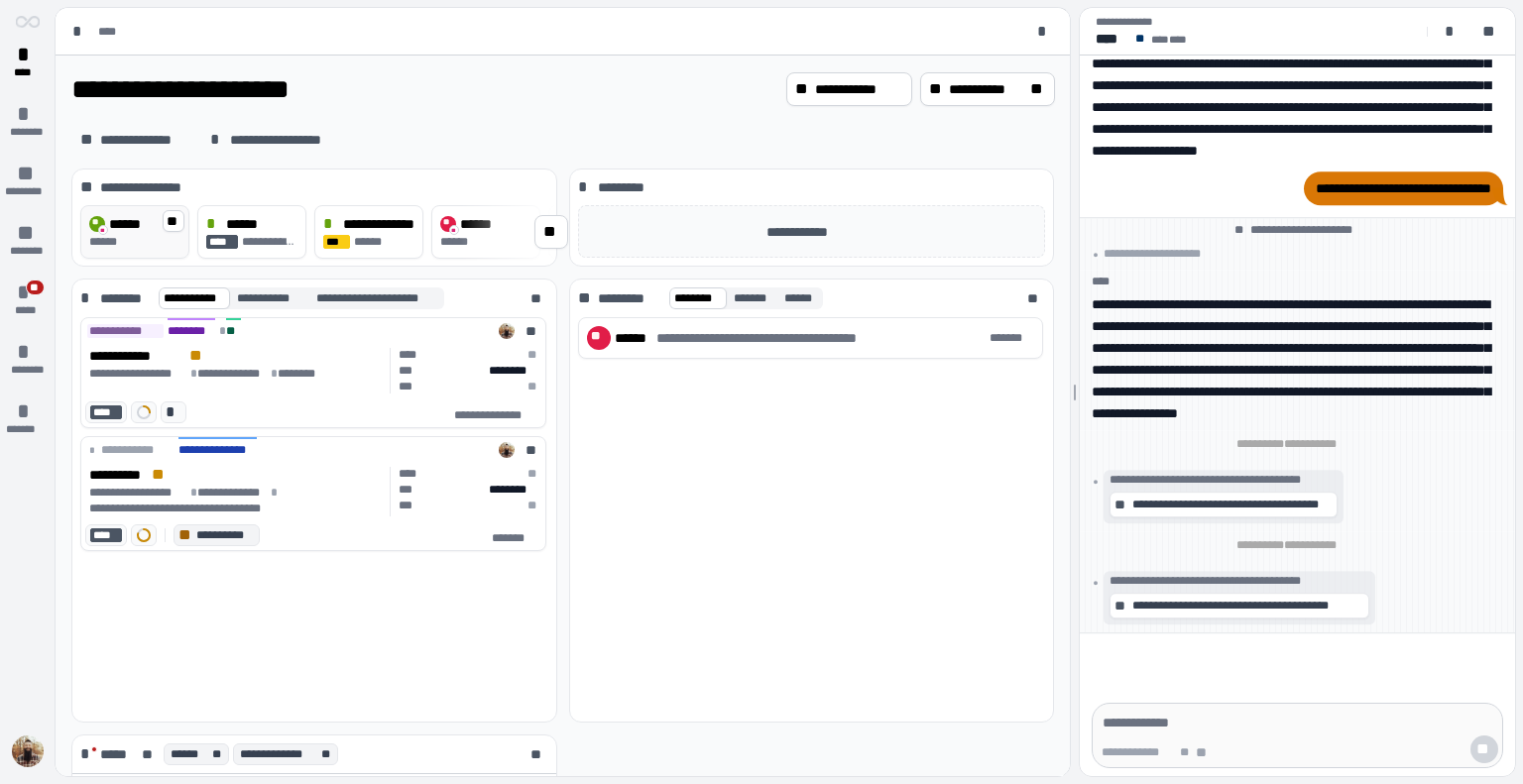 click on "** ** ******" at bounding box center (135, 224) 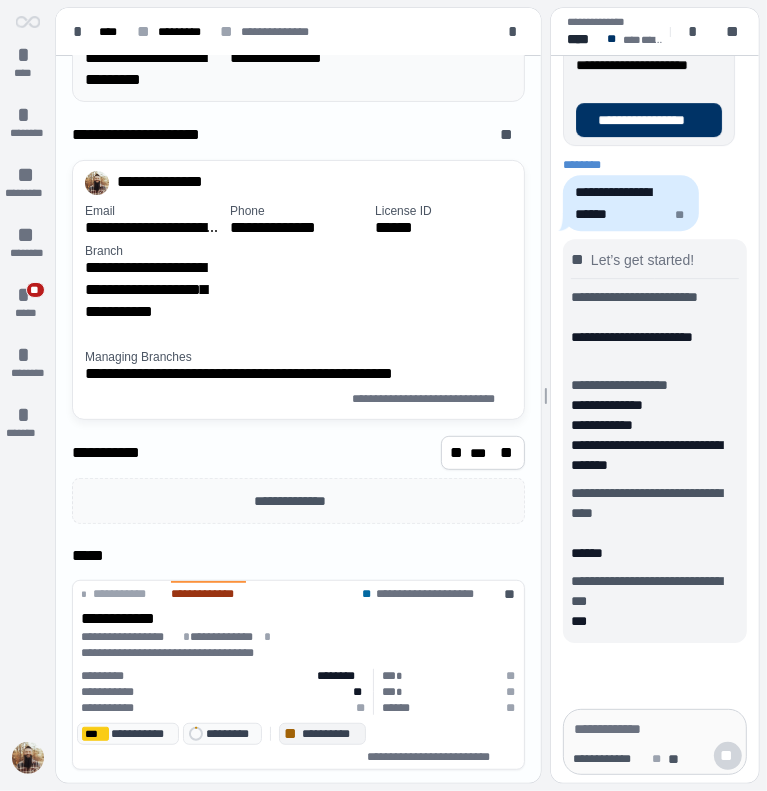 scroll, scrollTop: 0, scrollLeft: 0, axis: both 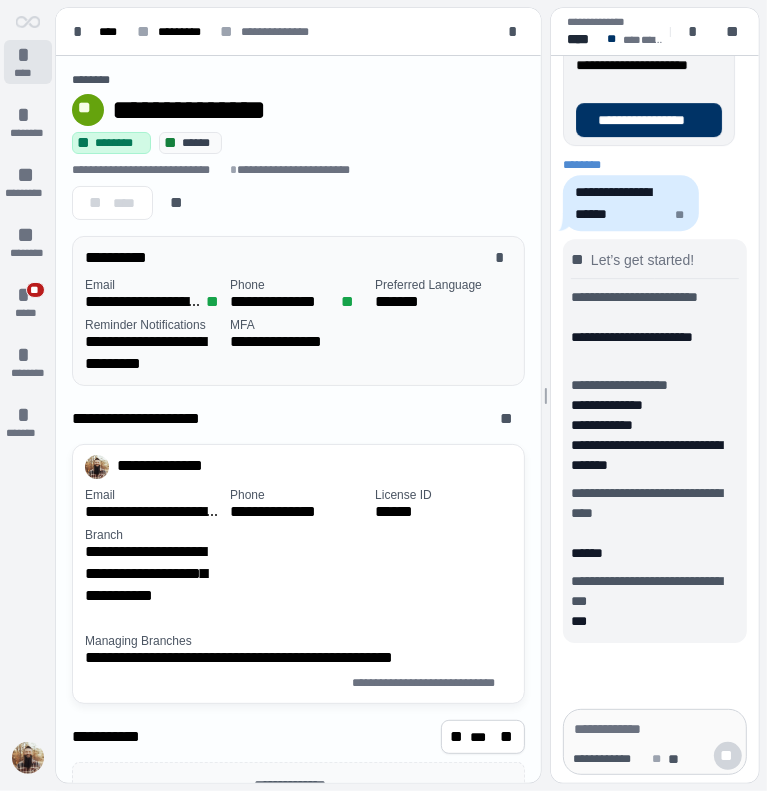 click on "****" at bounding box center [28, 73] 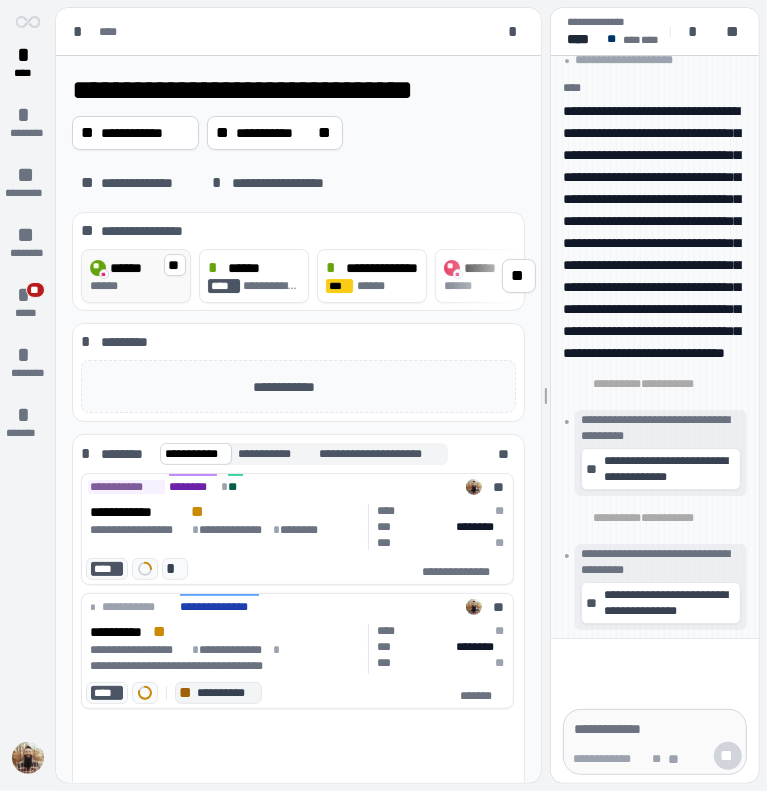 click on "******" at bounding box center [136, 286] 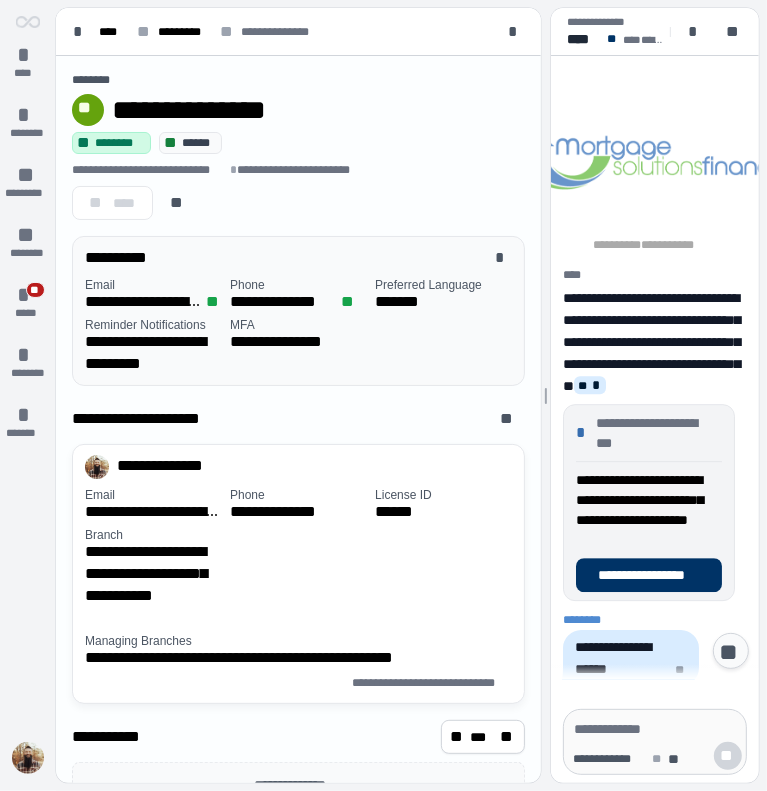 scroll, scrollTop: 0, scrollLeft: 0, axis: both 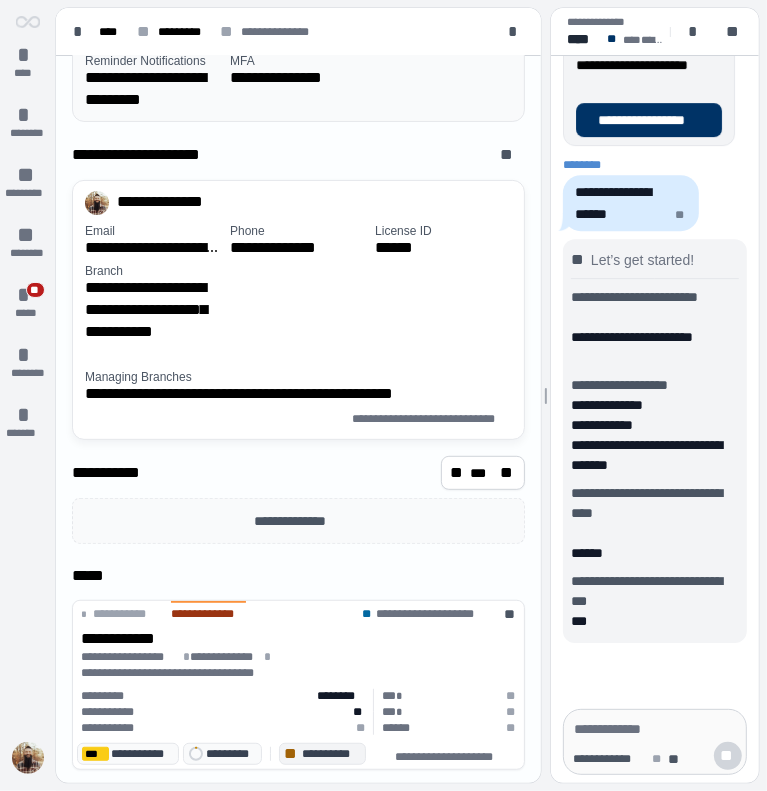 click on "*****" at bounding box center [298, 580] 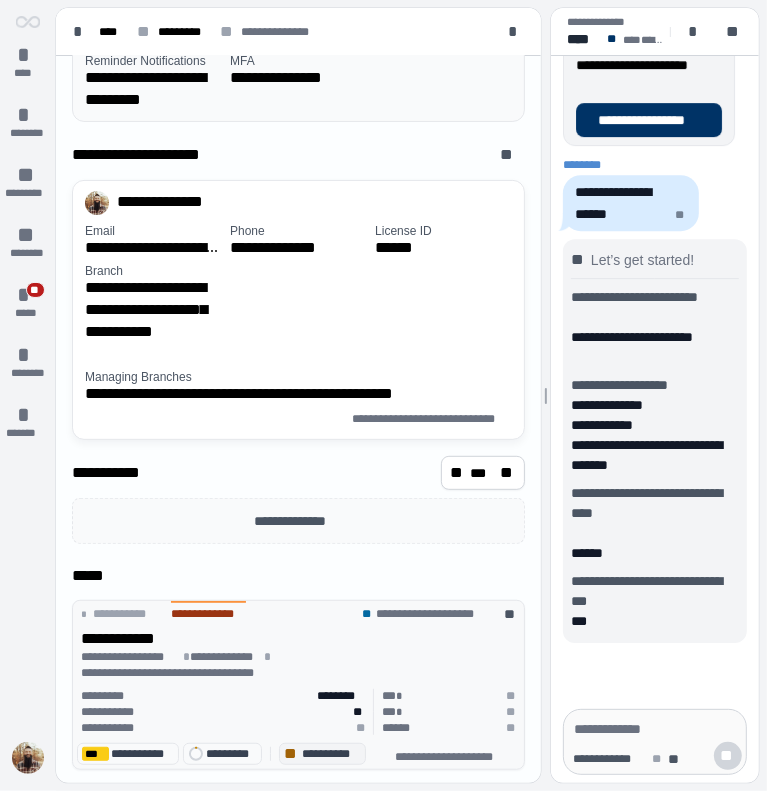 click on "**********" at bounding box center [298, 612] 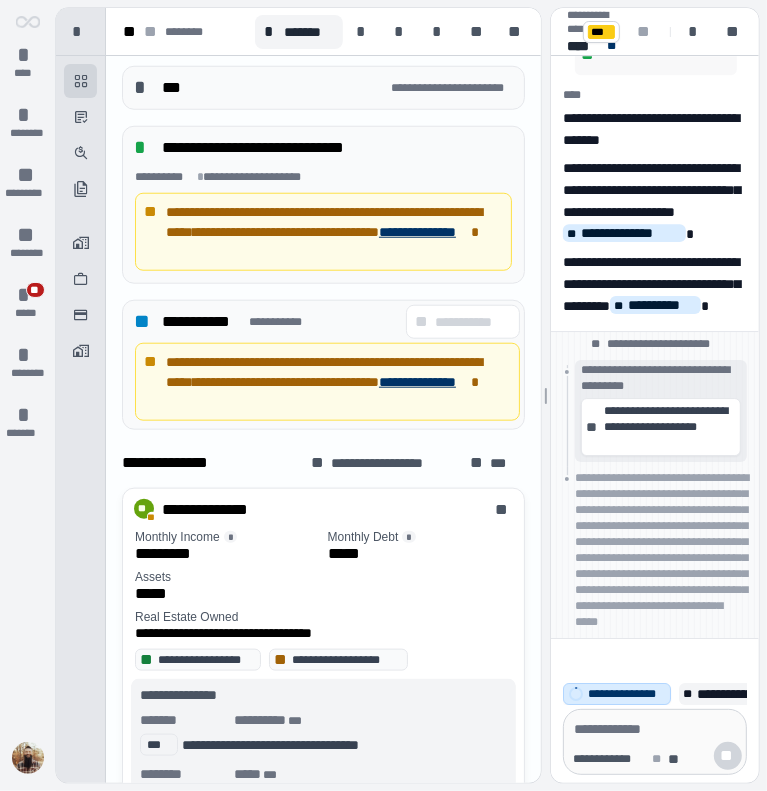 scroll, scrollTop: 1035, scrollLeft: 0, axis: vertical 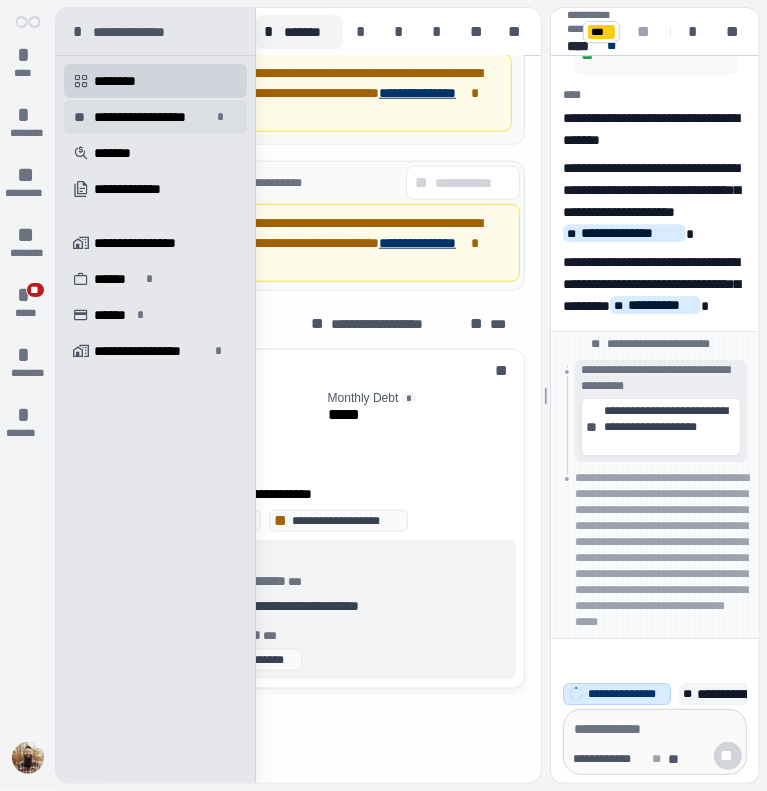 click on "**********" at bounding box center (152, 117) 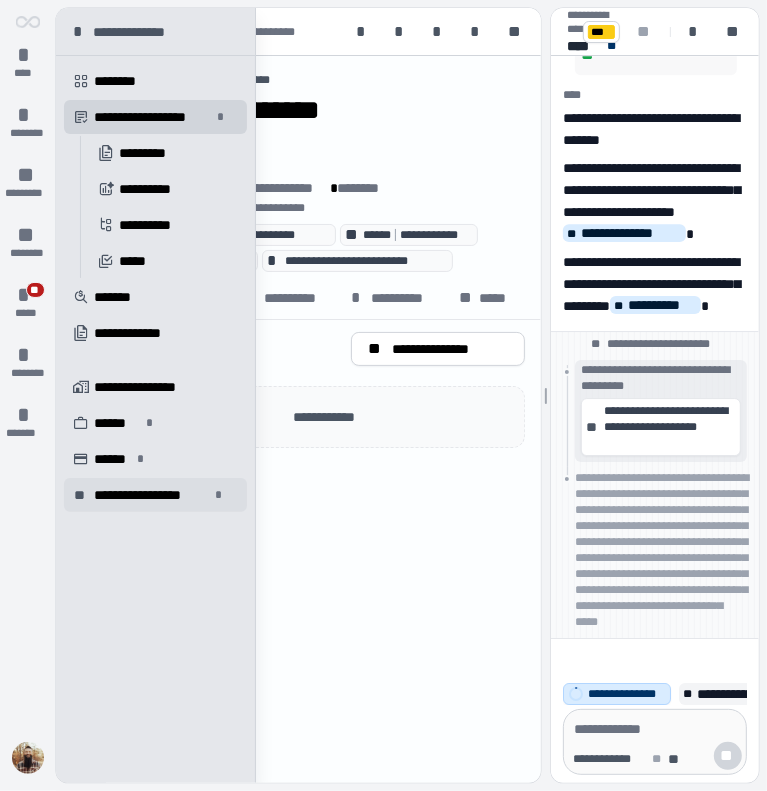 click on "**********" at bounding box center (151, 495) 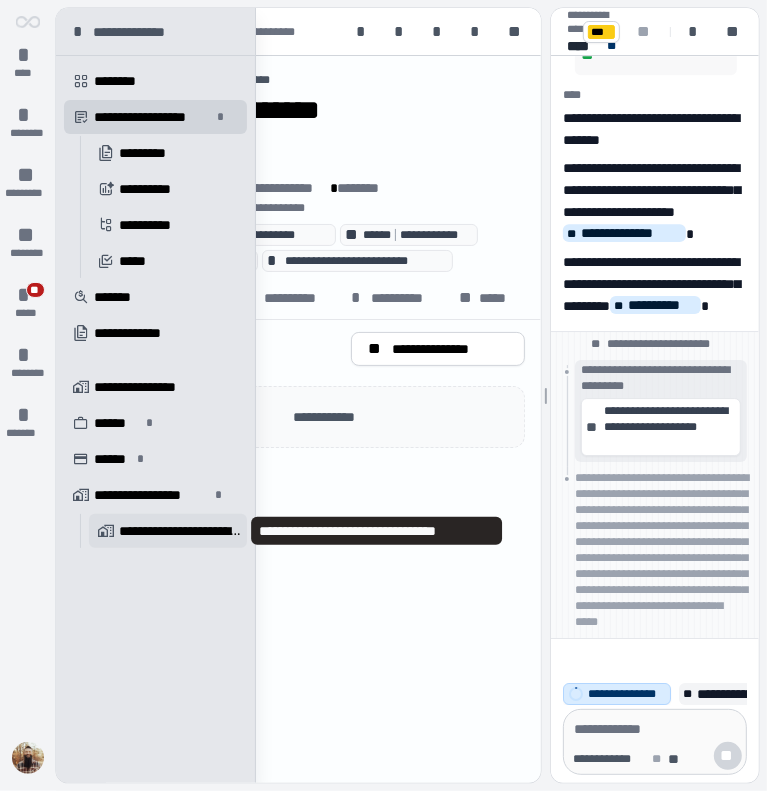 click on "**********" at bounding box center (180, 531) 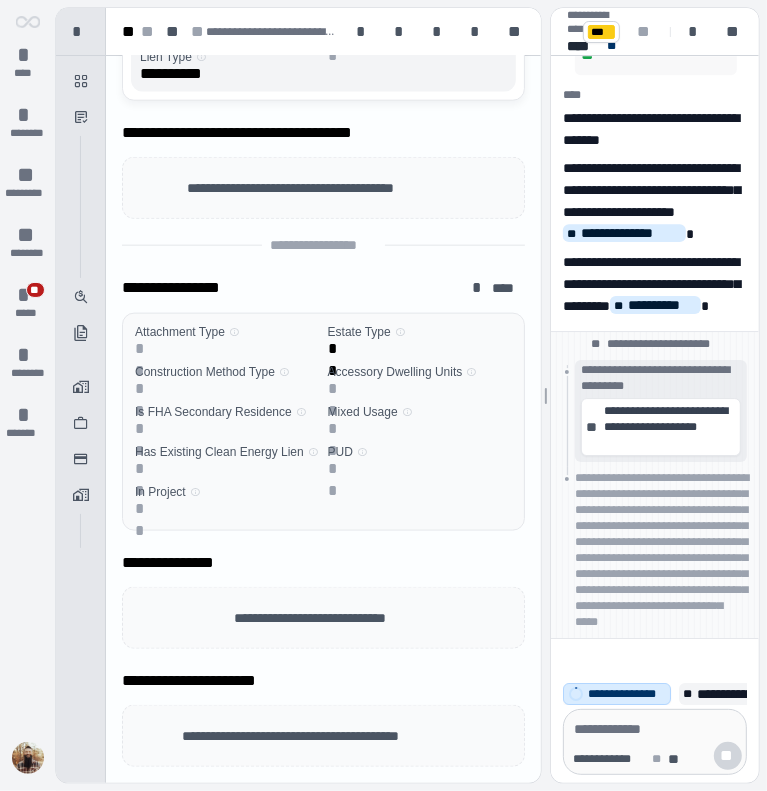 scroll, scrollTop: 0, scrollLeft: 0, axis: both 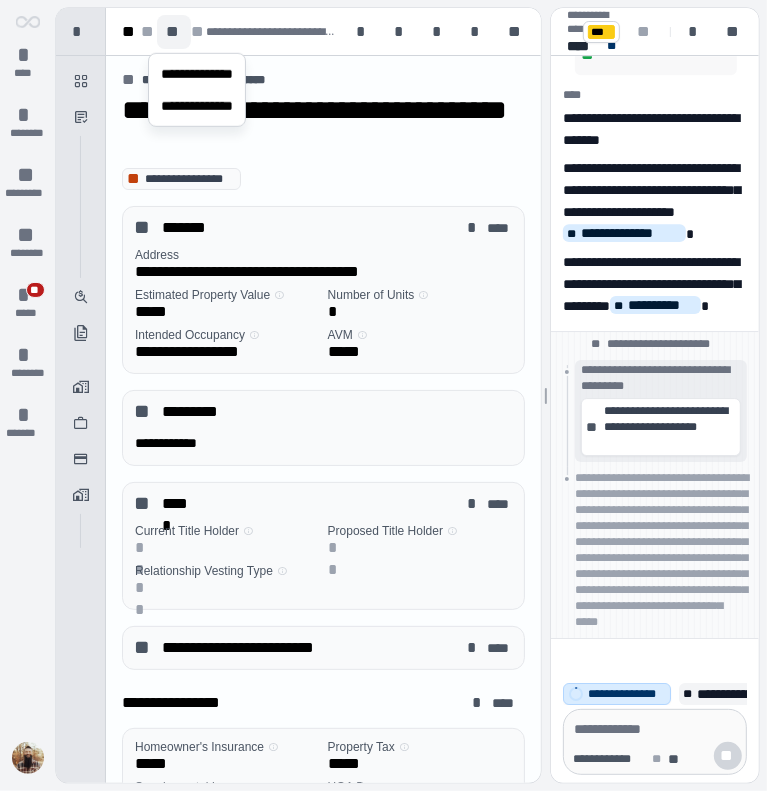 click on "**" at bounding box center [174, 32] 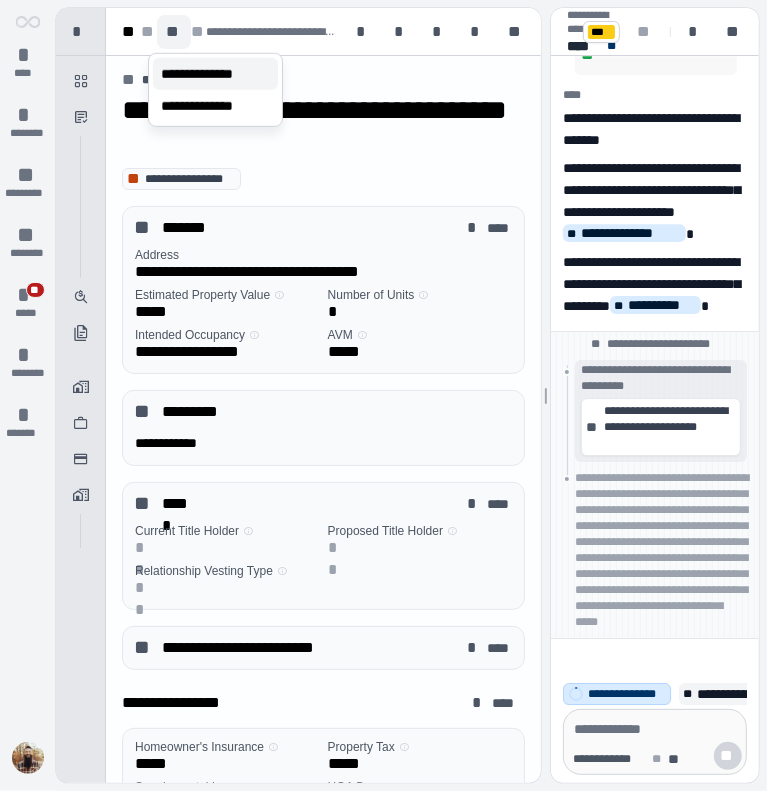 click on "**********" at bounding box center (215, 74) 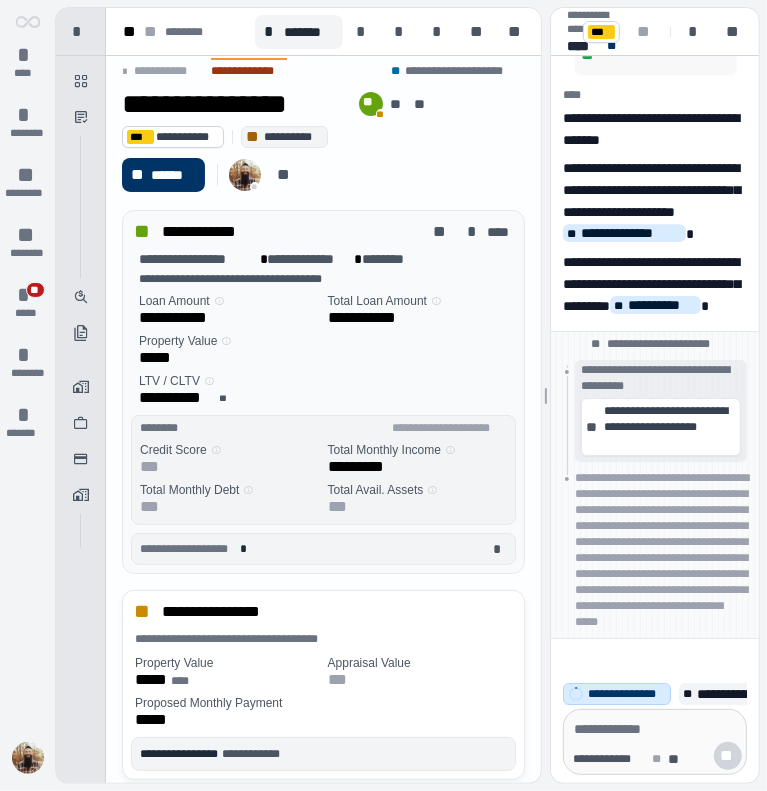 scroll, scrollTop: 0, scrollLeft: 0, axis: both 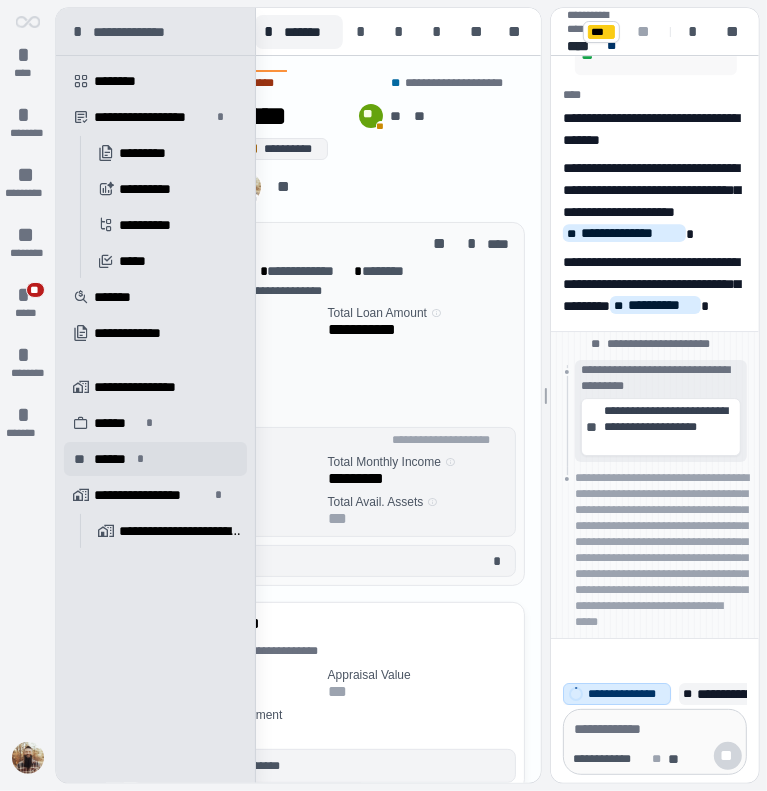 click on "******" at bounding box center [112, 459] 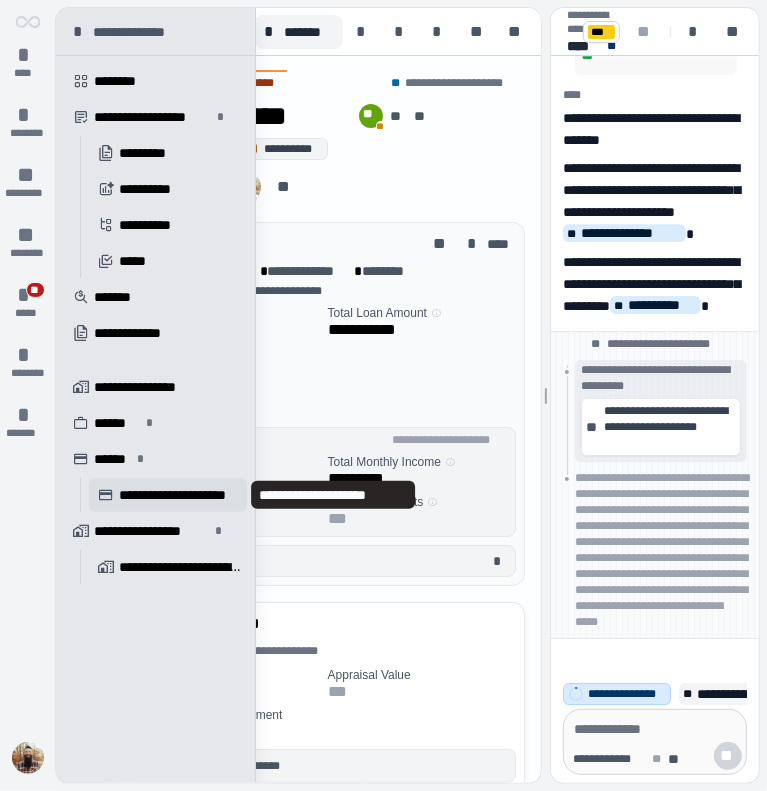 click on "**********" at bounding box center [180, 495] 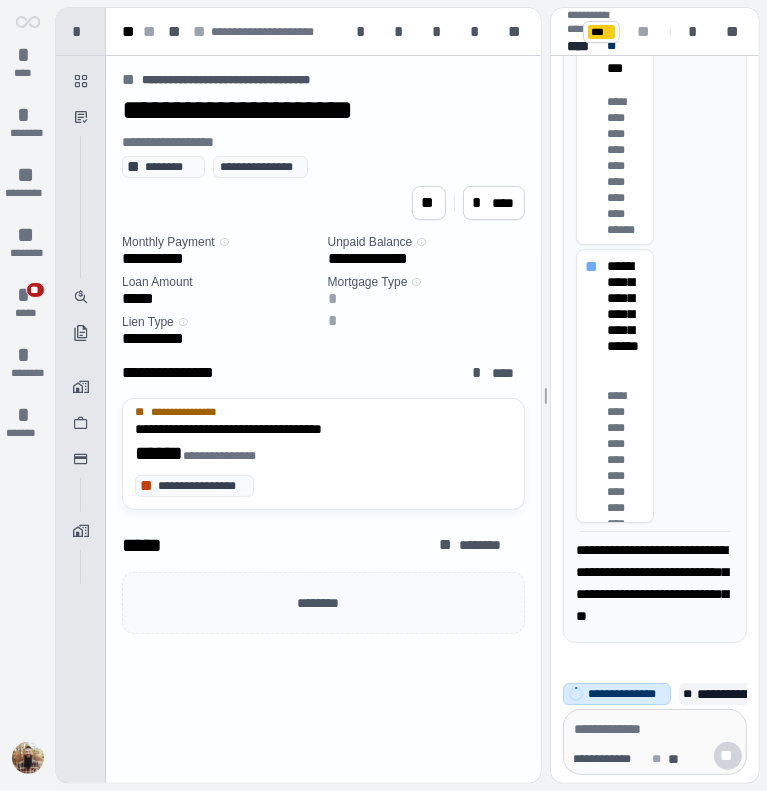 click at bounding box center (655, 729) 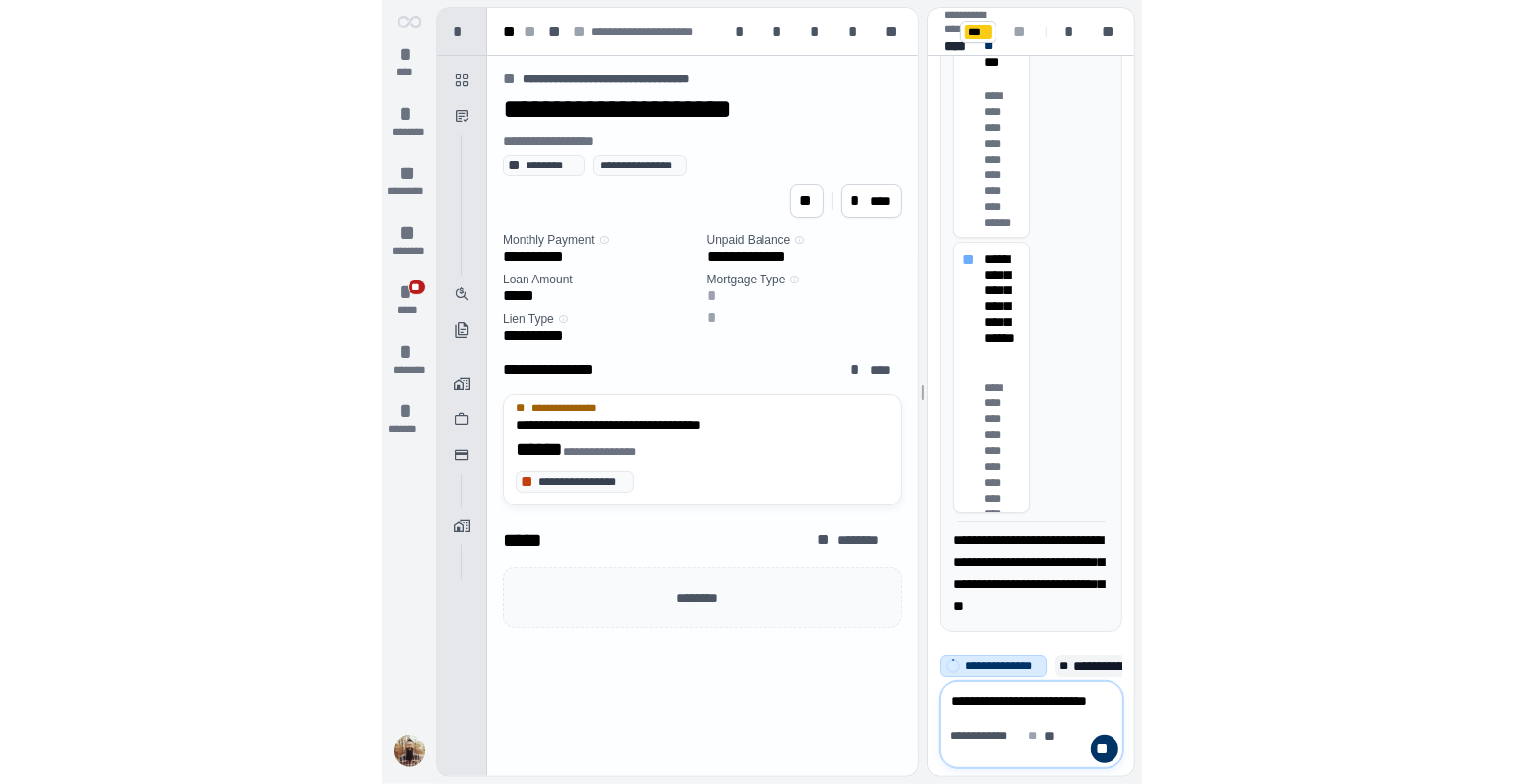 scroll, scrollTop: 0, scrollLeft: 0, axis: both 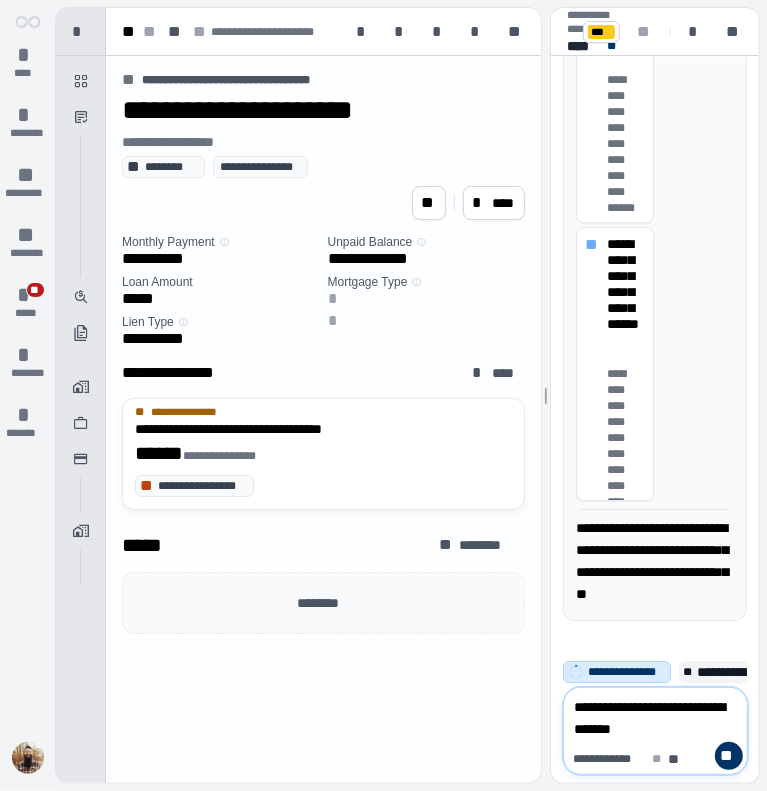 type on "**********" 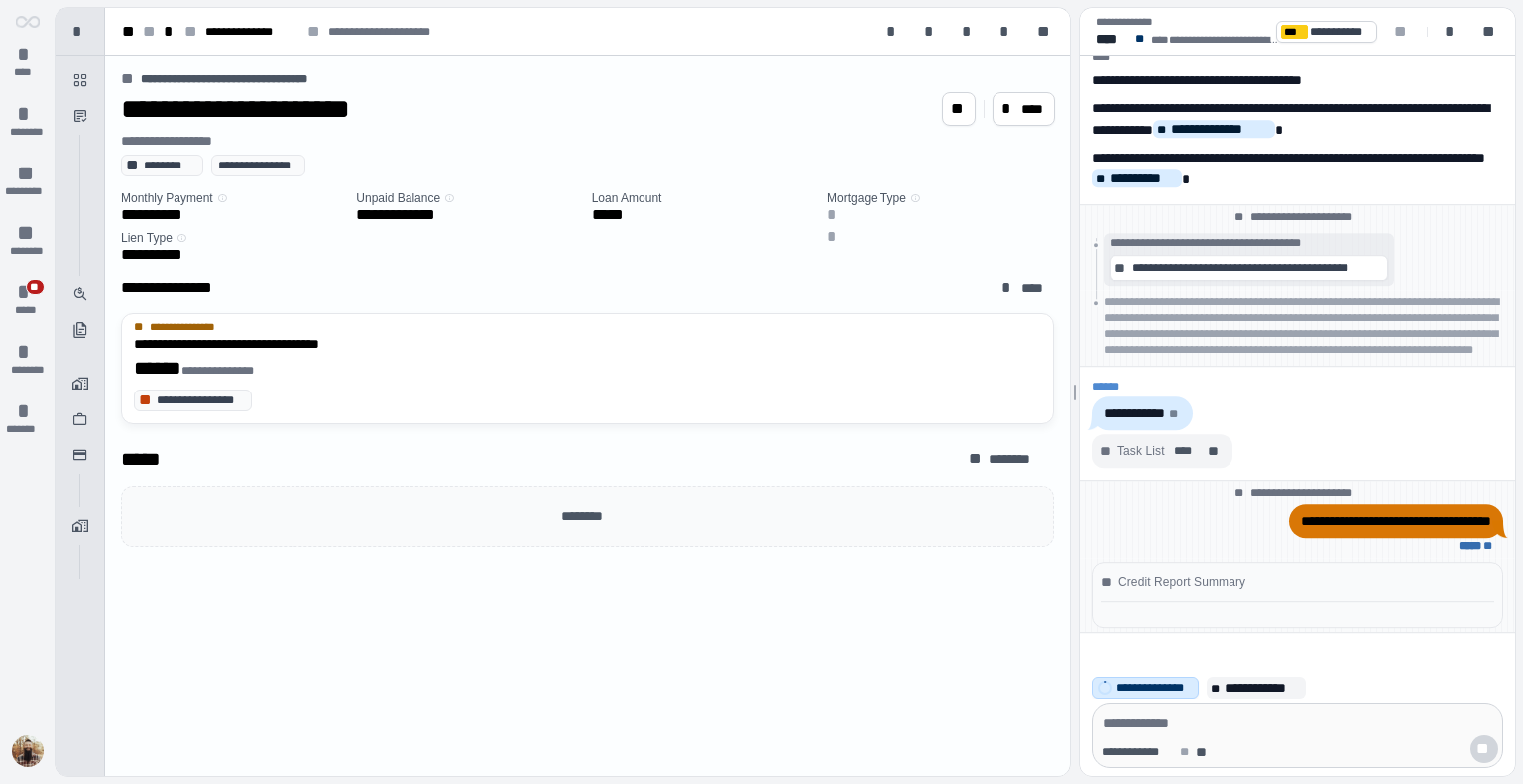 click on "Credit Report Summary" at bounding box center [1182, 582] 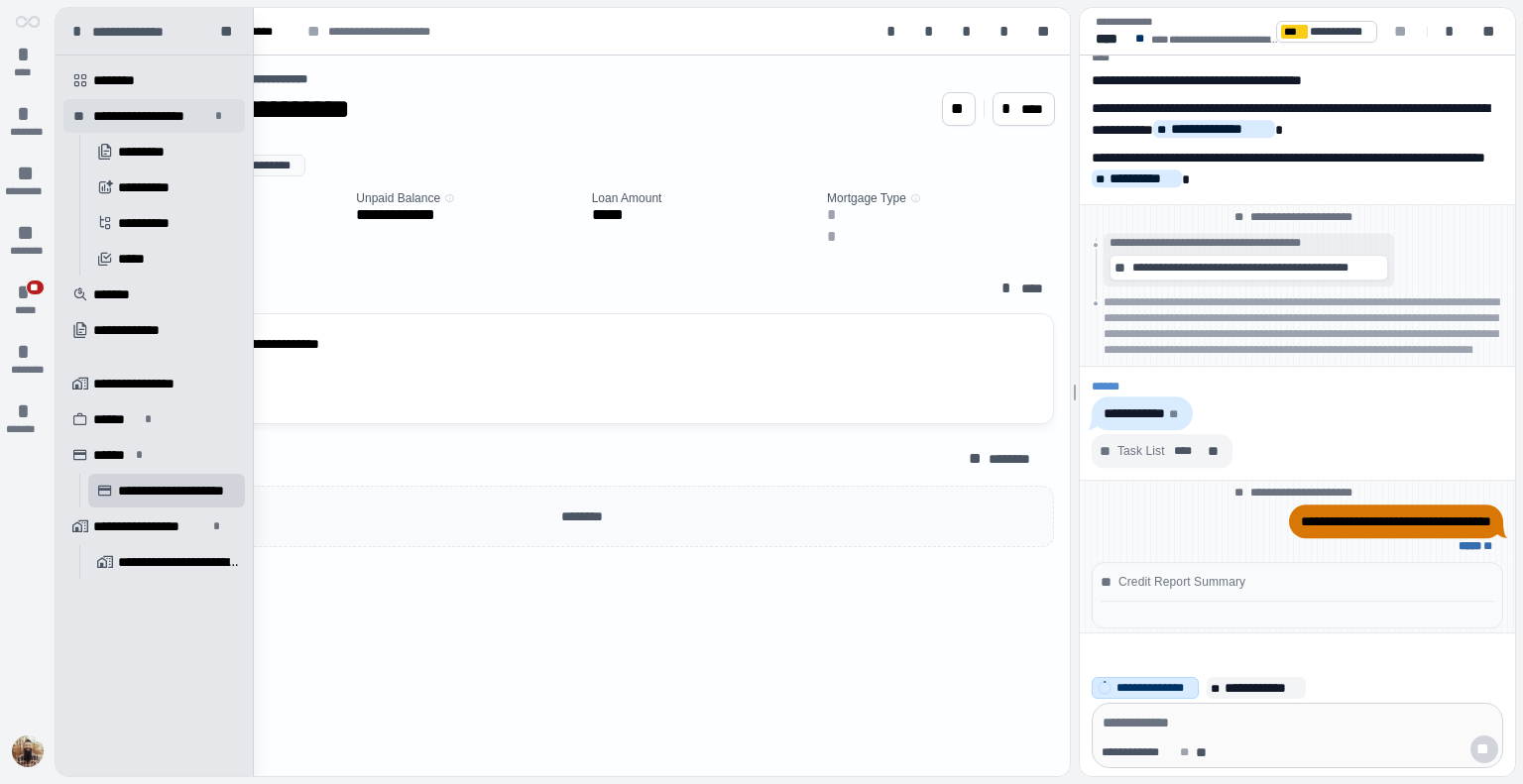 click on "**********" at bounding box center [154, 116] 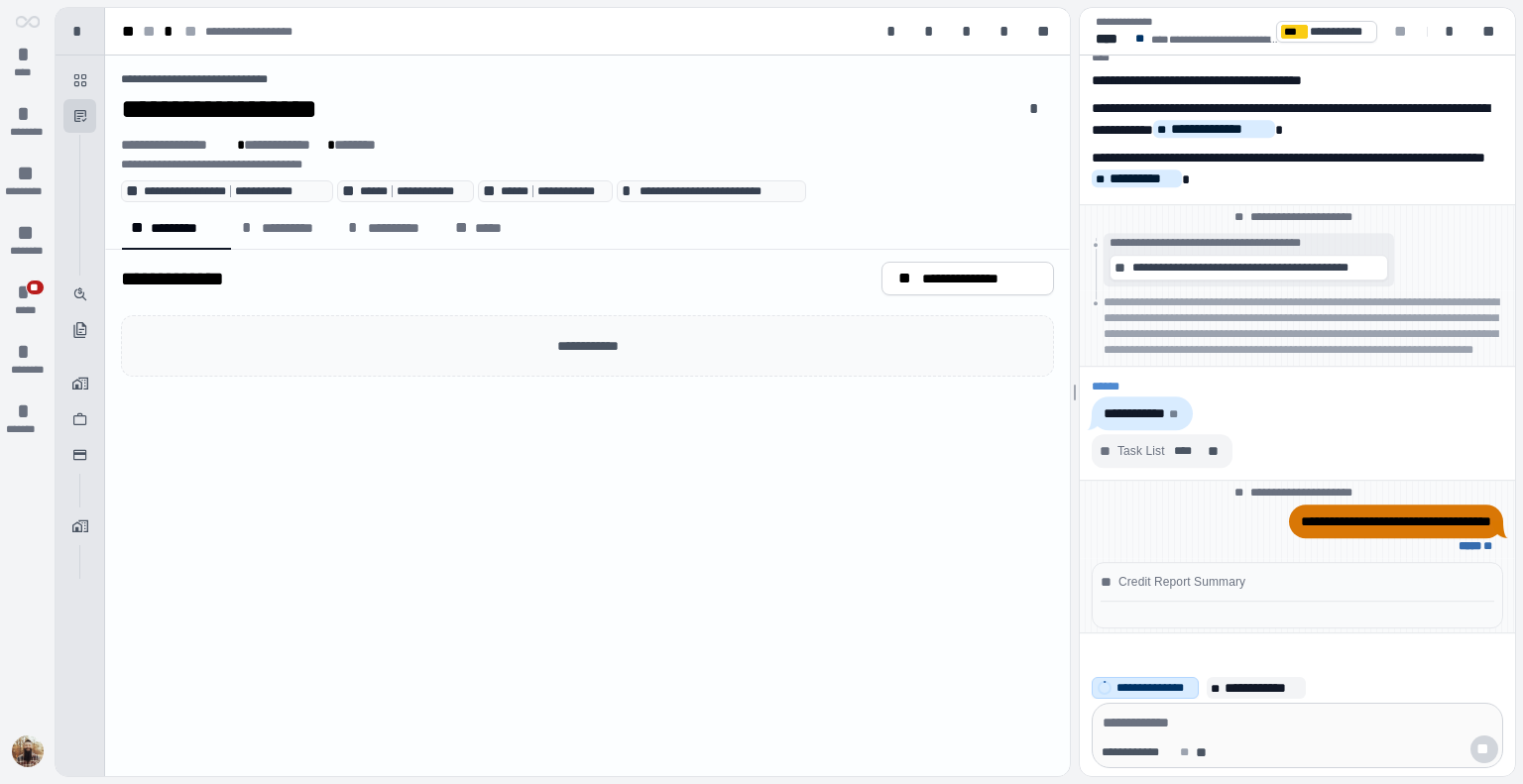 click on "**********" at bounding box center [587, 415] 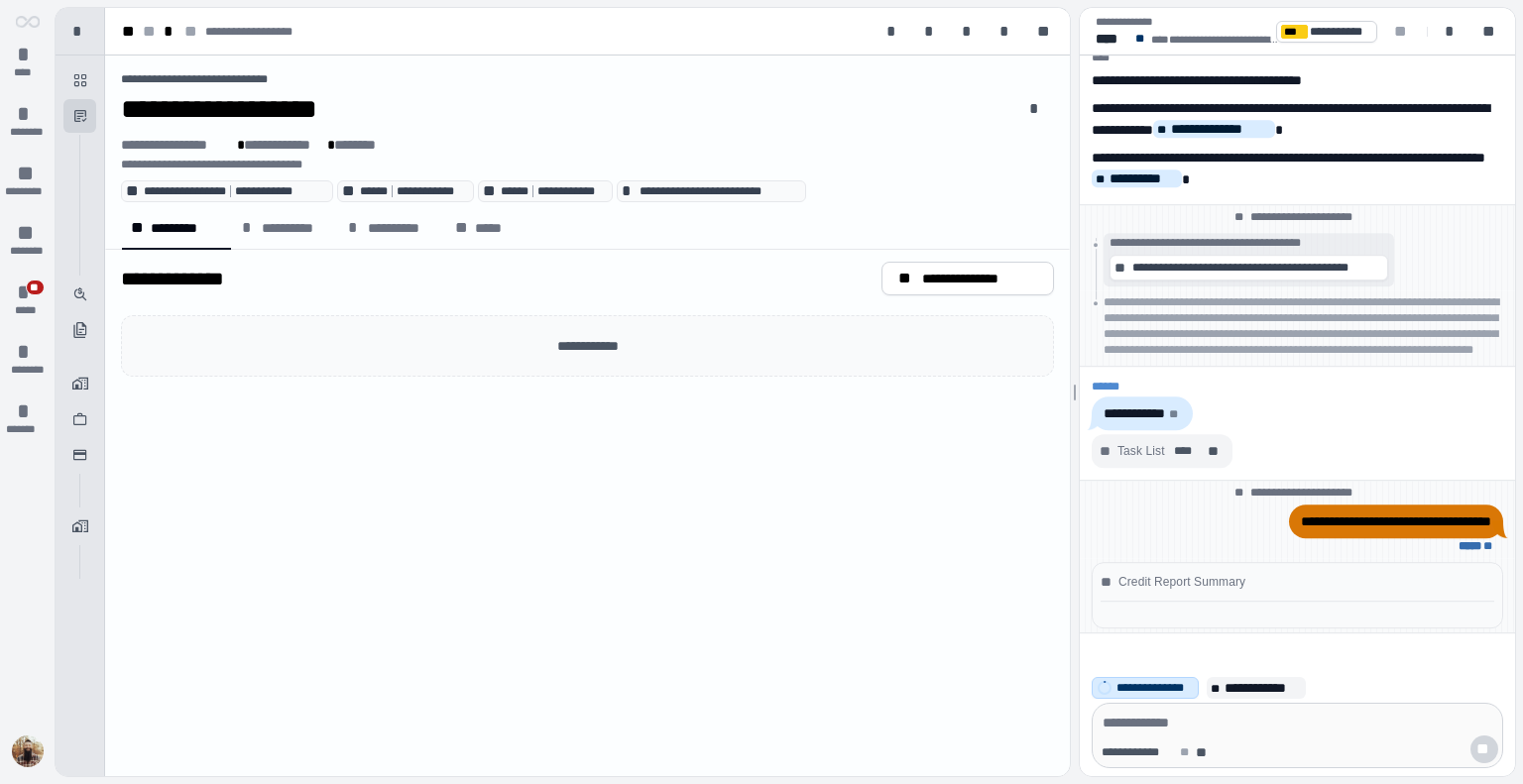 click at bounding box center (1297, 723) 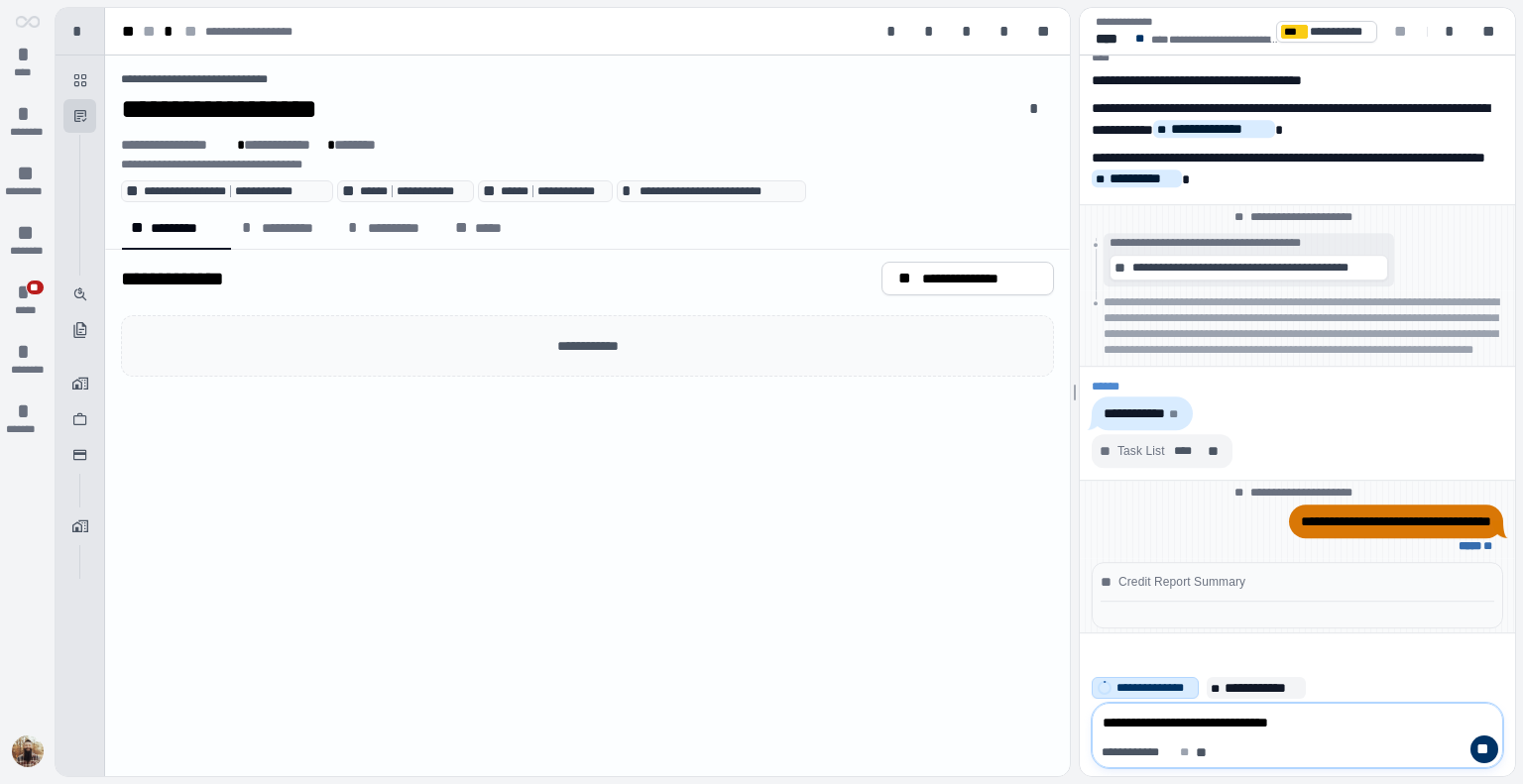 type on "**********" 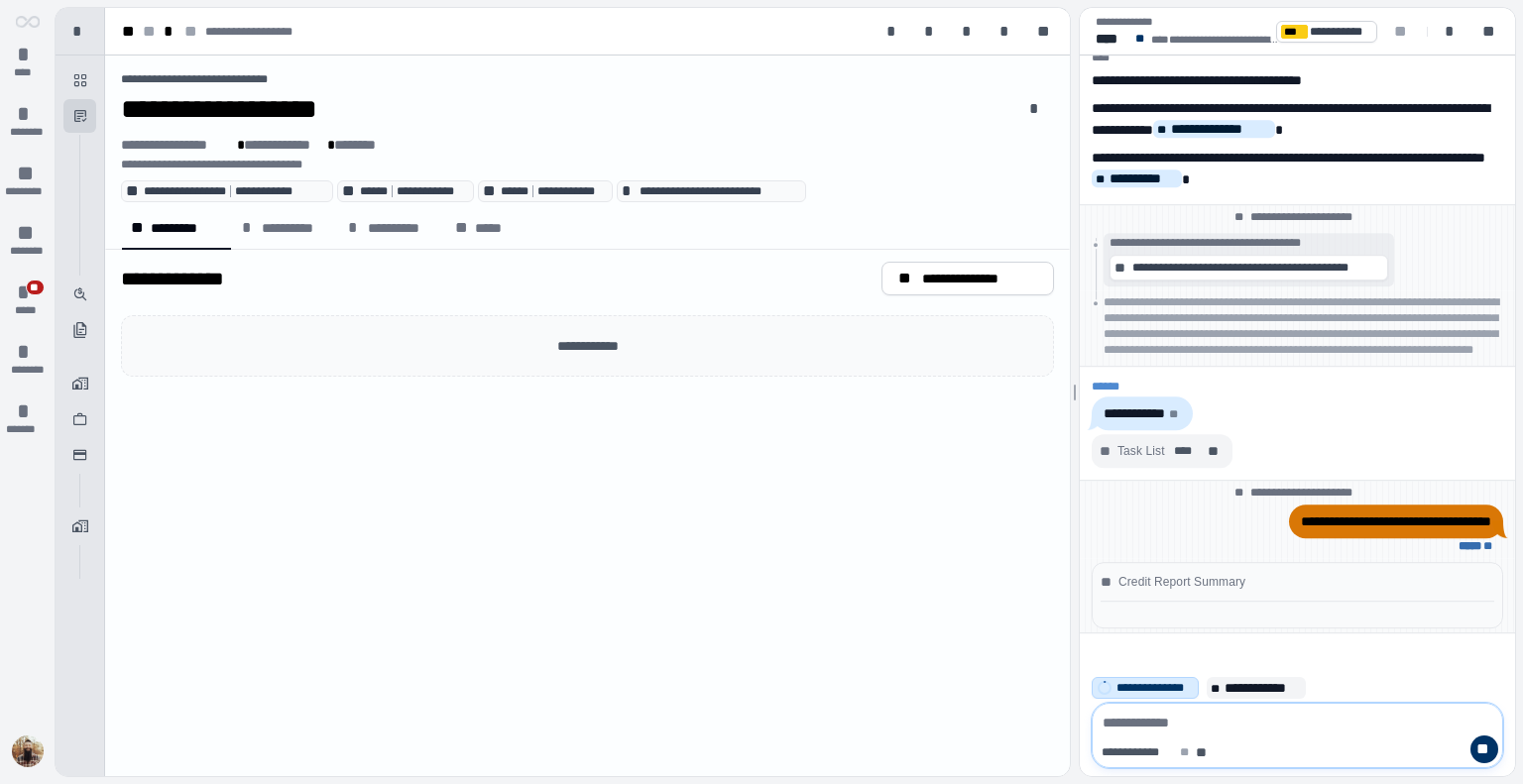 scroll, scrollTop: 0, scrollLeft: 0, axis: both 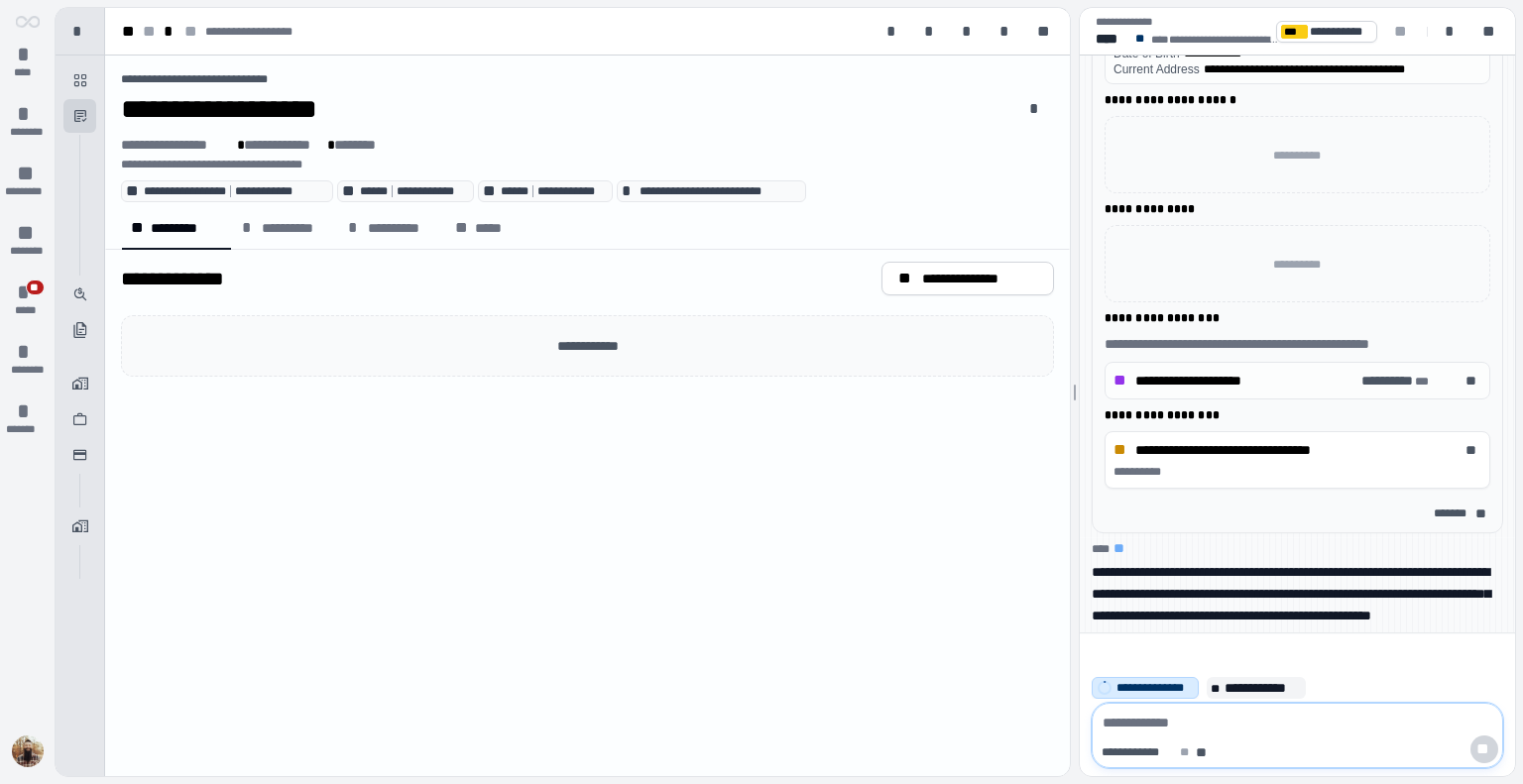 click at bounding box center (1297, 723) 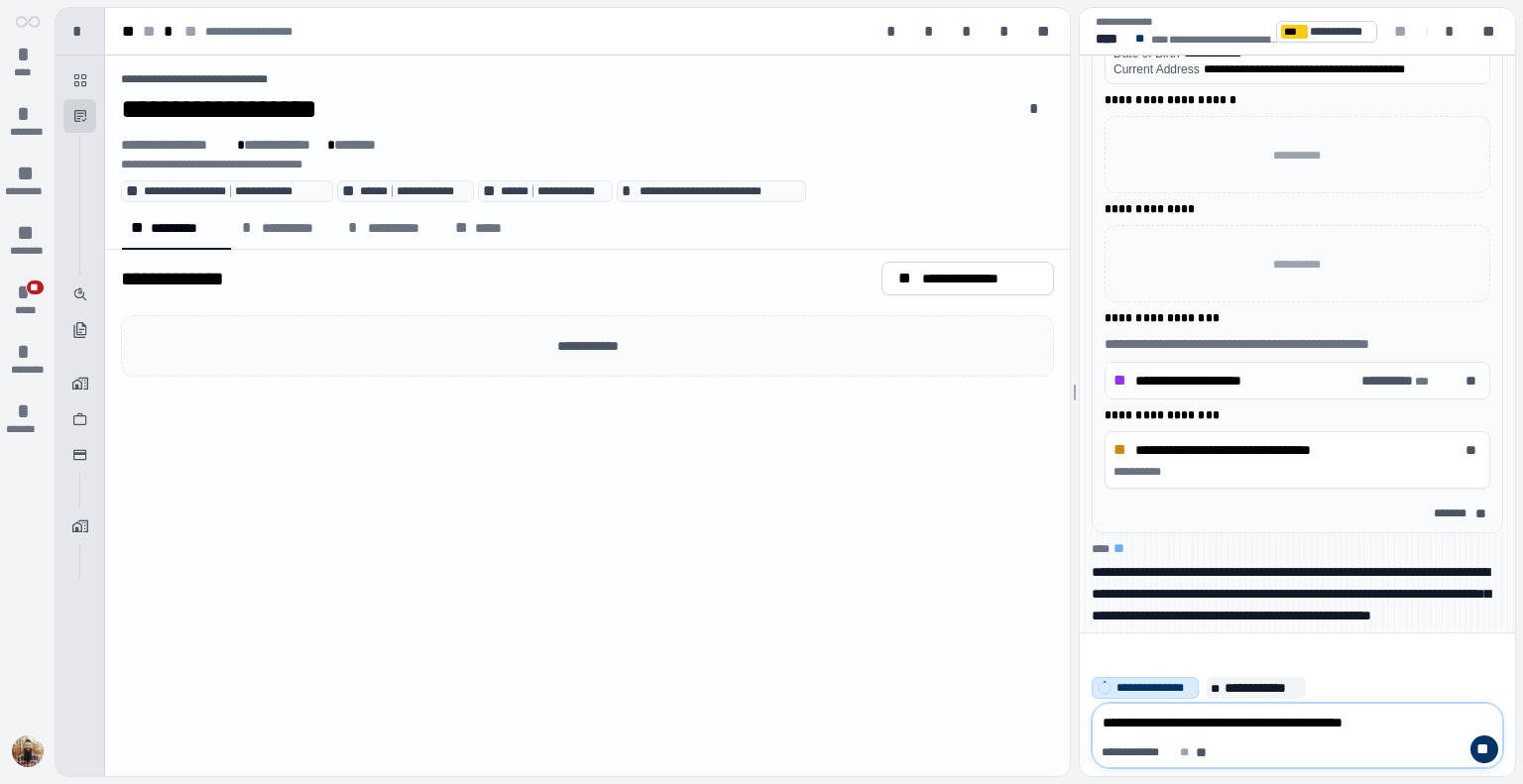 type on "**********" 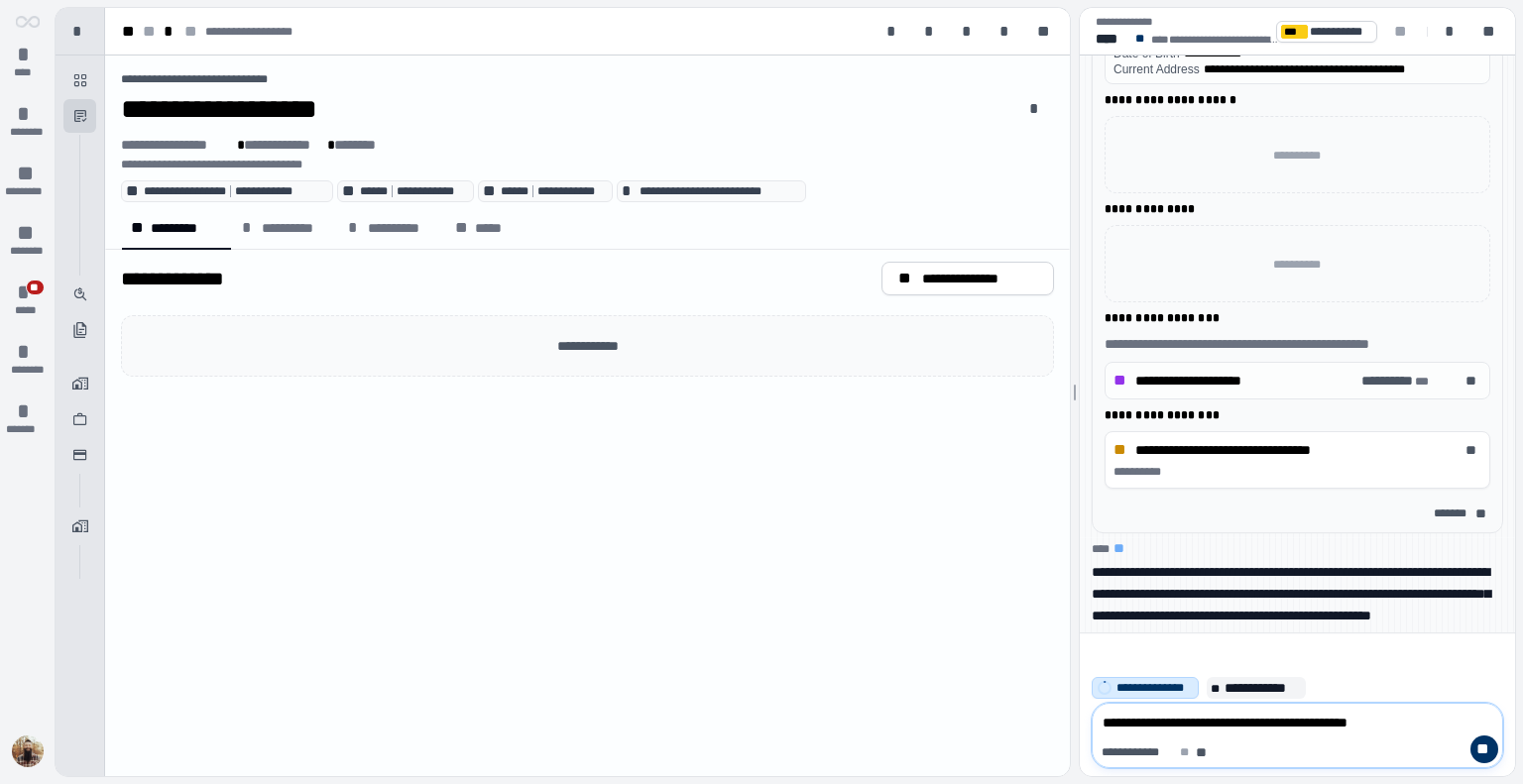 type 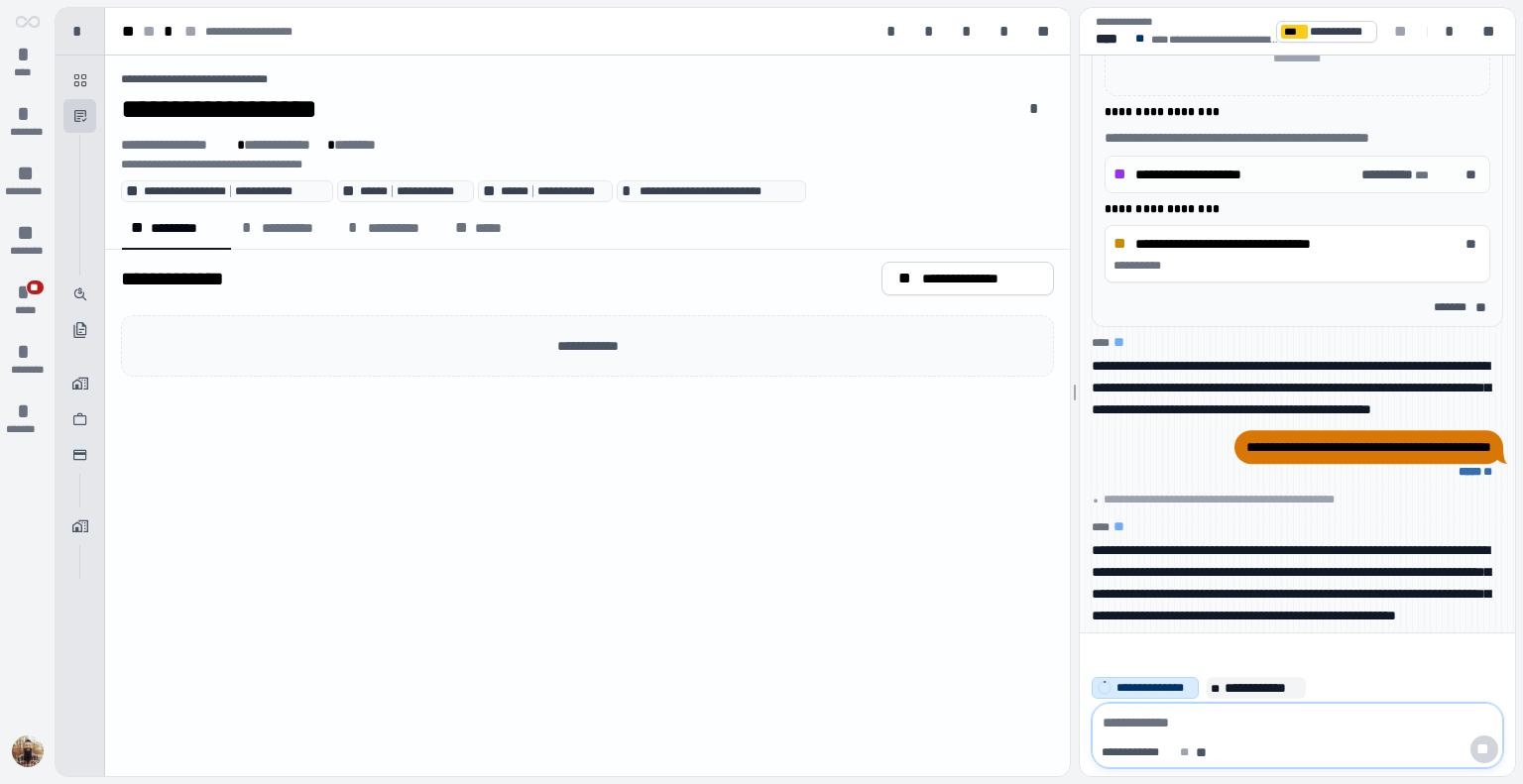 click on "**********" at bounding box center (553, 191) 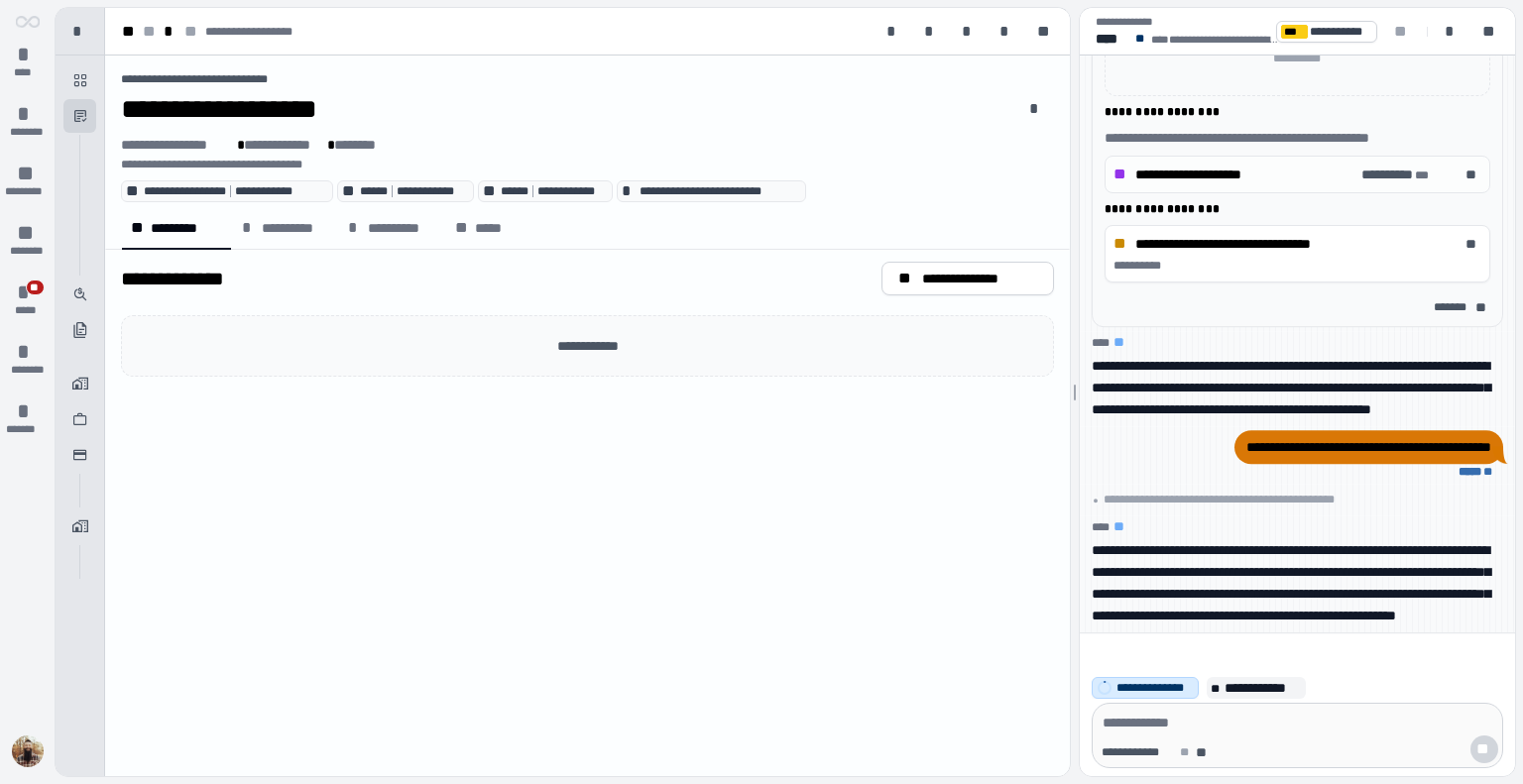 click on "**********" at bounding box center [587, 415] 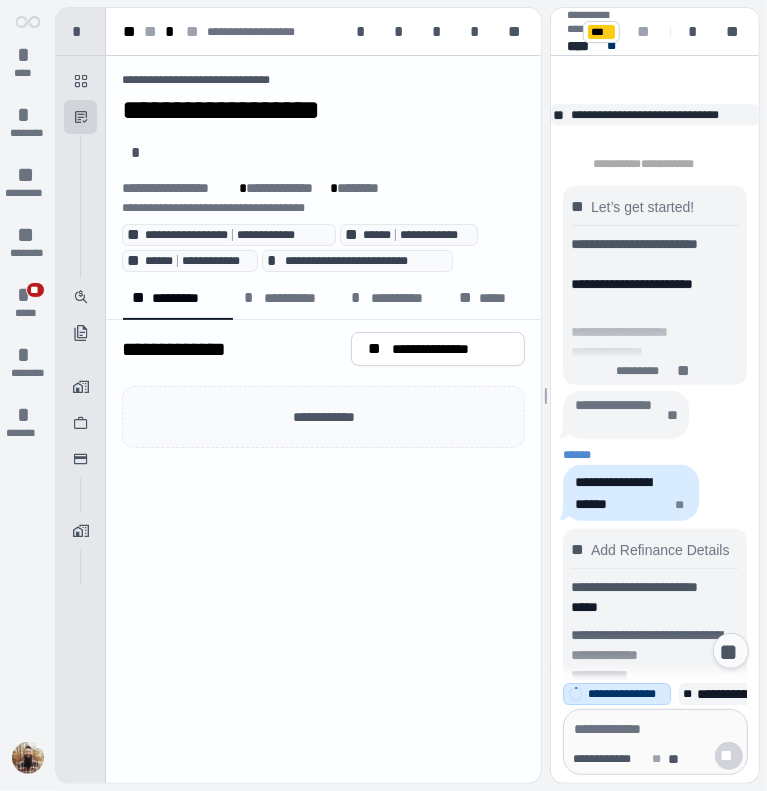 scroll, scrollTop: 7378, scrollLeft: 0, axis: vertical 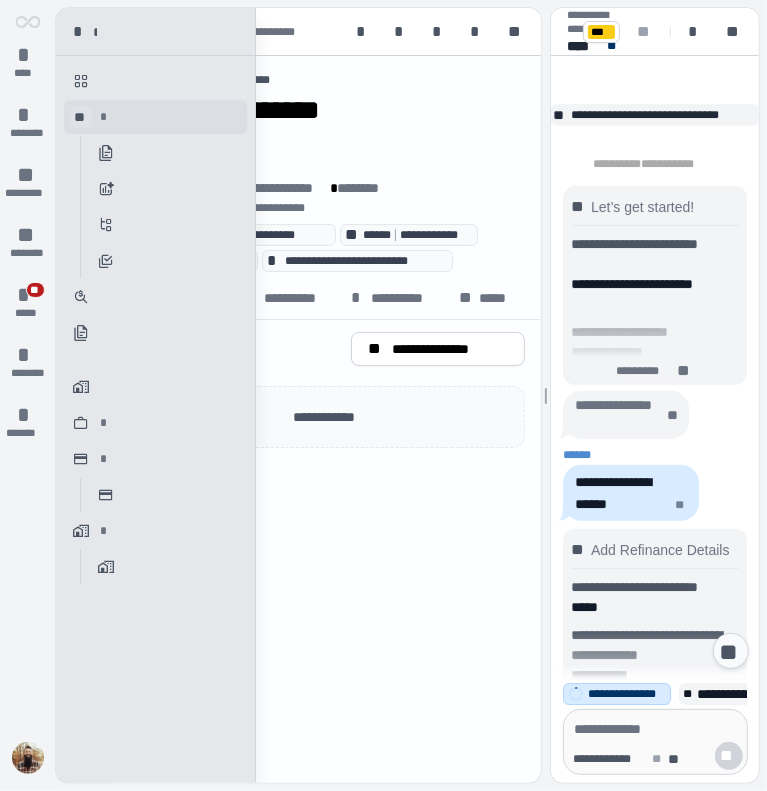 click on "**" at bounding box center [81, 117] 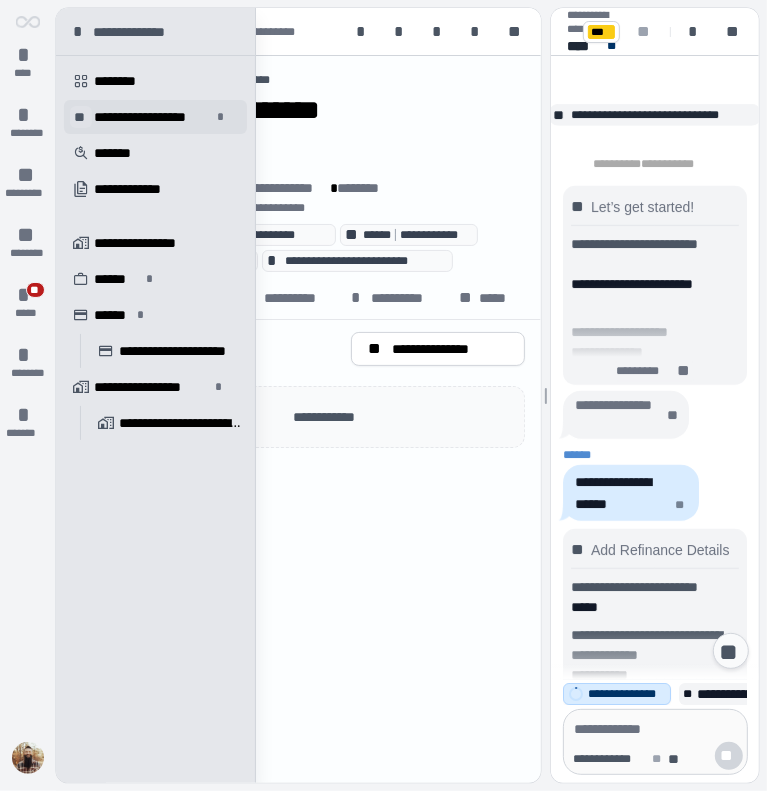 scroll, scrollTop: 7350, scrollLeft: 0, axis: vertical 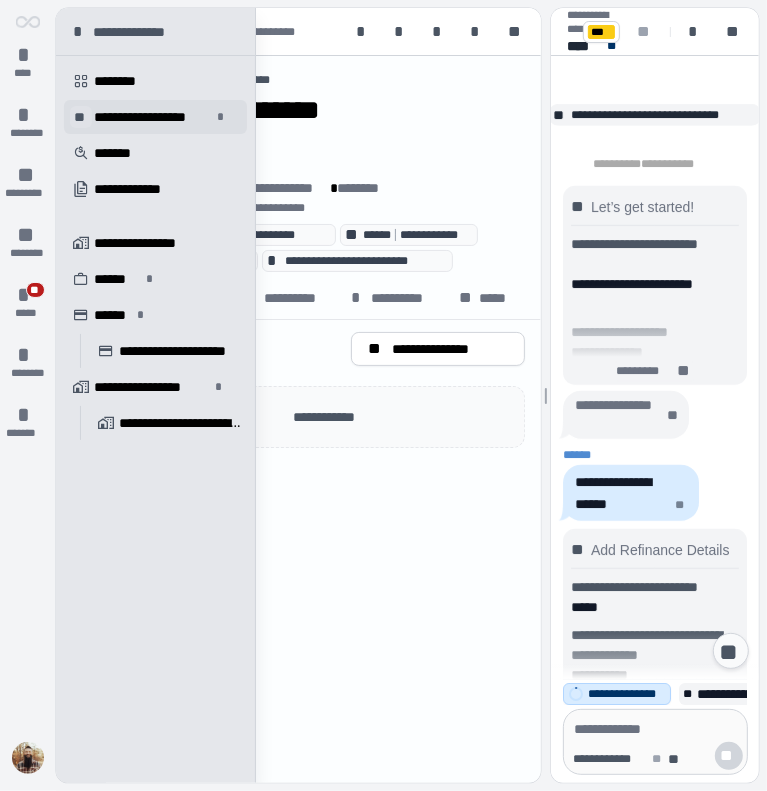 click on "**" at bounding box center (81, 117) 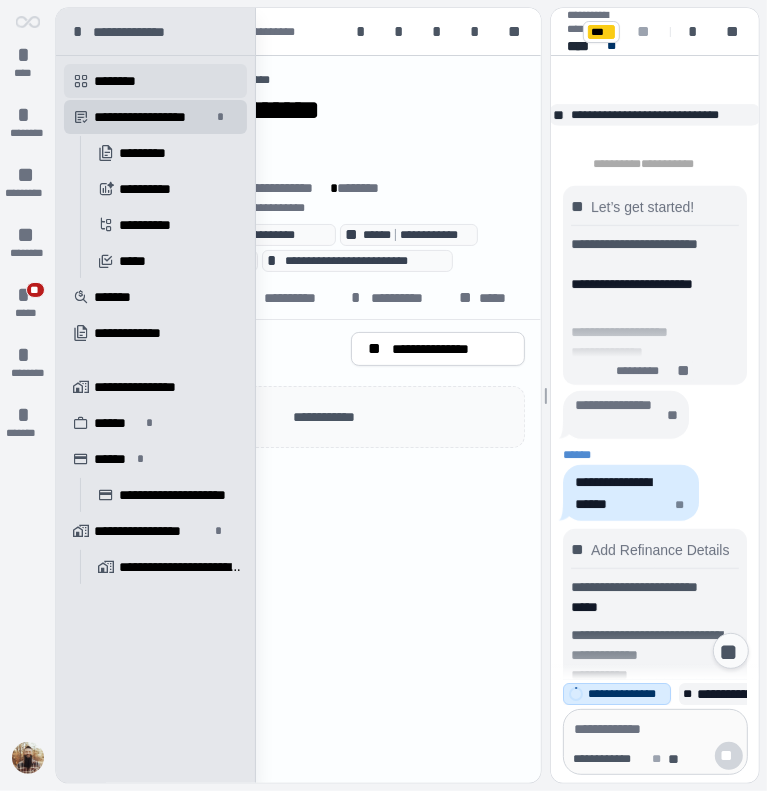 click on "********" at bounding box center (122, 81) 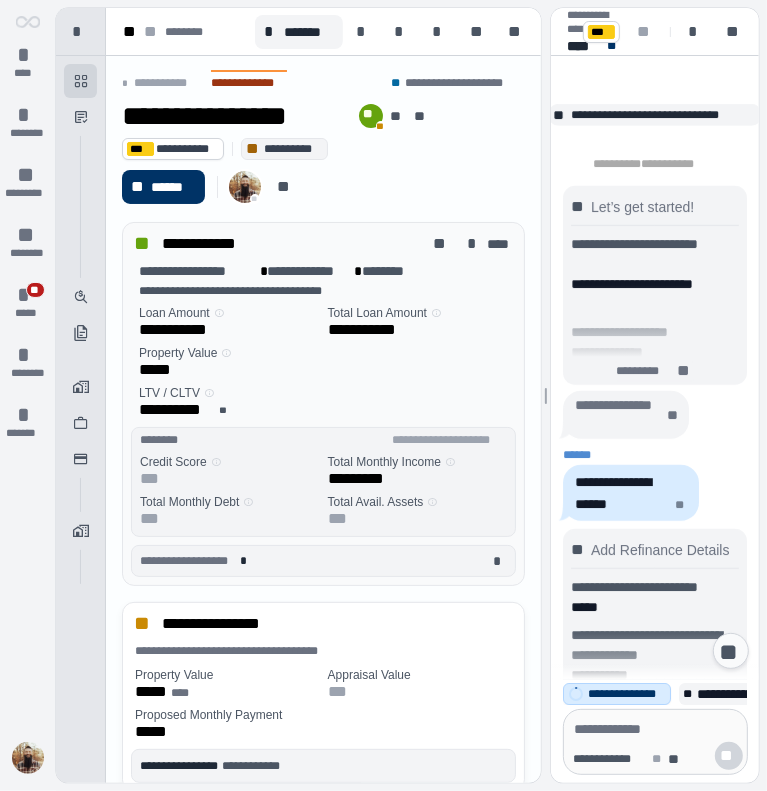 click on "** ****** ** **" at bounding box center (323, 187) 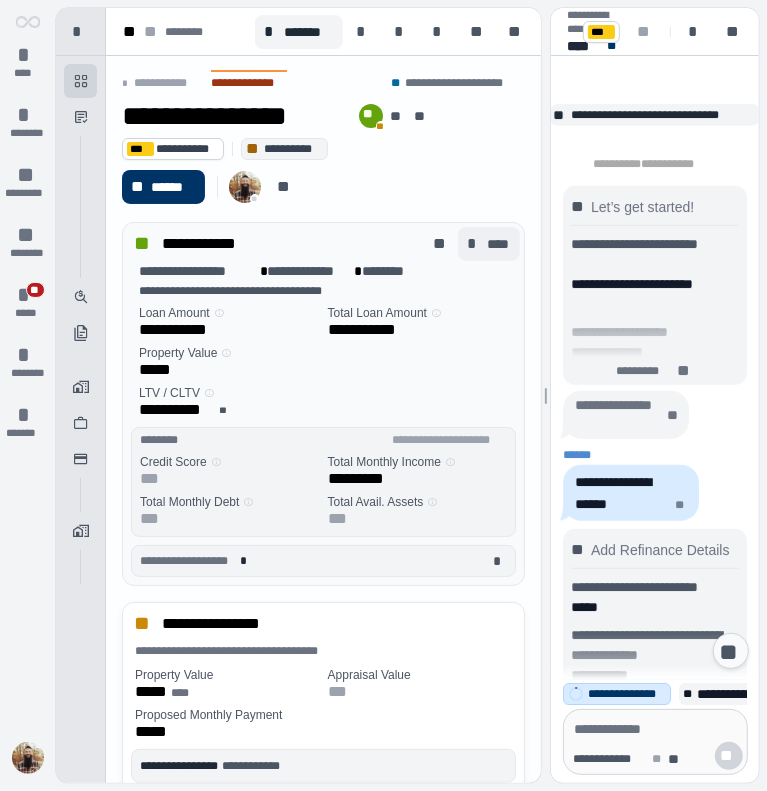 click on "****" at bounding box center [499, 244] 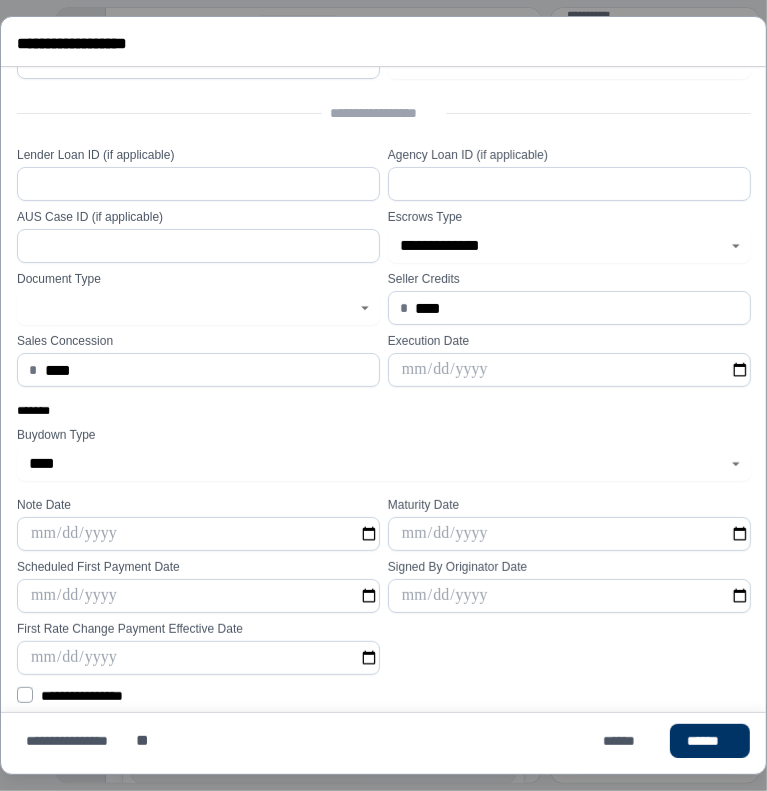 scroll, scrollTop: 172, scrollLeft: 0, axis: vertical 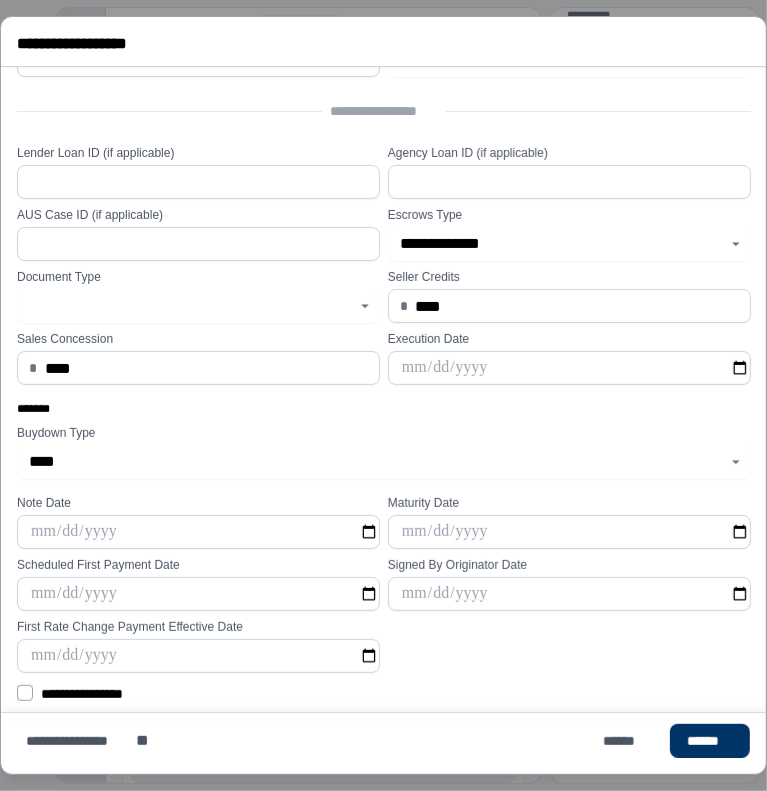 click 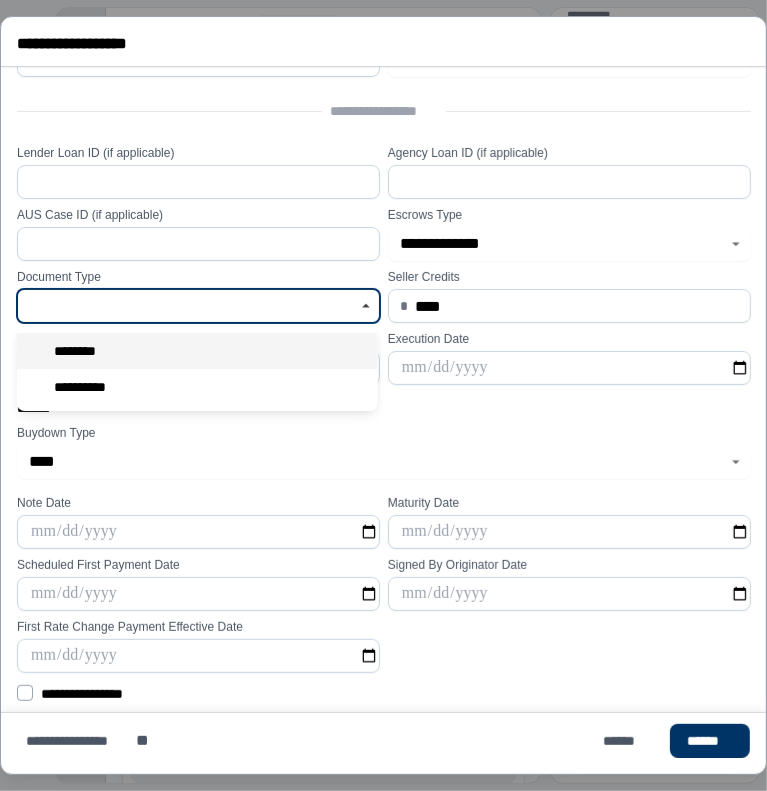 click on "********" at bounding box center [197, 351] 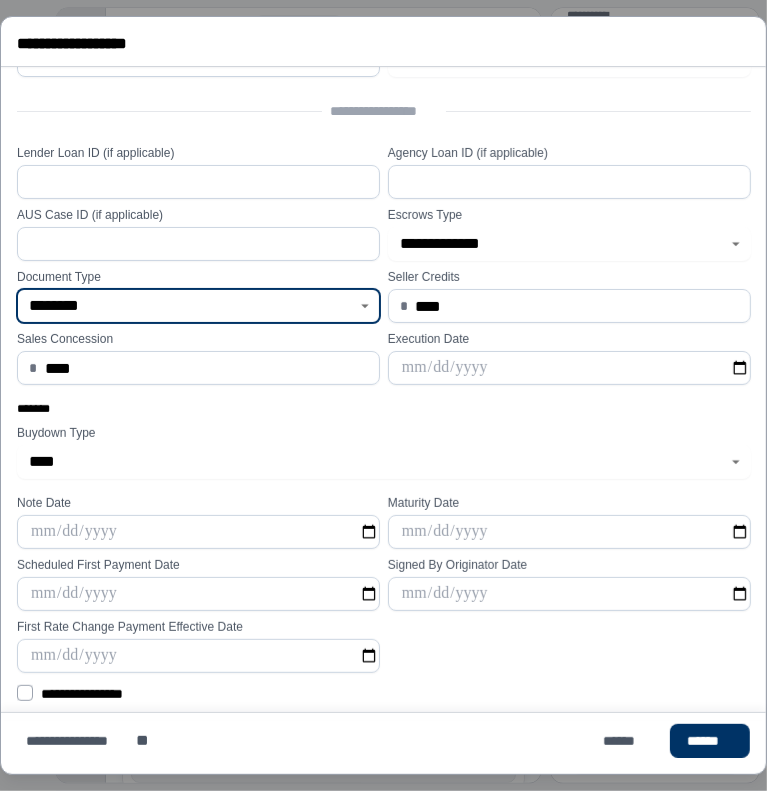 scroll, scrollTop: 300, scrollLeft: 0, axis: vertical 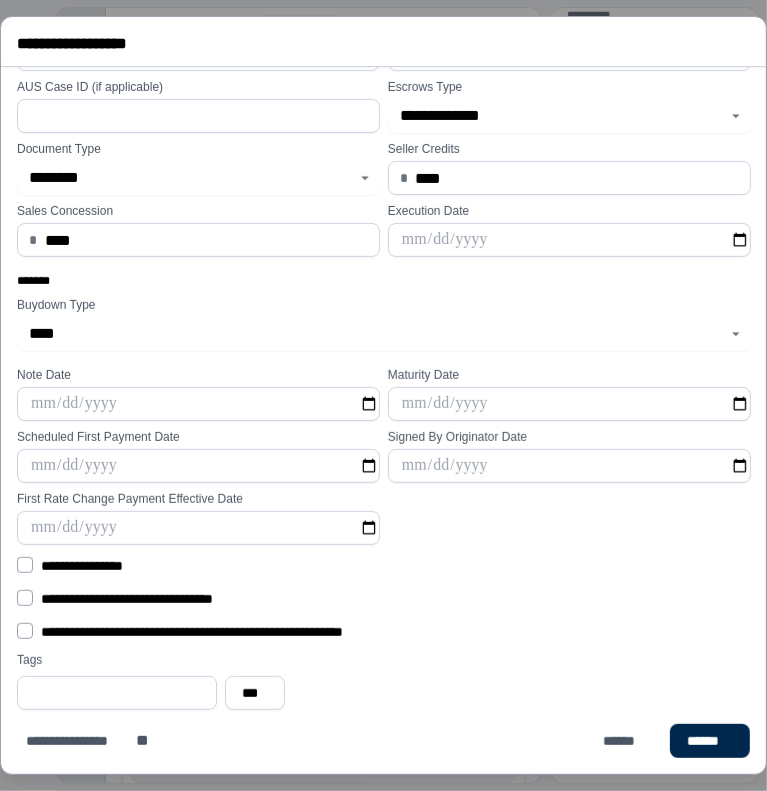 click on "******" at bounding box center (710, 741) 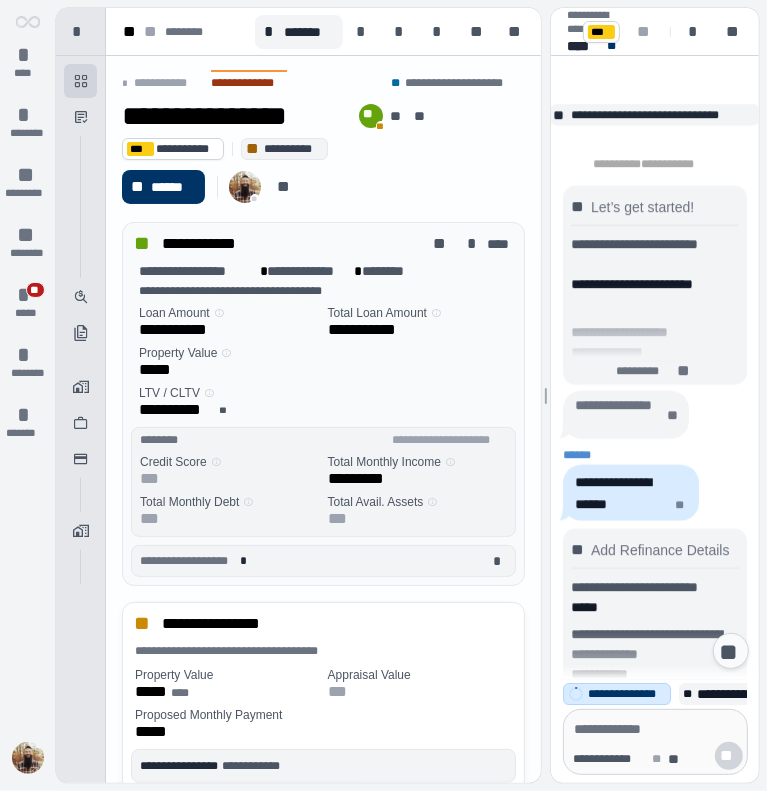 scroll, scrollTop: 7230, scrollLeft: 0, axis: vertical 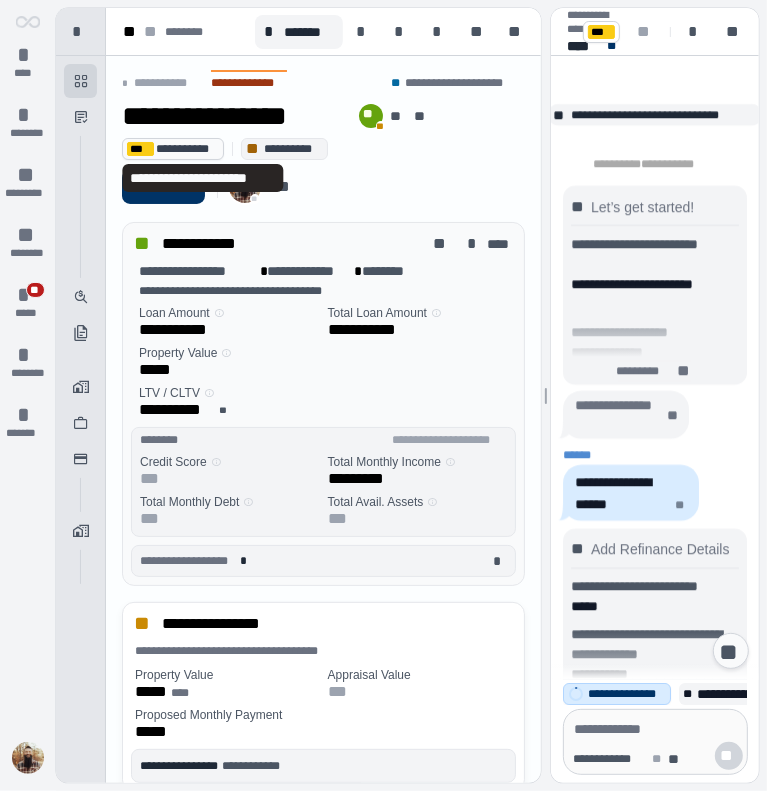 click on "**********" at bounding box center (186, 149) 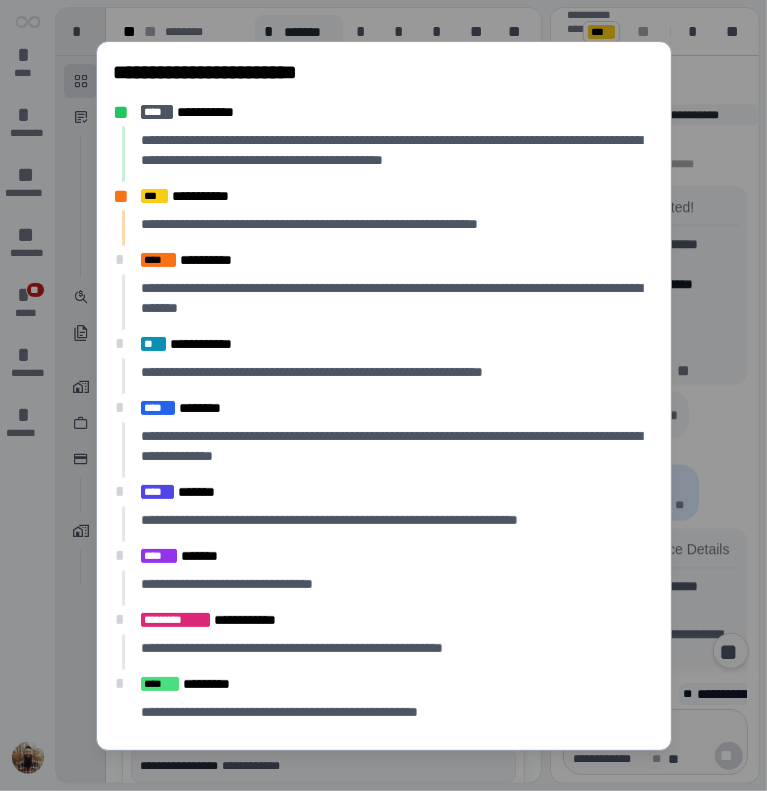 click on "**********" at bounding box center (384, 396) 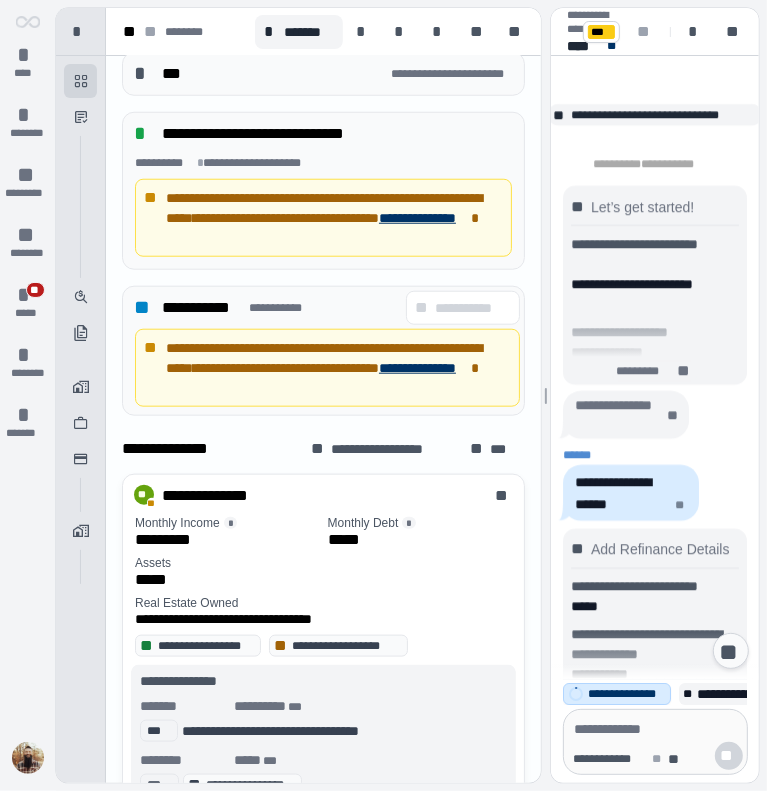 scroll, scrollTop: 1030, scrollLeft: 0, axis: vertical 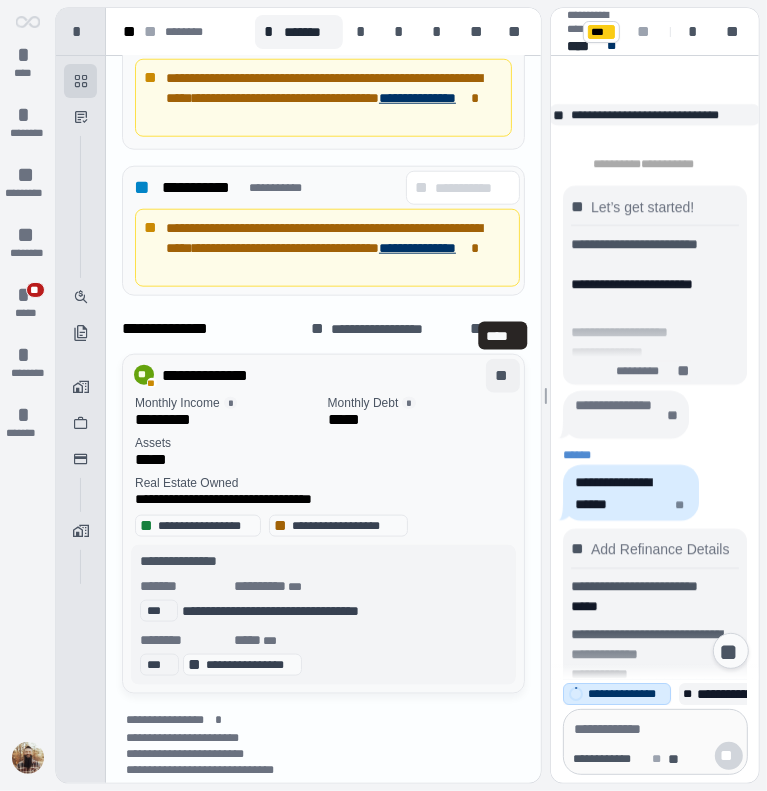 click on "**" at bounding box center (503, 376) 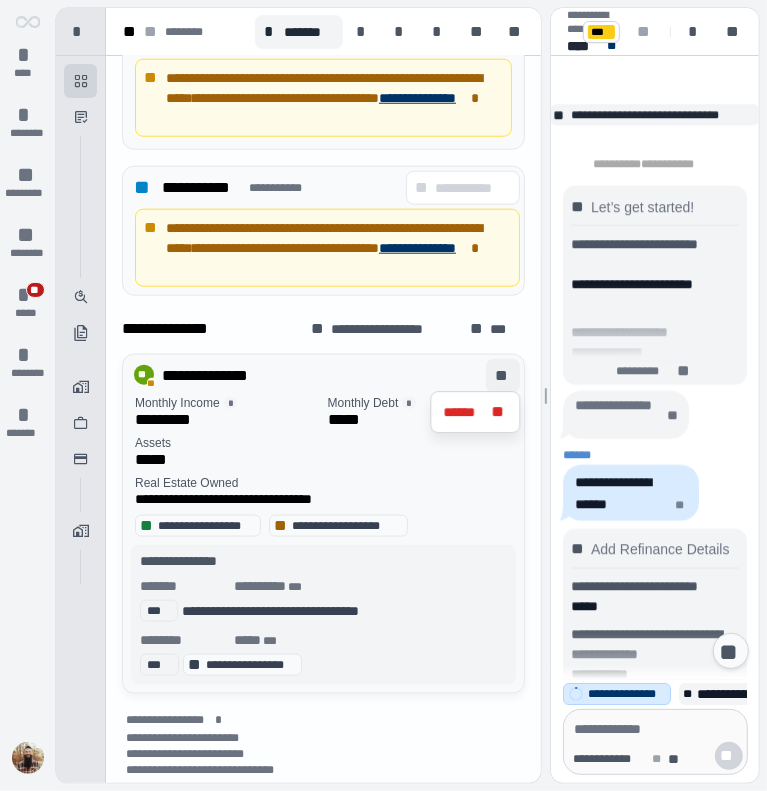 click on "**********" at bounding box center [308, 376] 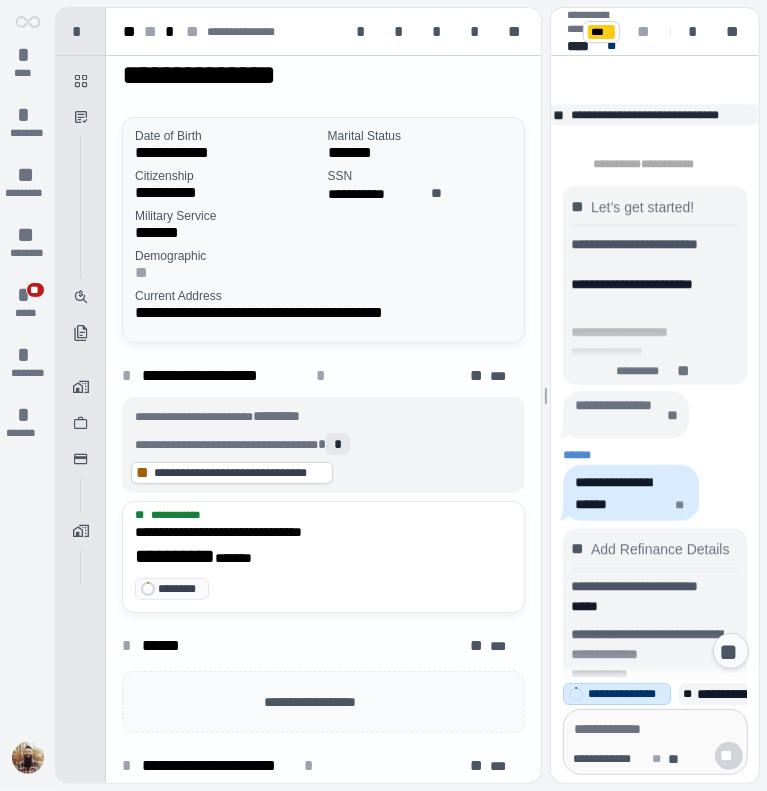 scroll, scrollTop: 38, scrollLeft: 0, axis: vertical 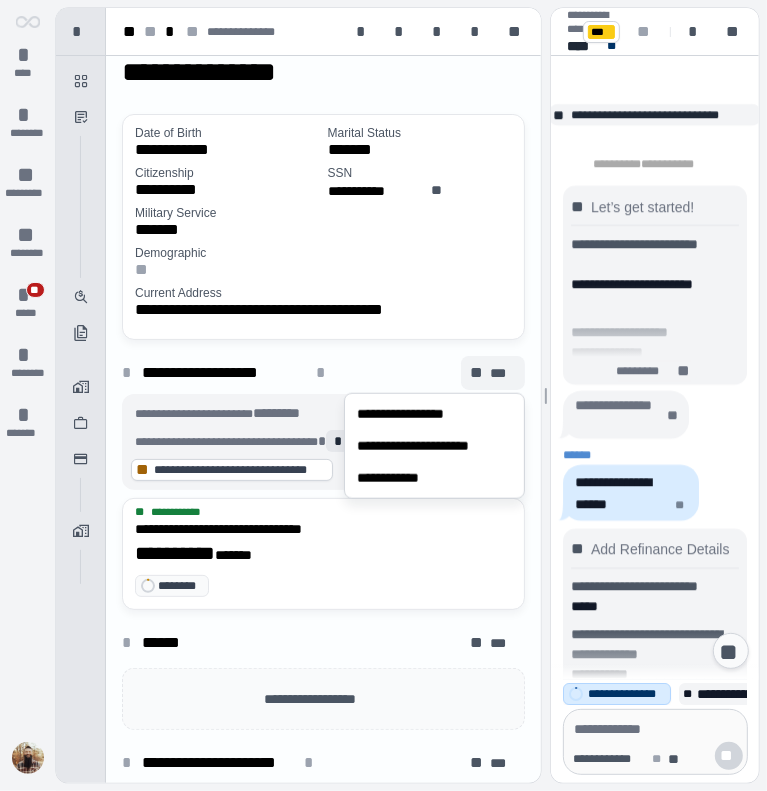 click on "***" at bounding box center [503, 373] 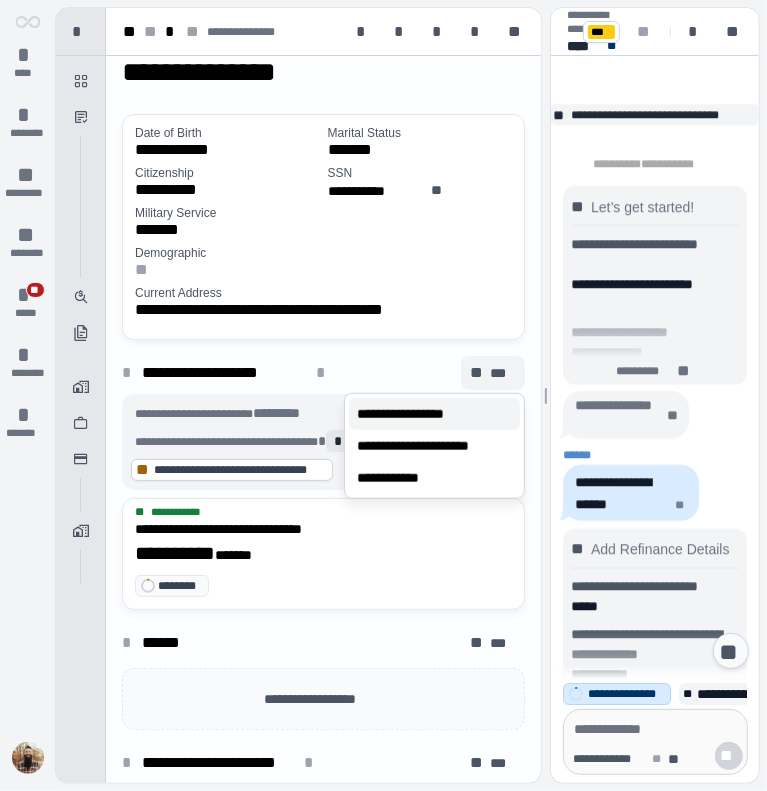 click on "**********" at bounding box center (434, 414) 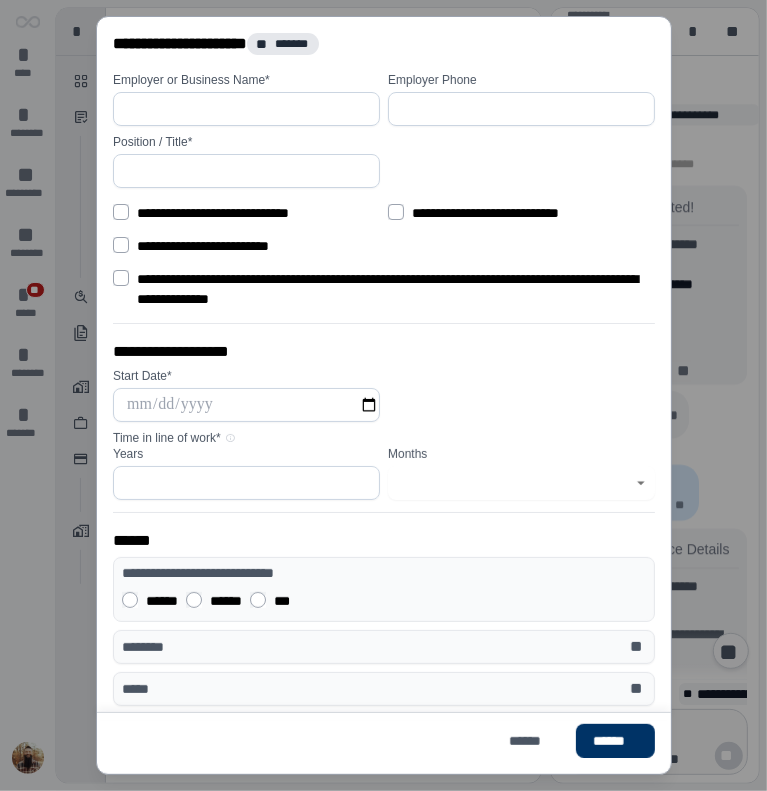 click at bounding box center (246, 109) 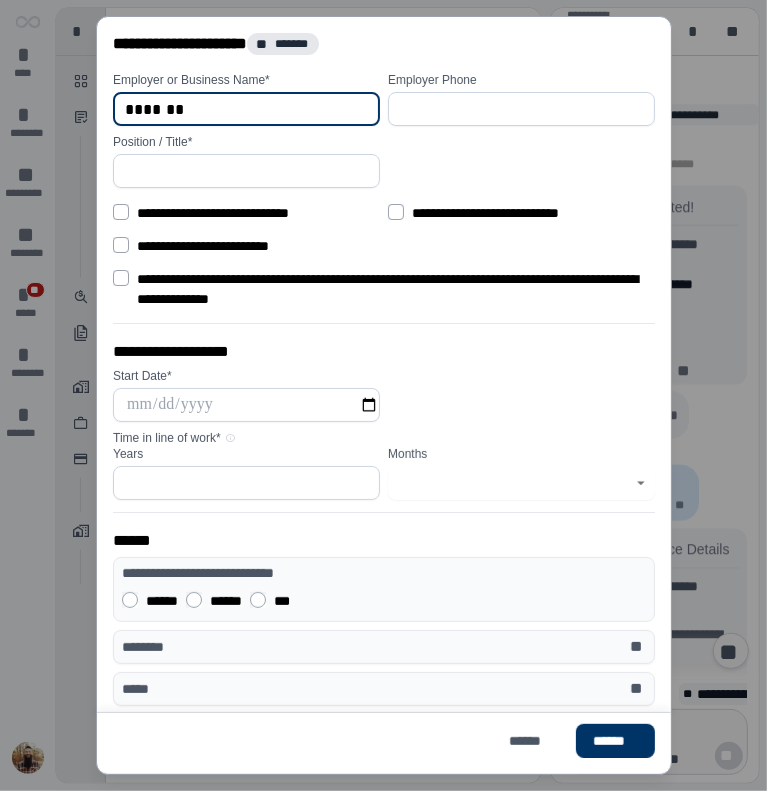type on "*******" 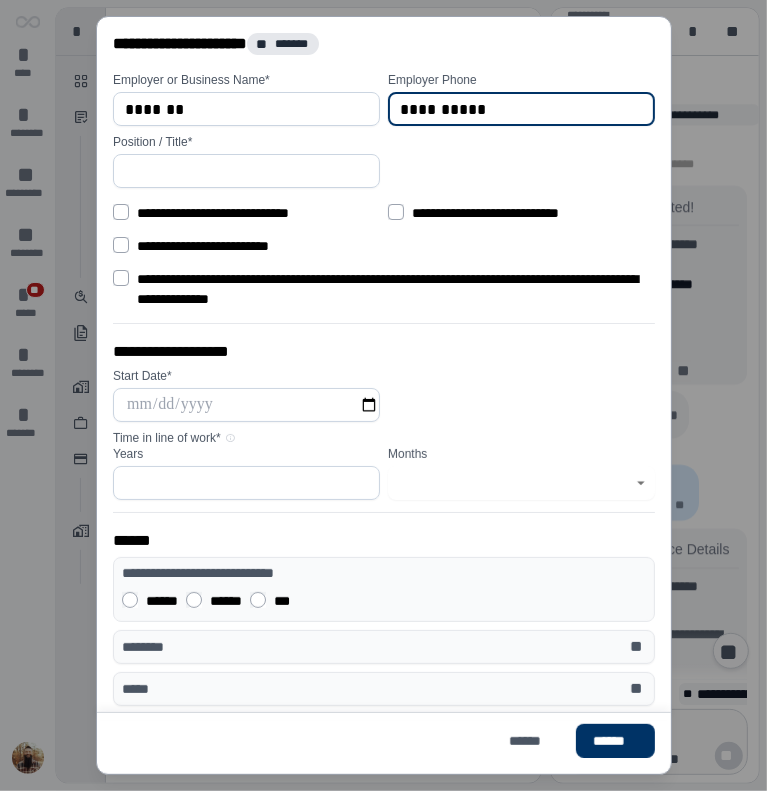 type on "**********" 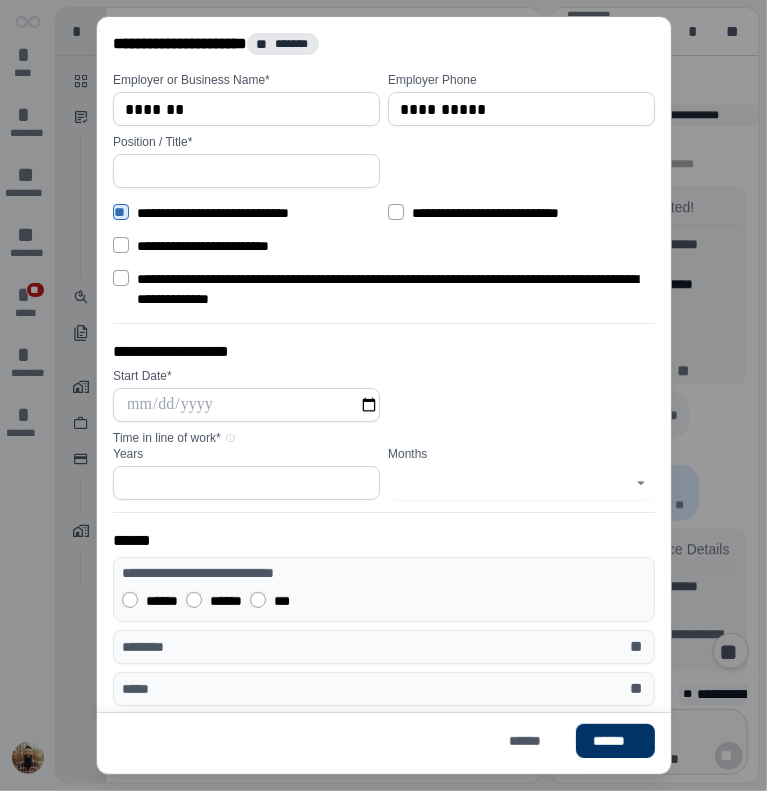 click at bounding box center [246, 171] 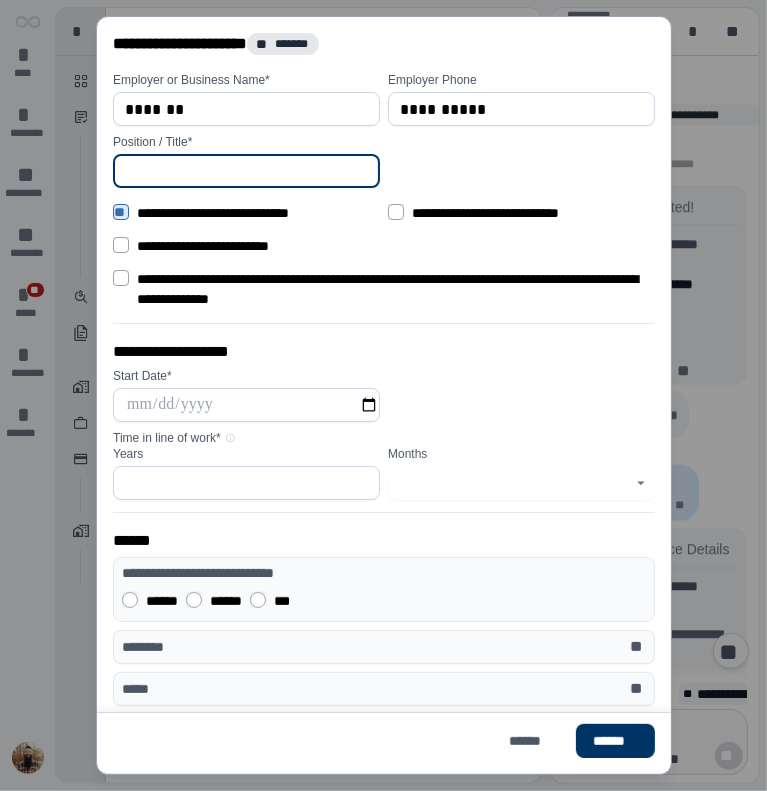 type on "**********" 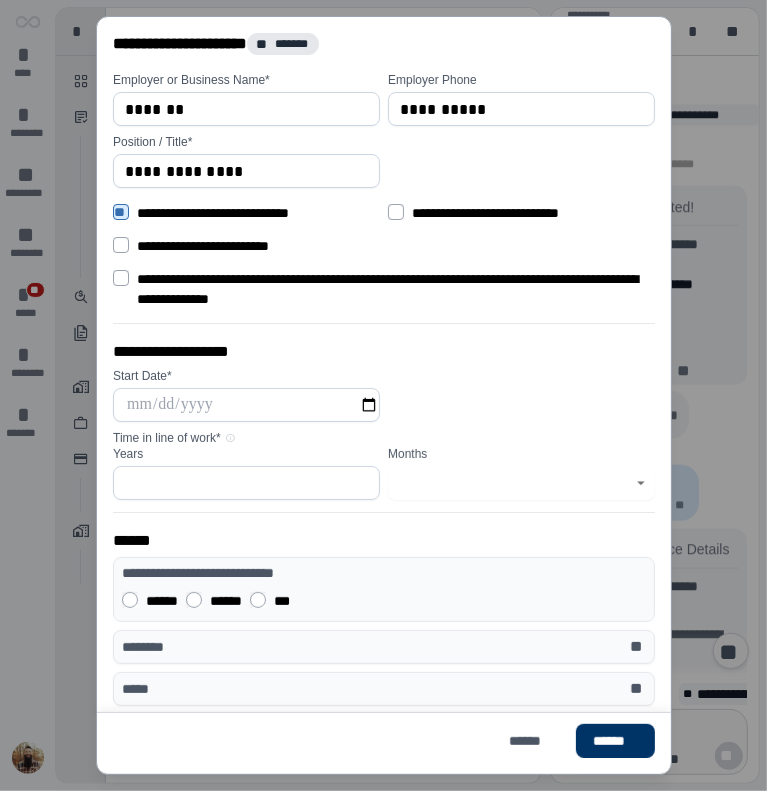 click at bounding box center [246, 405] 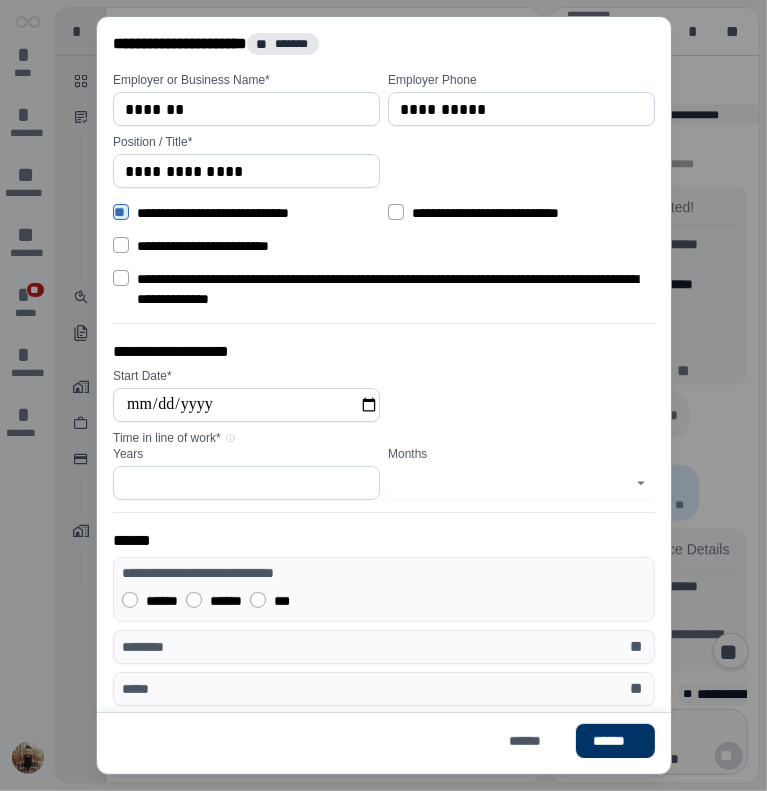 type on "**********" 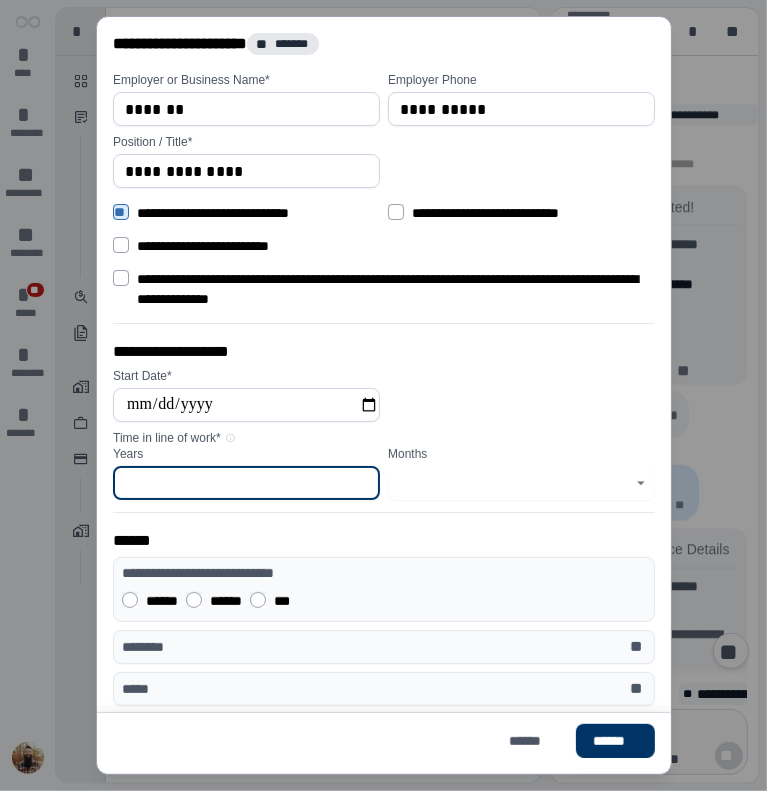 click at bounding box center (246, 483) 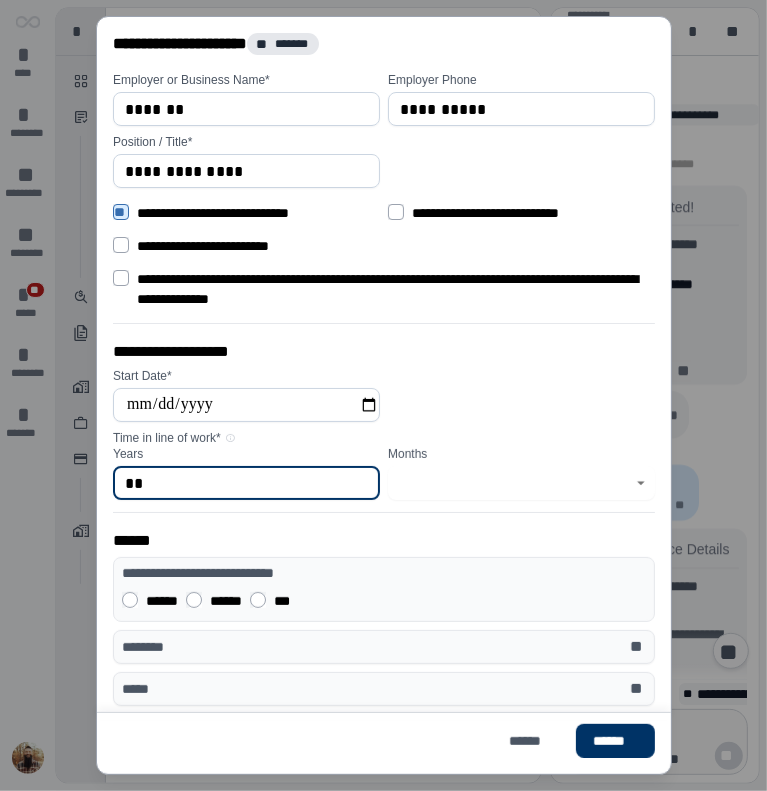 type on "**" 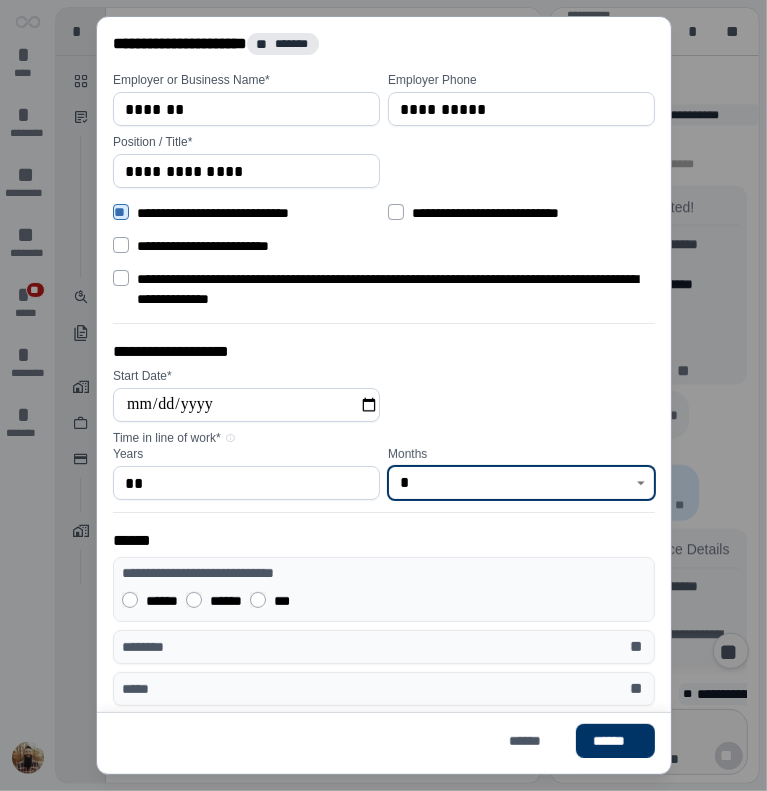 type on "*" 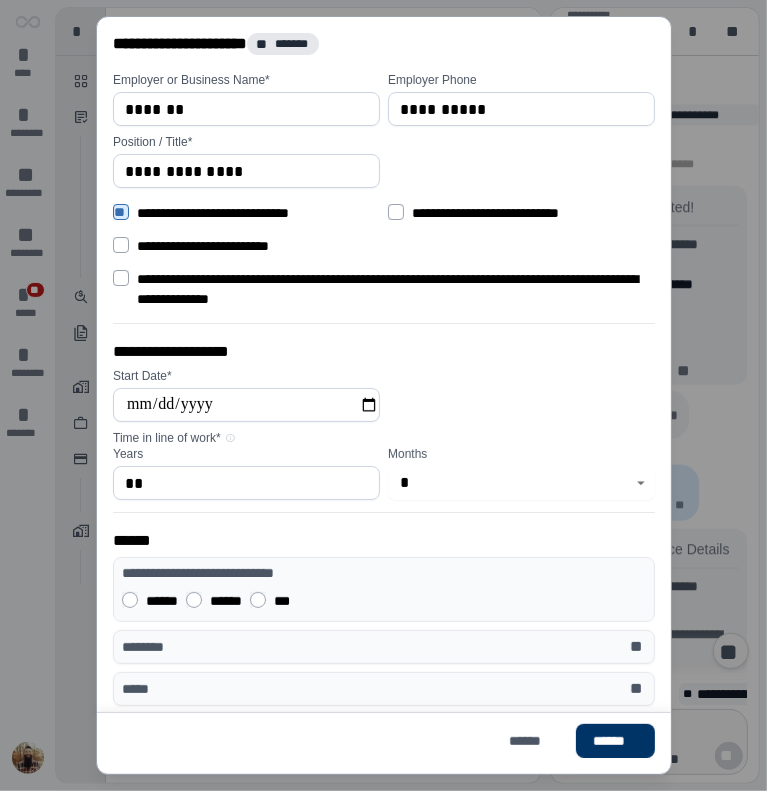 click on "******" at bounding box center [162, 601] 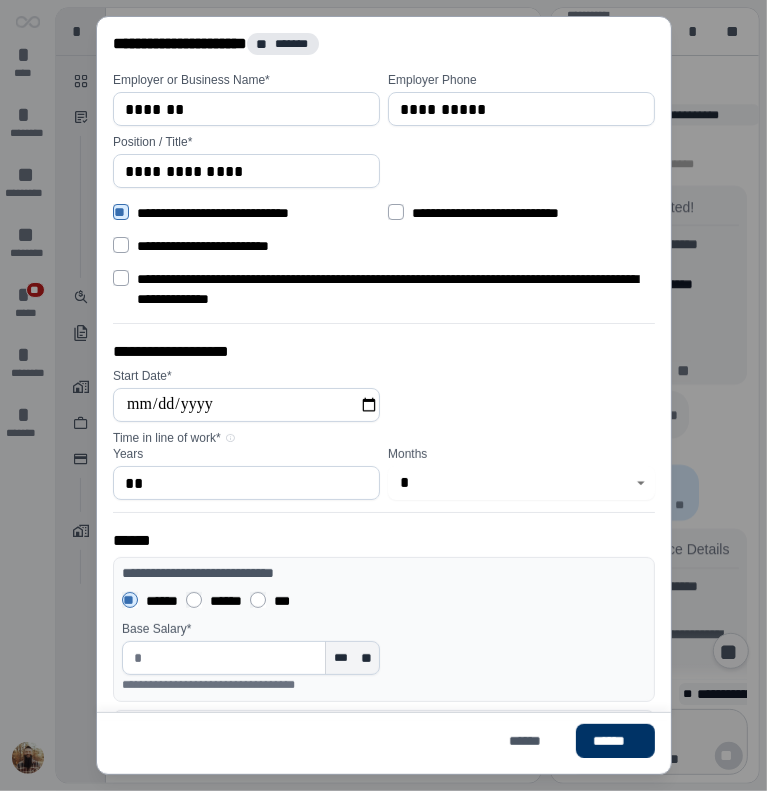 click at bounding box center (232, 658) 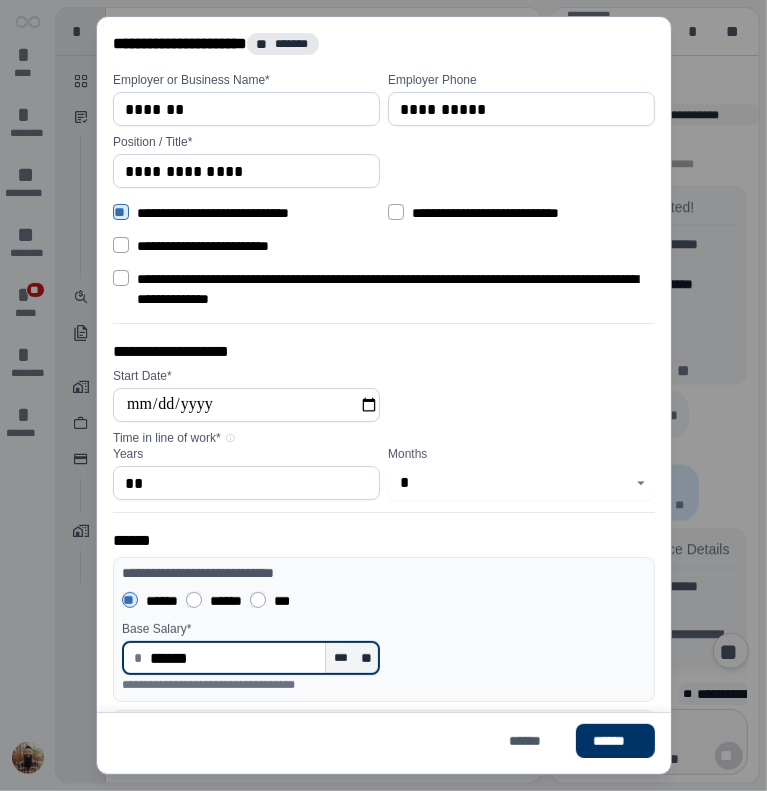 type on "*********" 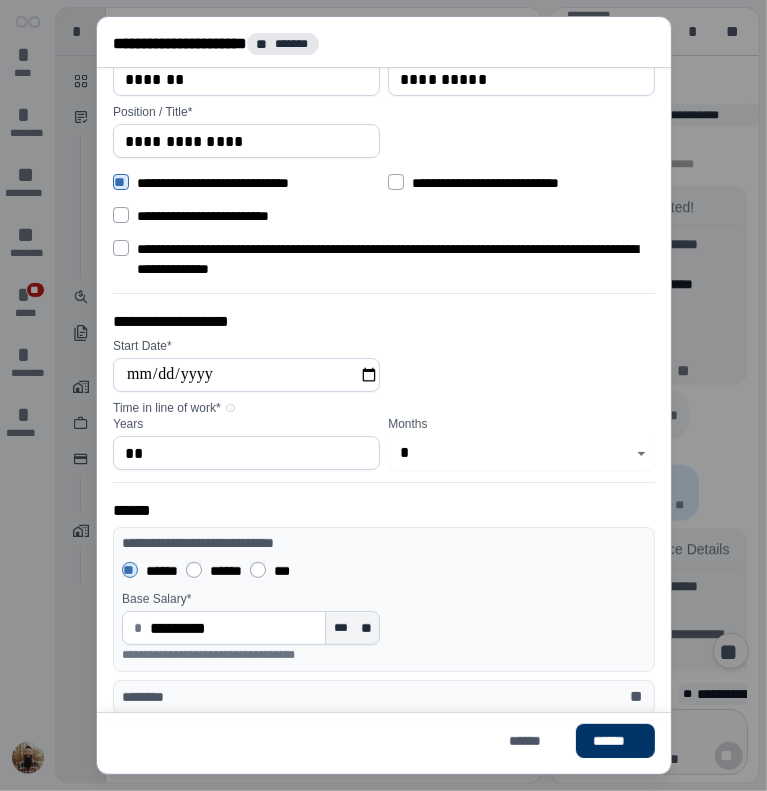 scroll, scrollTop: 208, scrollLeft: 0, axis: vertical 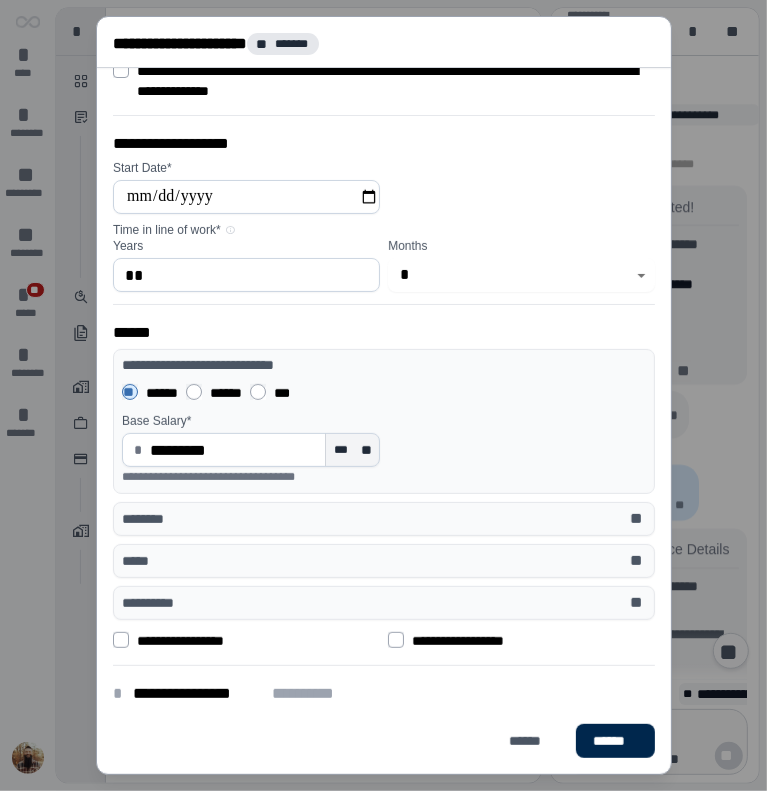 click on "******" at bounding box center (614, 741) 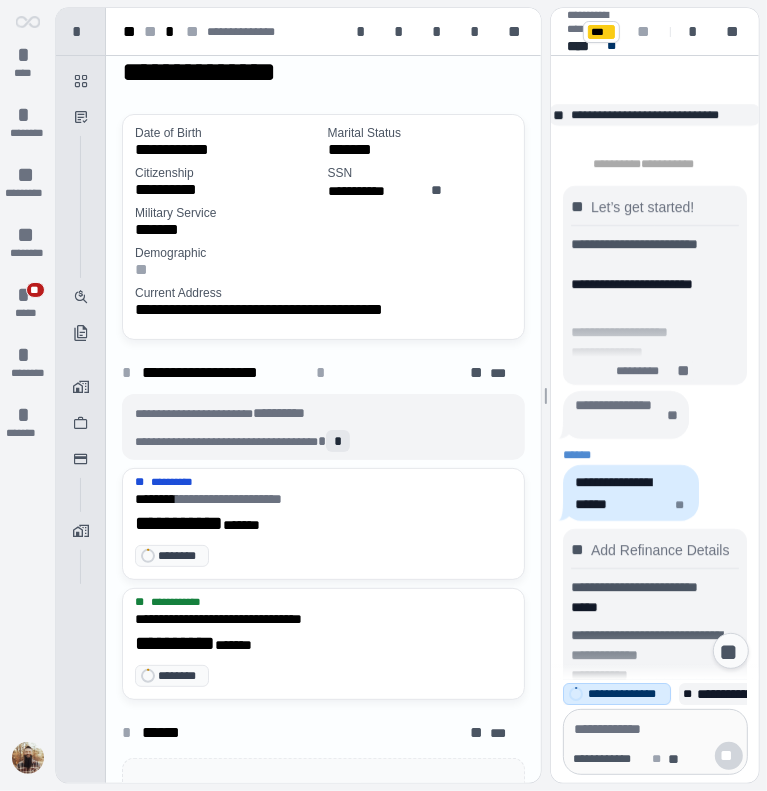 scroll, scrollTop: 8045, scrollLeft: 0, axis: vertical 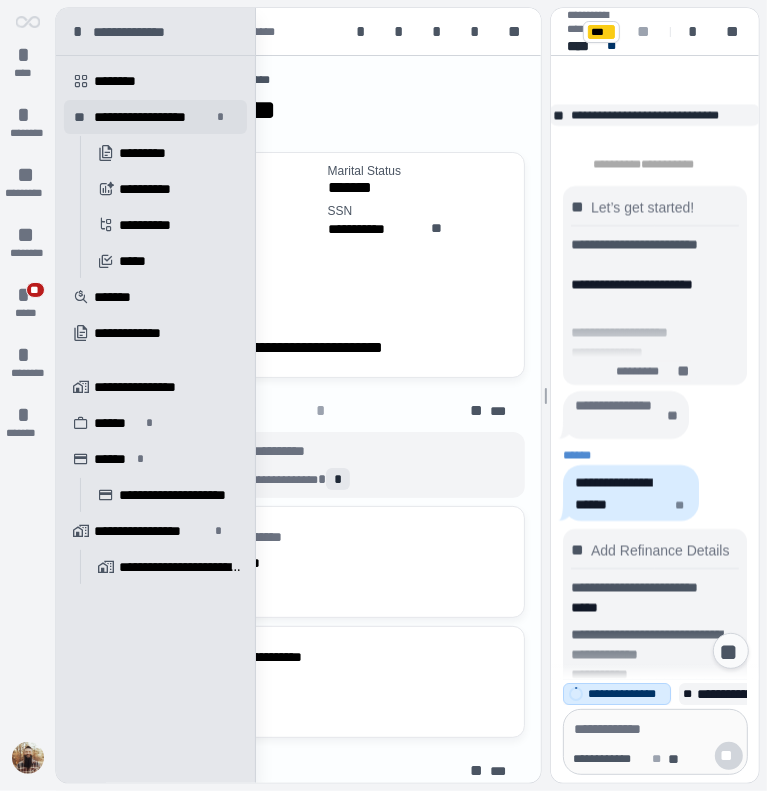 click on "**********" at bounding box center [155, 117] 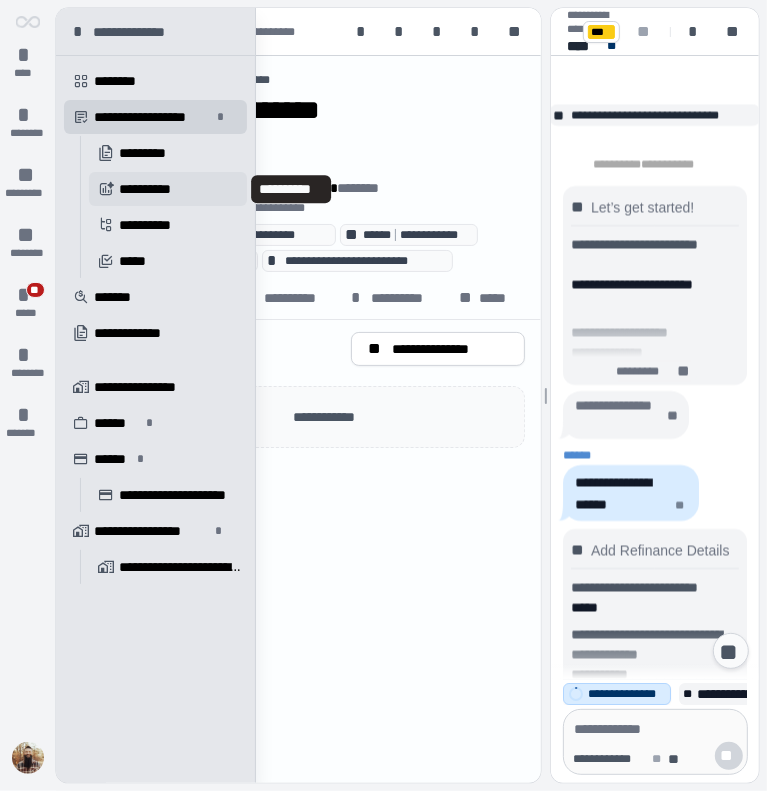 click on "**********" at bounding box center (151, 189) 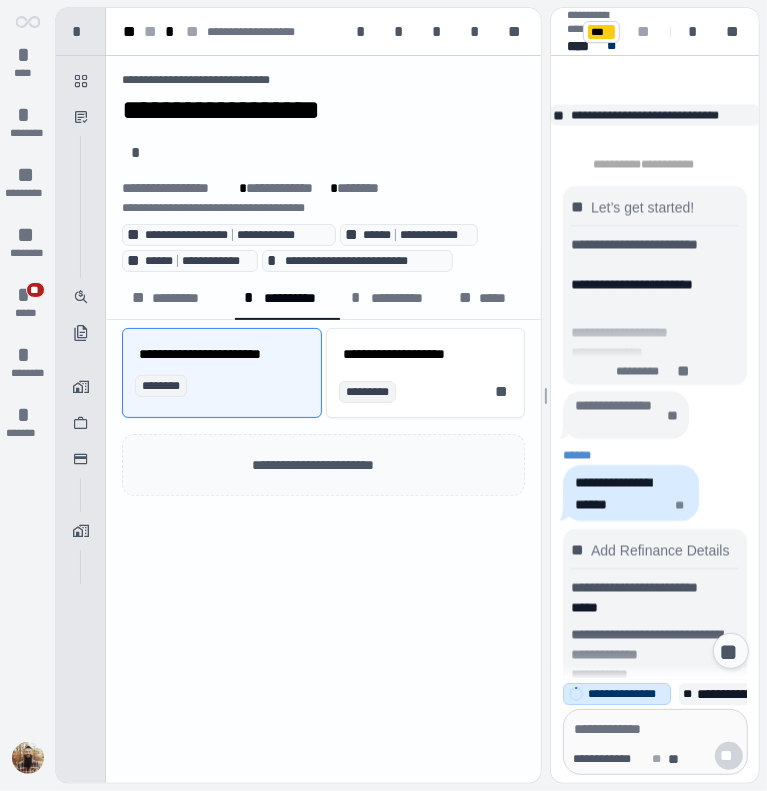 click on "**********" at bounding box center (323, 419) 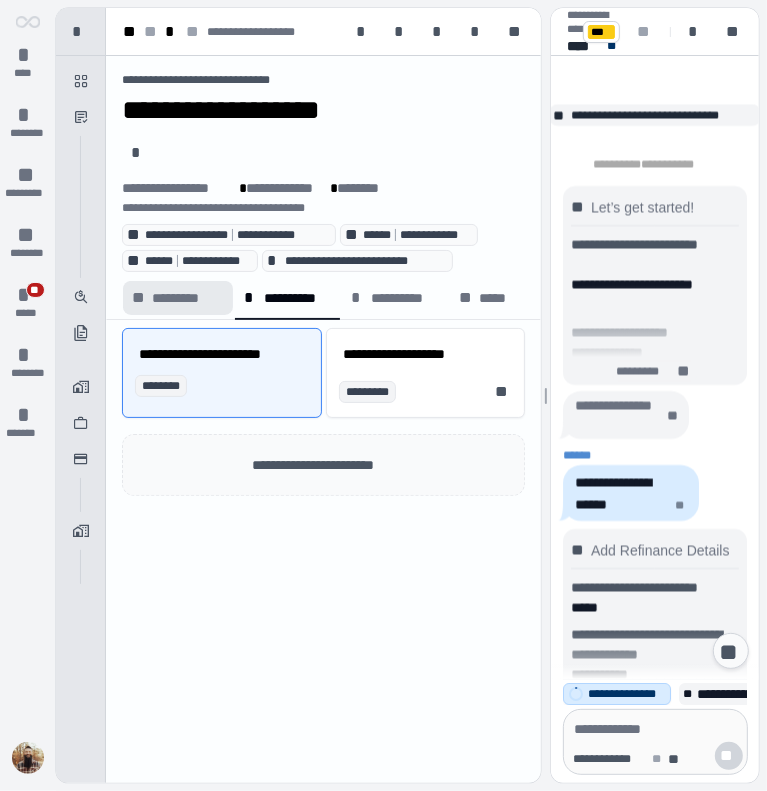 click on "*********" at bounding box center [188, 298] 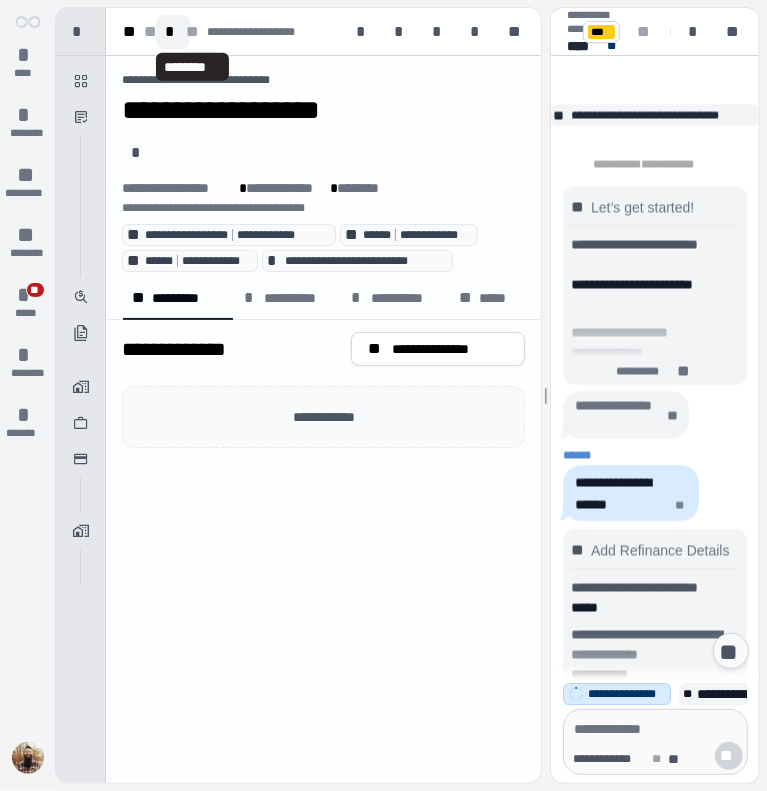 click on "*" at bounding box center [173, 32] 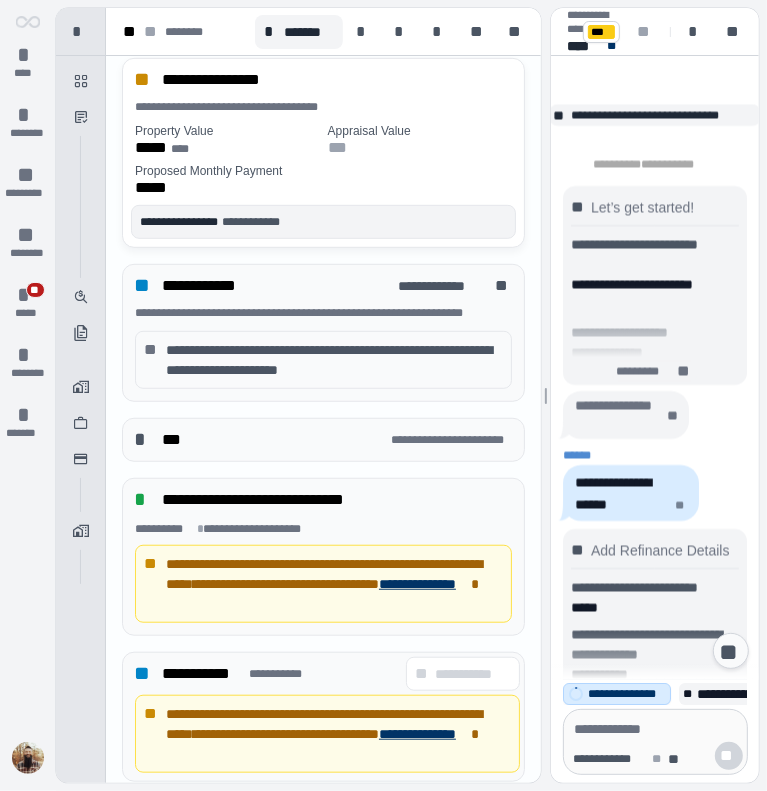 scroll, scrollTop: 1035, scrollLeft: 0, axis: vertical 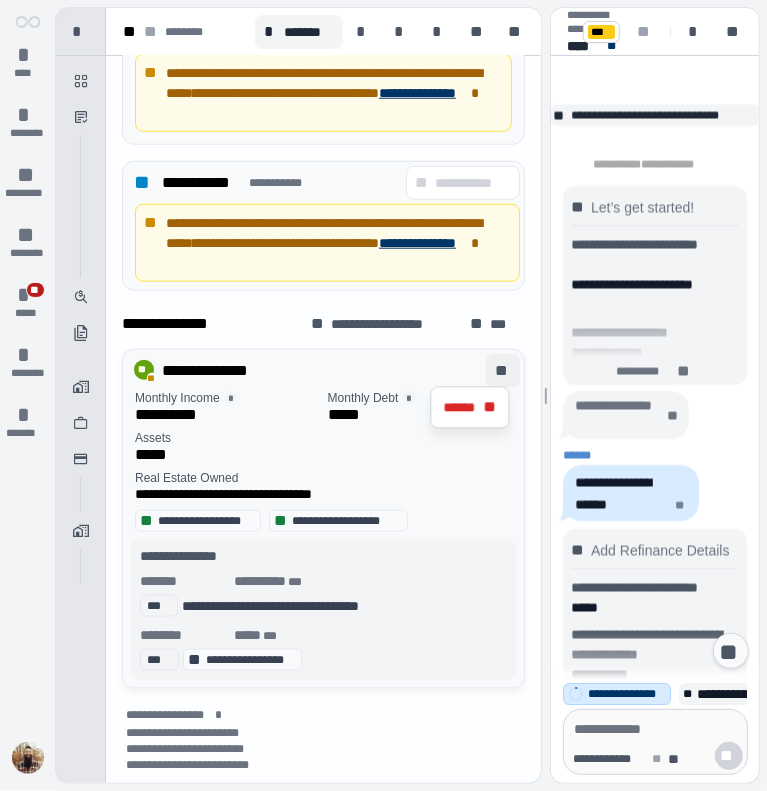 click on "**" at bounding box center [503, 371] 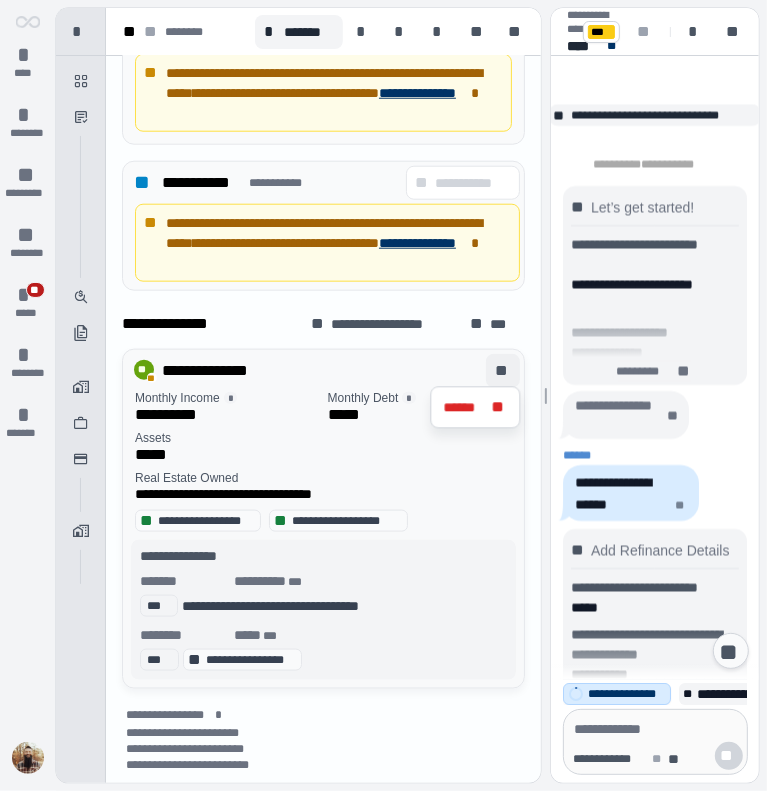 click on "**********" at bounding box center (308, 371) 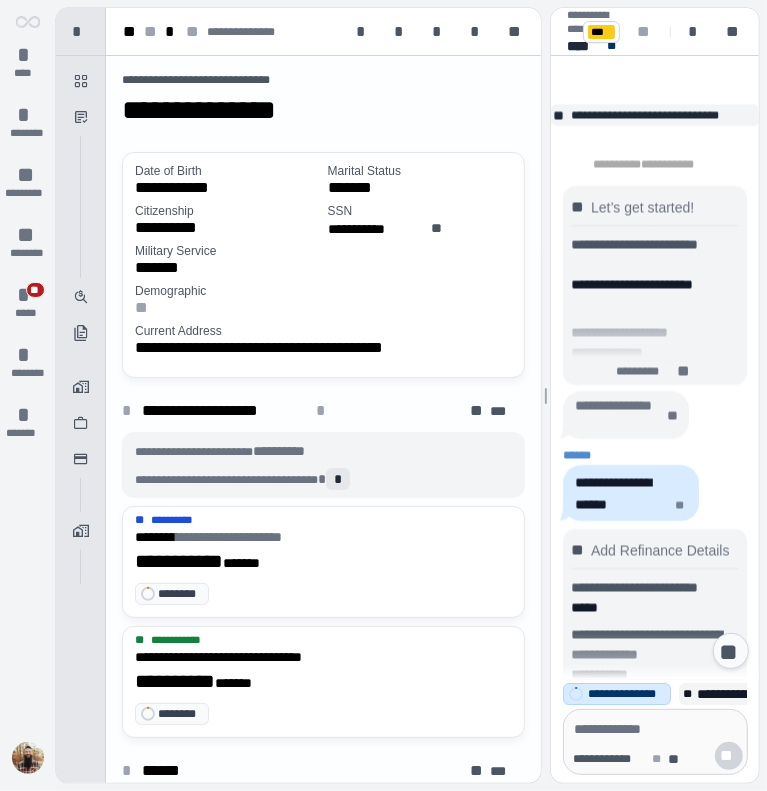 click on "**********" at bounding box center [323, 265] 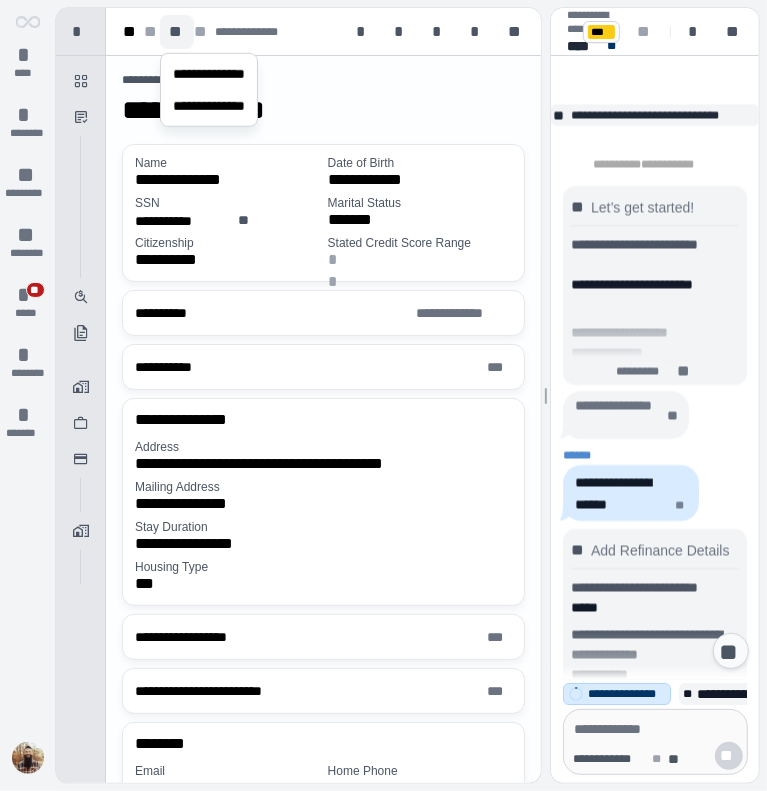 click on "**" at bounding box center (177, 32) 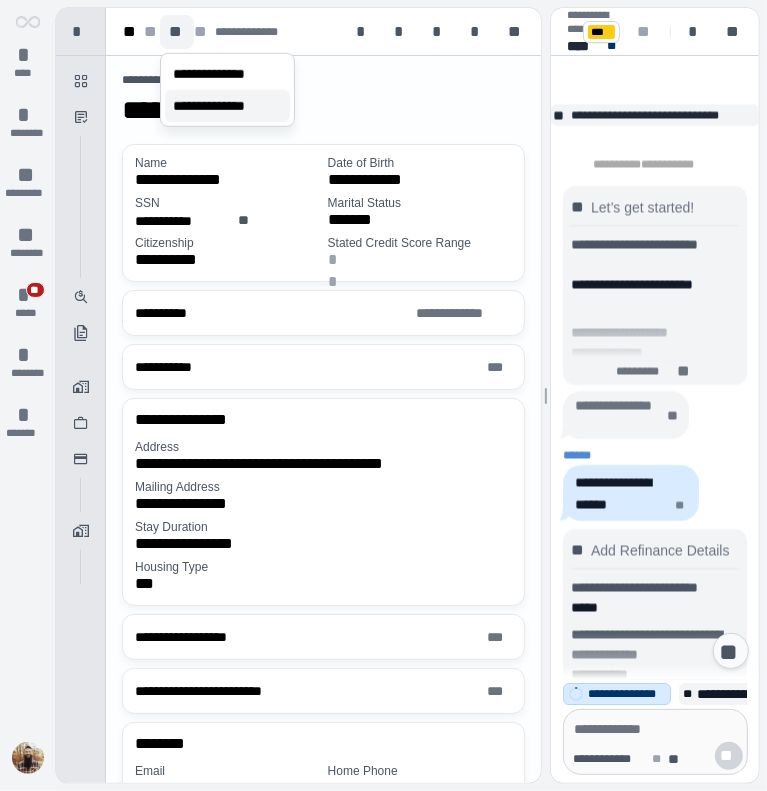 click on "**********" at bounding box center (227, 106) 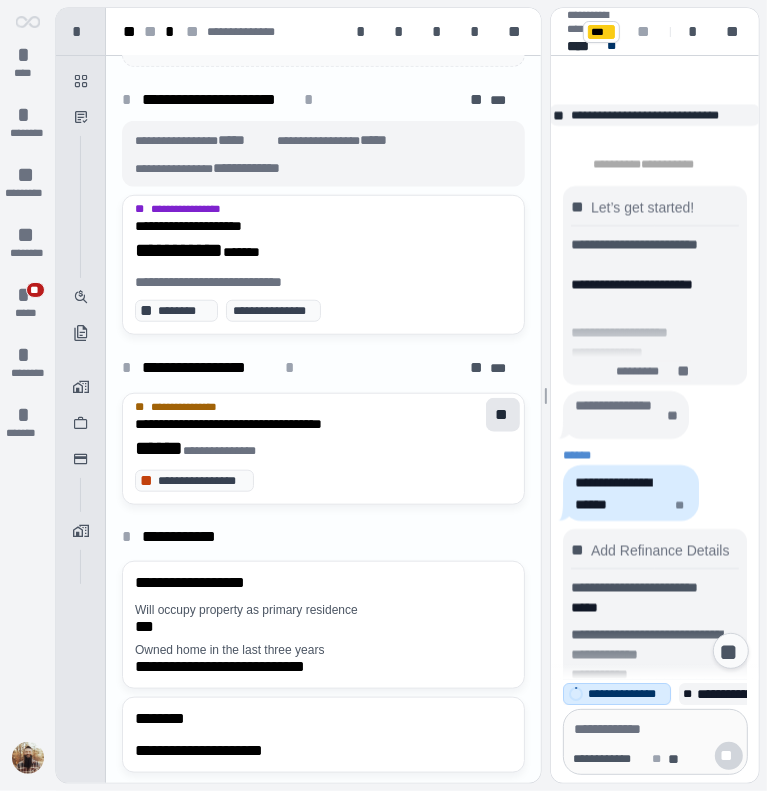 scroll, scrollTop: 0, scrollLeft: 0, axis: both 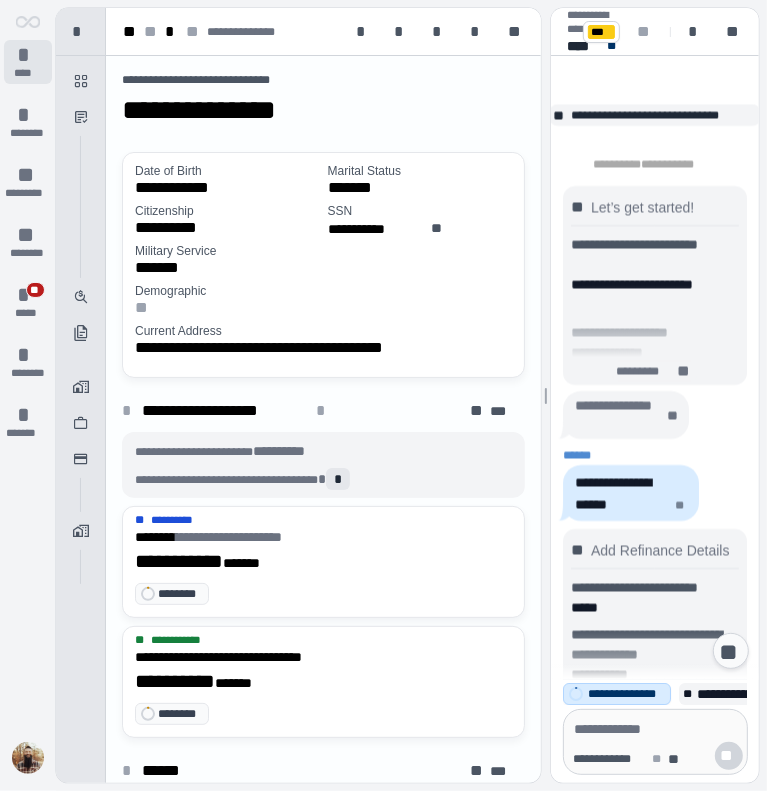 click on "*" at bounding box center [28, 55] 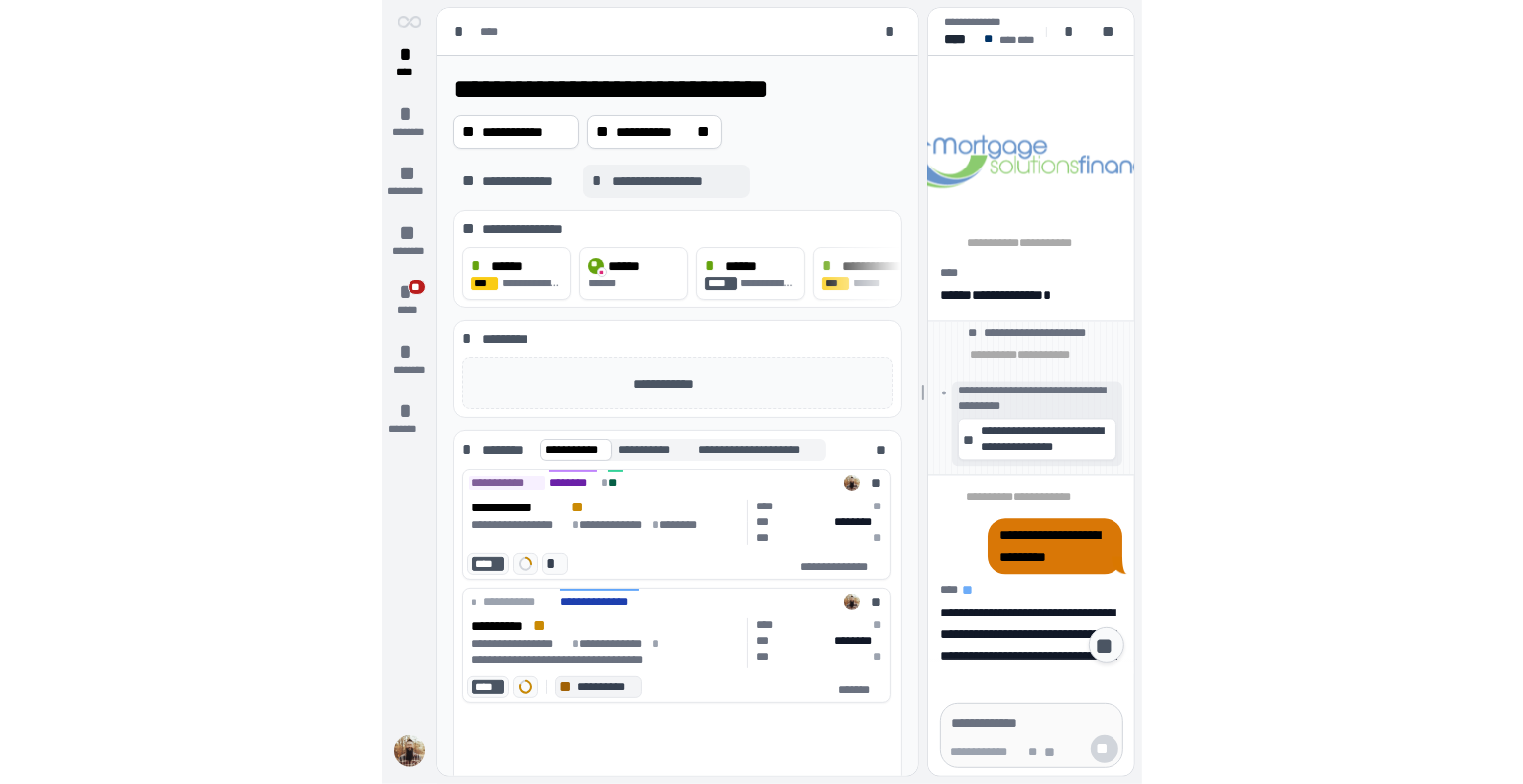 scroll, scrollTop: 1679, scrollLeft: 0, axis: vertical 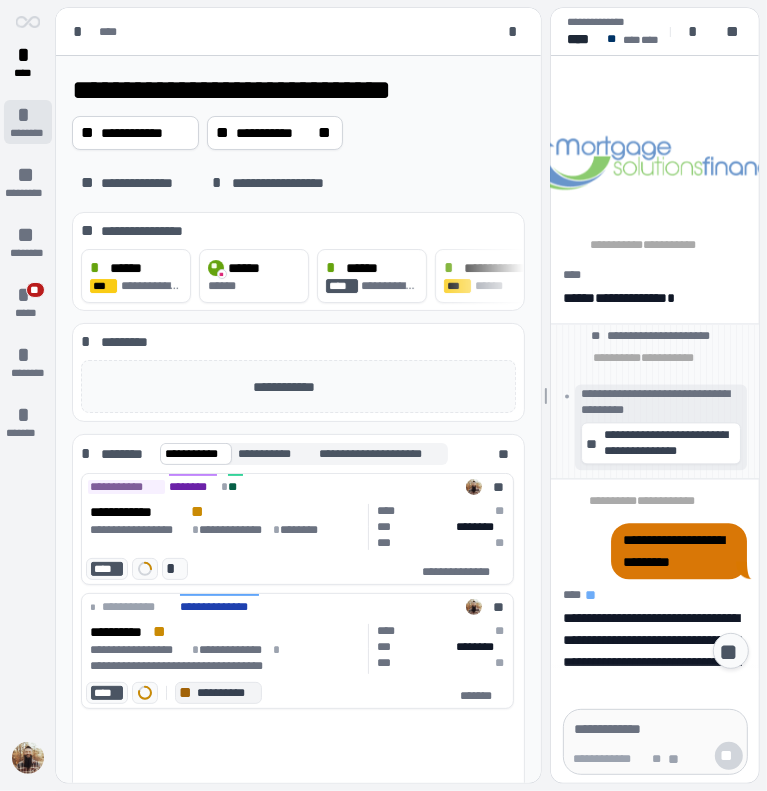 click on "********" at bounding box center (27, 133) 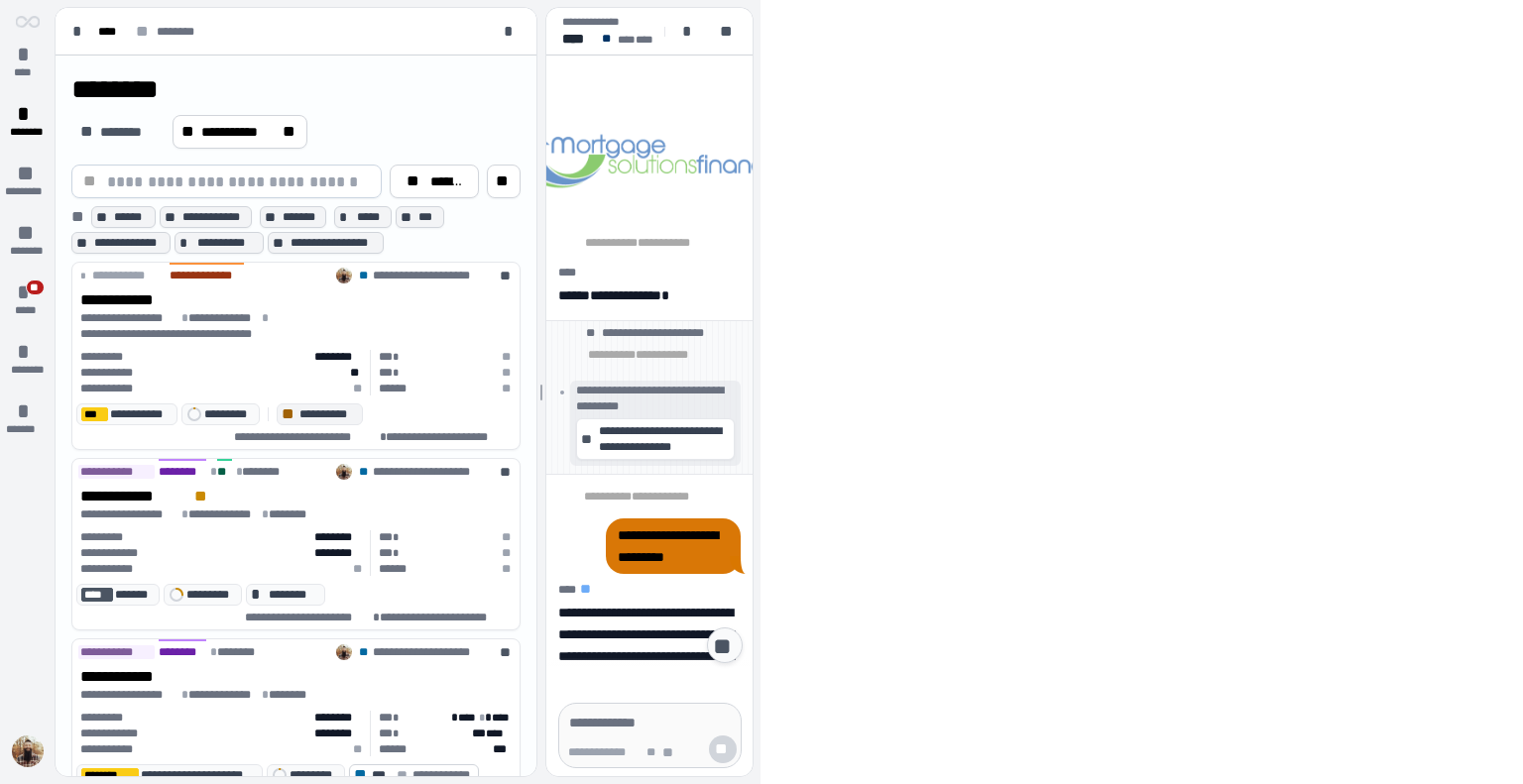 scroll, scrollTop: 748, scrollLeft: 0, axis: vertical 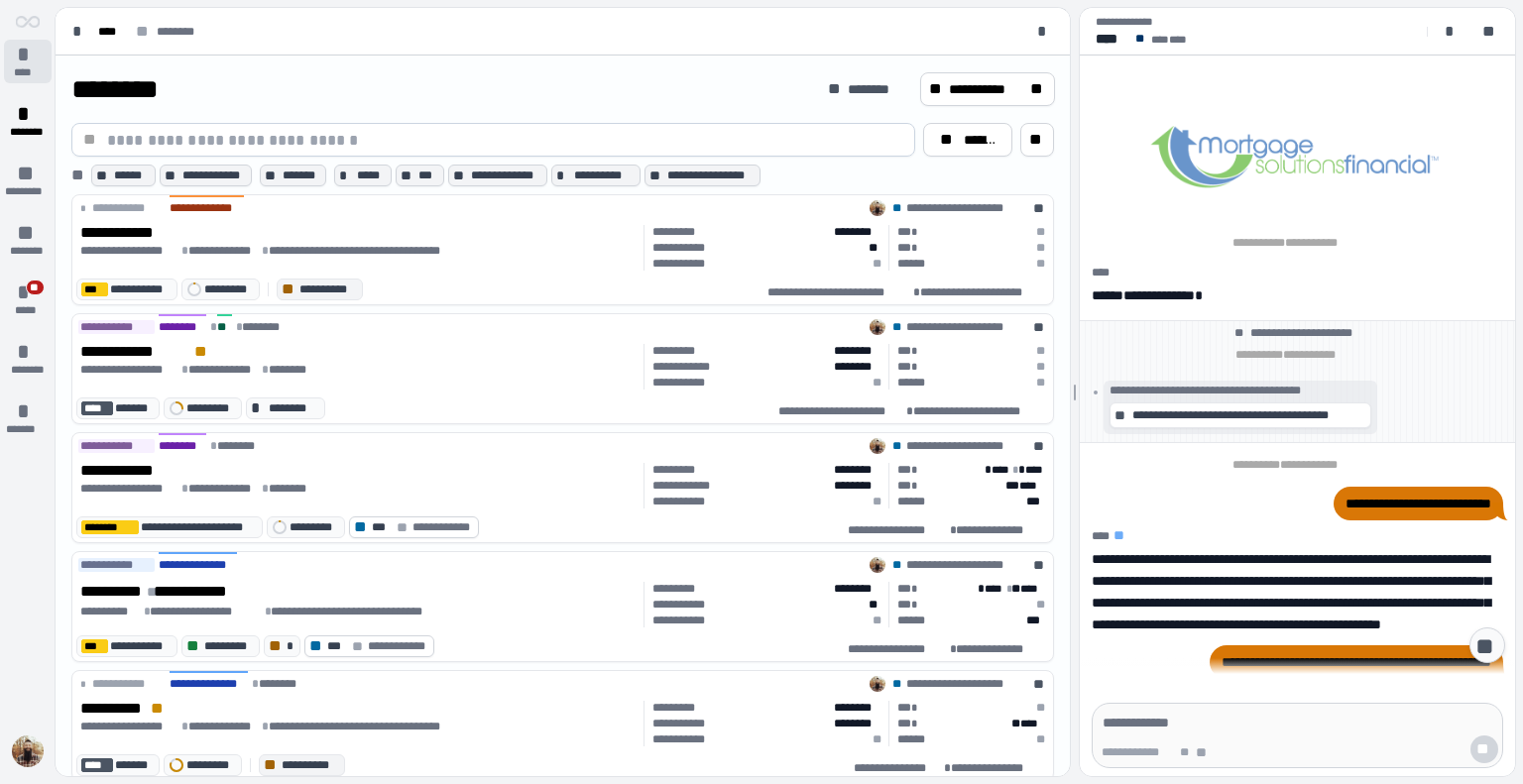 click on "* ****" at bounding box center [28, 61] 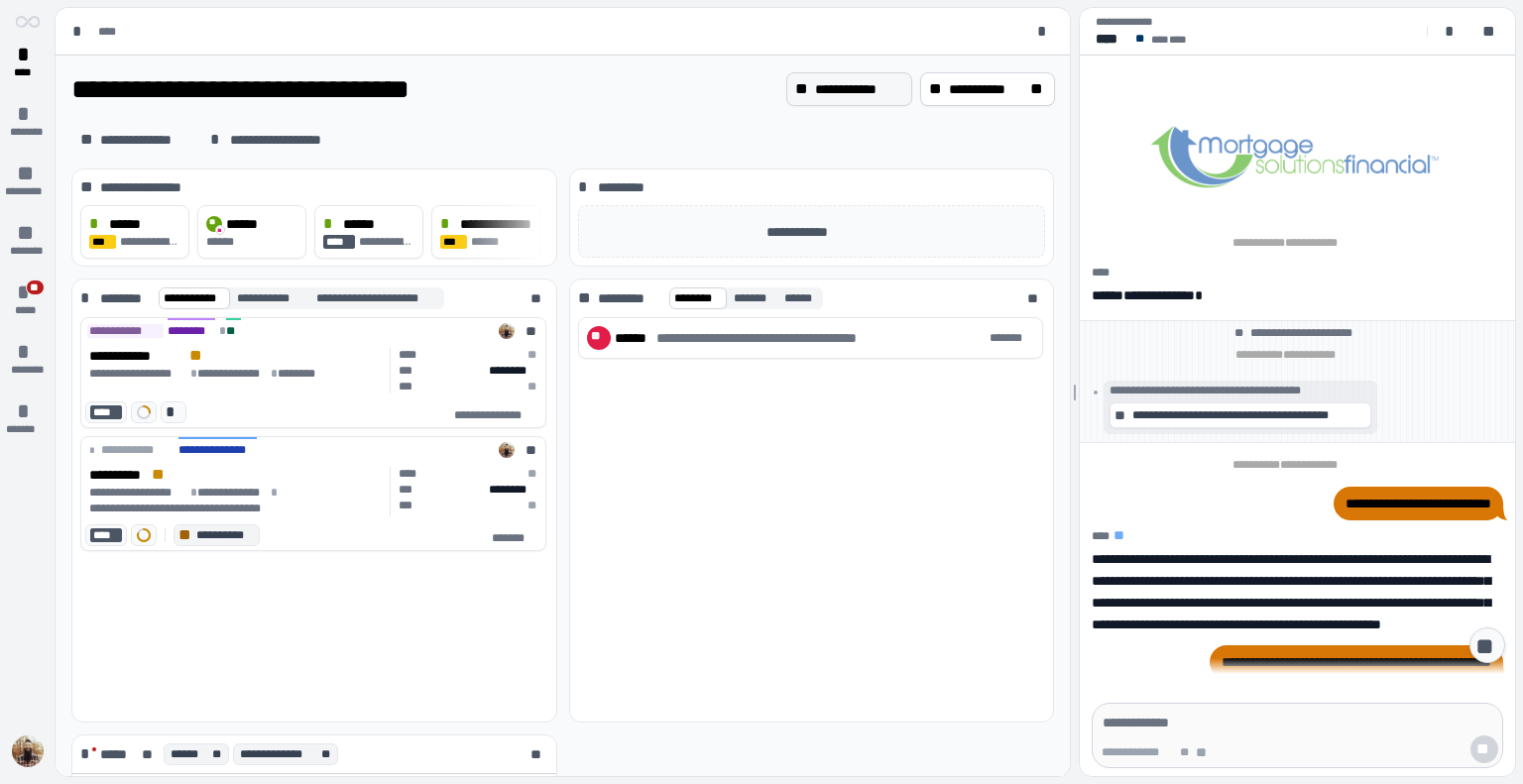 click on "**********" at bounding box center (859, 89) 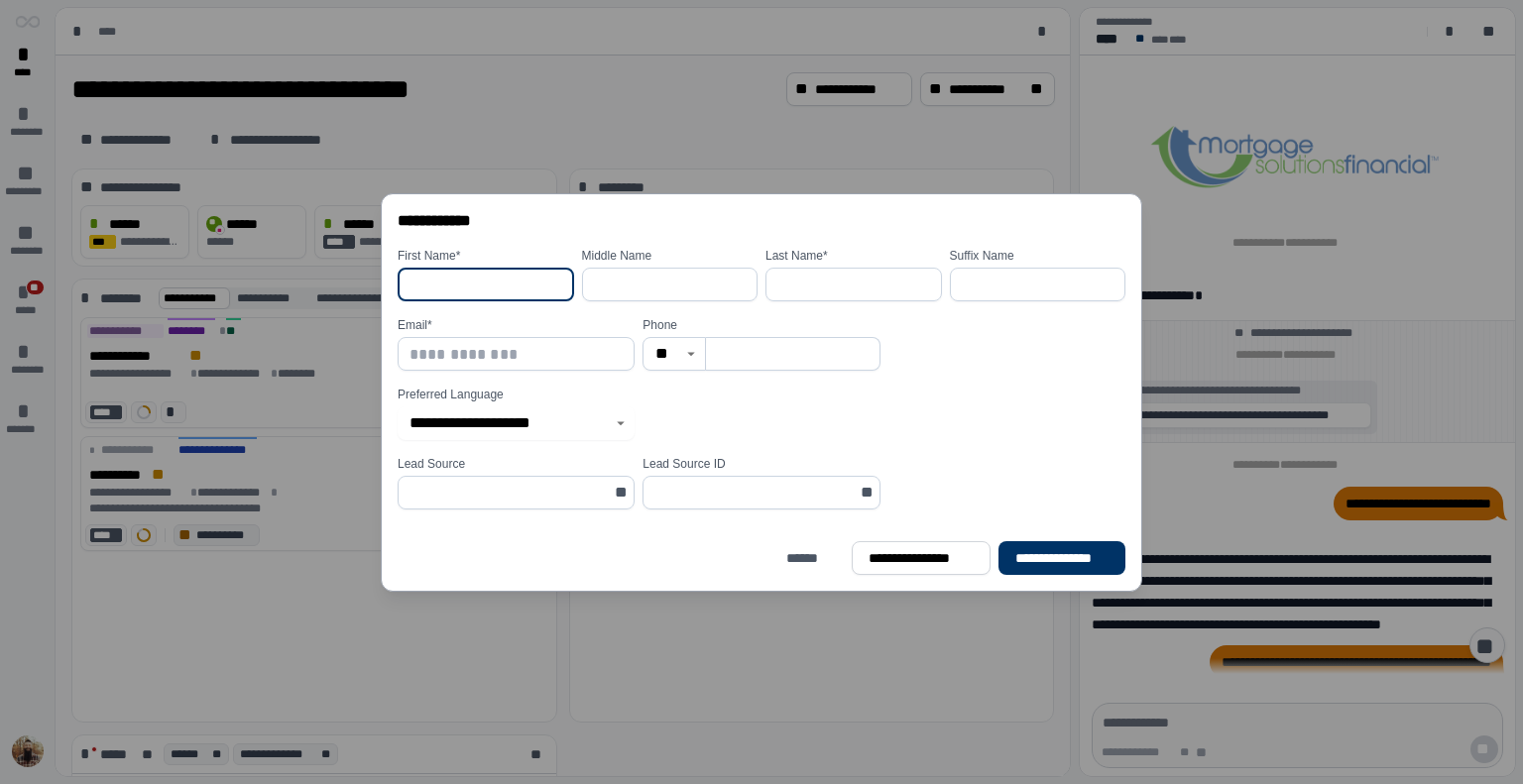 click at bounding box center [486, 284] 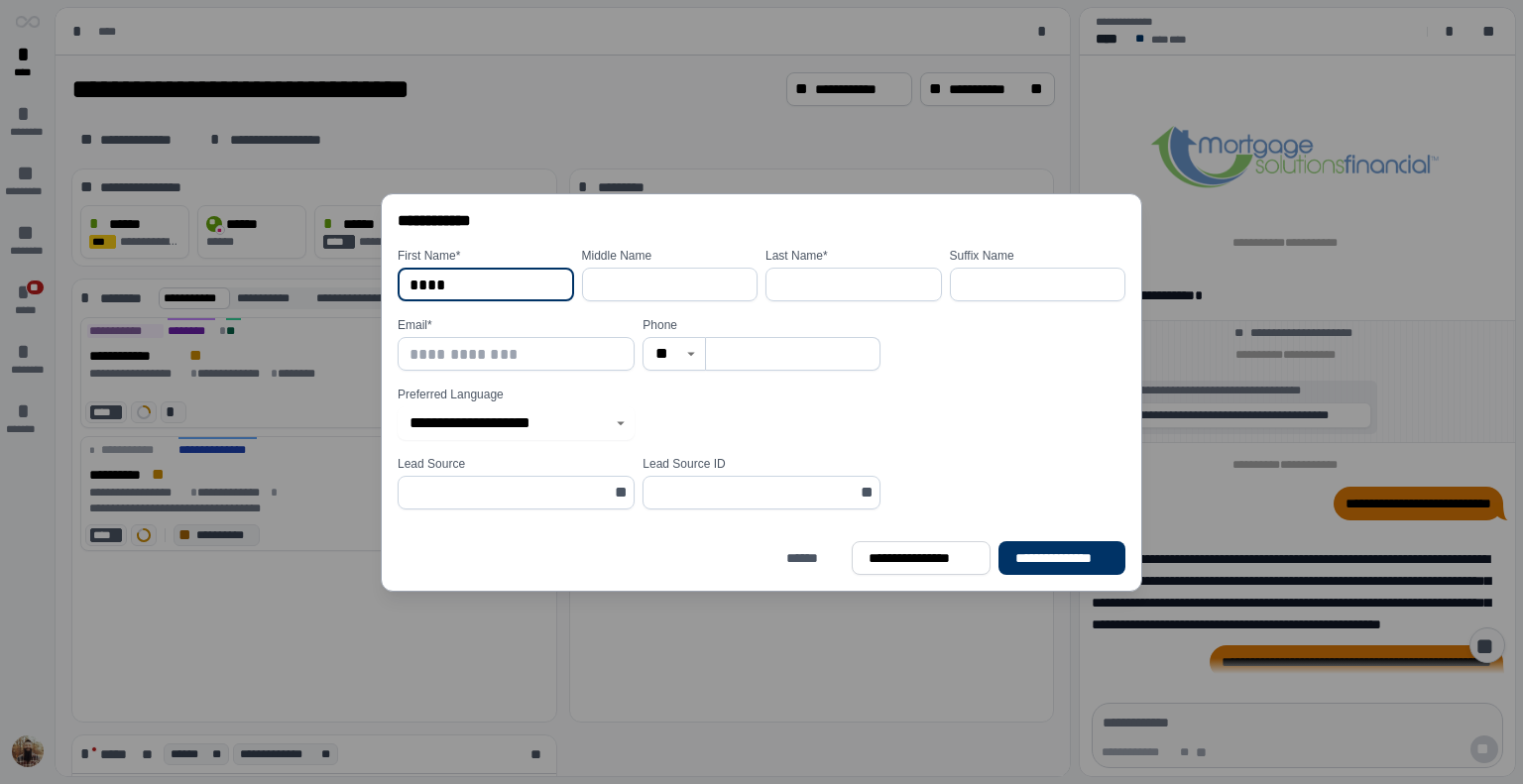 type on "****" 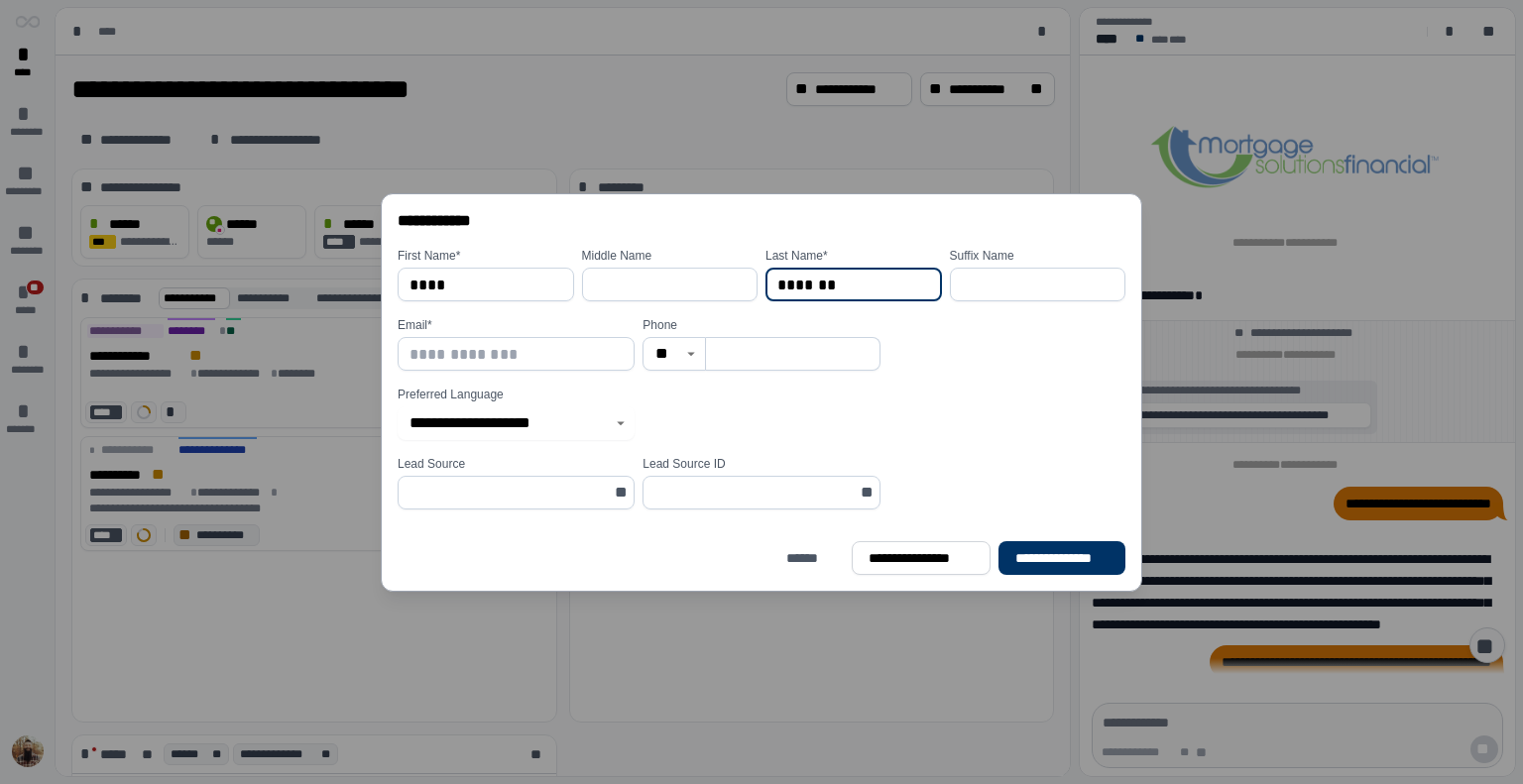 type on "*******" 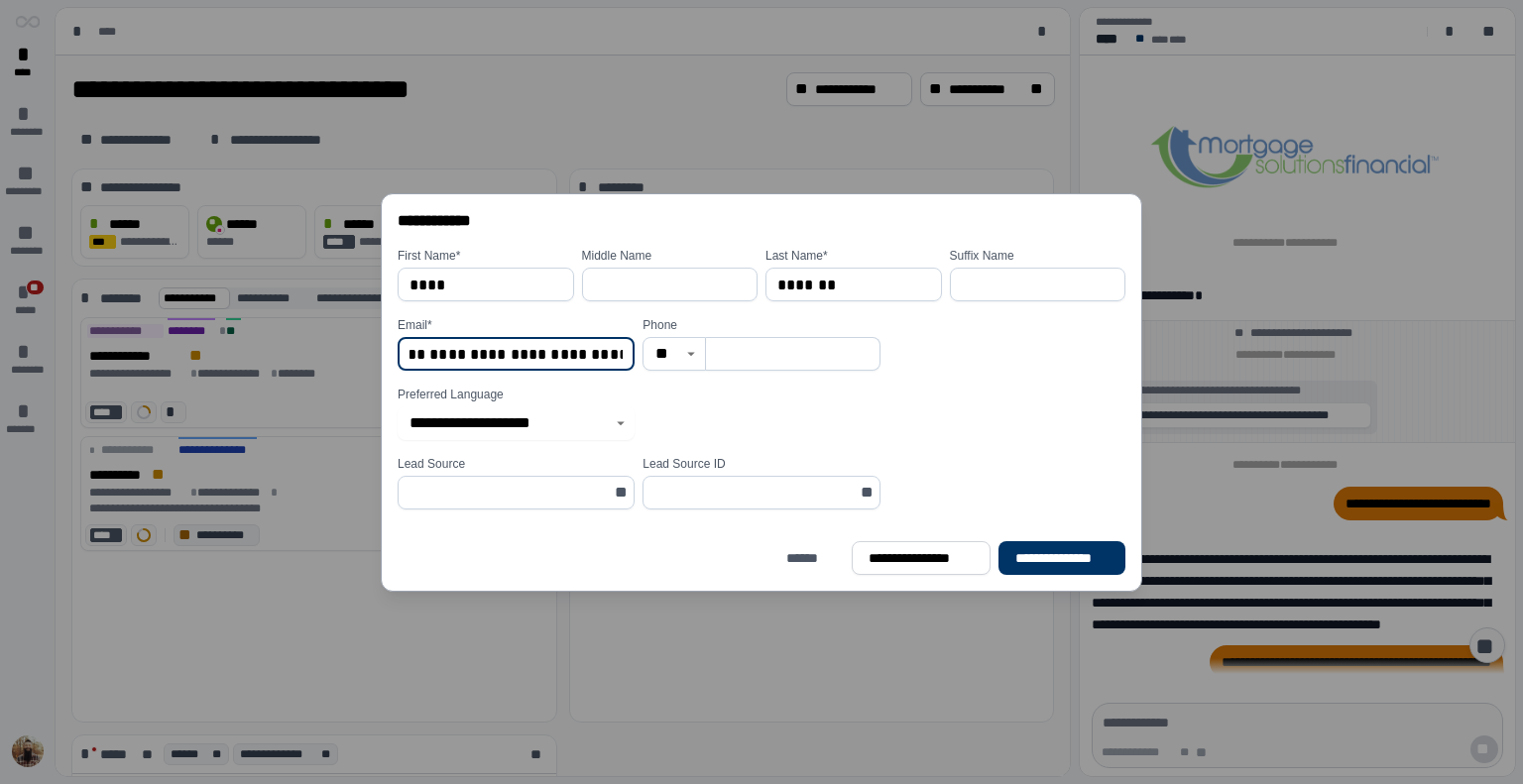 scroll, scrollTop: 0, scrollLeft: 115, axis: horizontal 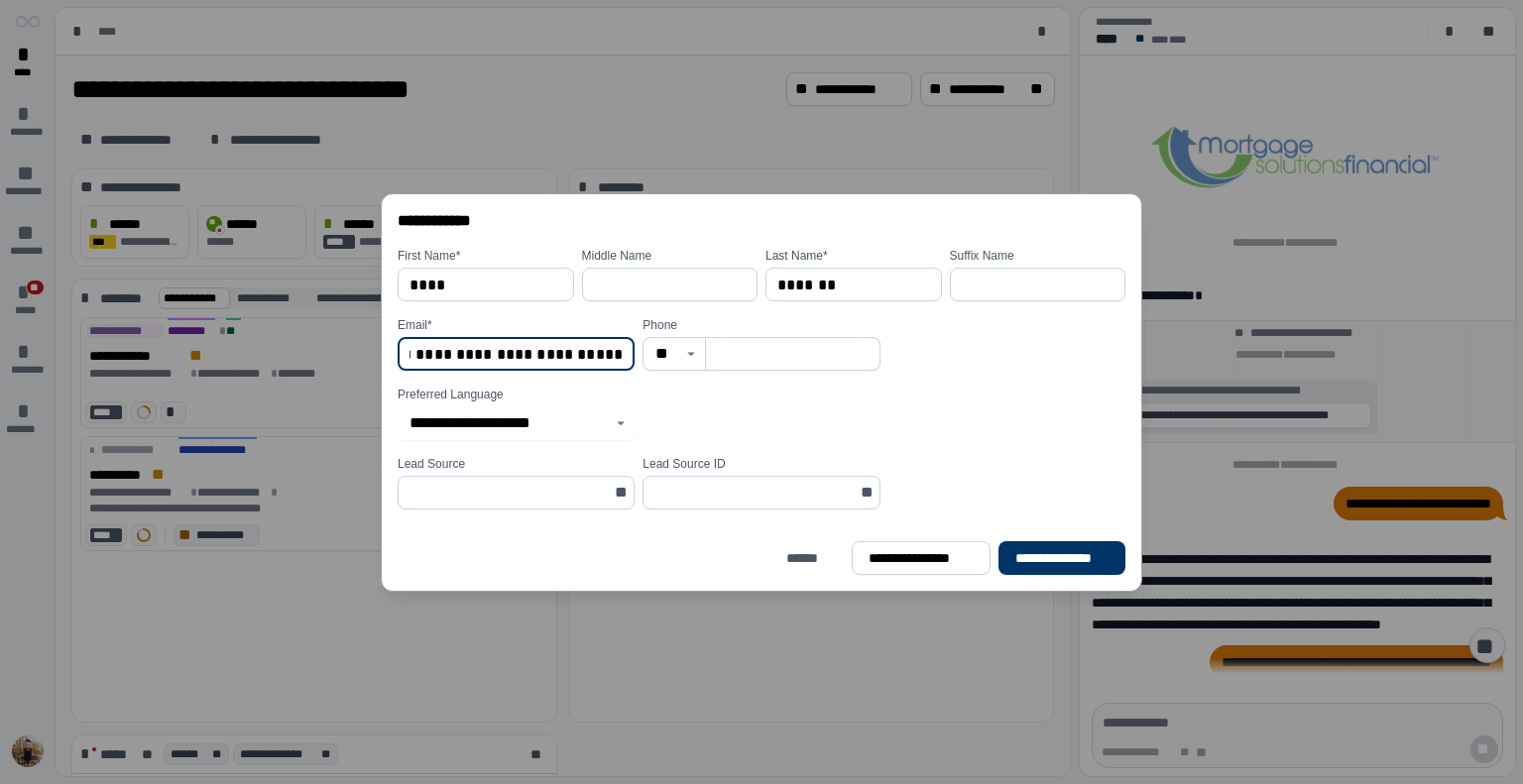 type on "**********" 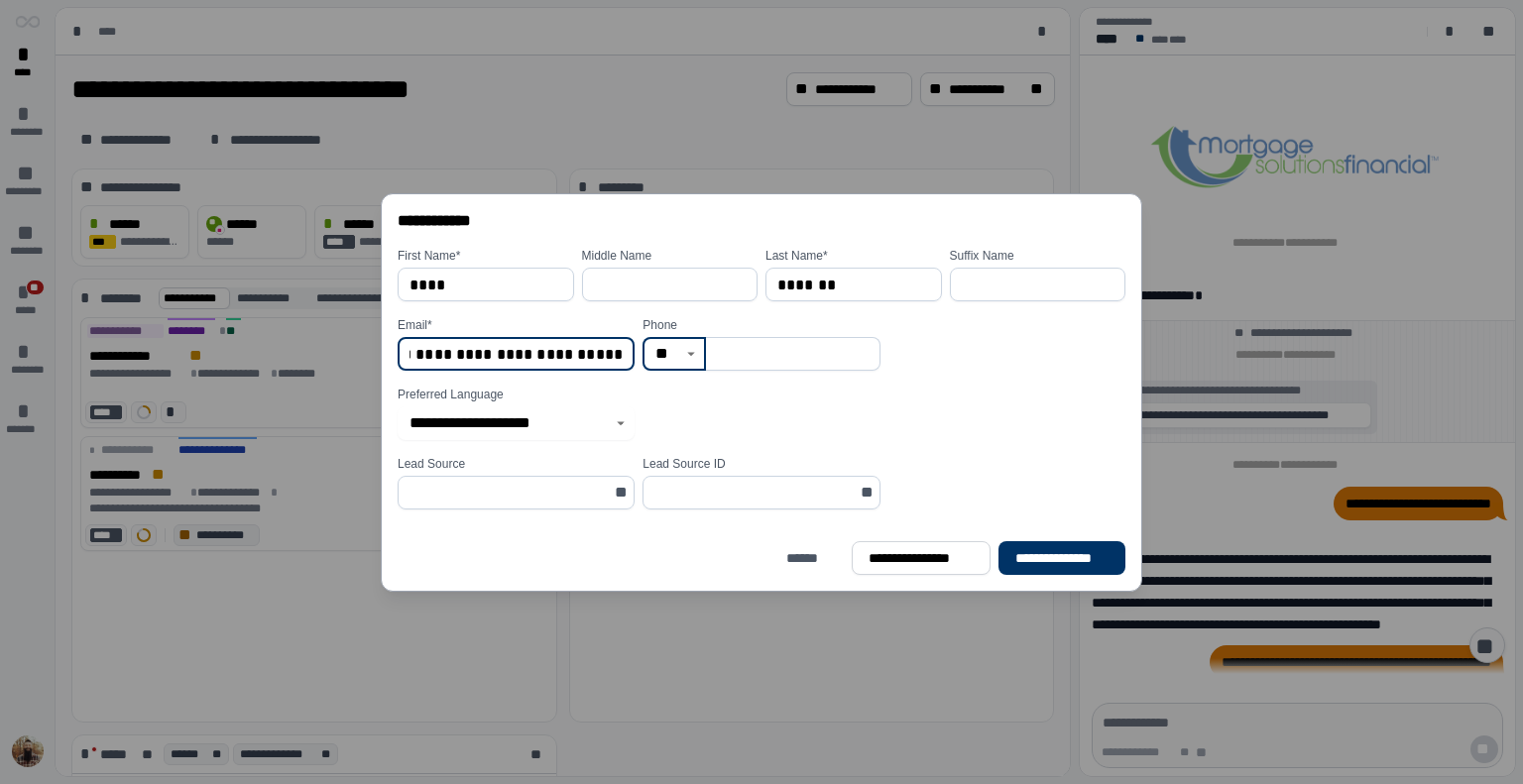 scroll, scrollTop: 0, scrollLeft: 0, axis: both 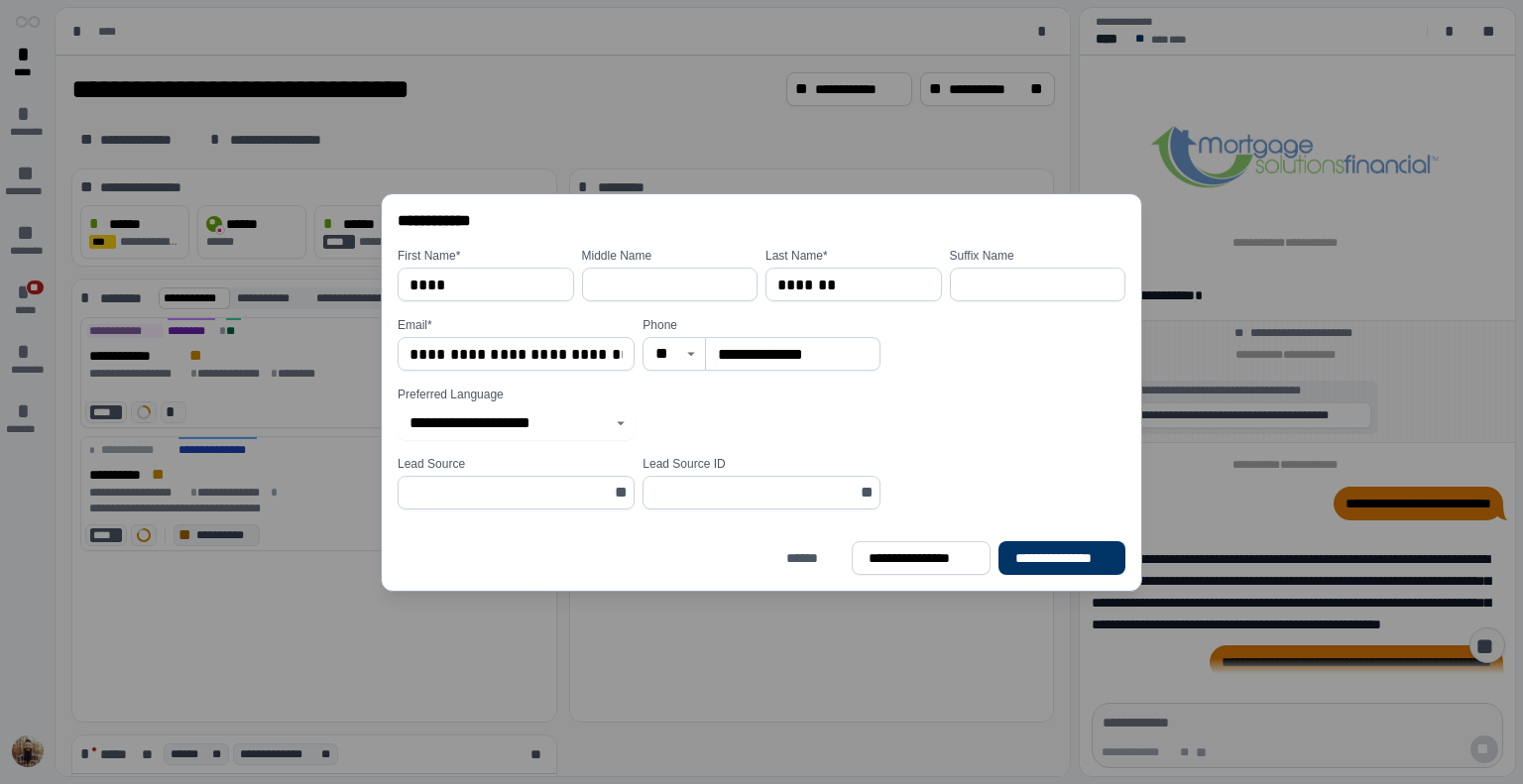 type on "**********" 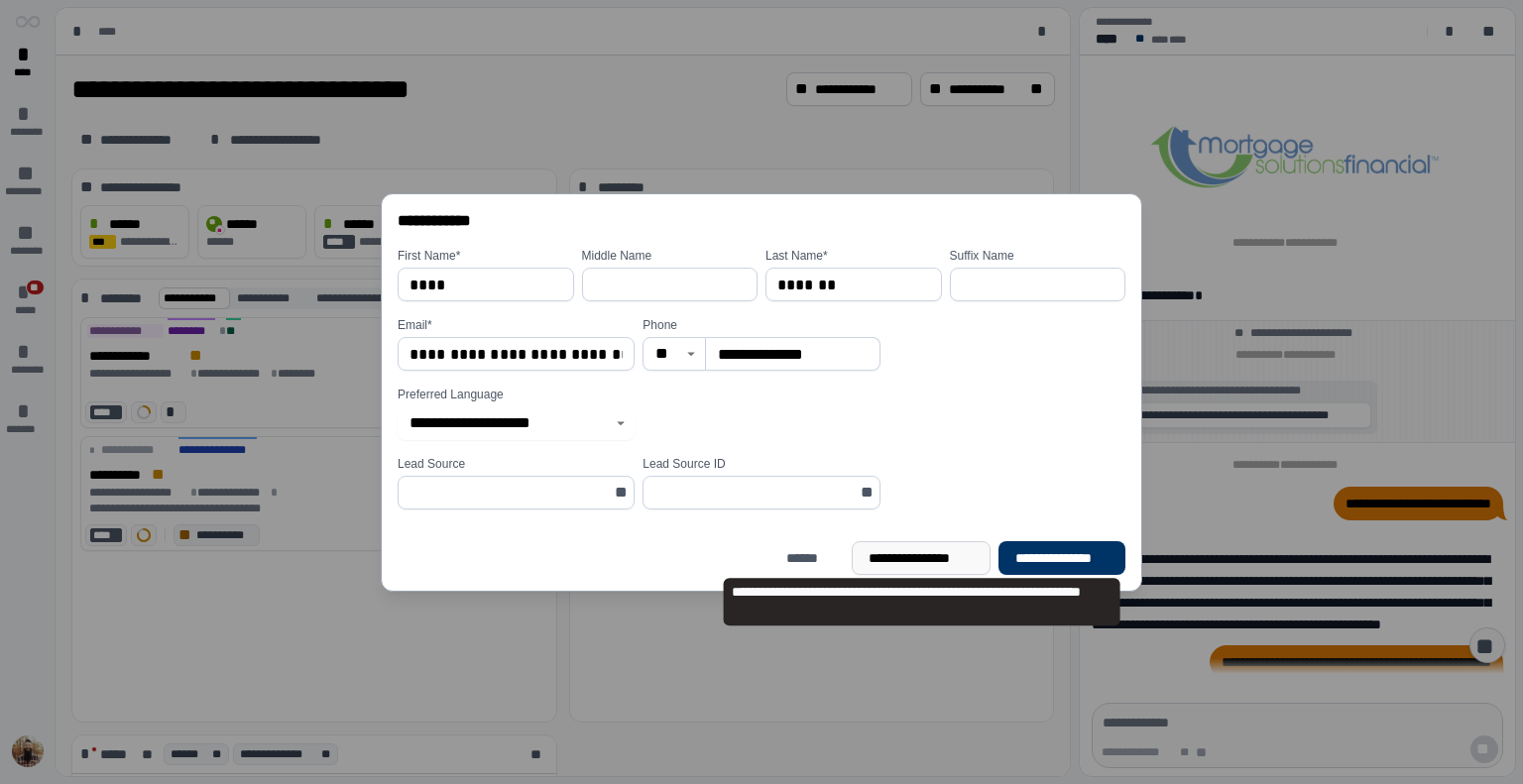 click on "**********" at bounding box center [921, 558] 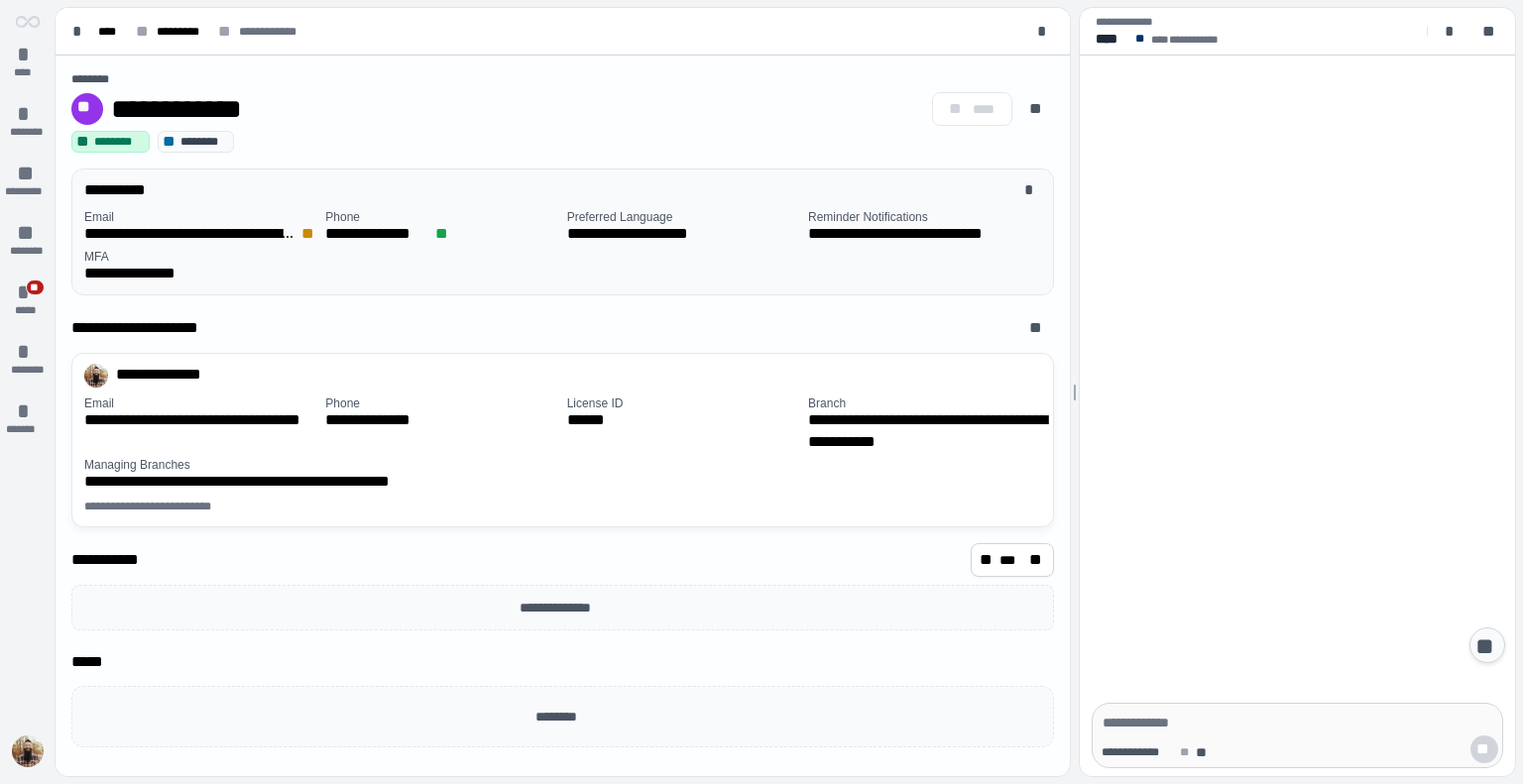 scroll, scrollTop: 0, scrollLeft: 0, axis: both 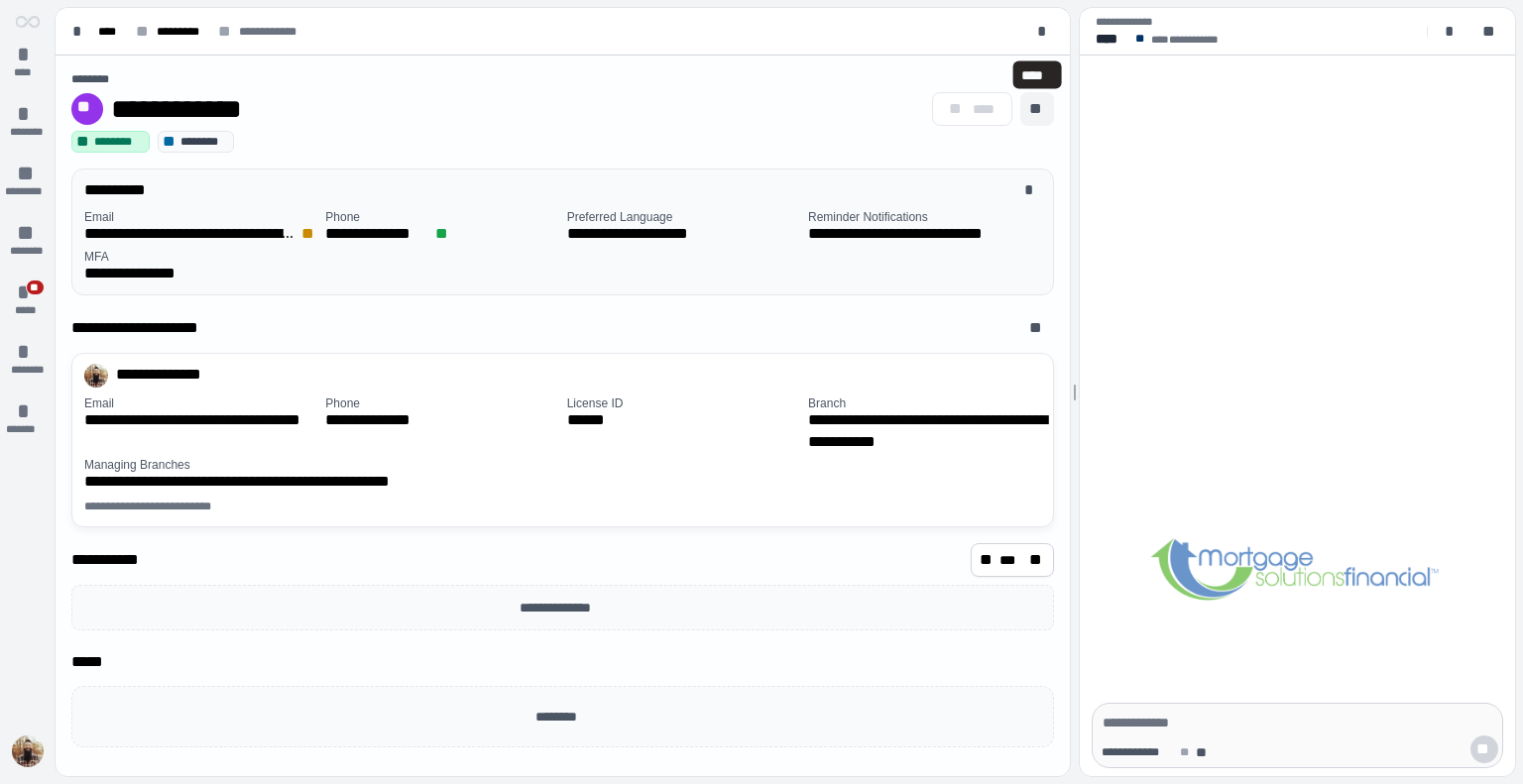 click on "**" at bounding box center [1037, 109] 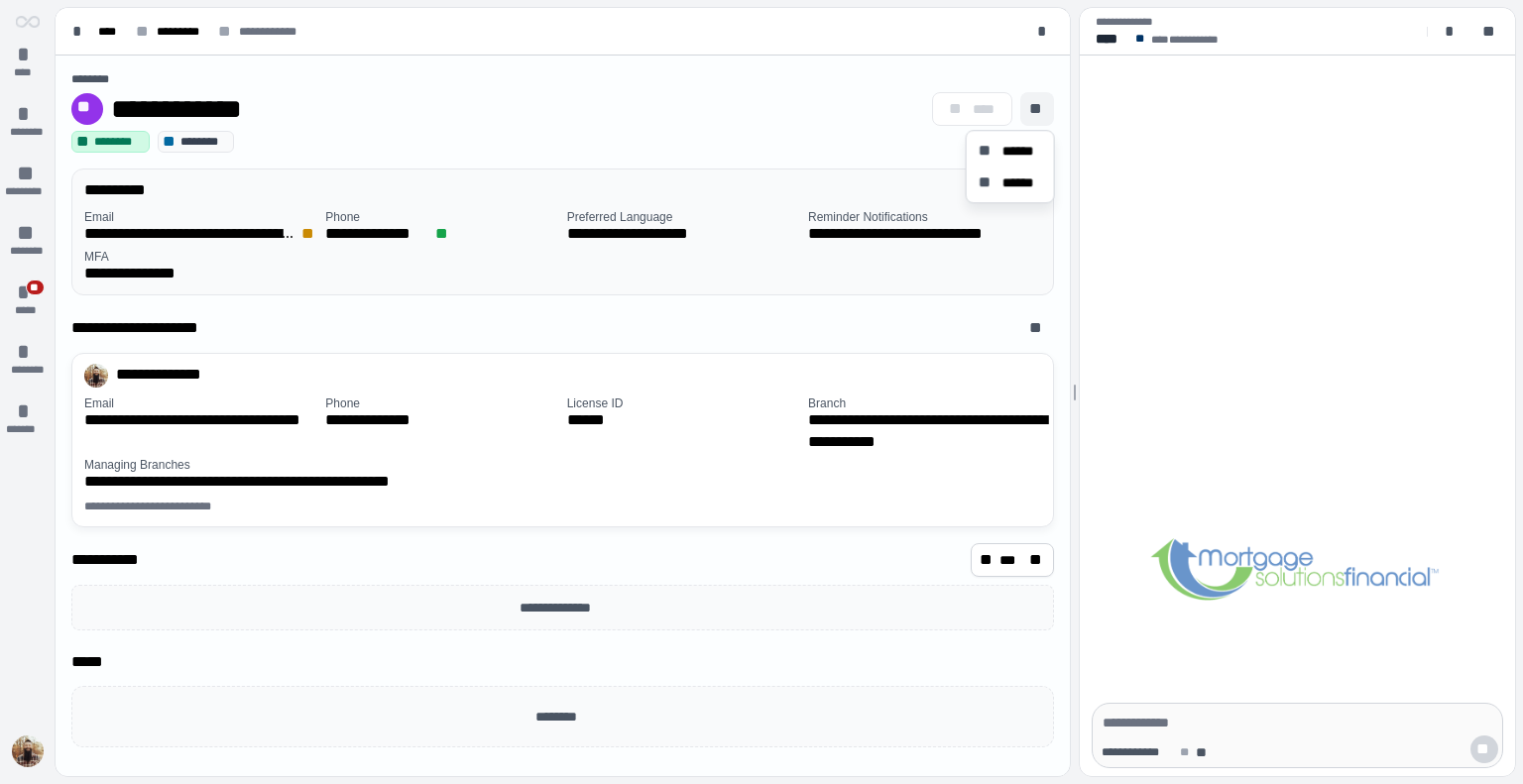 click on "**********" at bounding box center [566, 247] 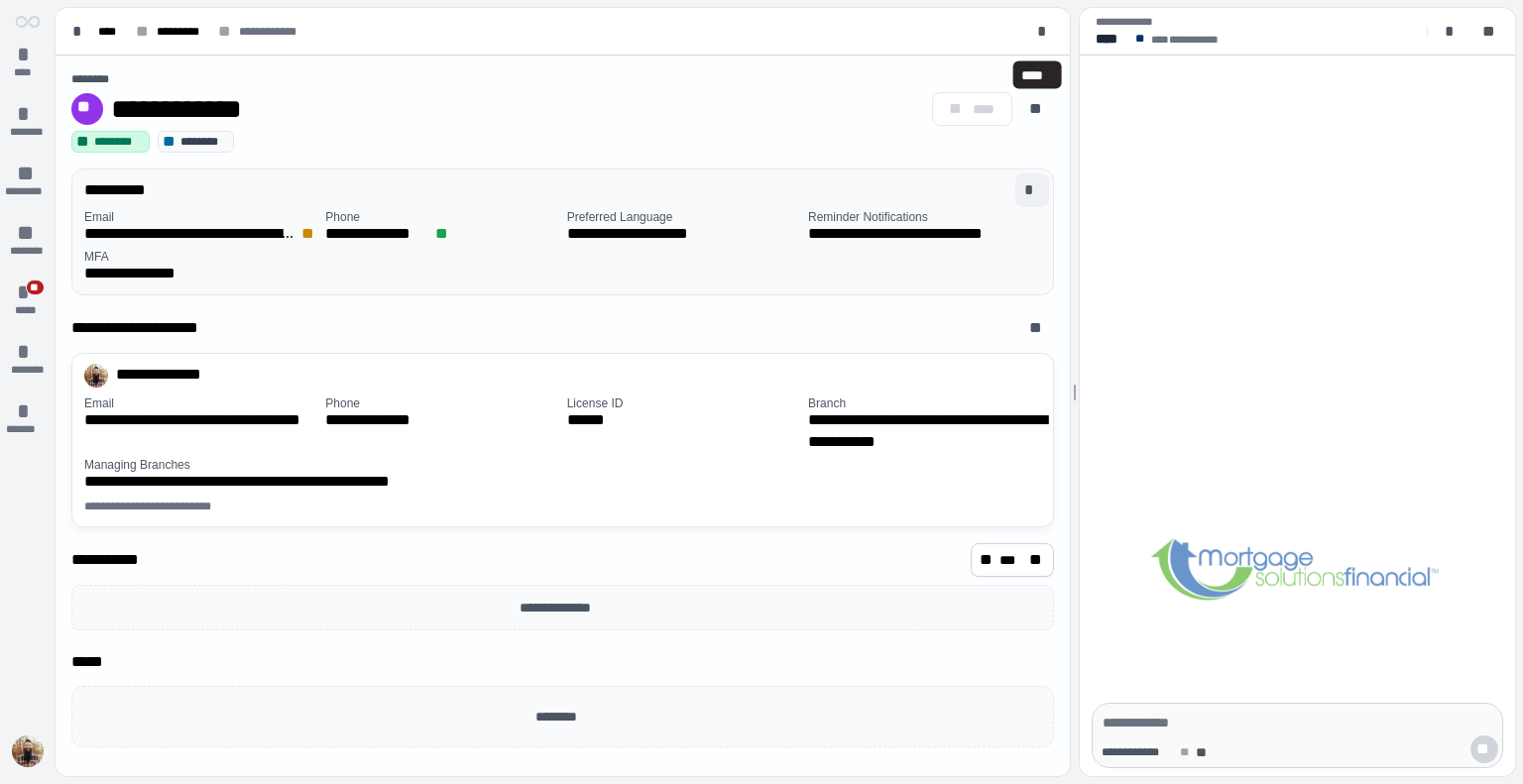 click on "*" at bounding box center (1032, 190) 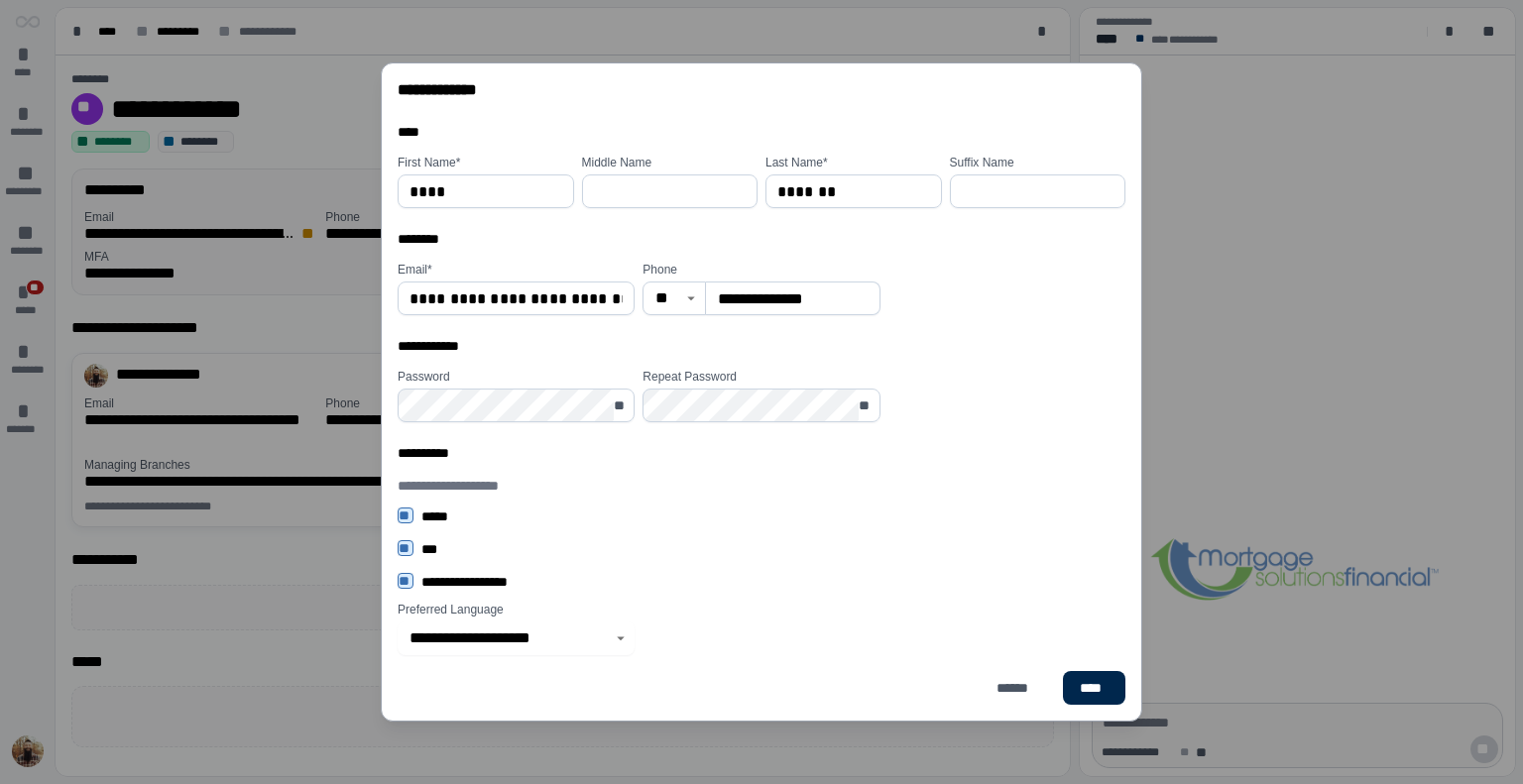 click on "****" at bounding box center (1094, 688) 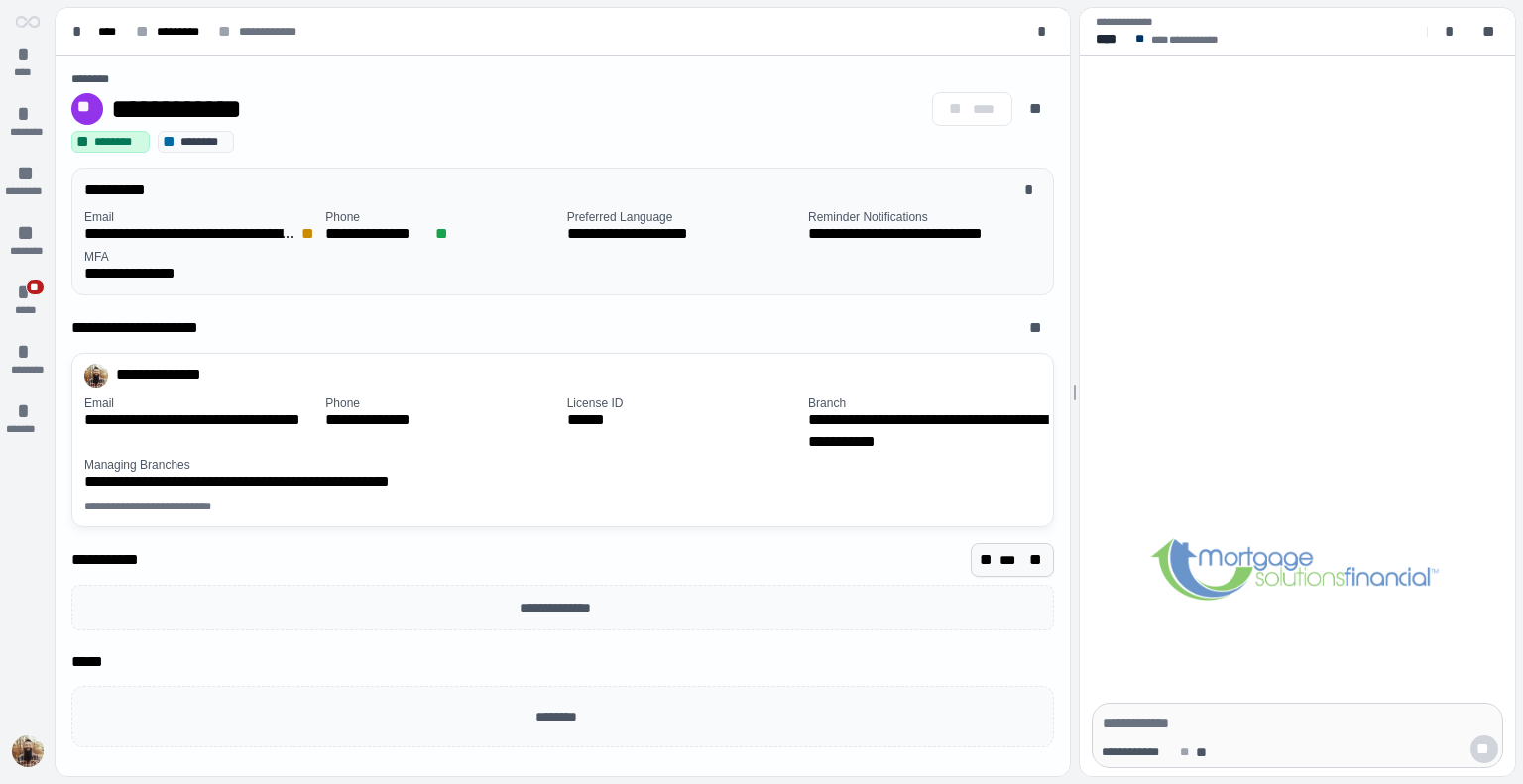 click on "***" at bounding box center (1012, 560) 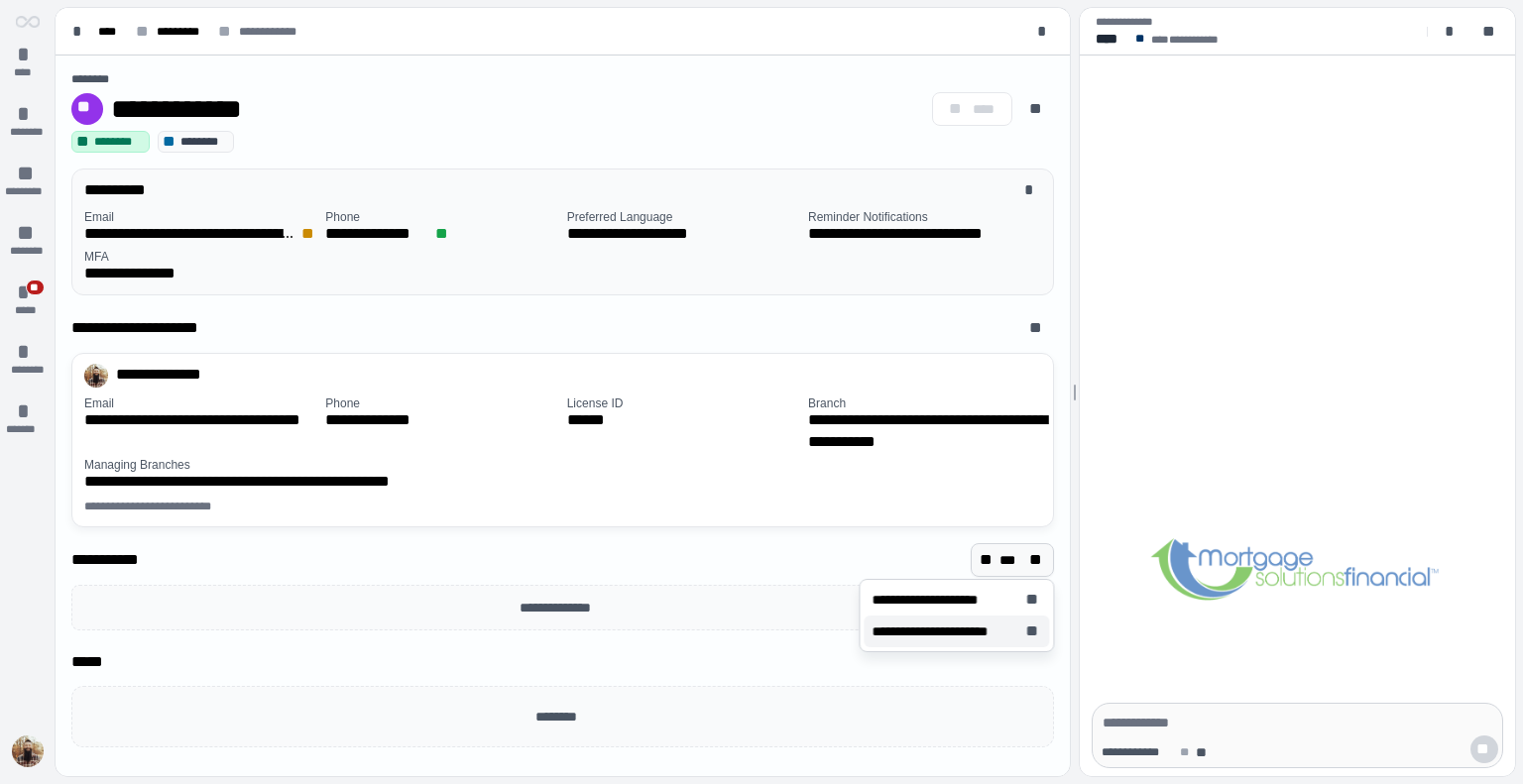 click on "**********" at bounding box center (944, 631) 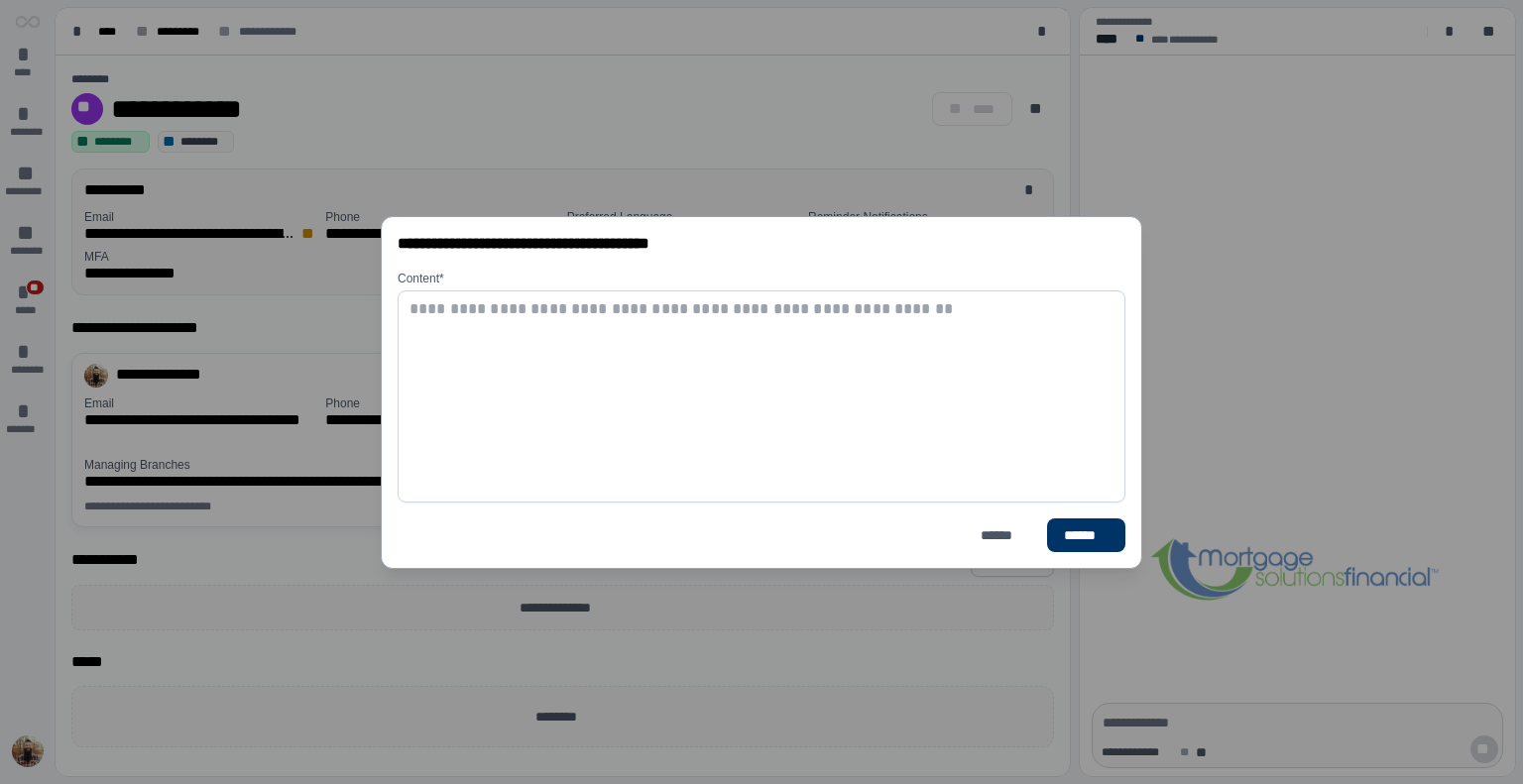 click at bounding box center (762, 396) 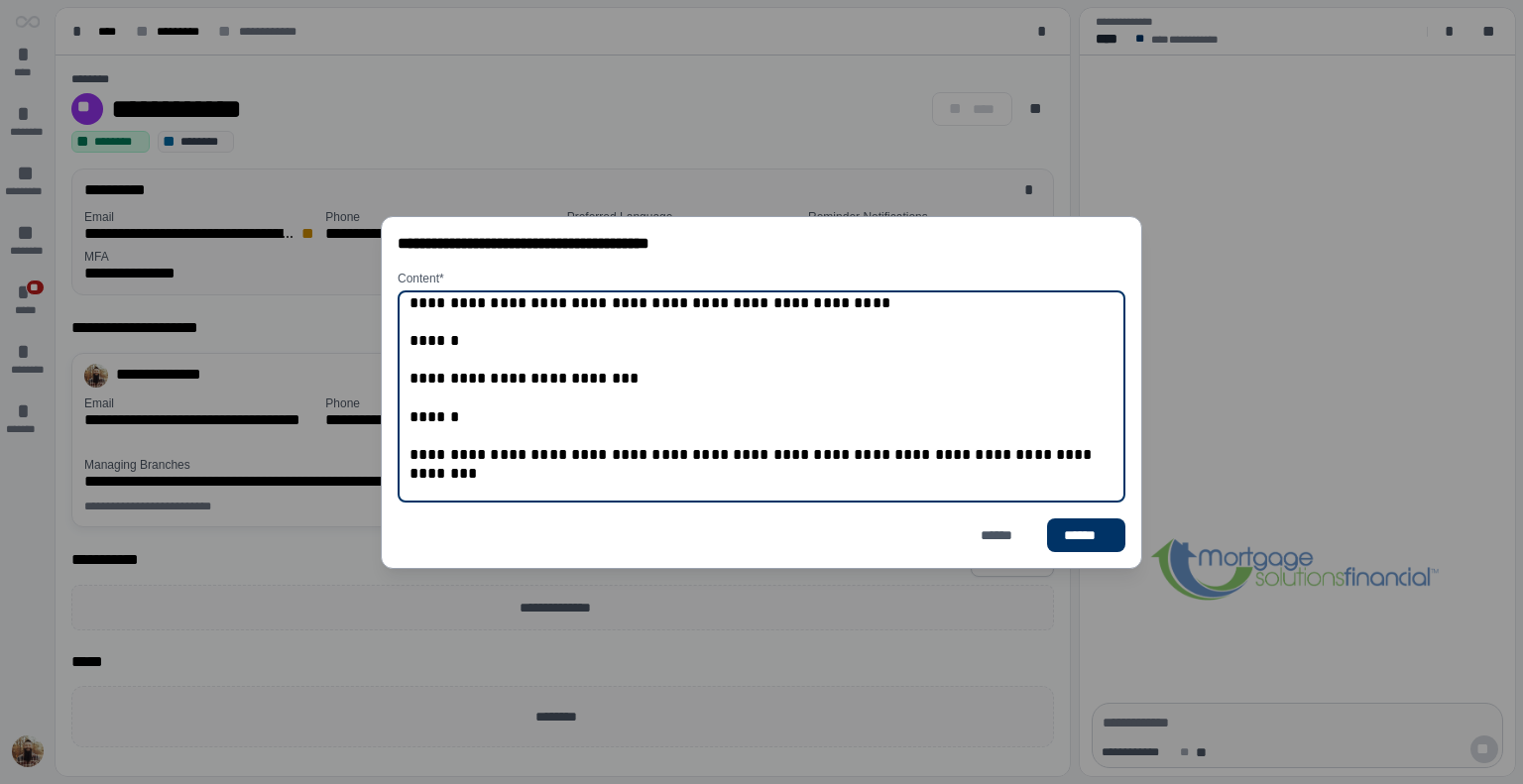 scroll, scrollTop: 71, scrollLeft: 0, axis: vertical 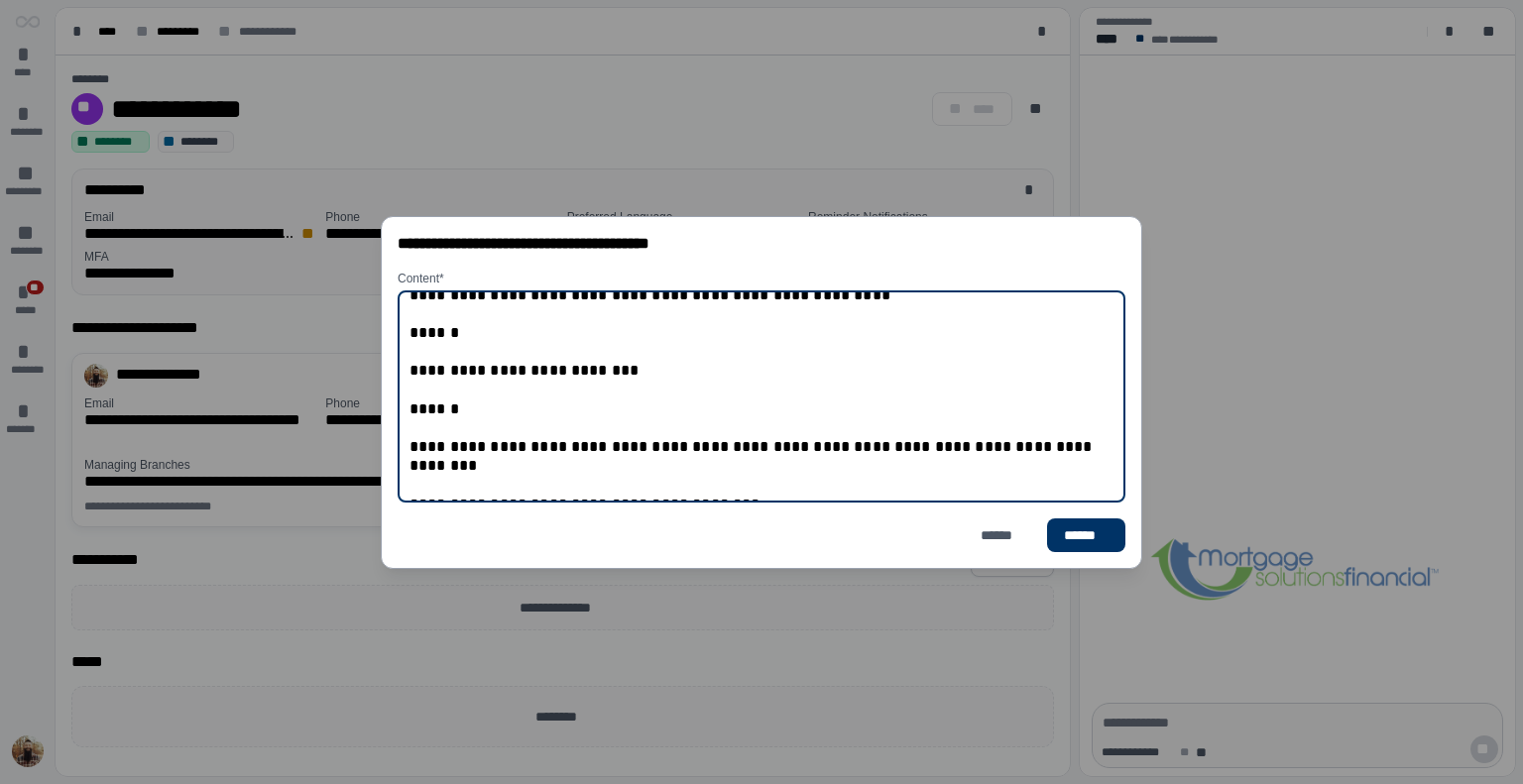 click on "**********" at bounding box center [762, 396] 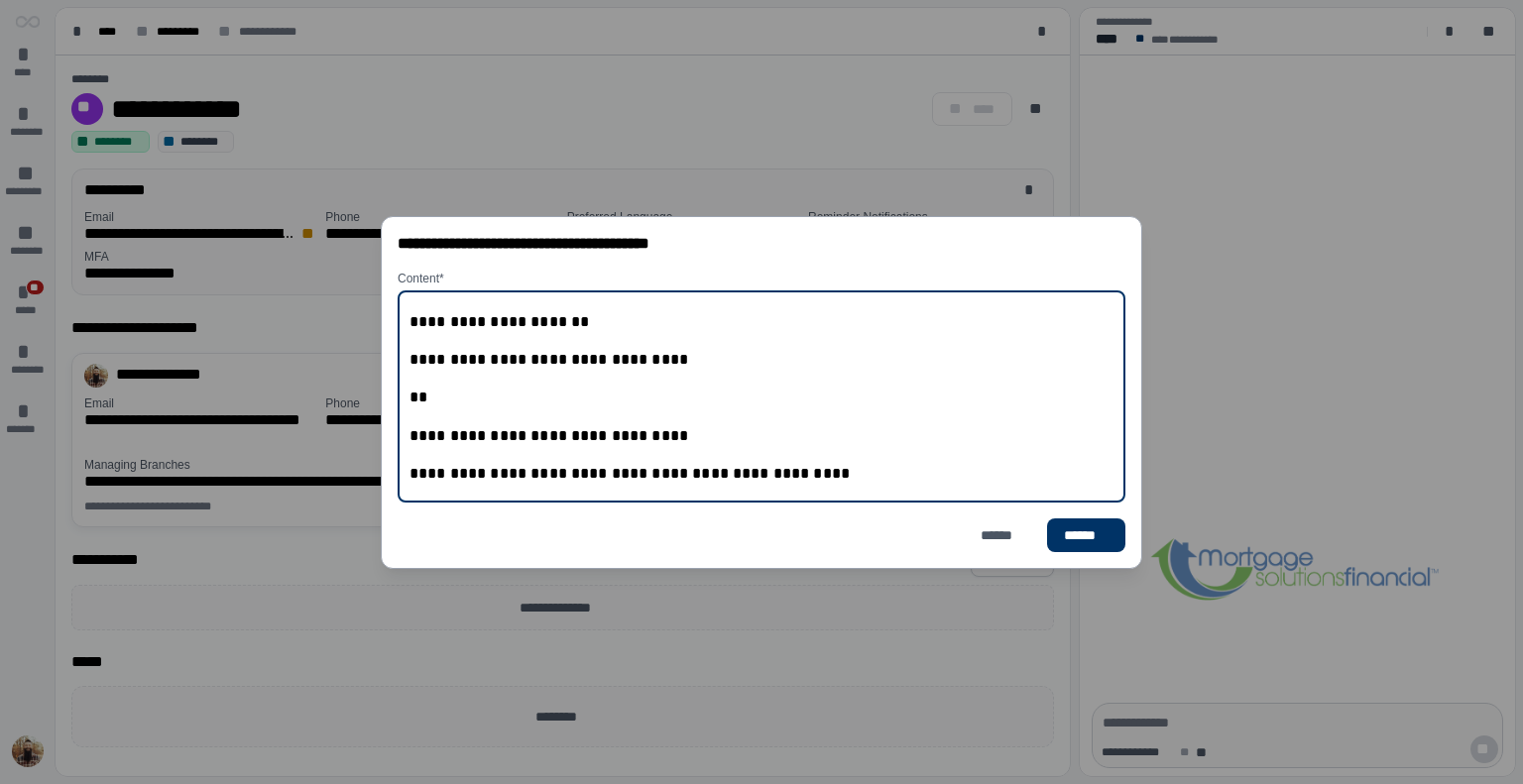 scroll, scrollTop: 349, scrollLeft: 0, axis: vertical 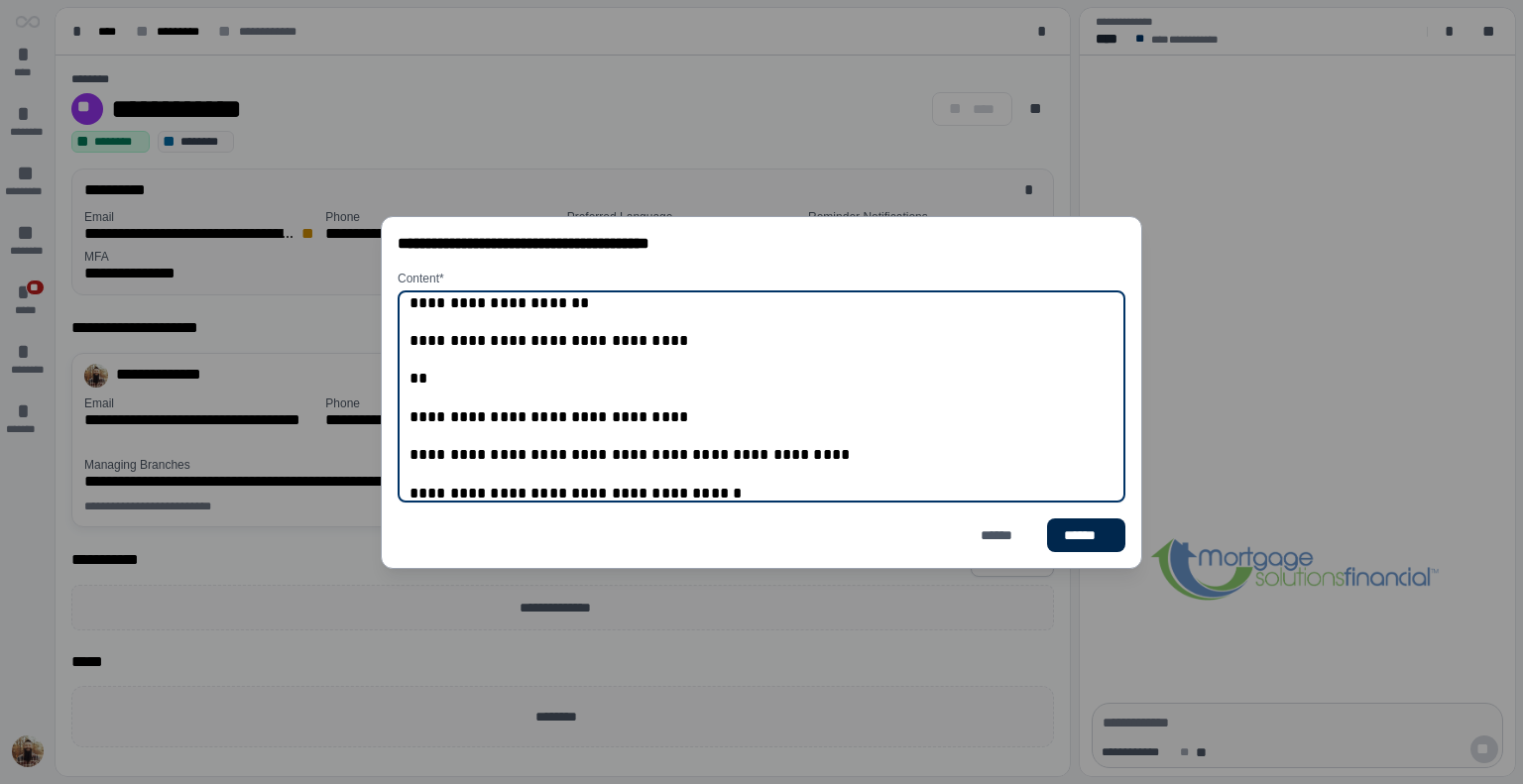 type on "**********" 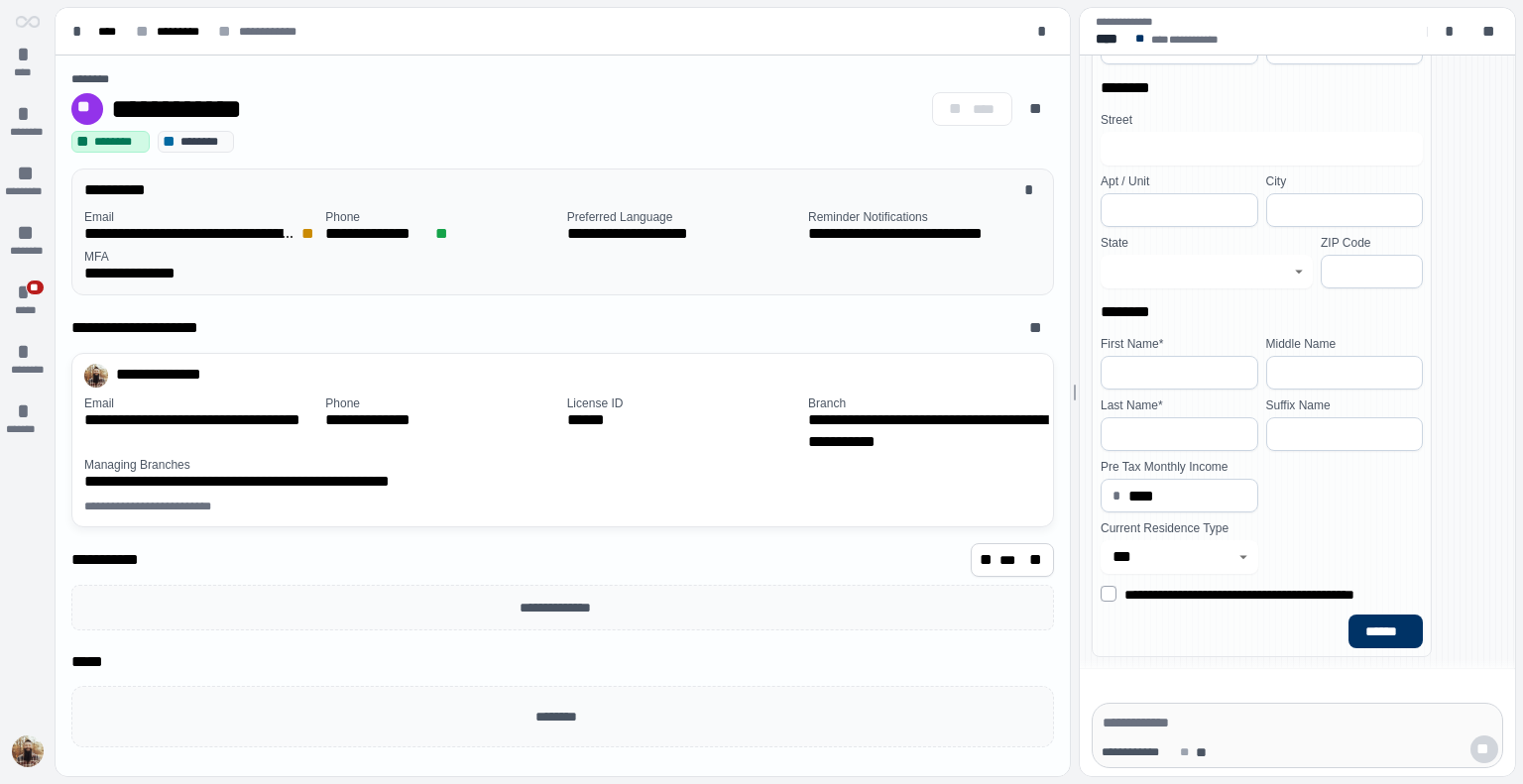 scroll, scrollTop: 0, scrollLeft: 0, axis: both 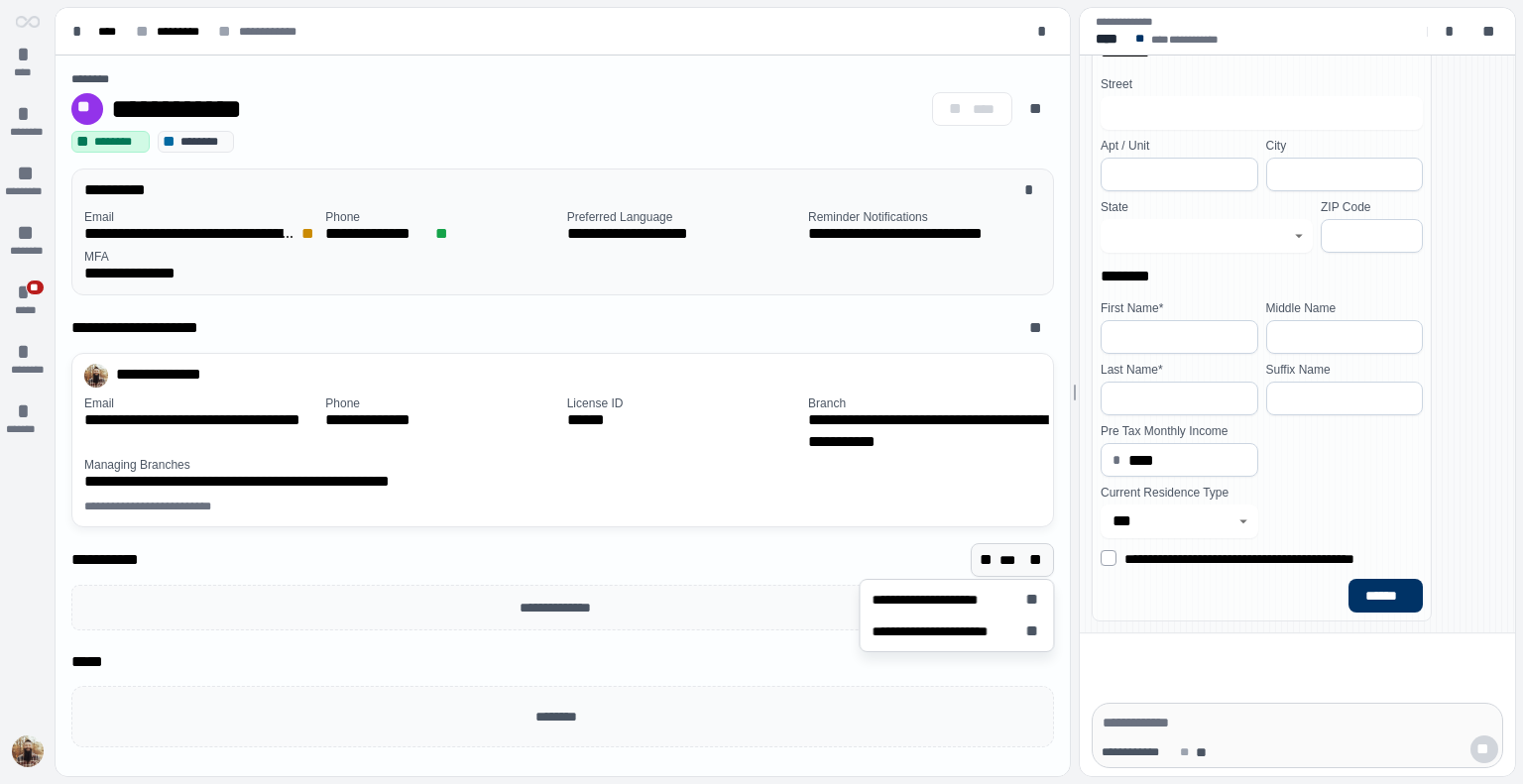 click on "** *** **" at bounding box center [1012, 560] 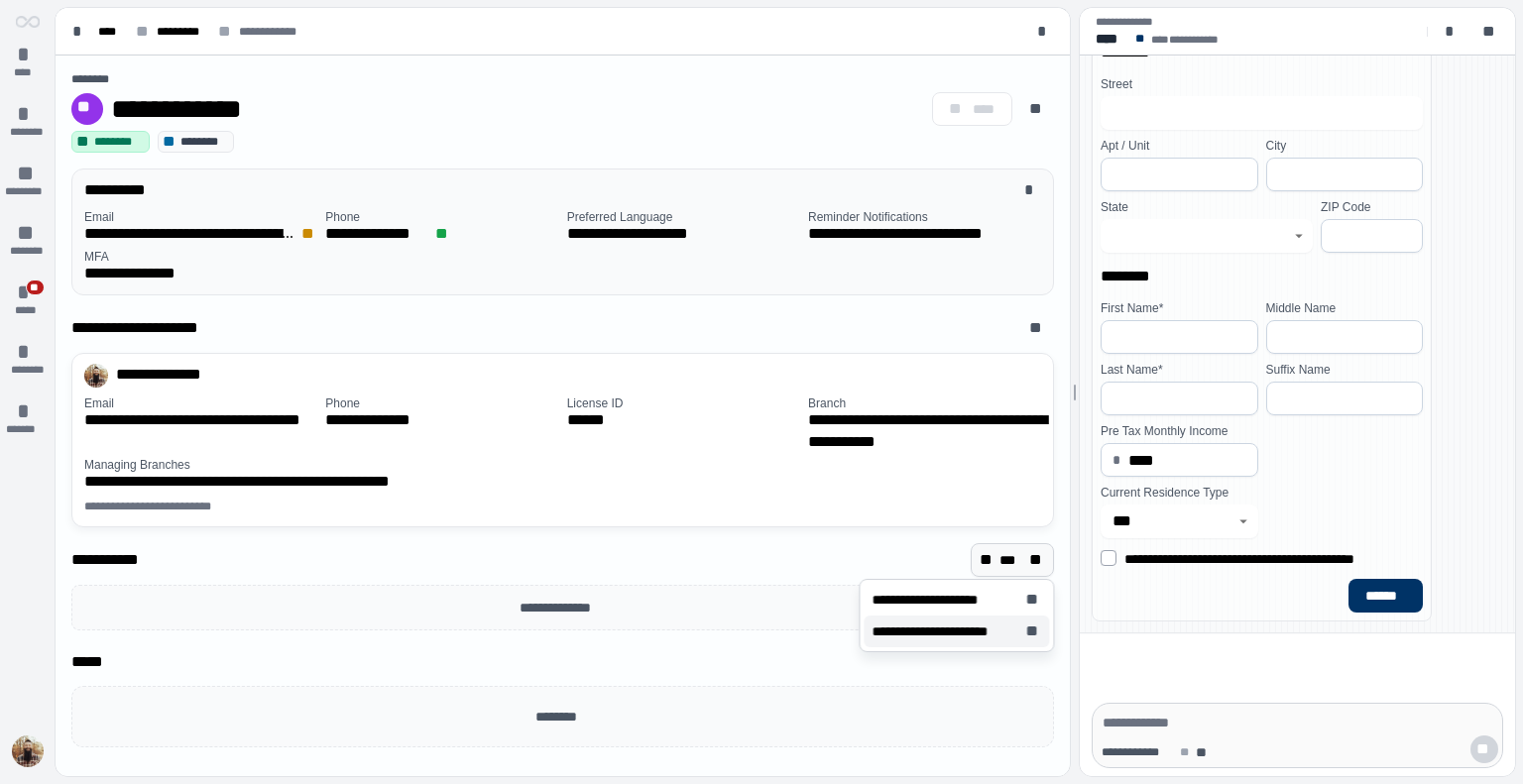 click on "**********" at bounding box center (944, 631) 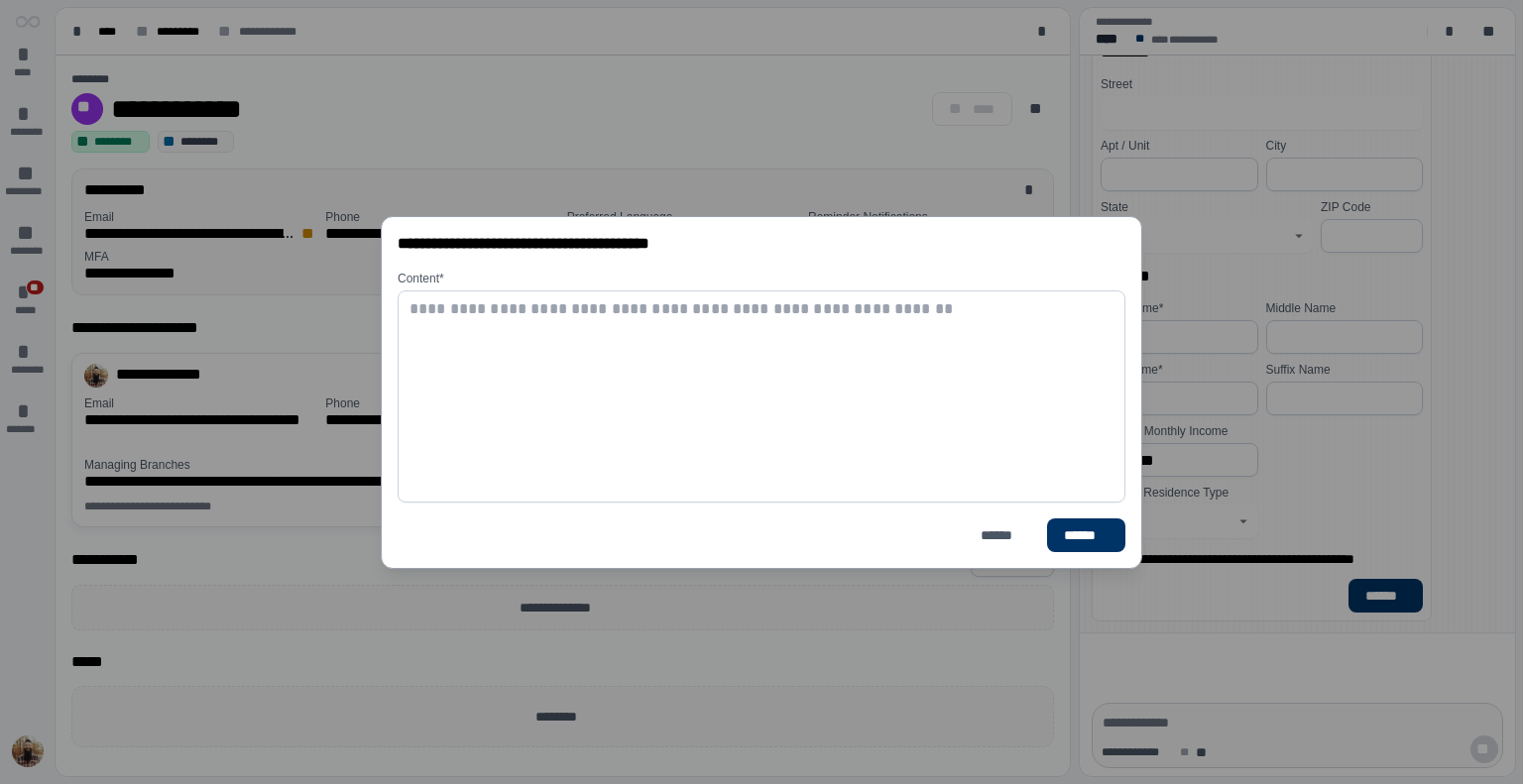 click at bounding box center [762, 396] 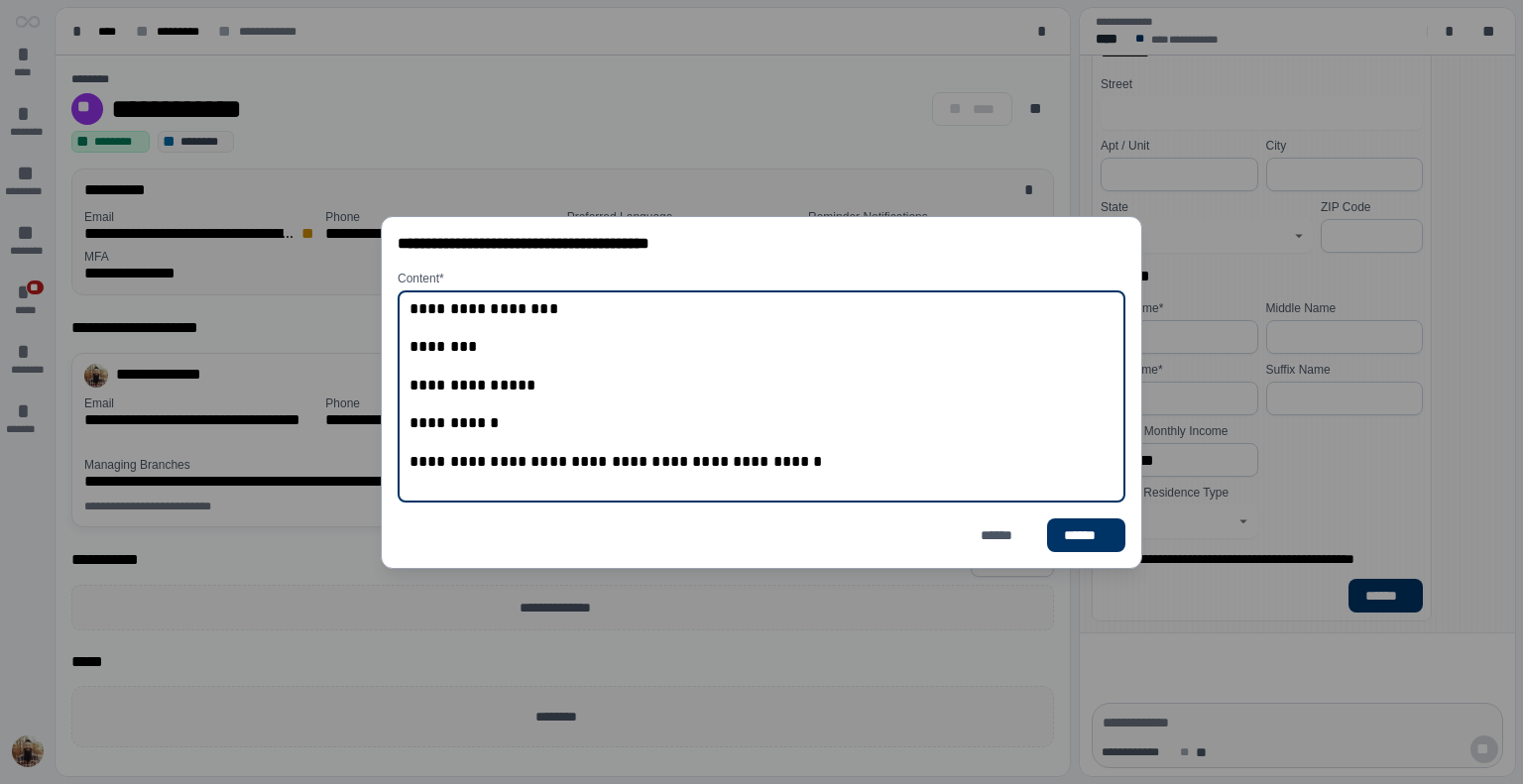 click on "**********" at bounding box center [762, 396] 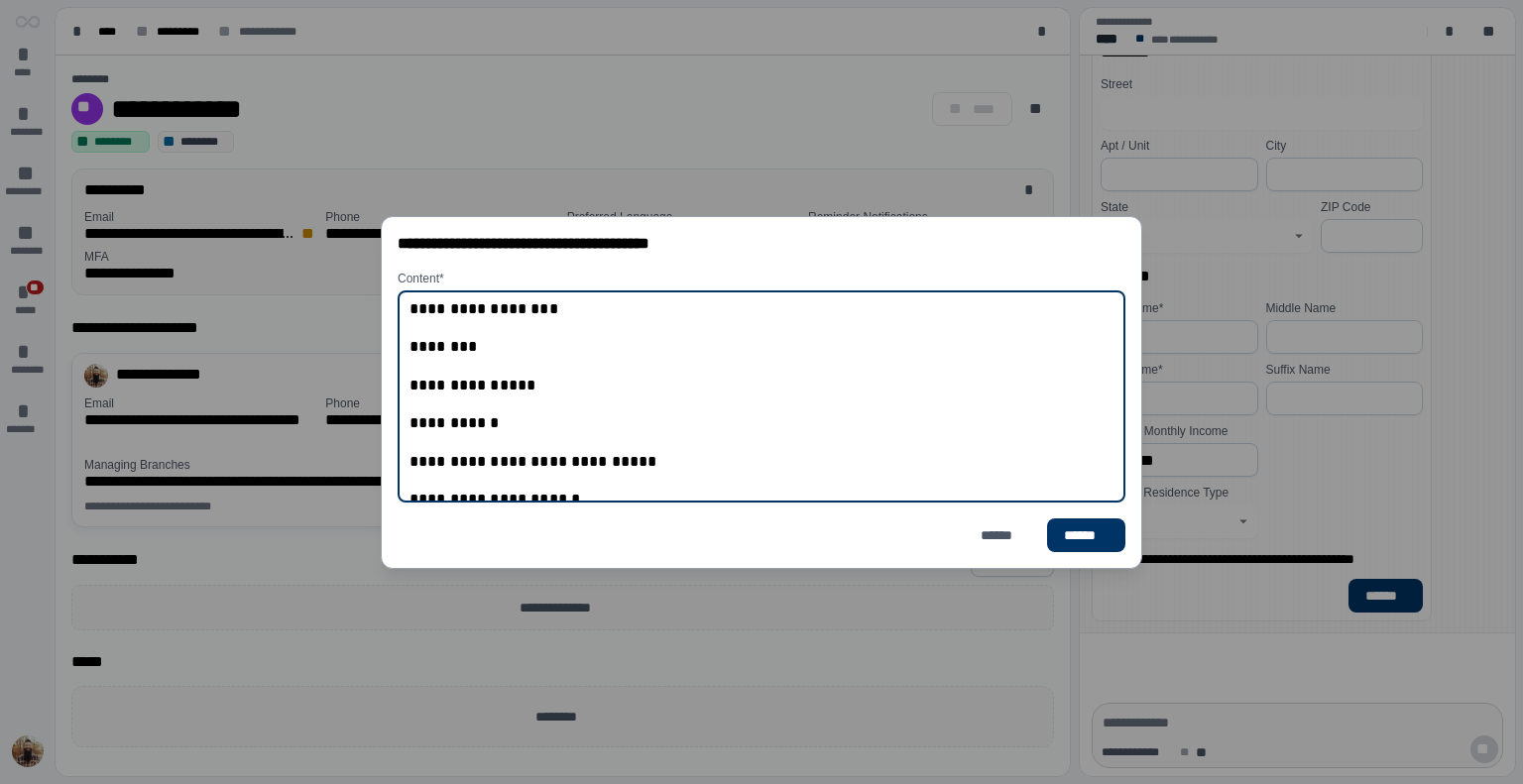 scroll, scrollTop: 7, scrollLeft: 0, axis: vertical 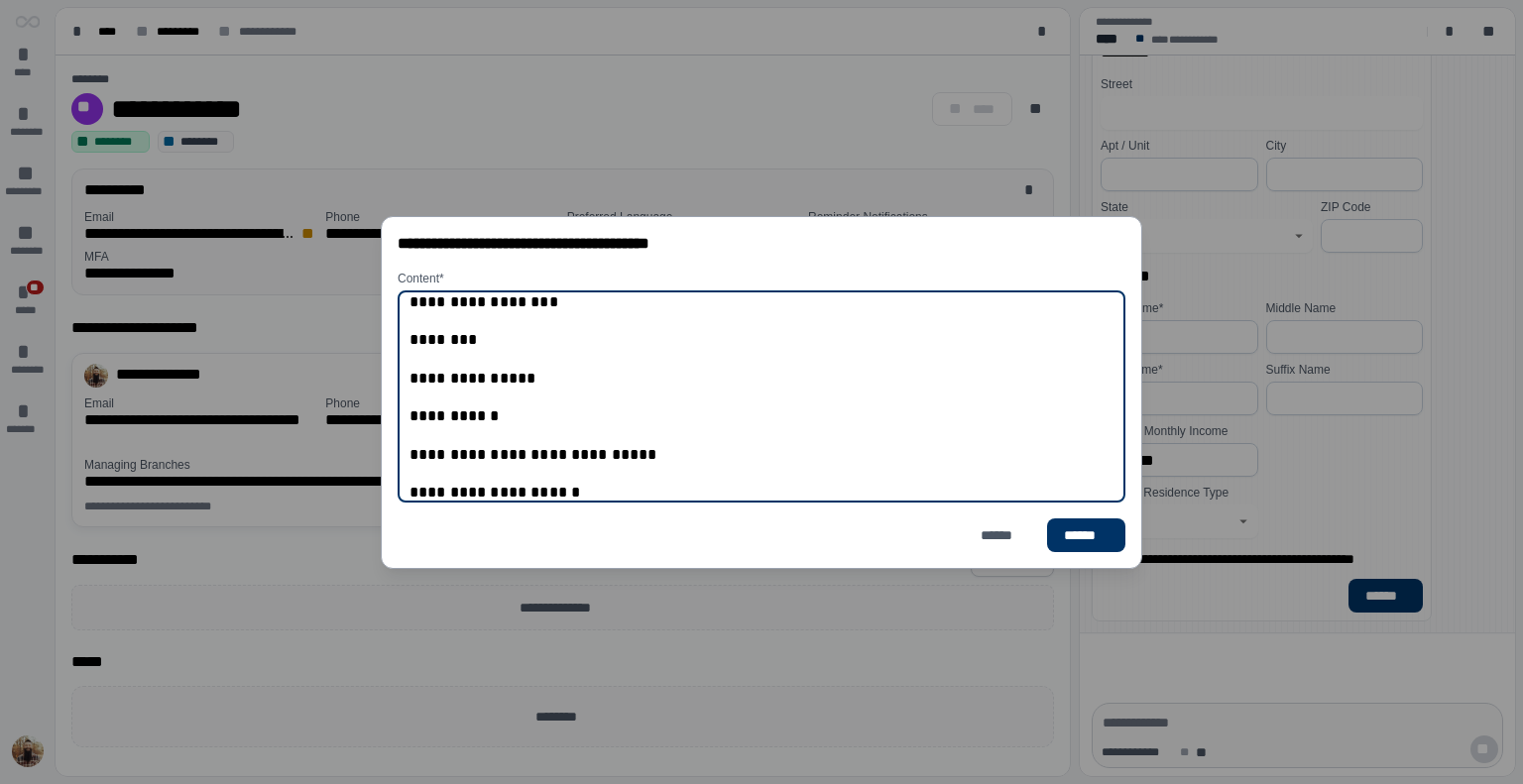 click on "**********" at bounding box center [762, 396] 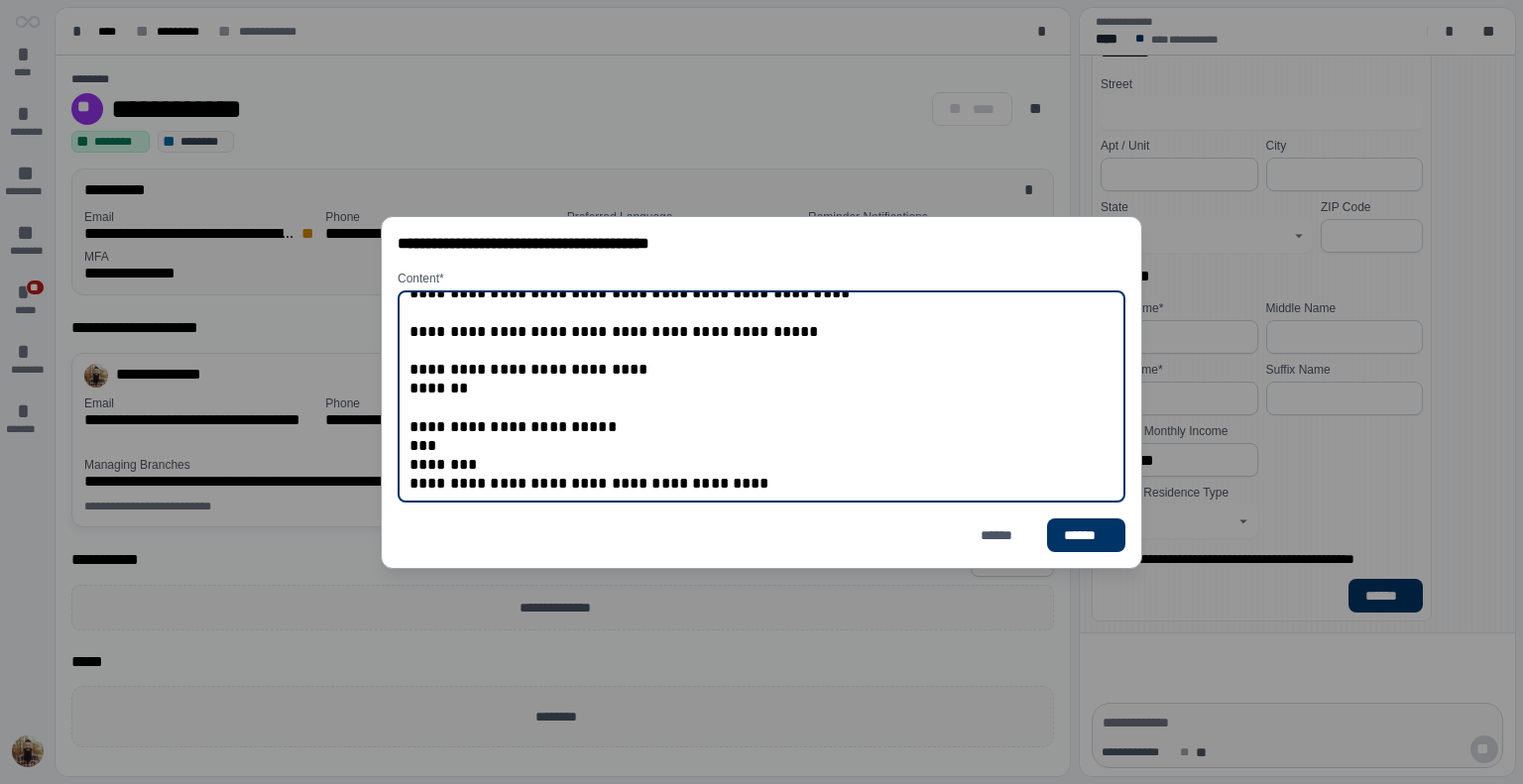 scroll, scrollTop: 274, scrollLeft: 0, axis: vertical 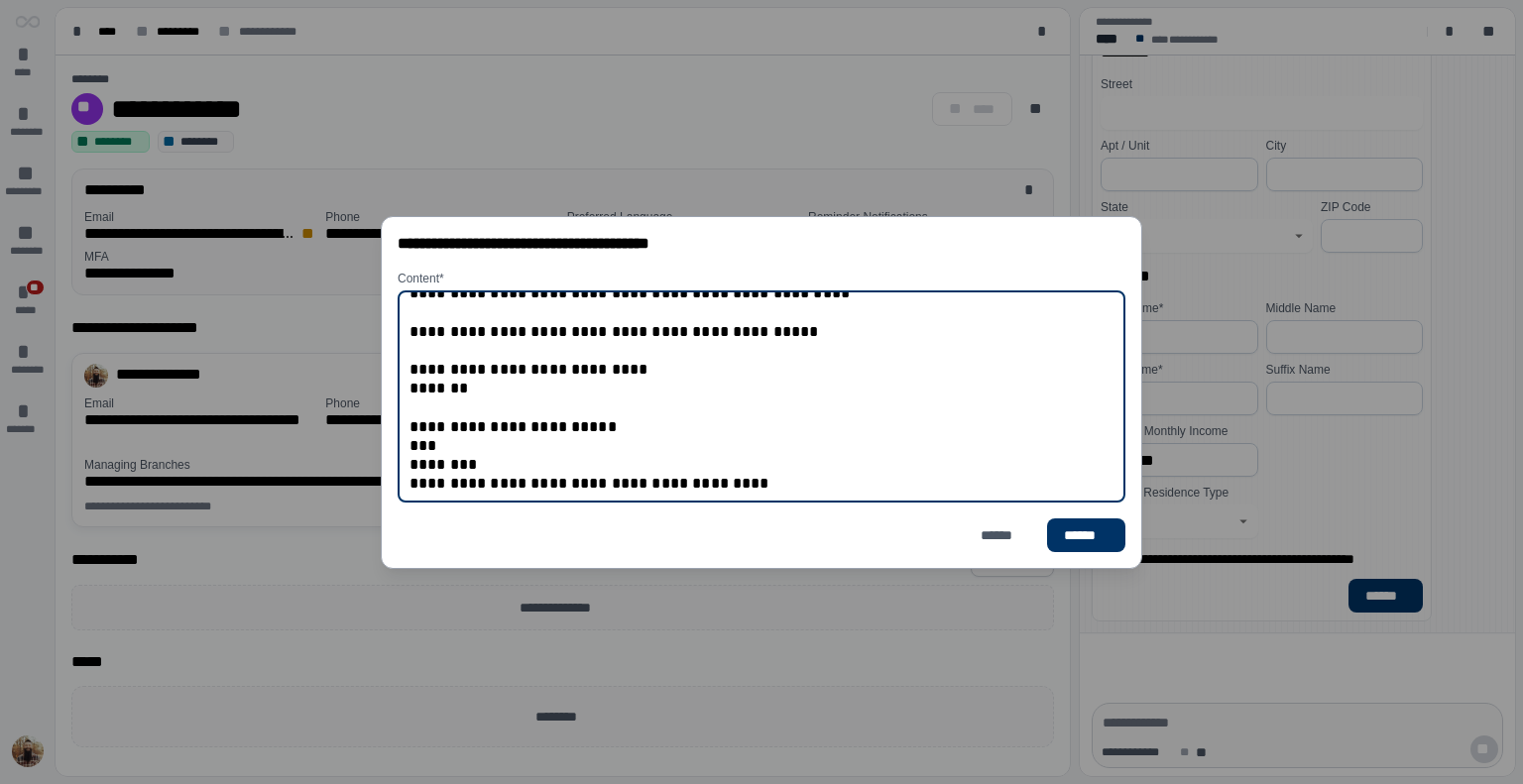 click on "**********" at bounding box center [762, 396] 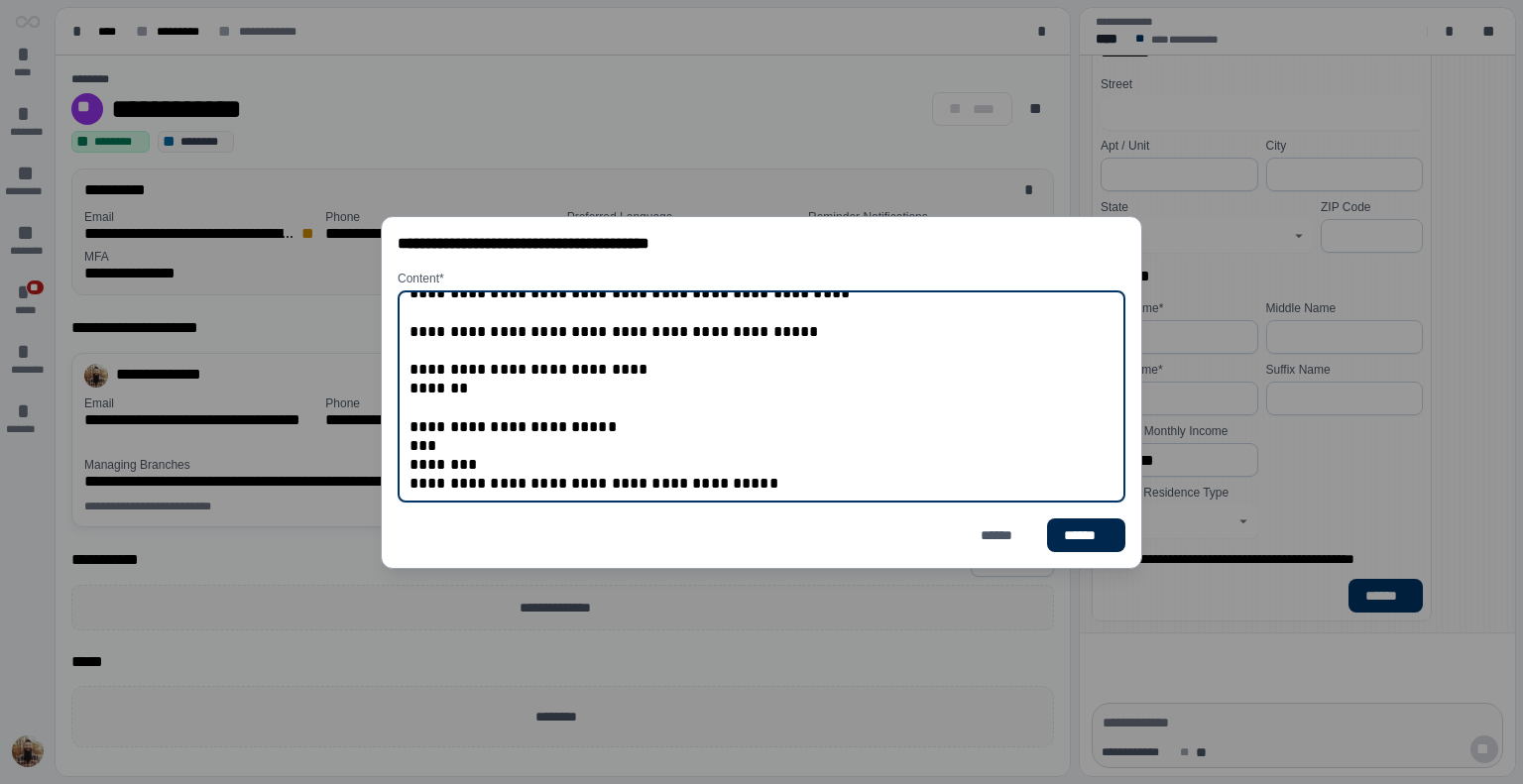 type on "**********" 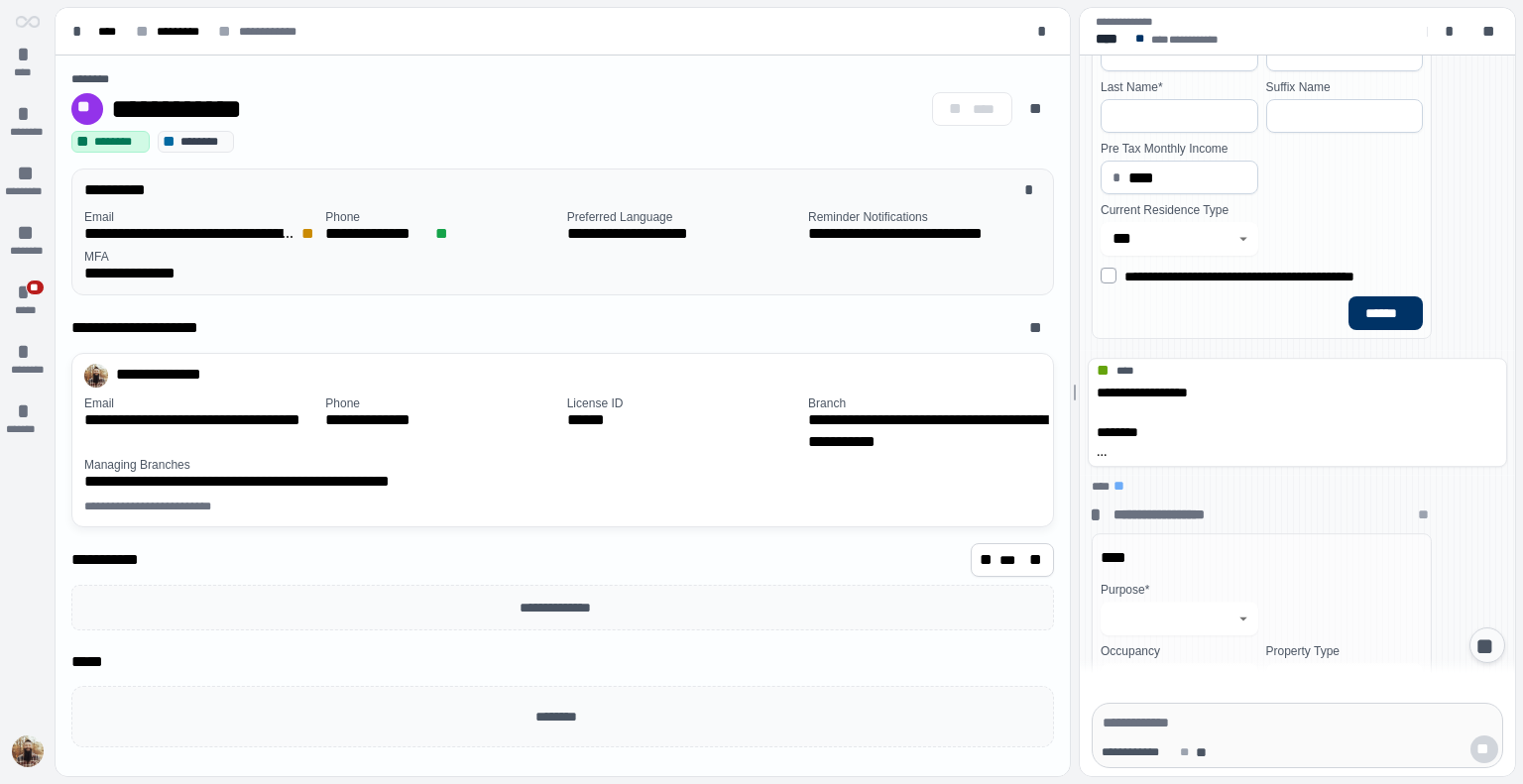 scroll, scrollTop: 607, scrollLeft: 0, axis: vertical 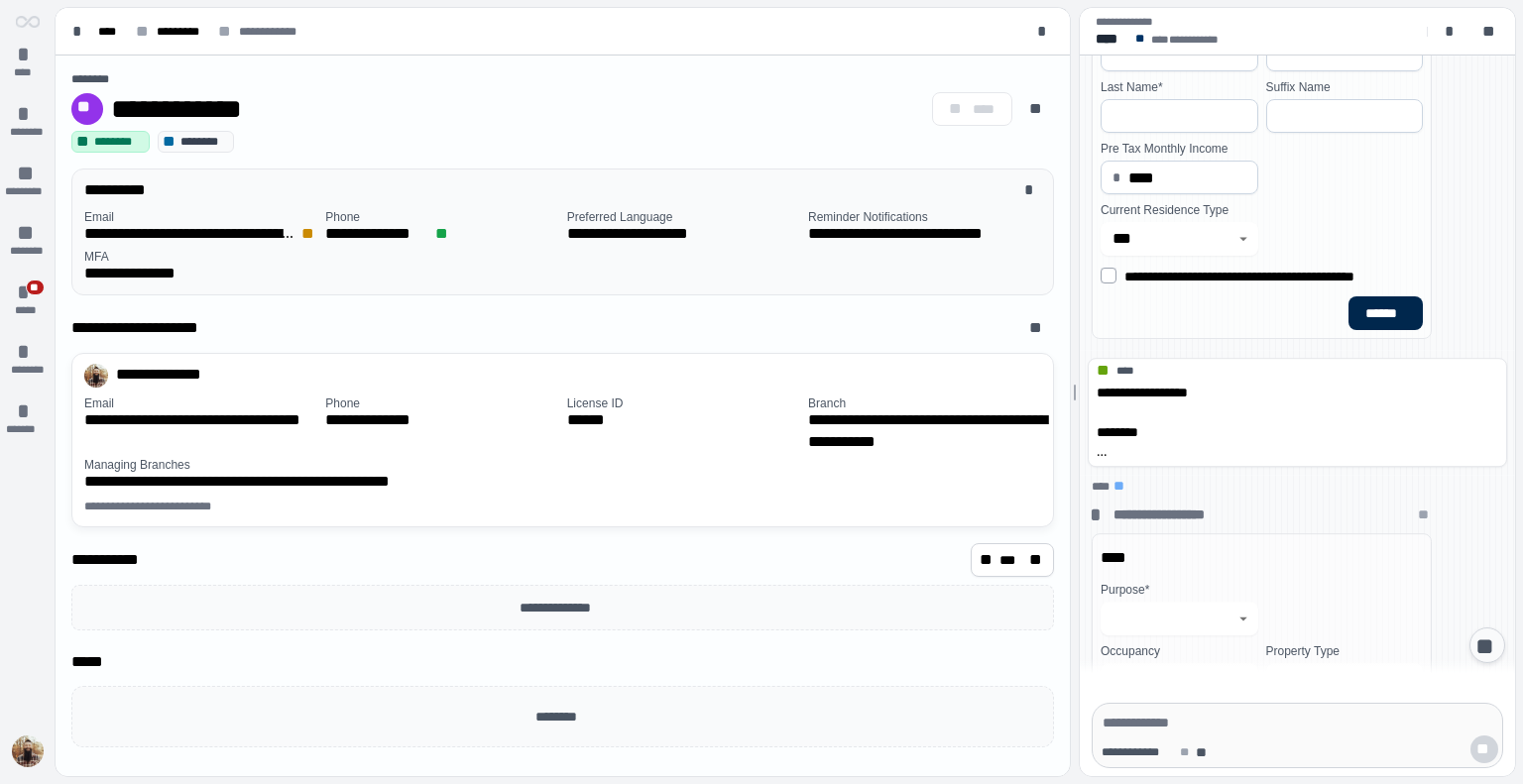 click on "******" at bounding box center [1385, 313] 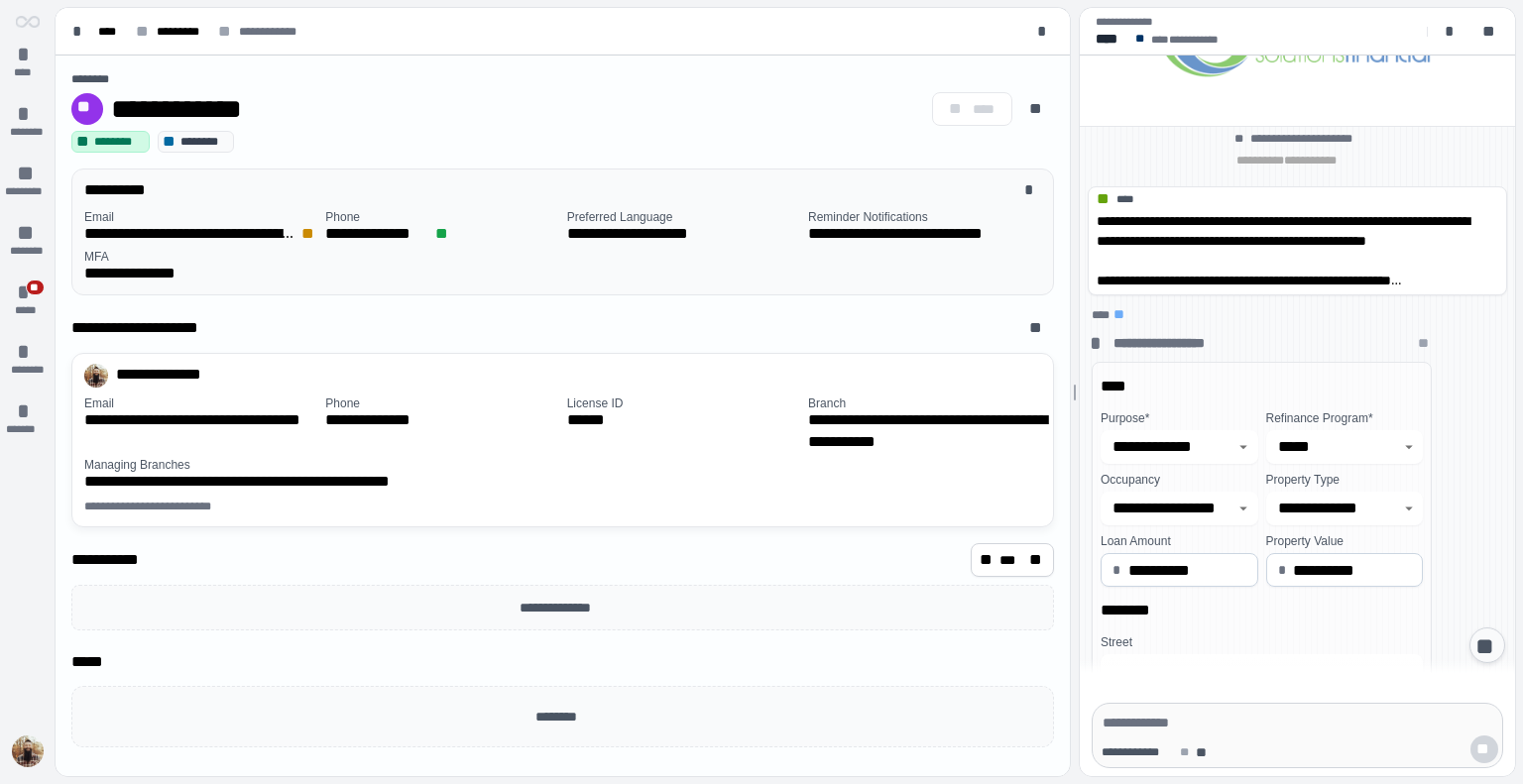 scroll, scrollTop: 1447, scrollLeft: 0, axis: vertical 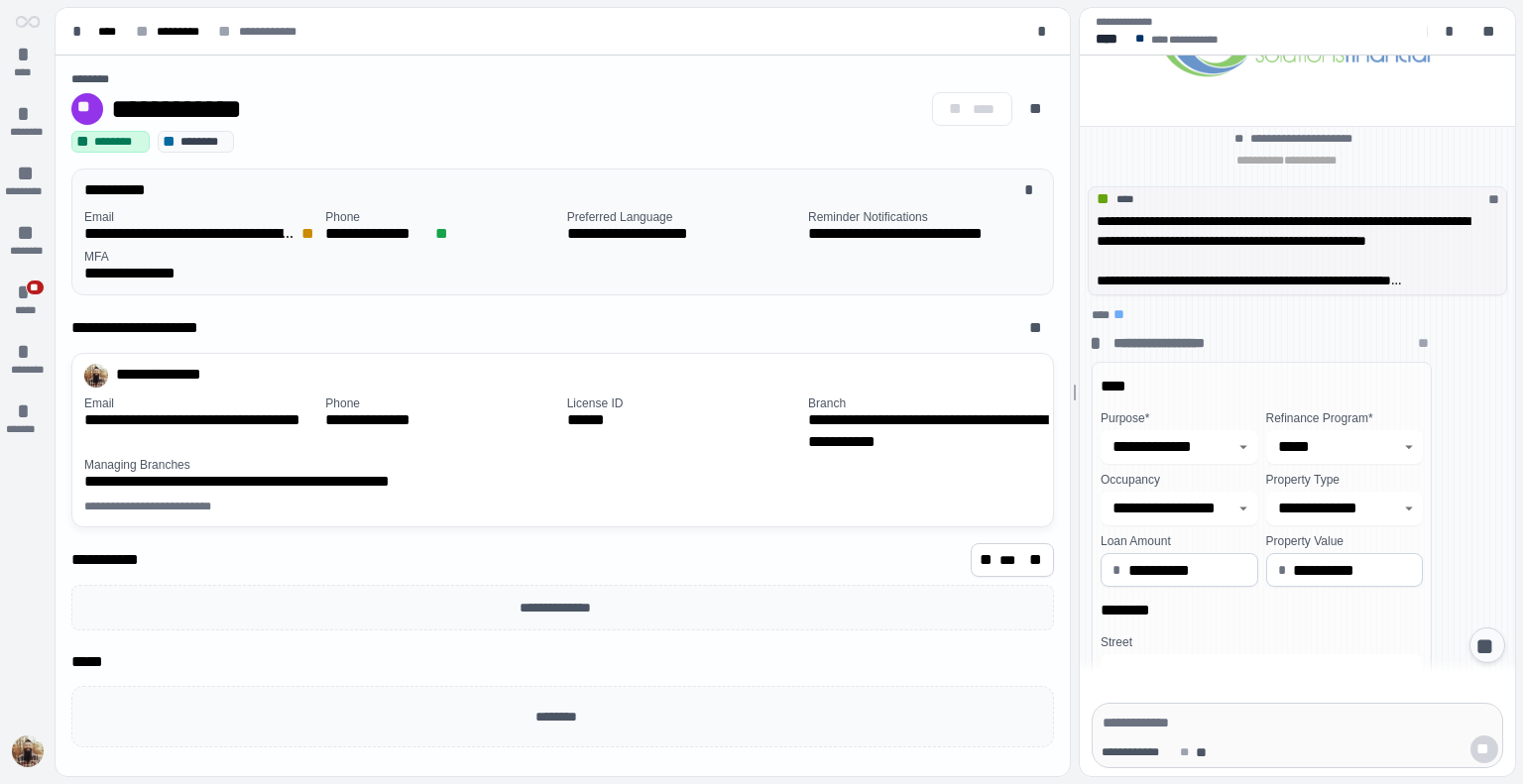 click on "**********" at bounding box center (1297, 241) 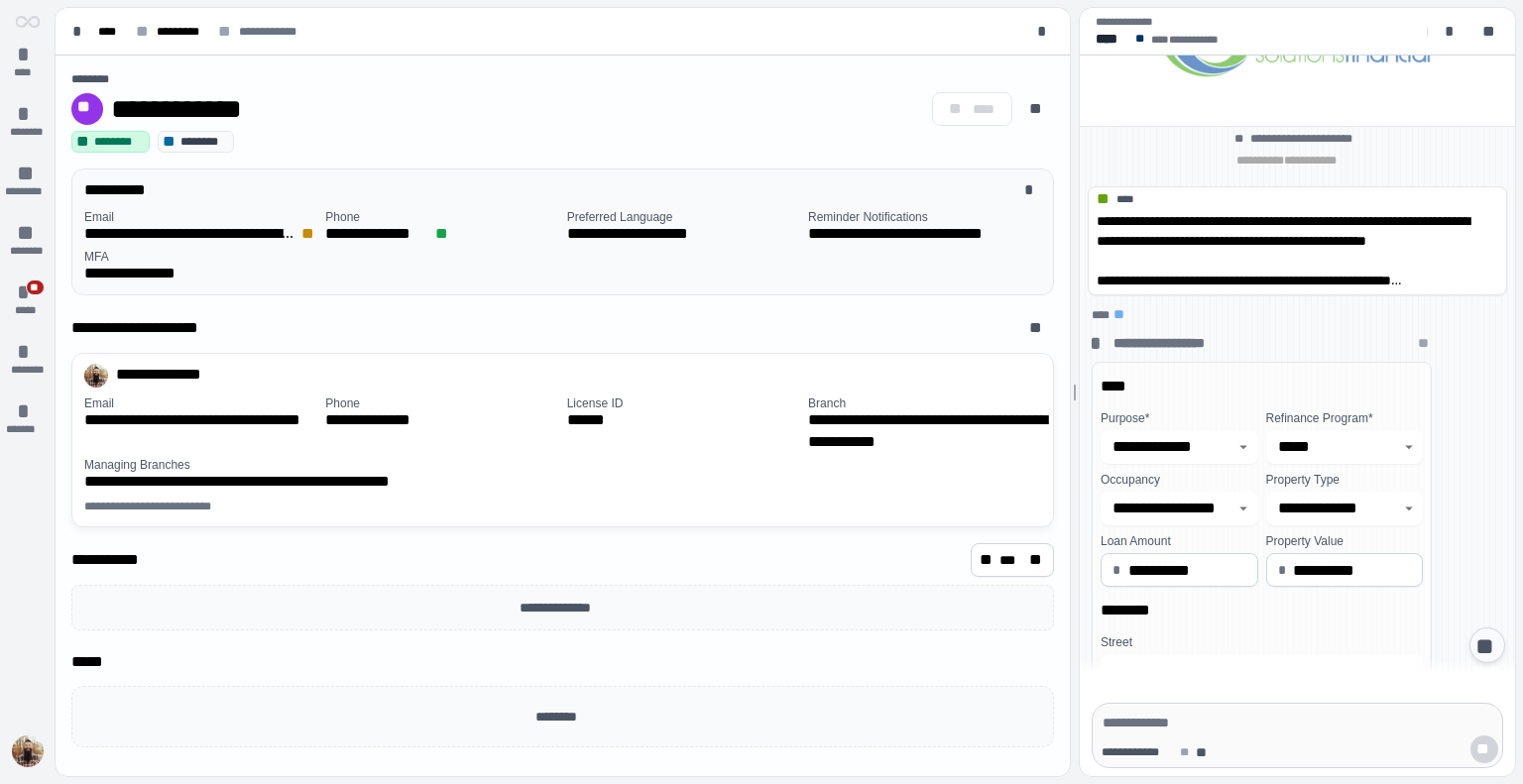 click on "**********" at bounding box center [562, 409] 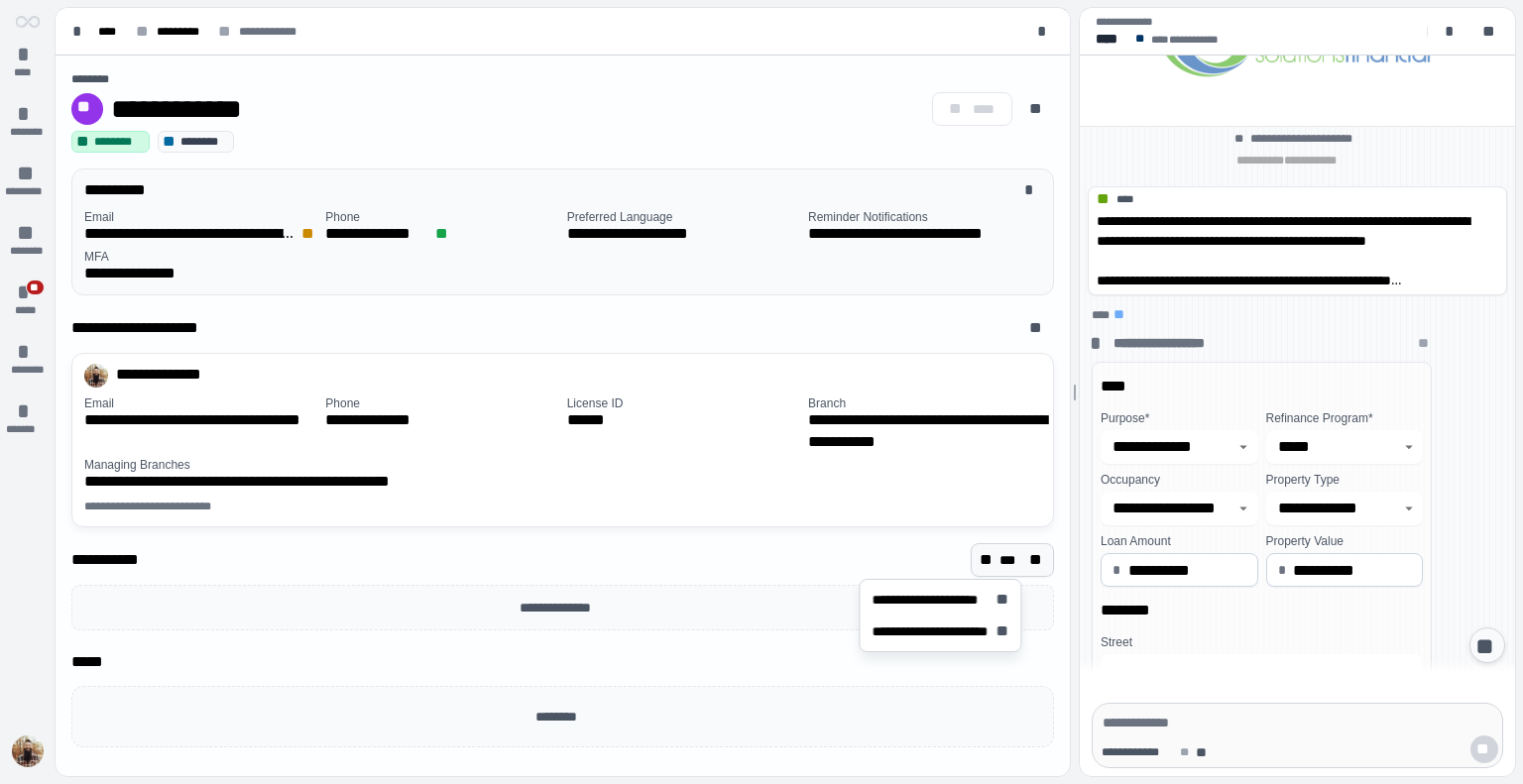 click on "** *** **" at bounding box center [1012, 560] 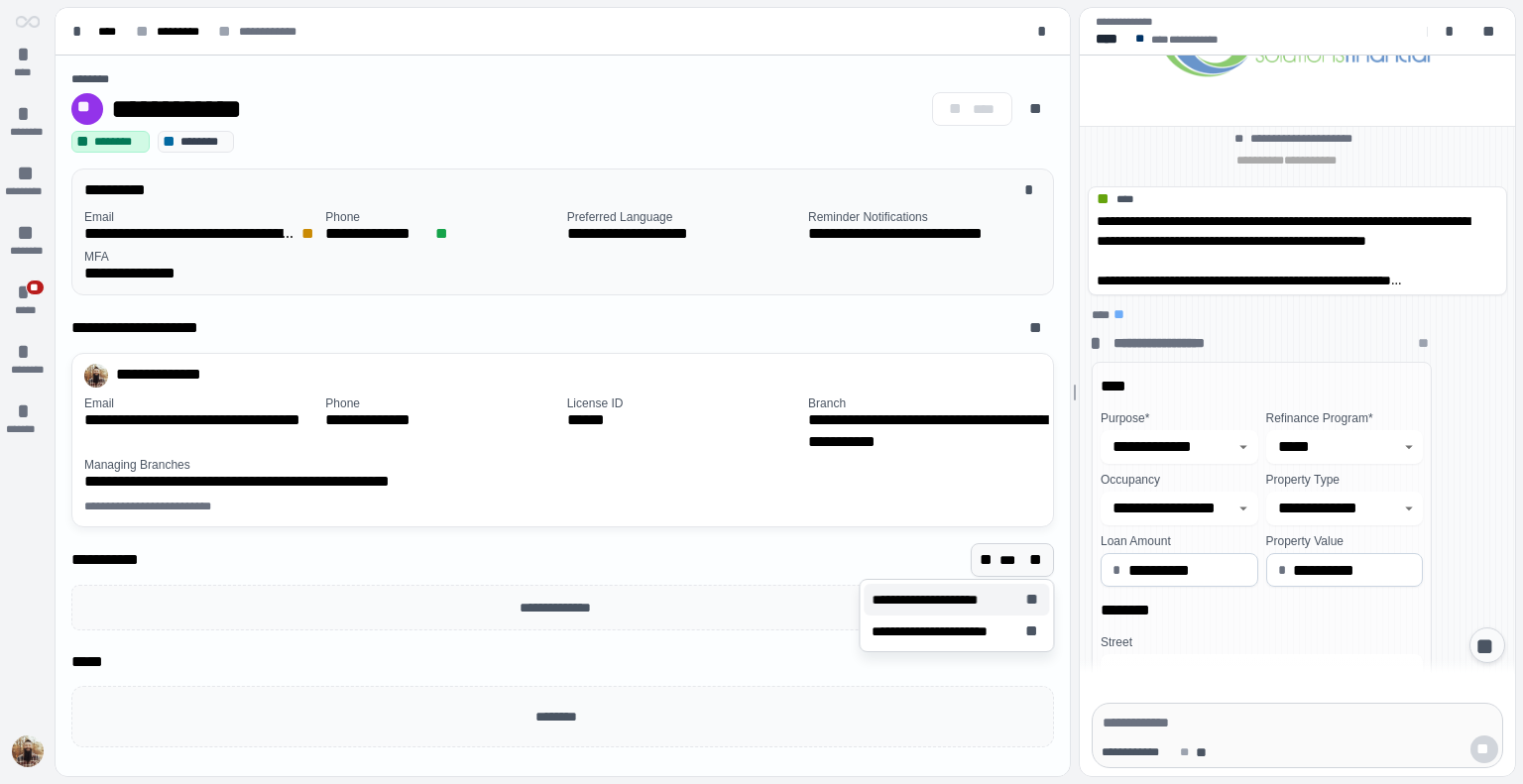 click on "**********" at bounding box center (934, 600) 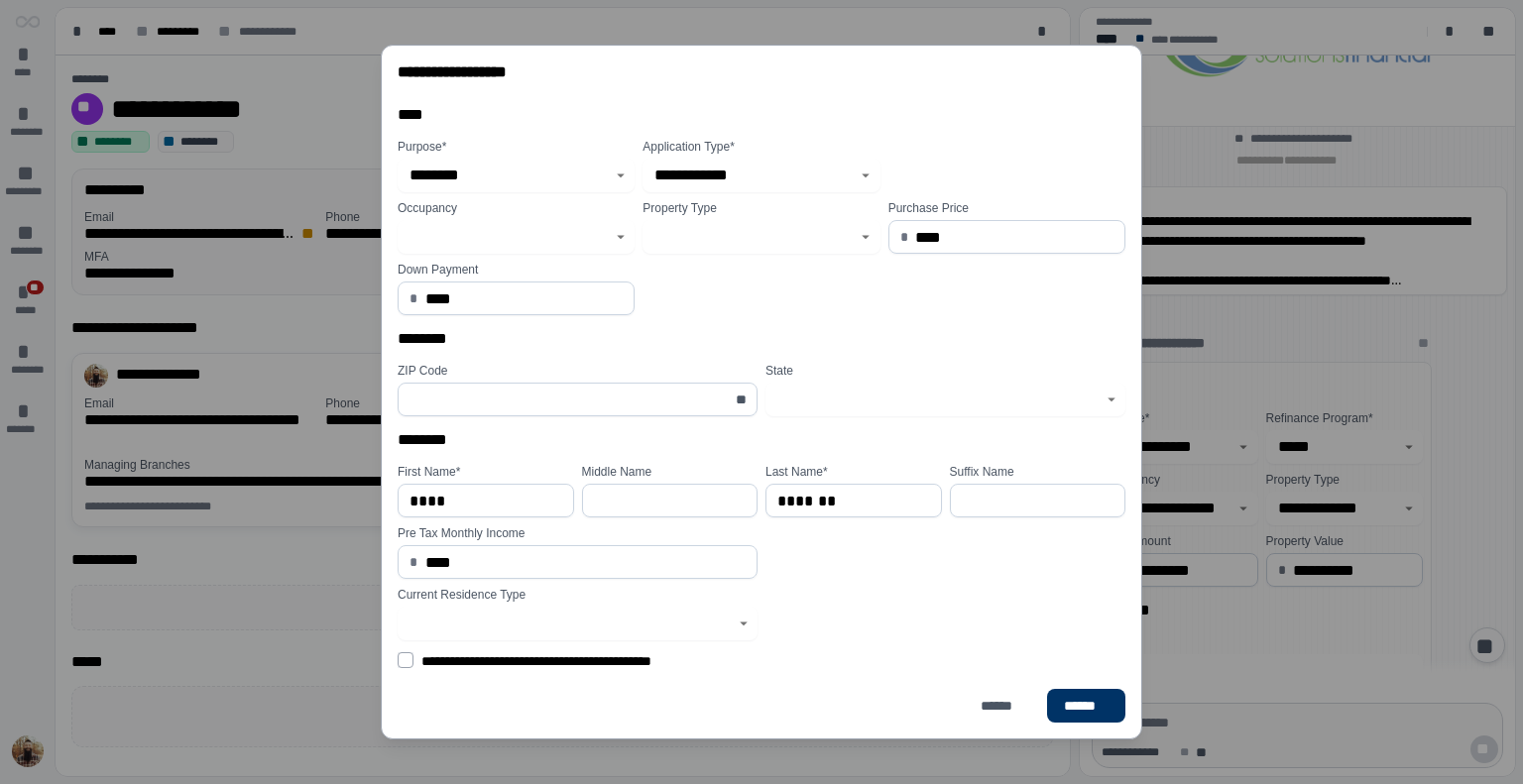 click at bounding box center [621, 237] 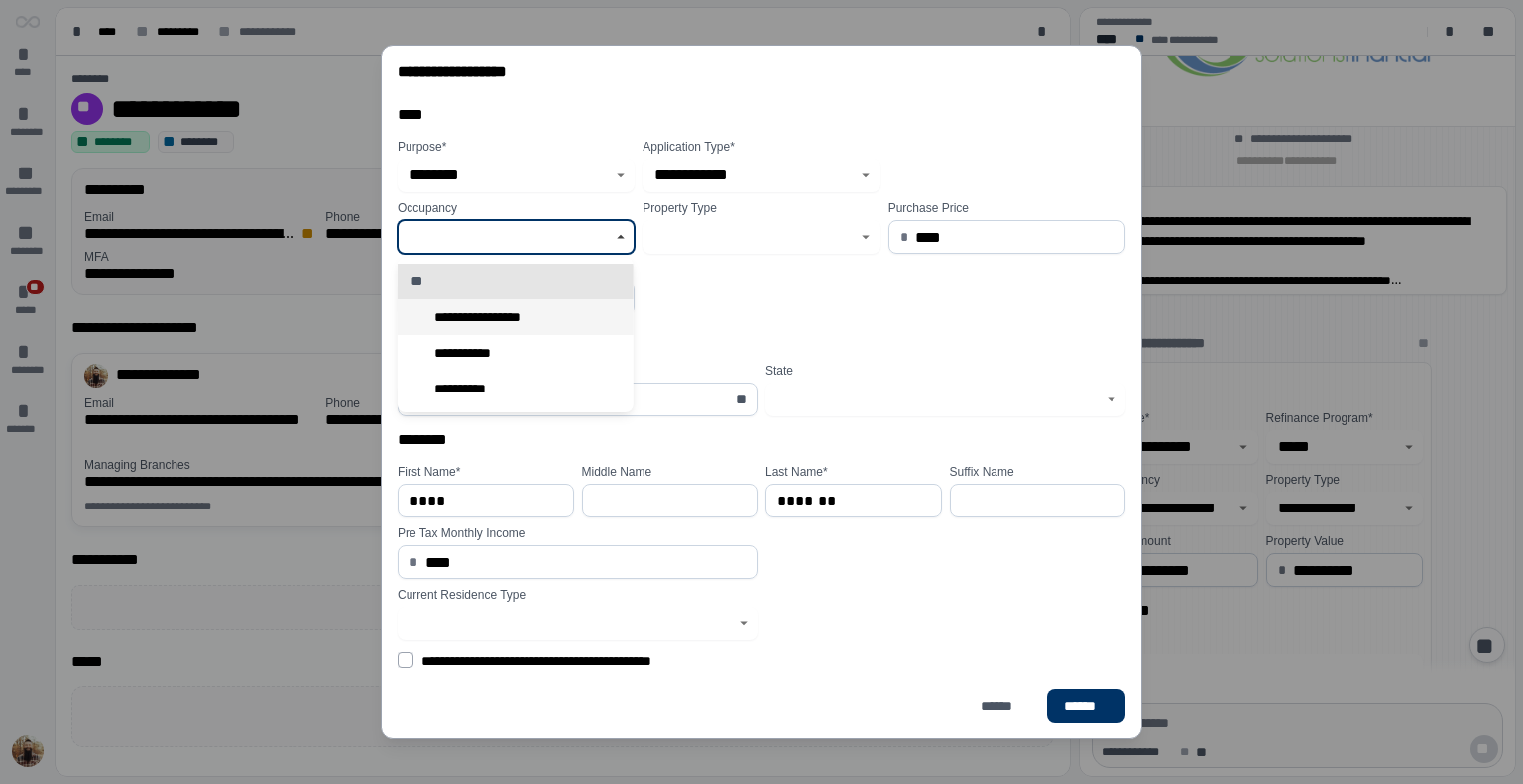 click on "**********" at bounding box center (490, 317) 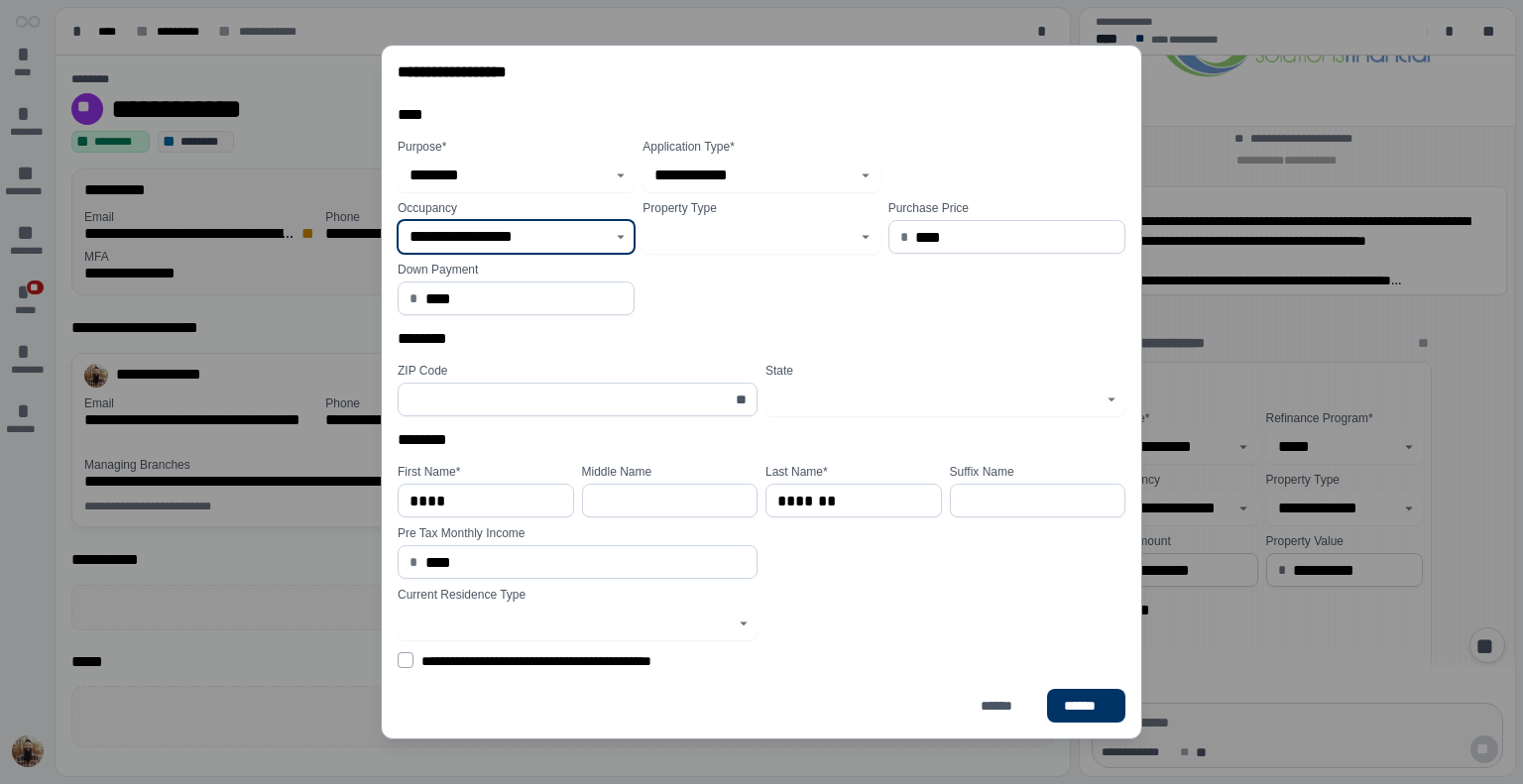 click 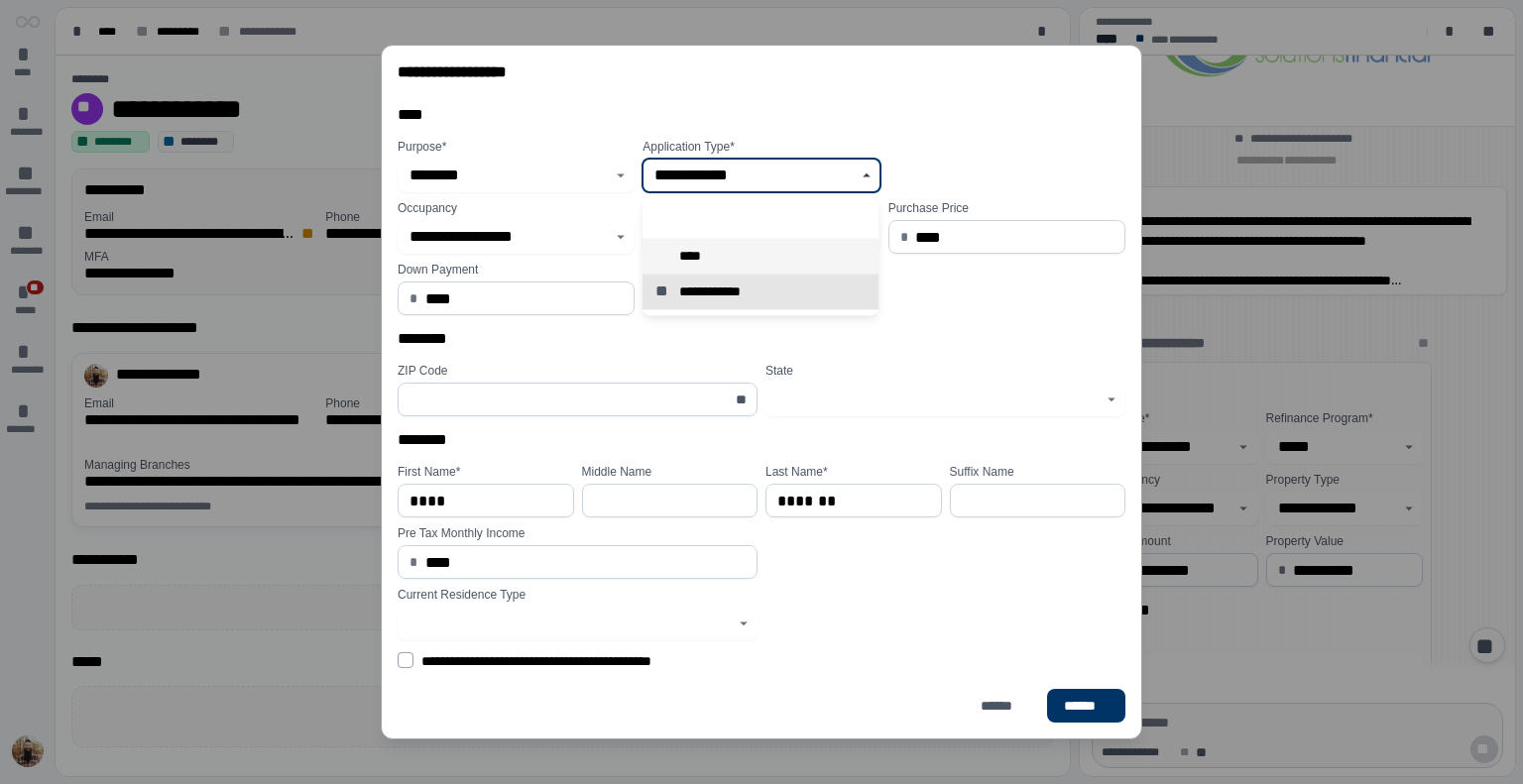 click on "****" at bounding box center [761, 256] 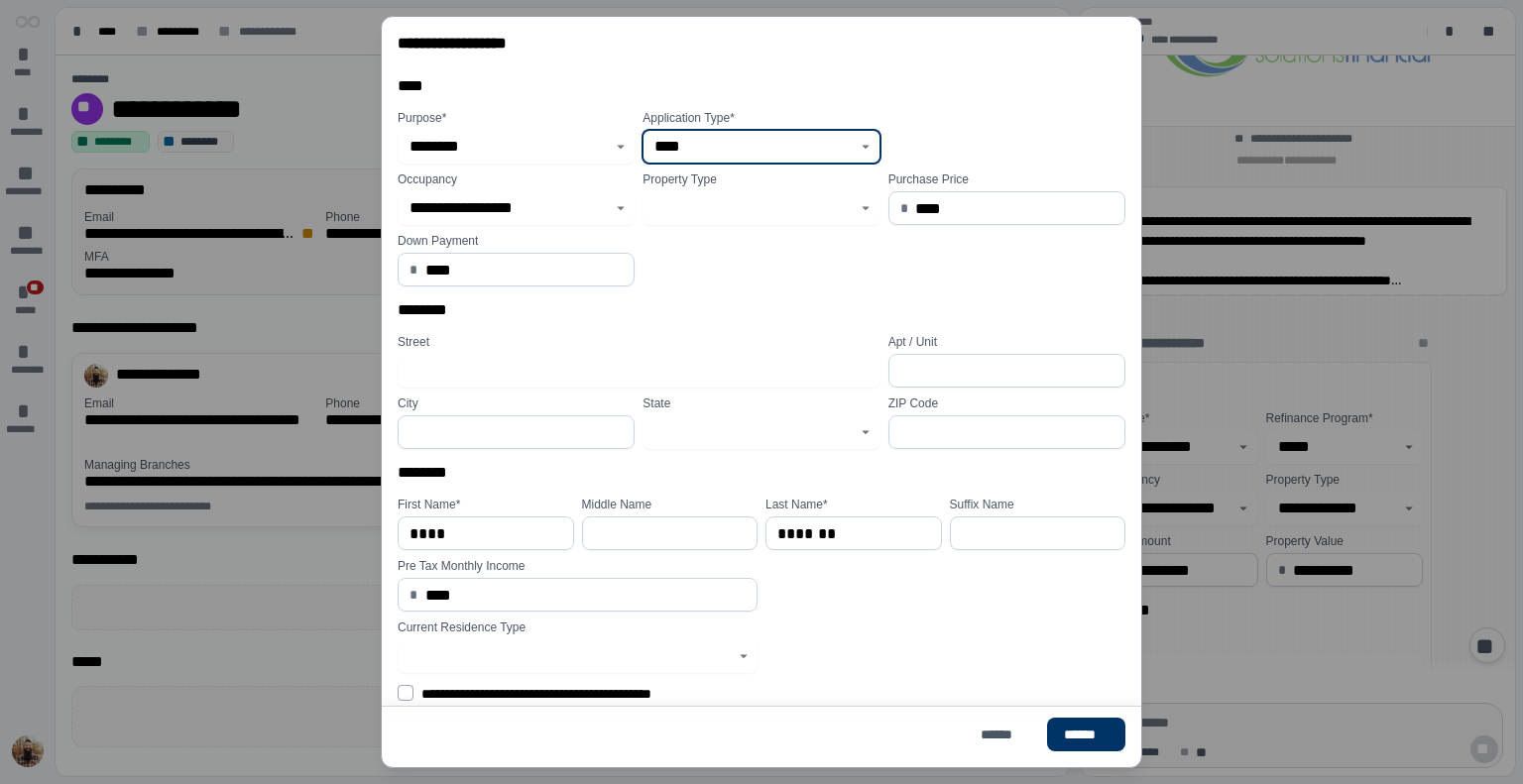 click at bounding box center [761, 208] 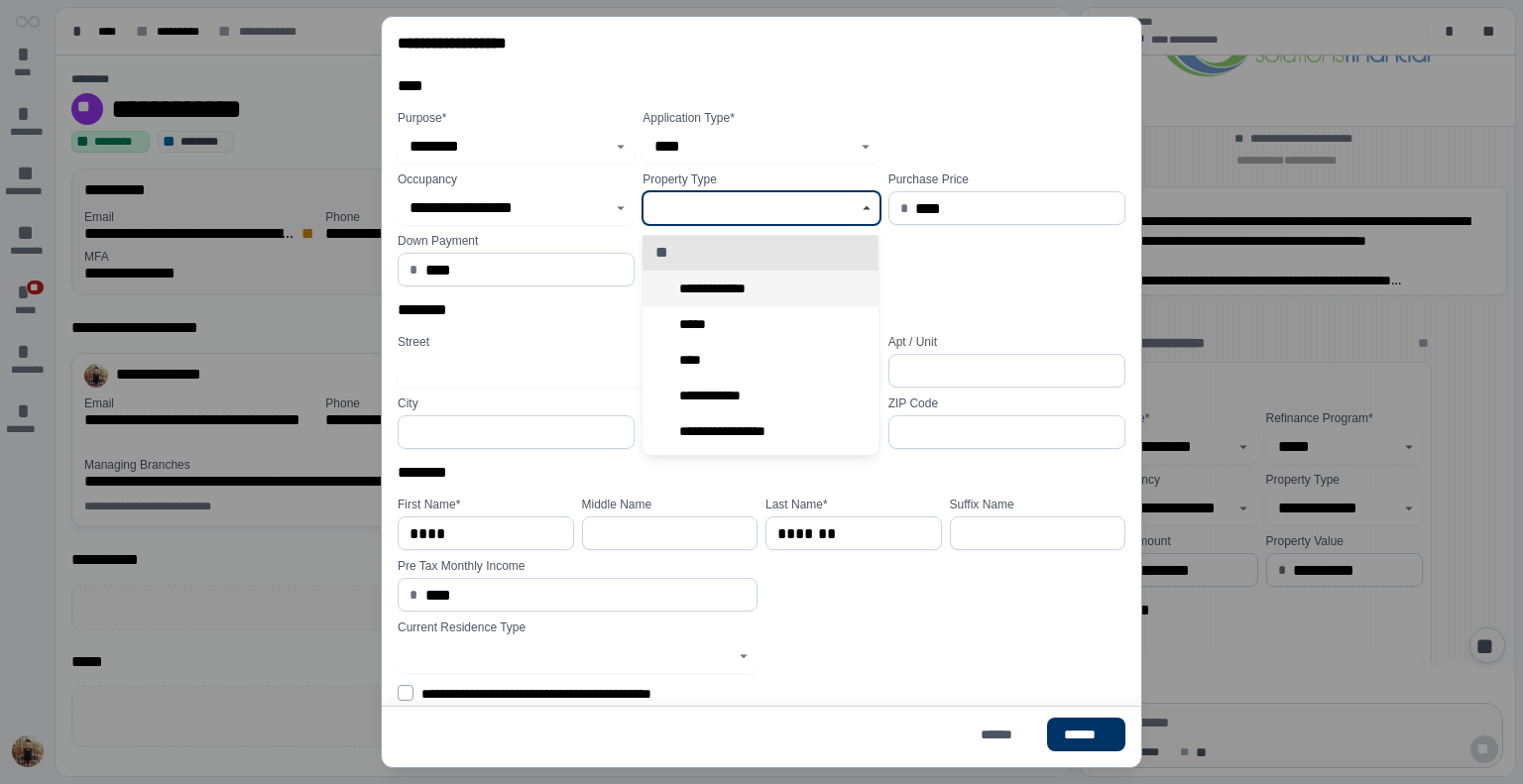 click on "**********" at bounding box center (761, 288) 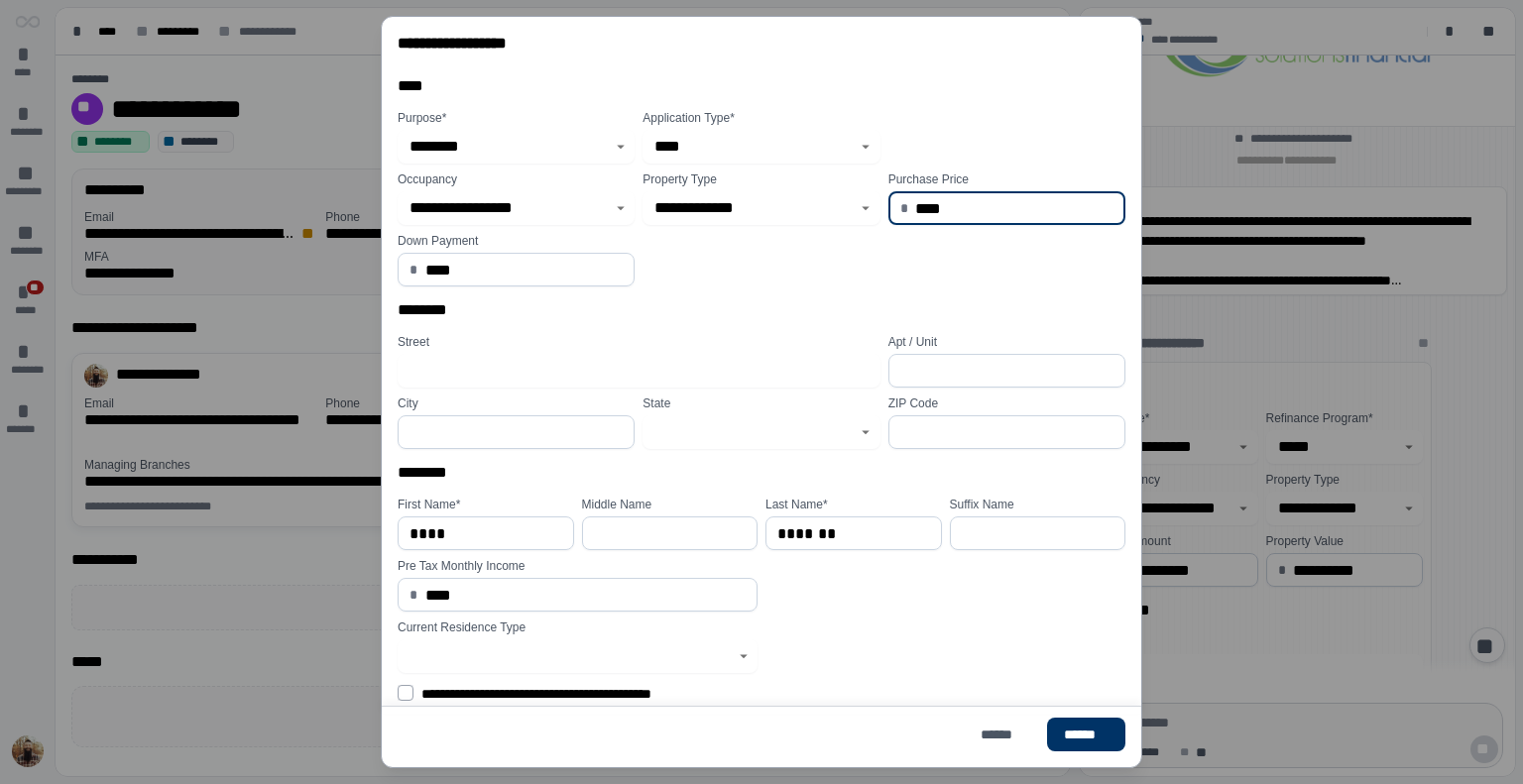 drag, startPoint x: 963, startPoint y: 201, endPoint x: 551, endPoint y: 181, distance: 412.48515 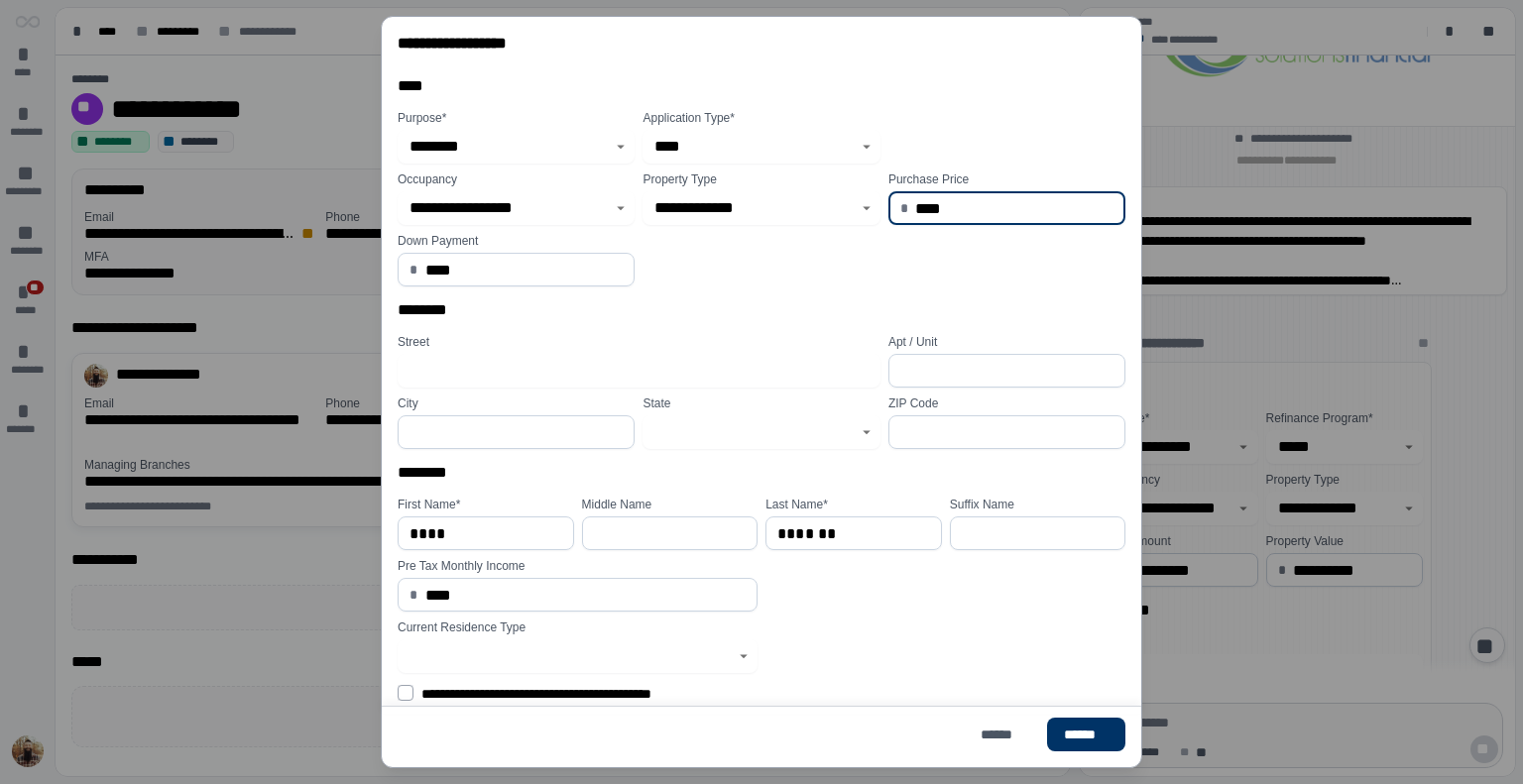 scroll, scrollTop: 2, scrollLeft: 0, axis: vertical 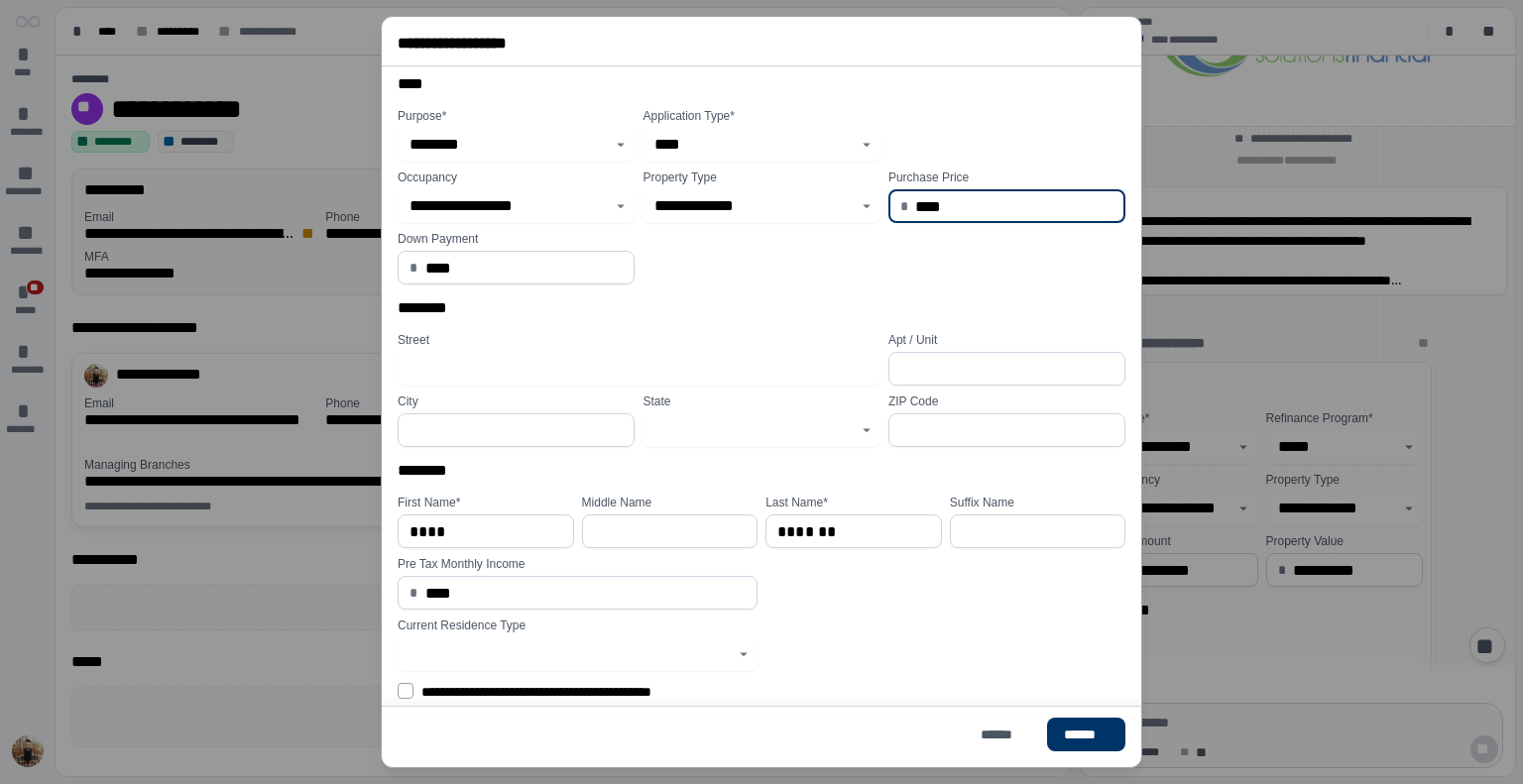 click 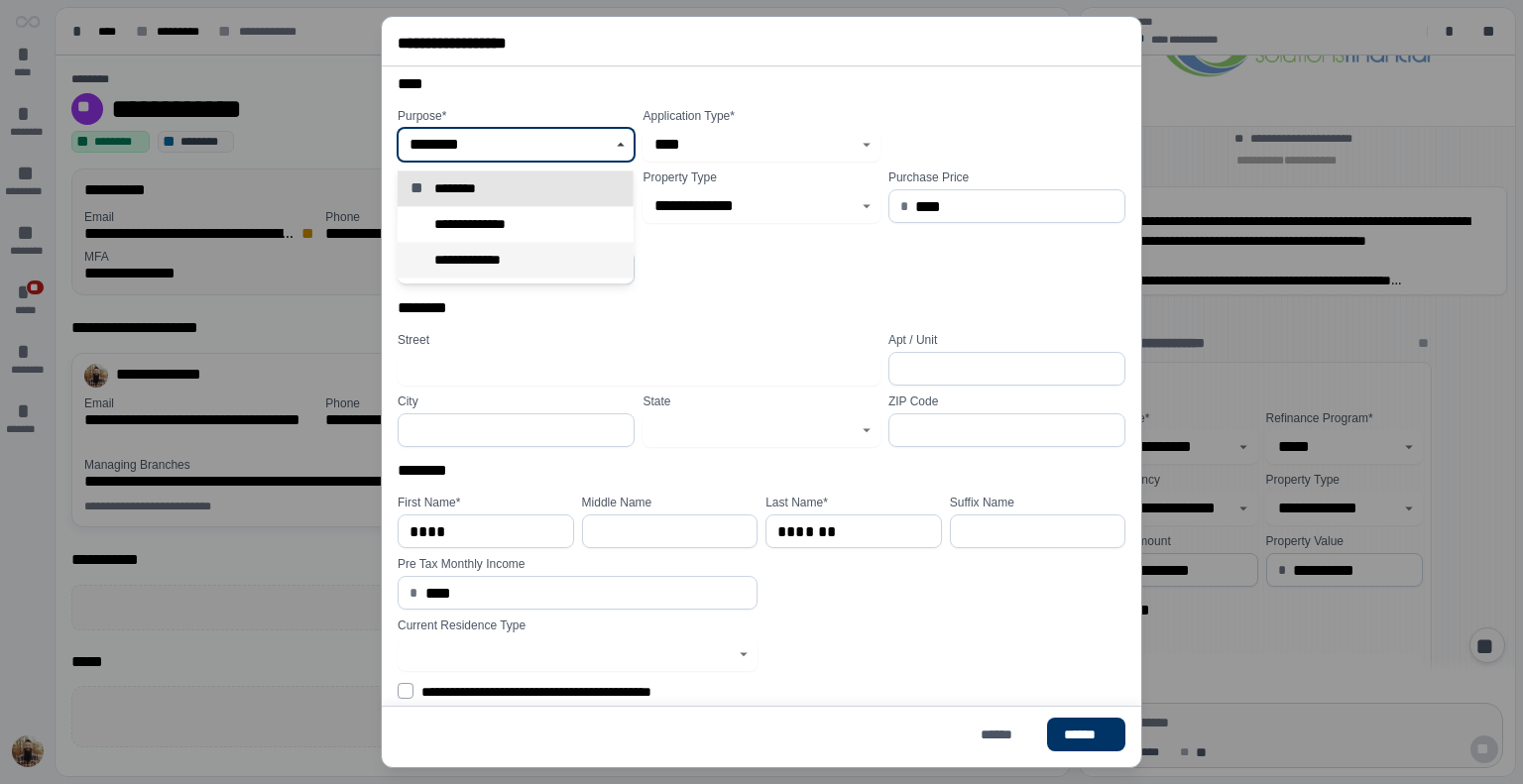 click on "**********" at bounding box center (476, 260) 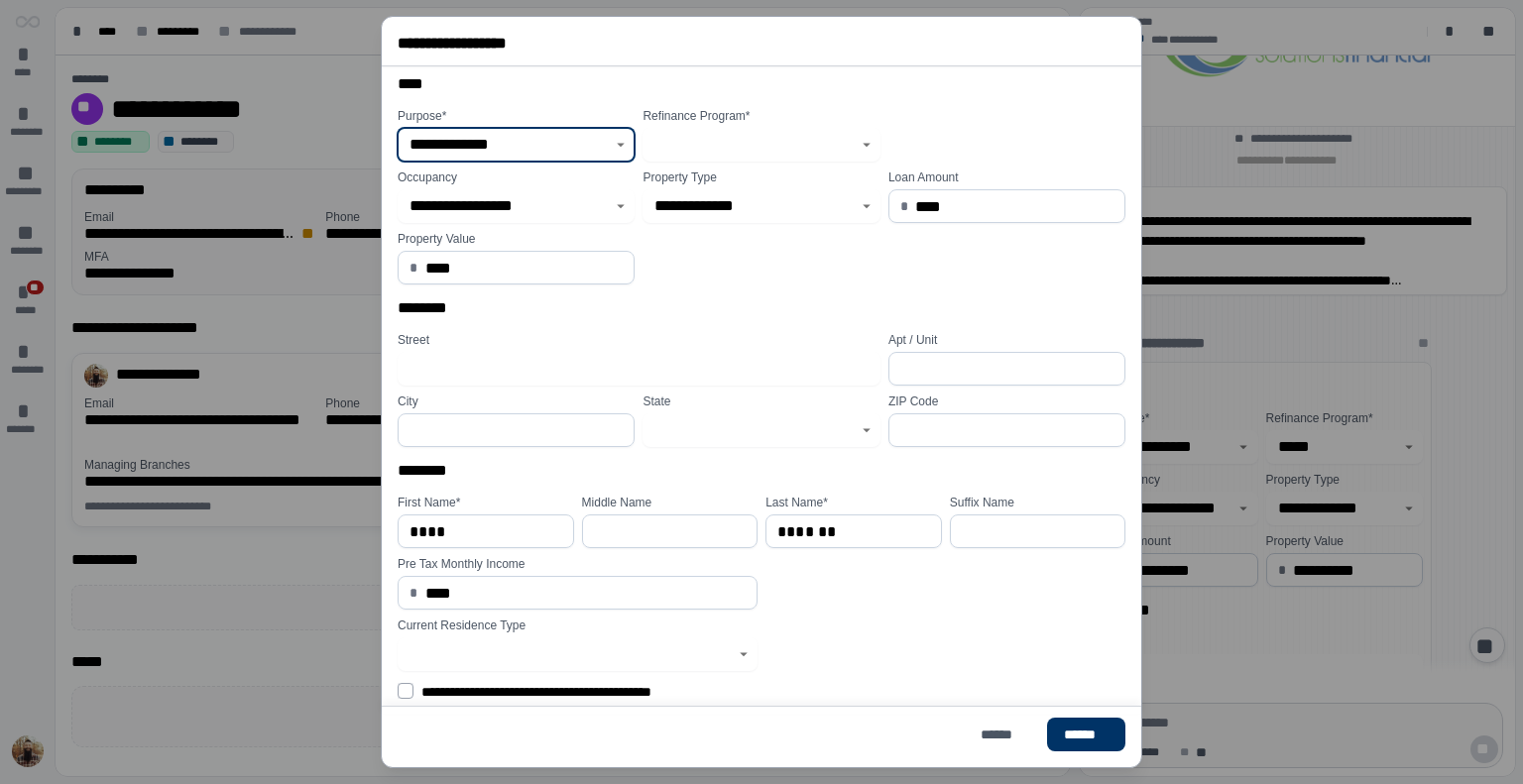 click at bounding box center [761, 145] 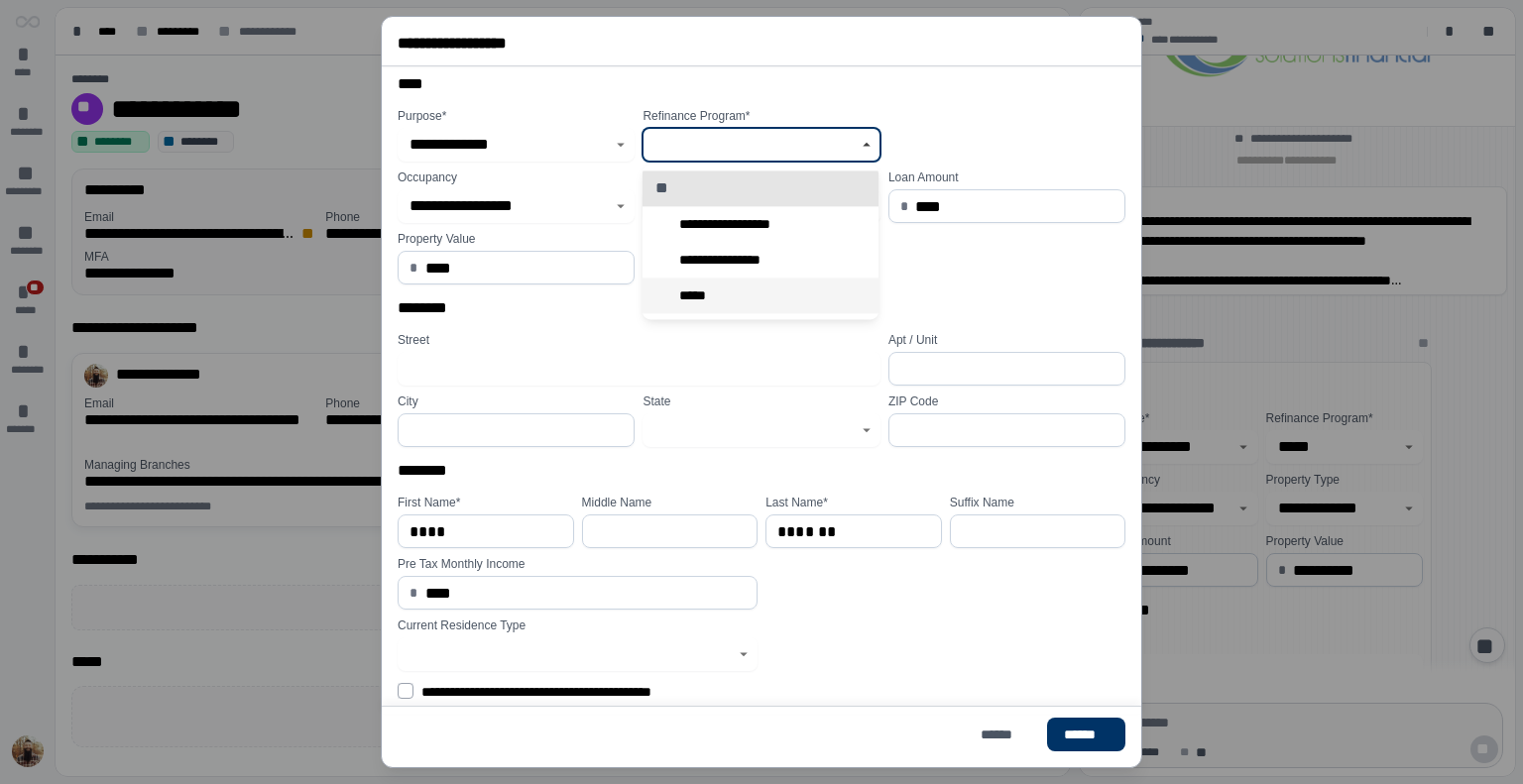 click on "*****" at bounding box center [761, 295] 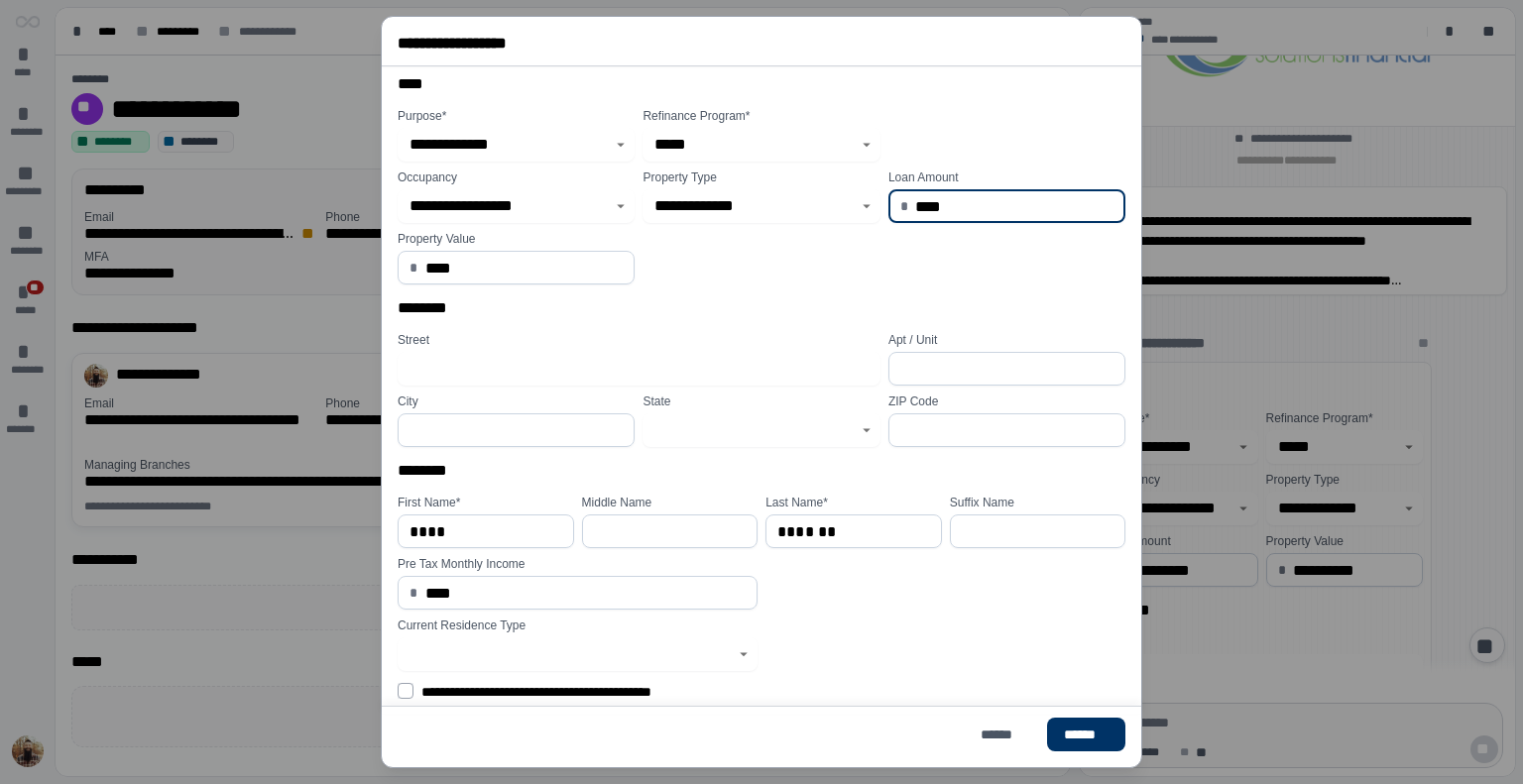 drag, startPoint x: 966, startPoint y: 219, endPoint x: 591, endPoint y: 243, distance: 375.76722 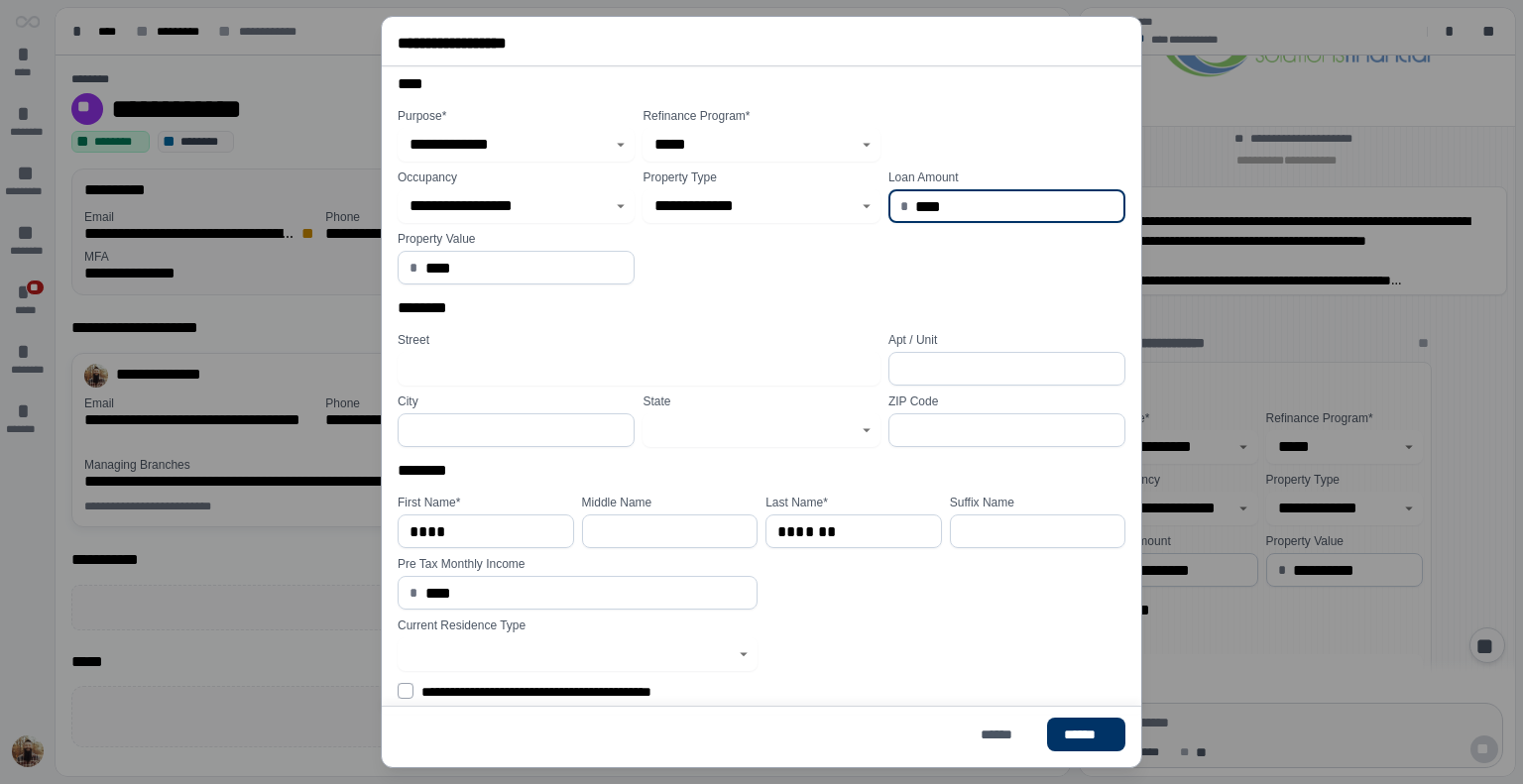 click on "**********" at bounding box center [765, 227] 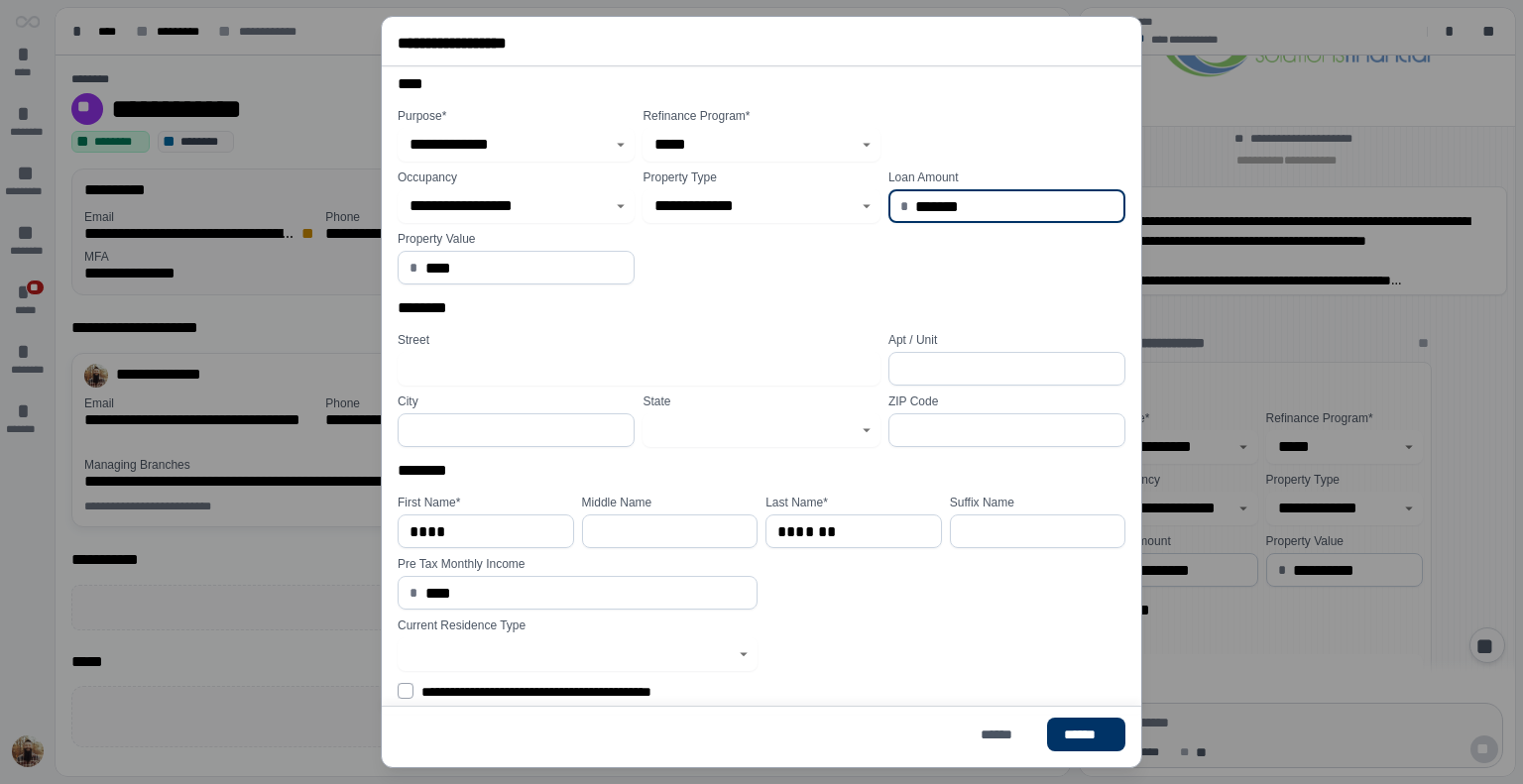 type on "**********" 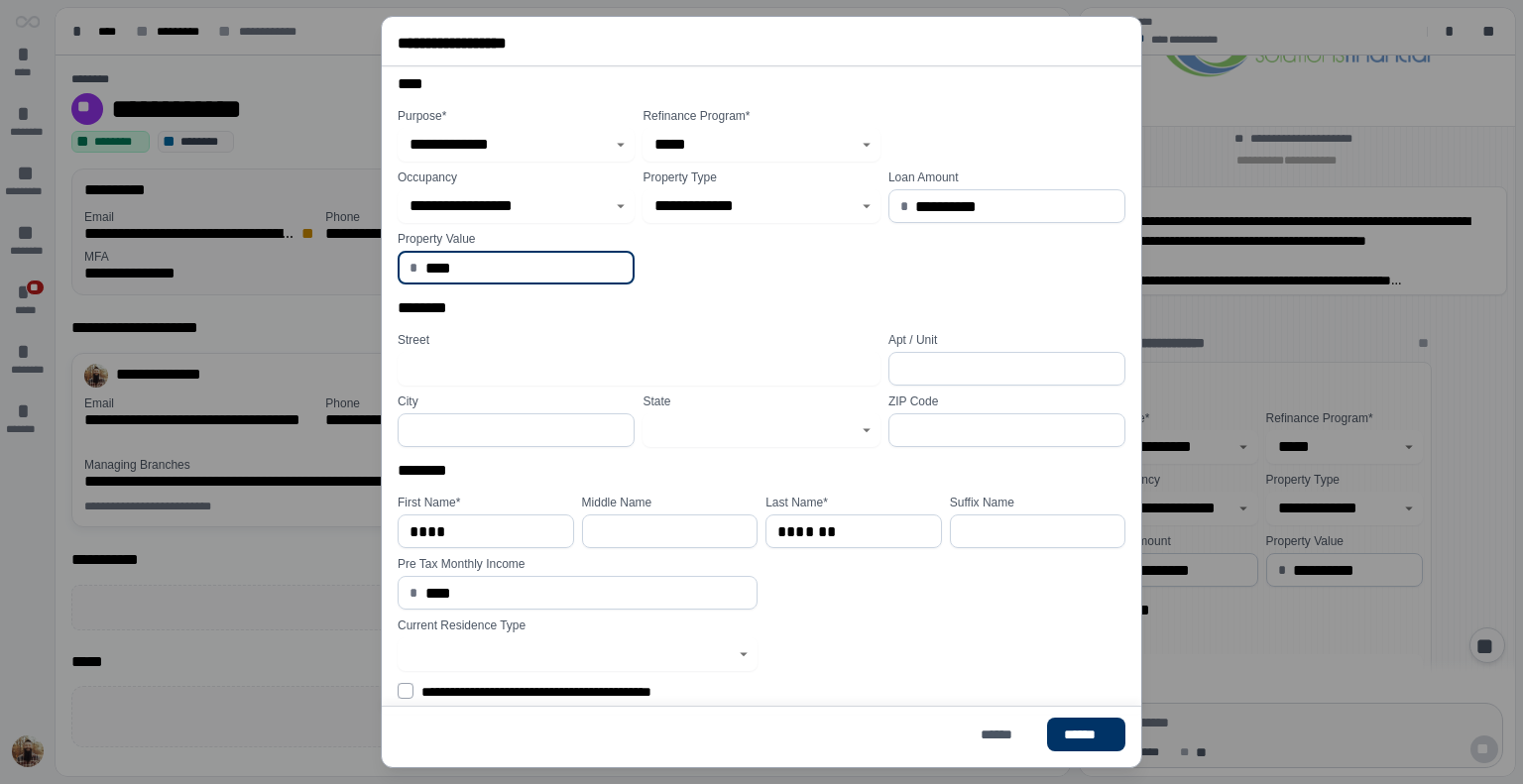 drag, startPoint x: 467, startPoint y: 272, endPoint x: 94, endPoint y: 299, distance: 373.9759 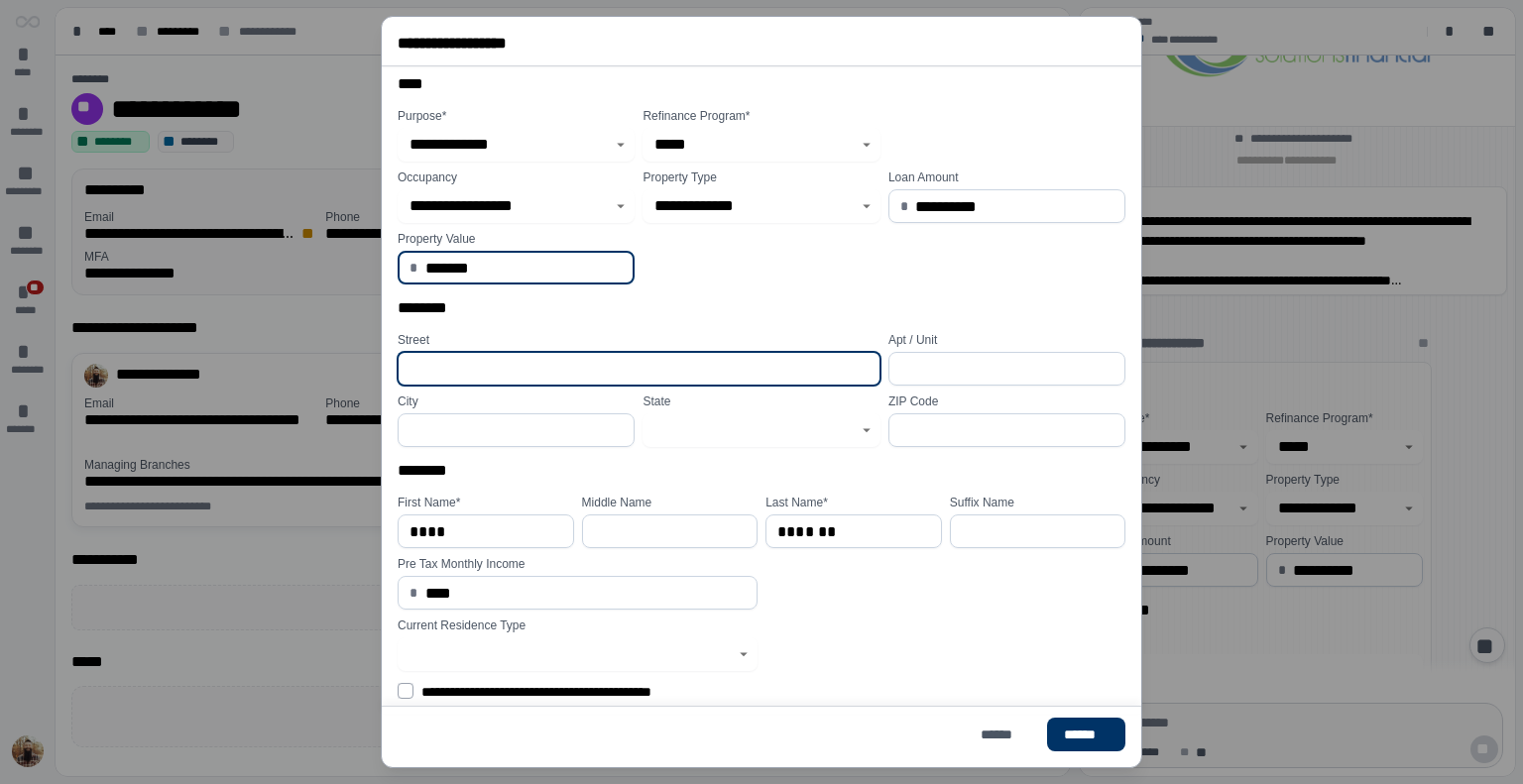 type on "**********" 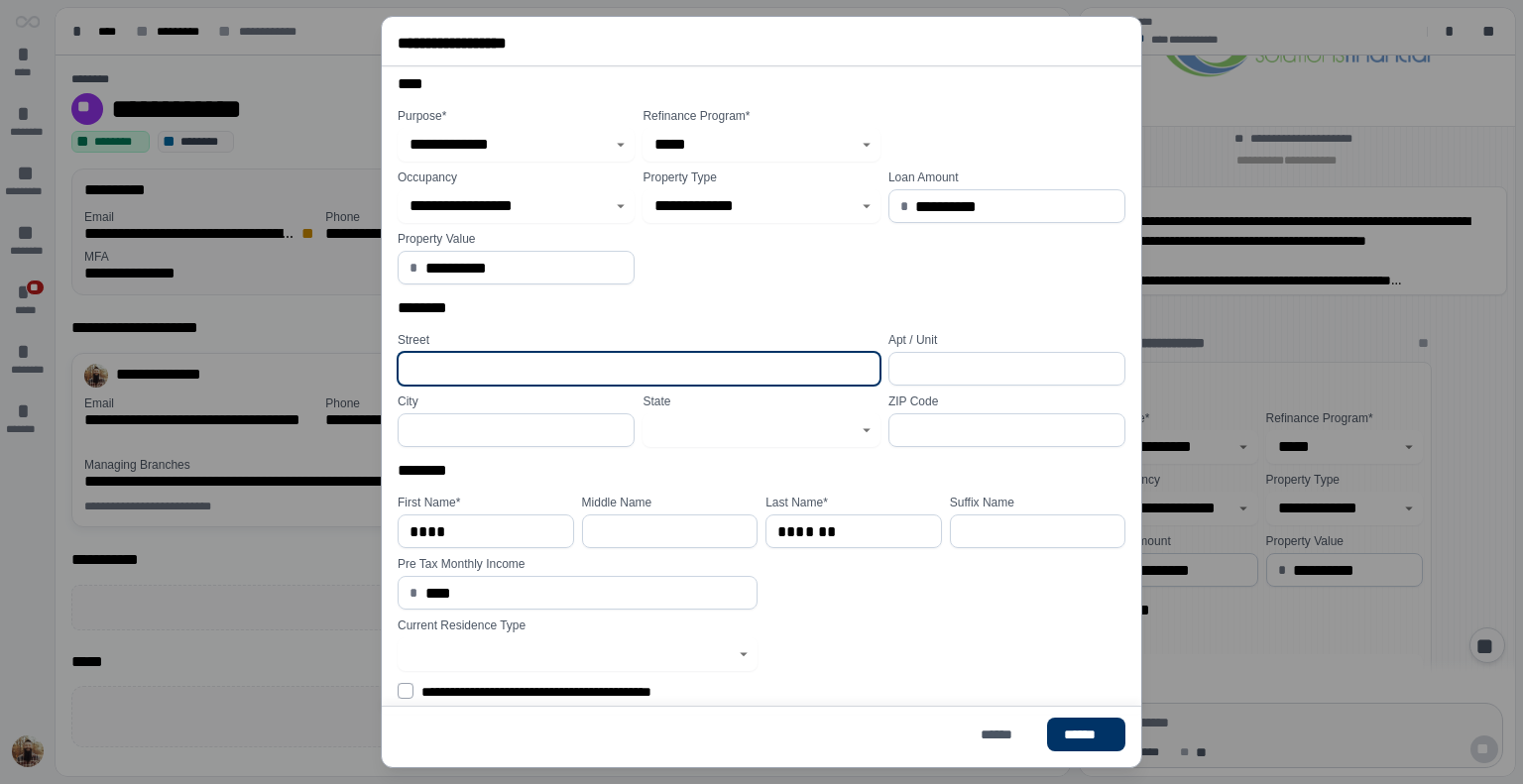 click at bounding box center [639, 369] 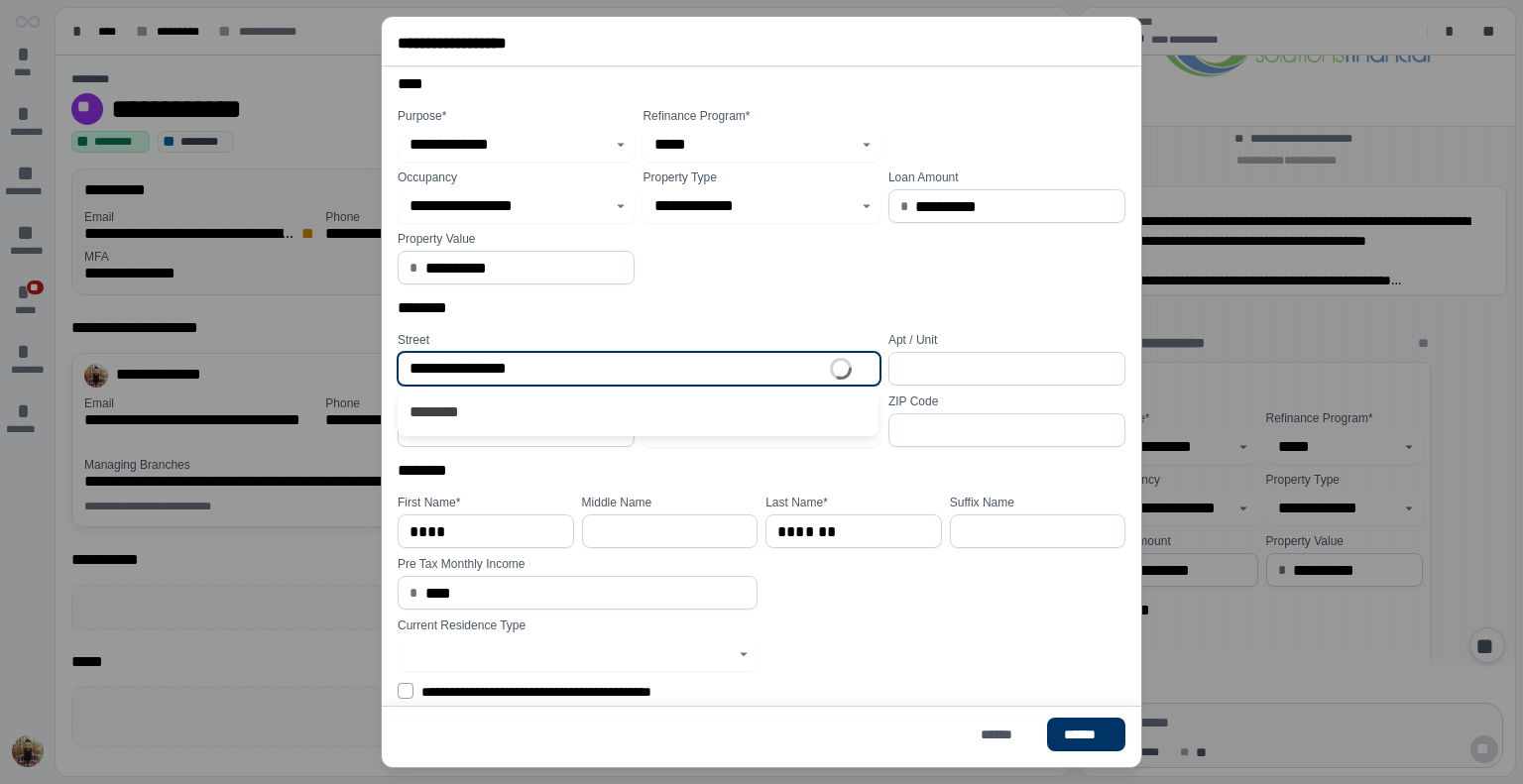 type on "**********" 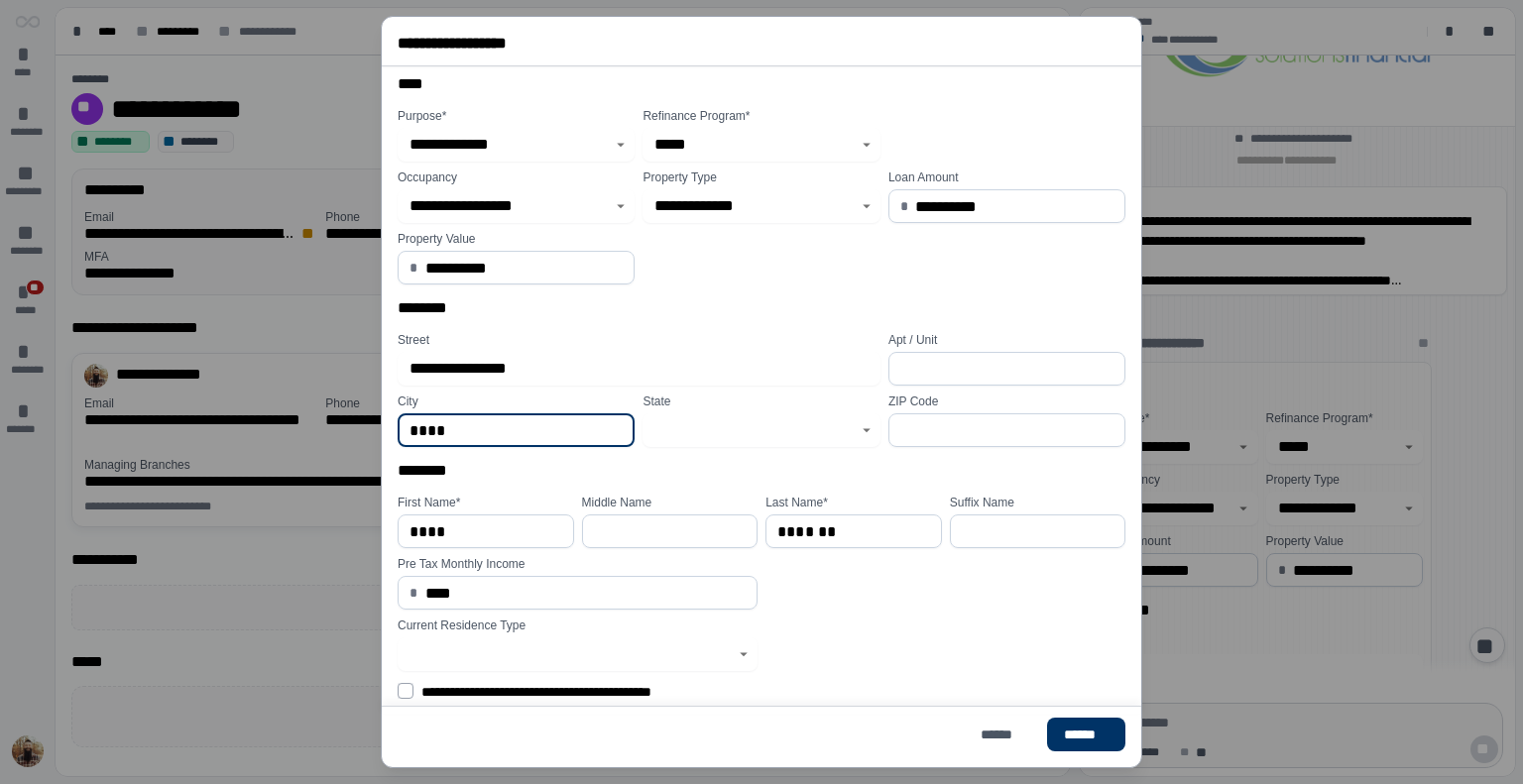 type on "****" 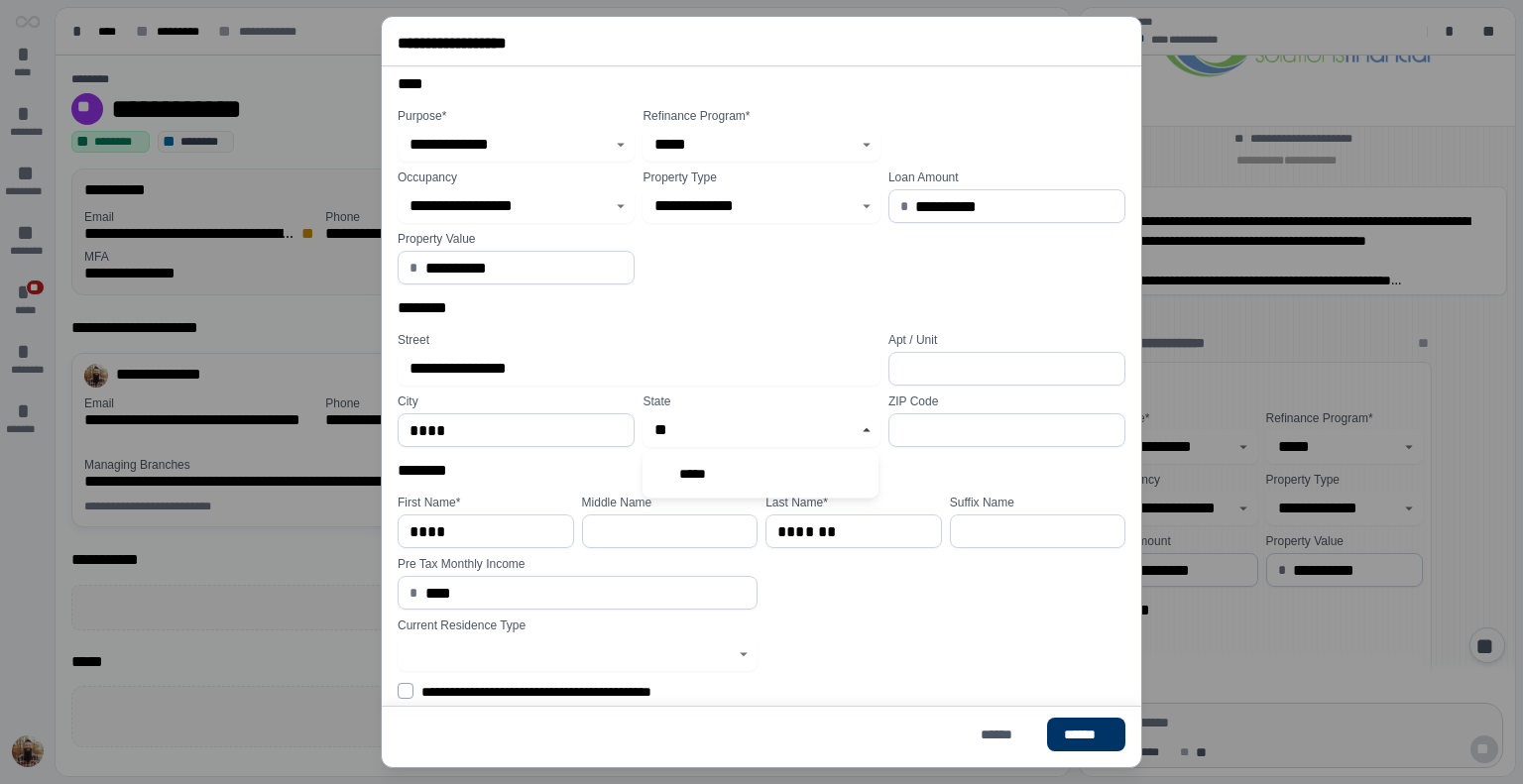 type on "*****" 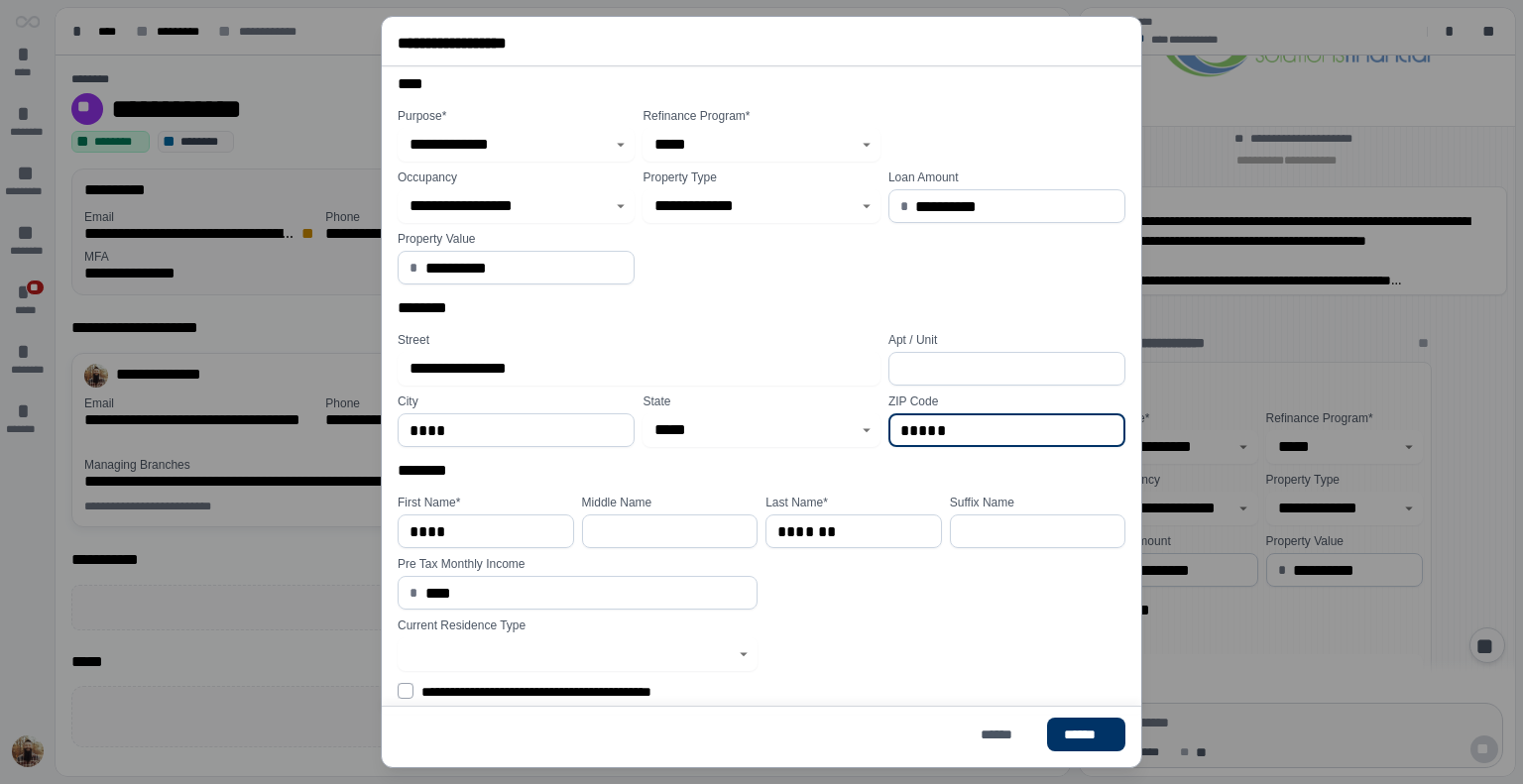 type on "*****" 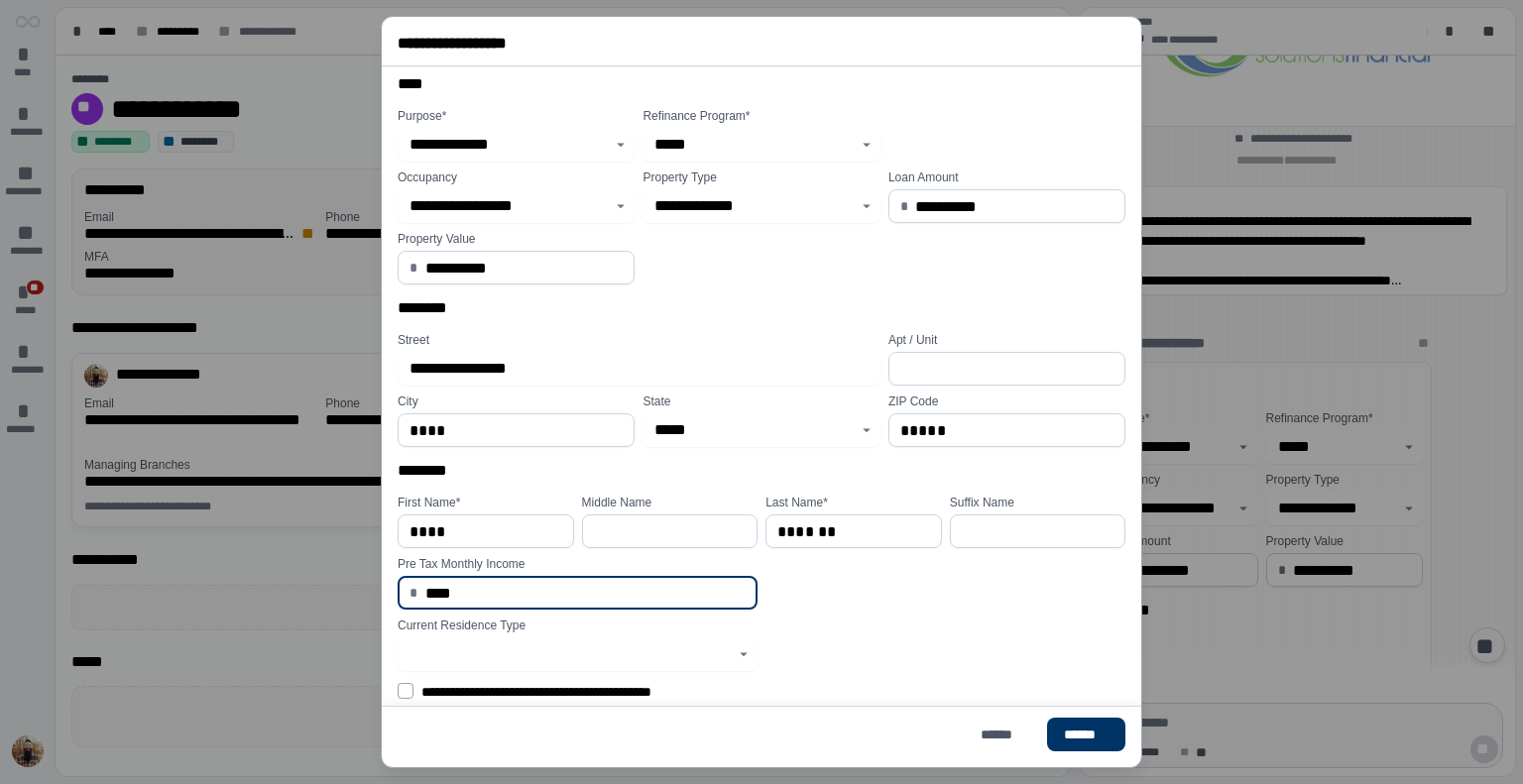drag, startPoint x: 632, startPoint y: 595, endPoint x: 151, endPoint y: 591, distance: 481.01663 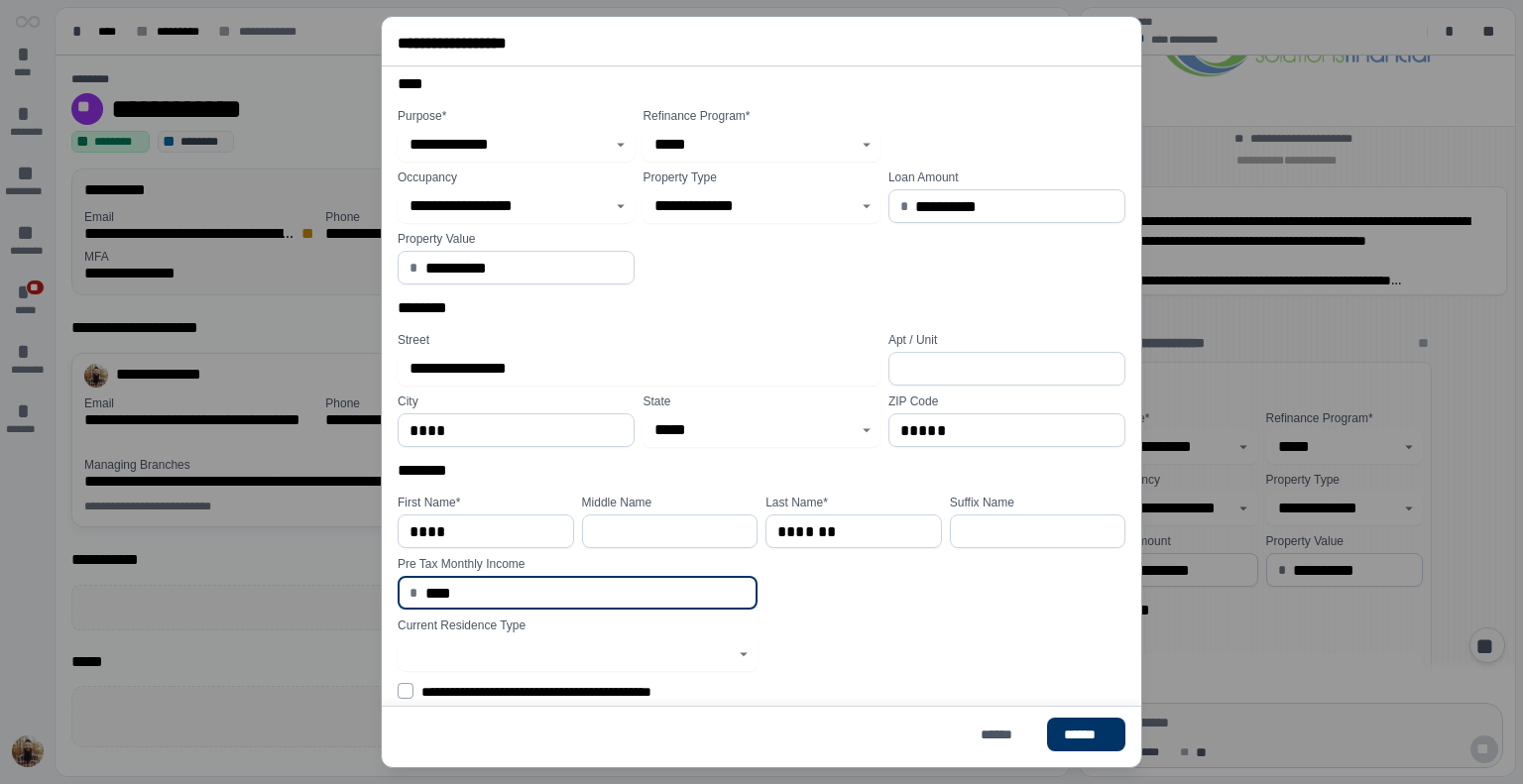 click on "**********" at bounding box center [762, 392] 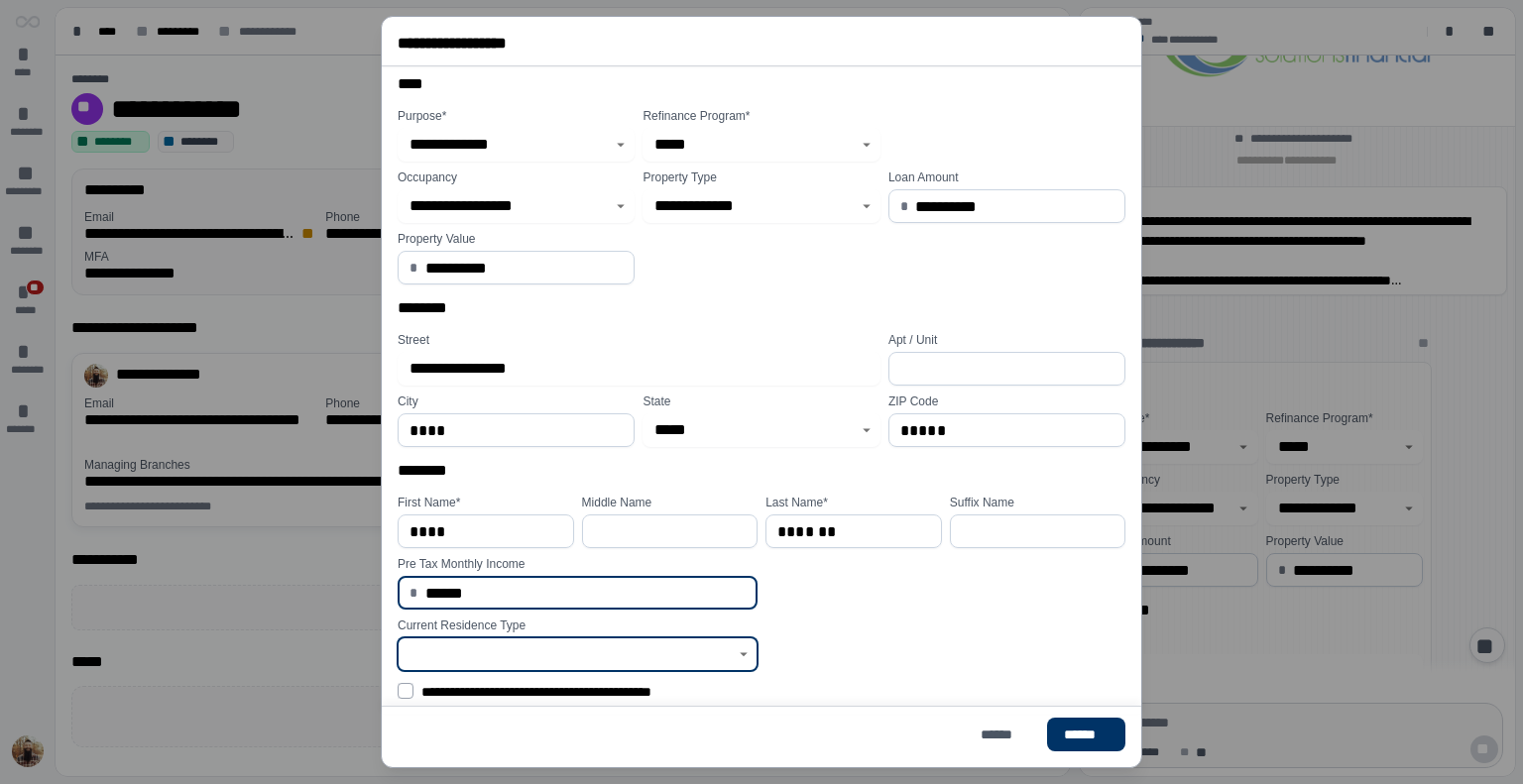 type on "*********" 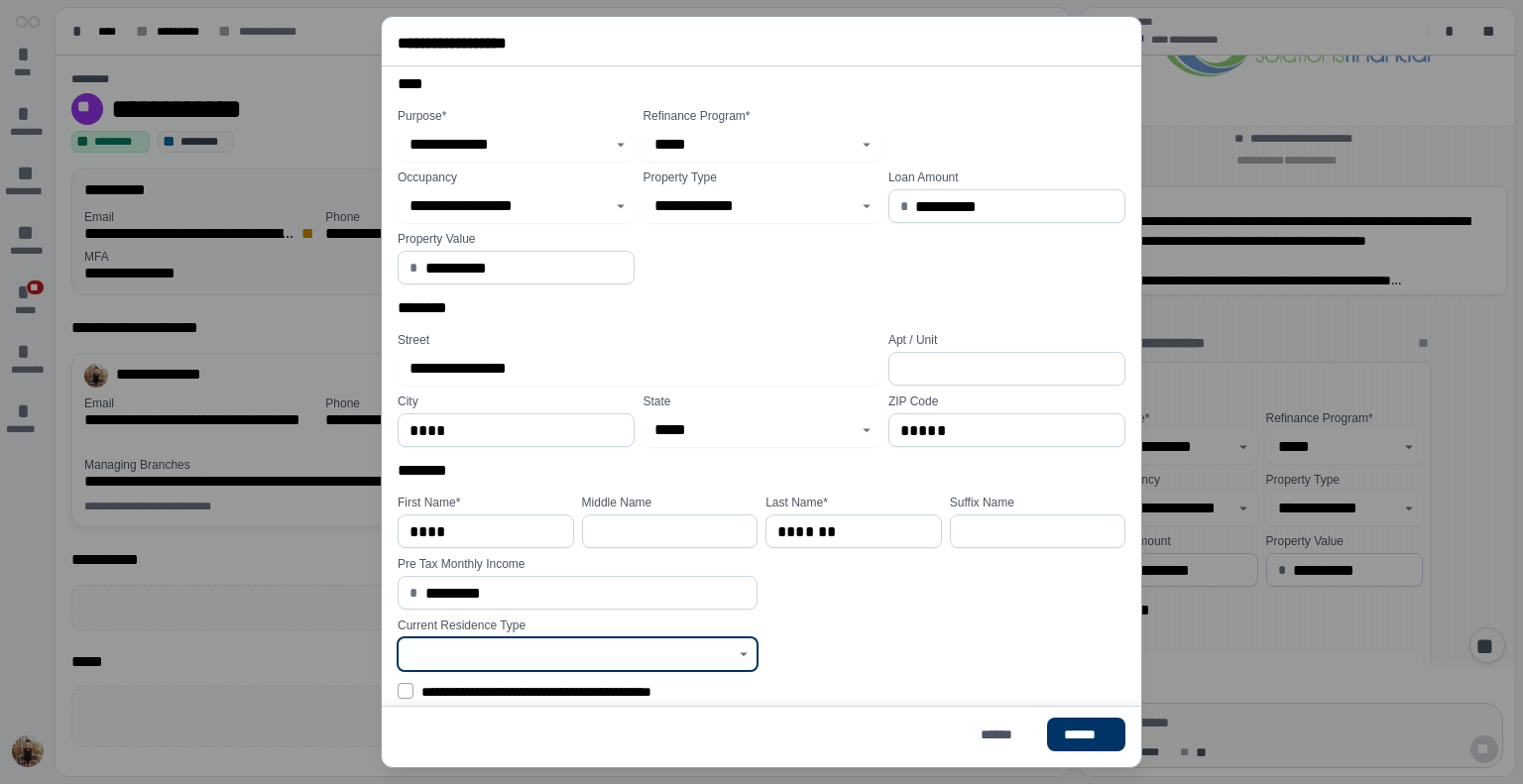 click 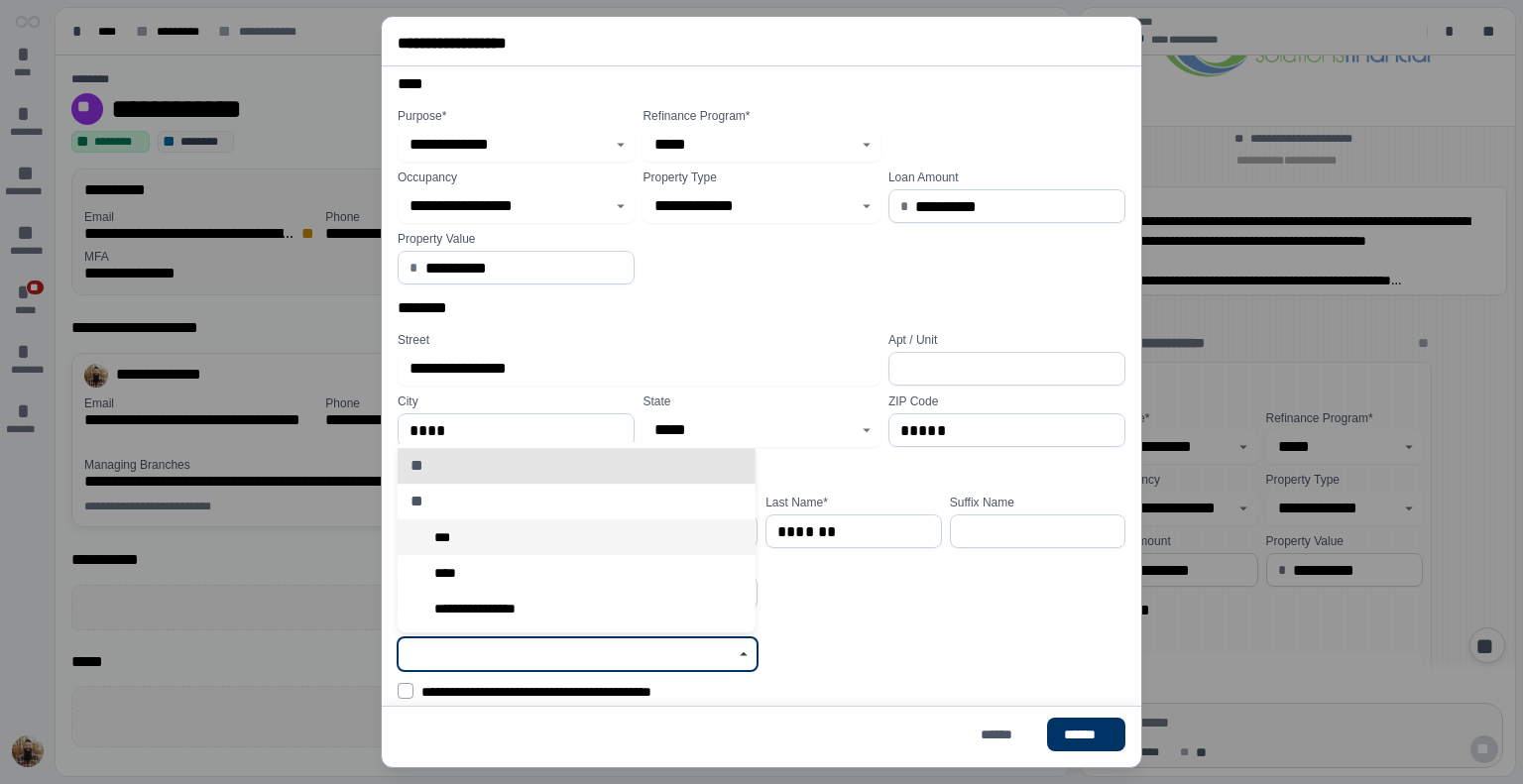 click on "***" at bounding box center [576, 537] 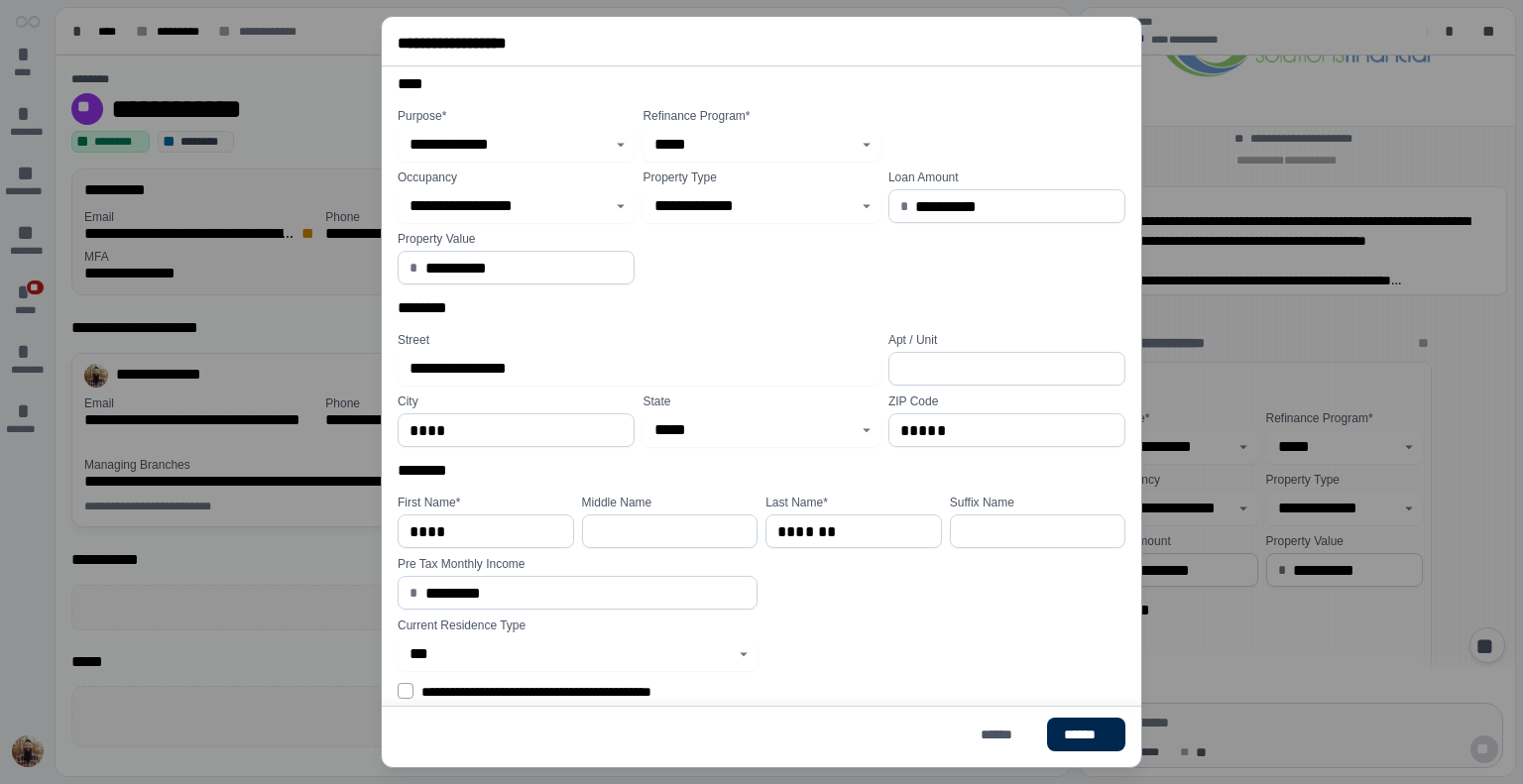 click on "******" at bounding box center [1086, 734] 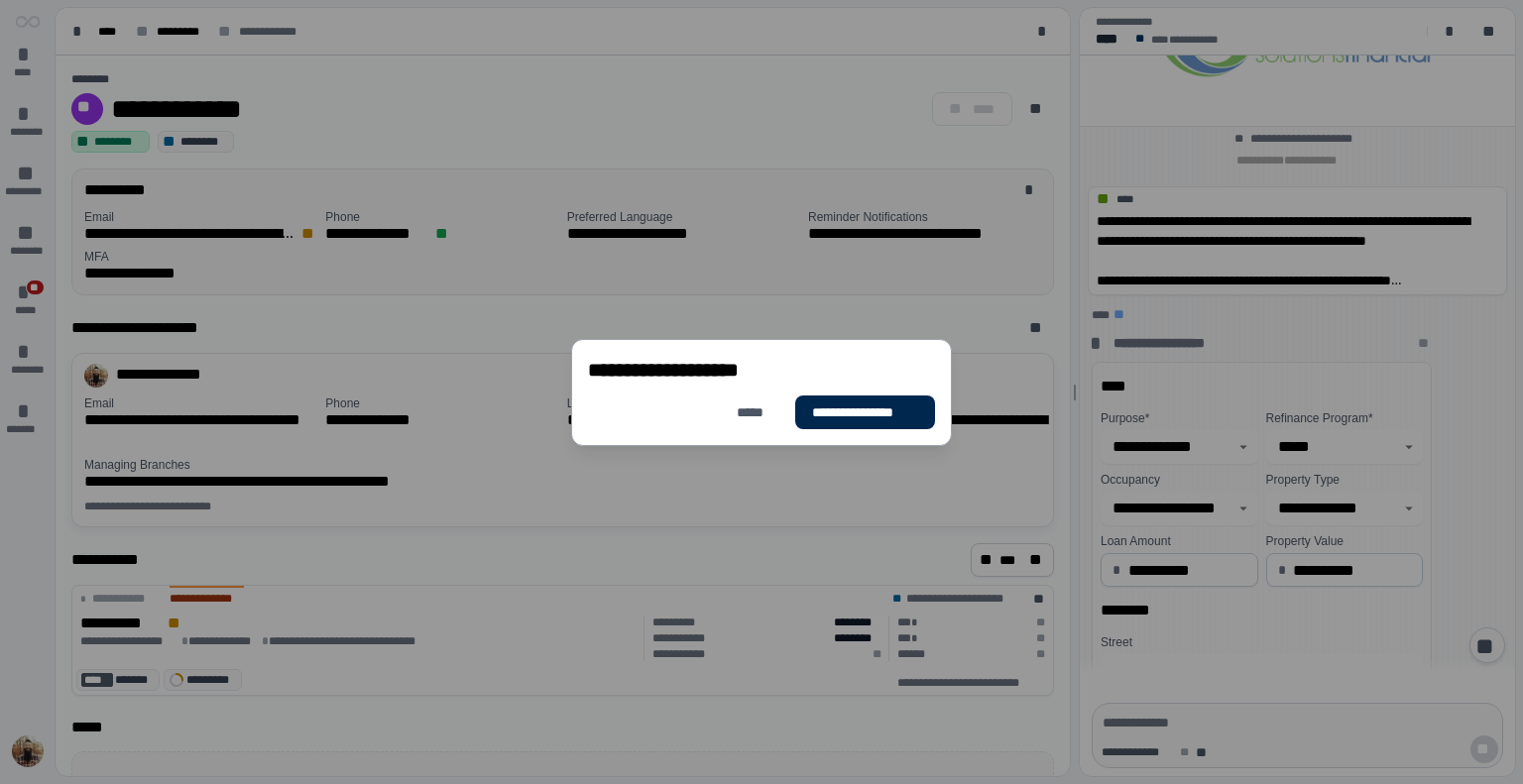 click on "**********" at bounding box center [865, 412] 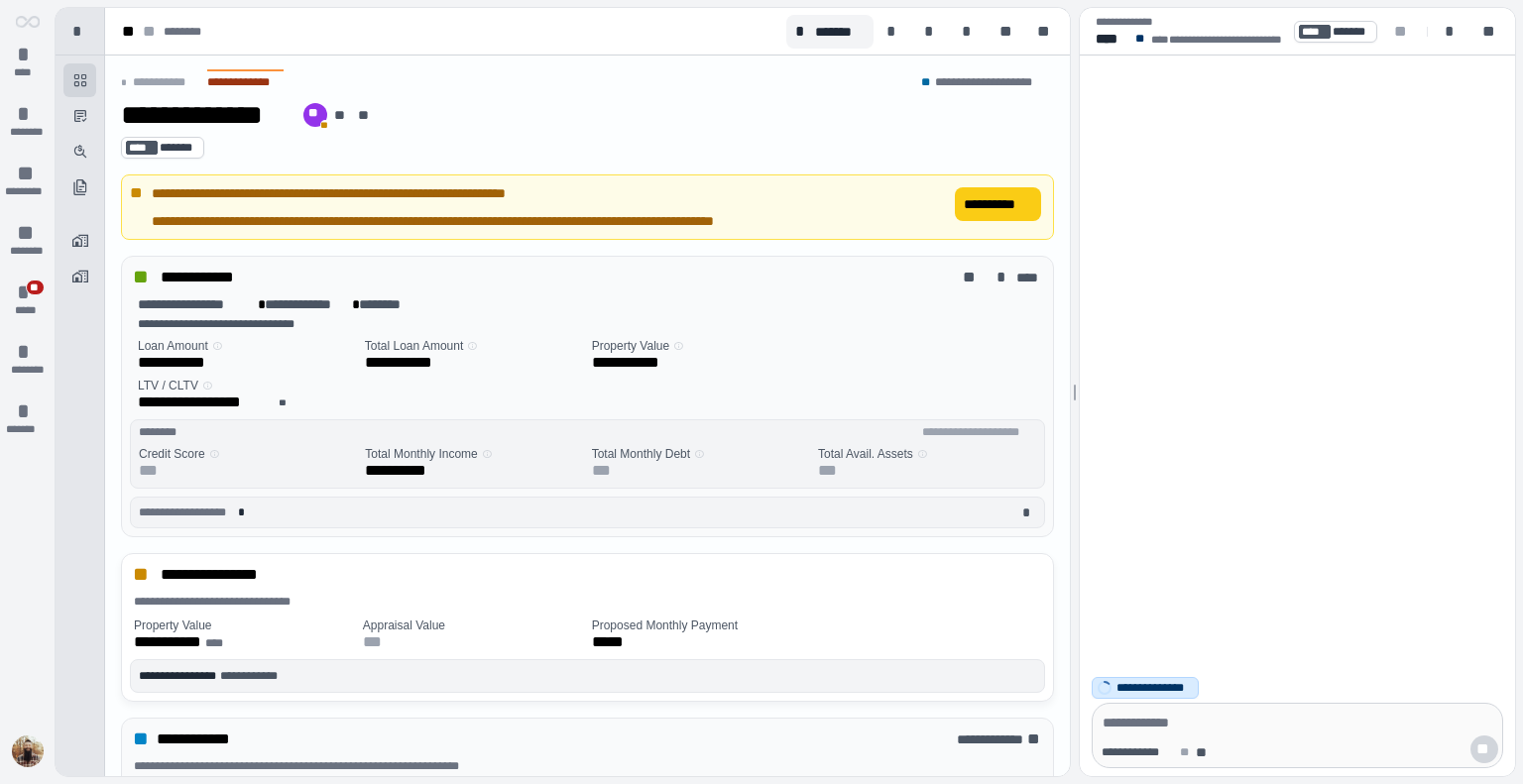 scroll, scrollTop: 0, scrollLeft: 0, axis: both 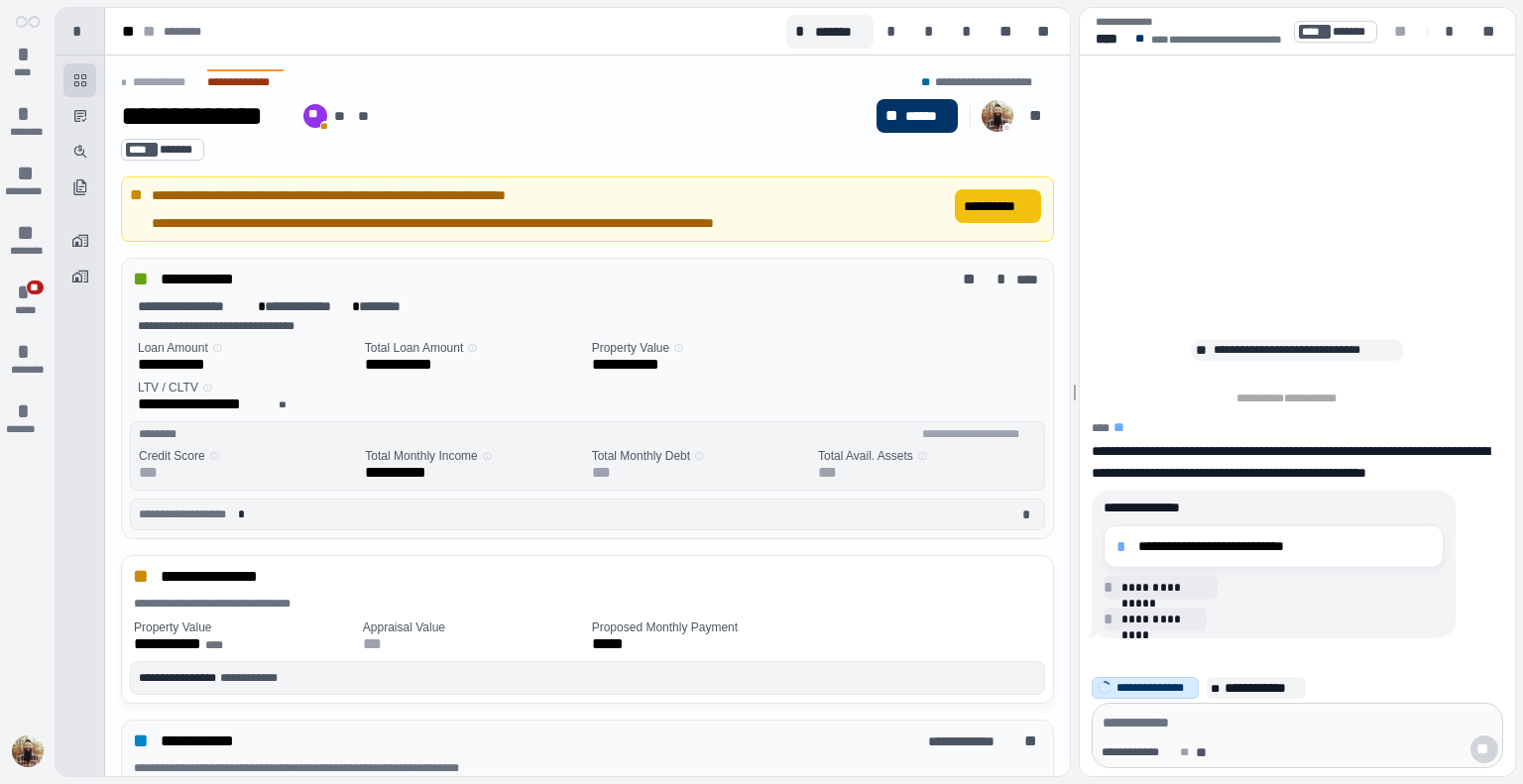 click on "**********" at bounding box center [997, 206] 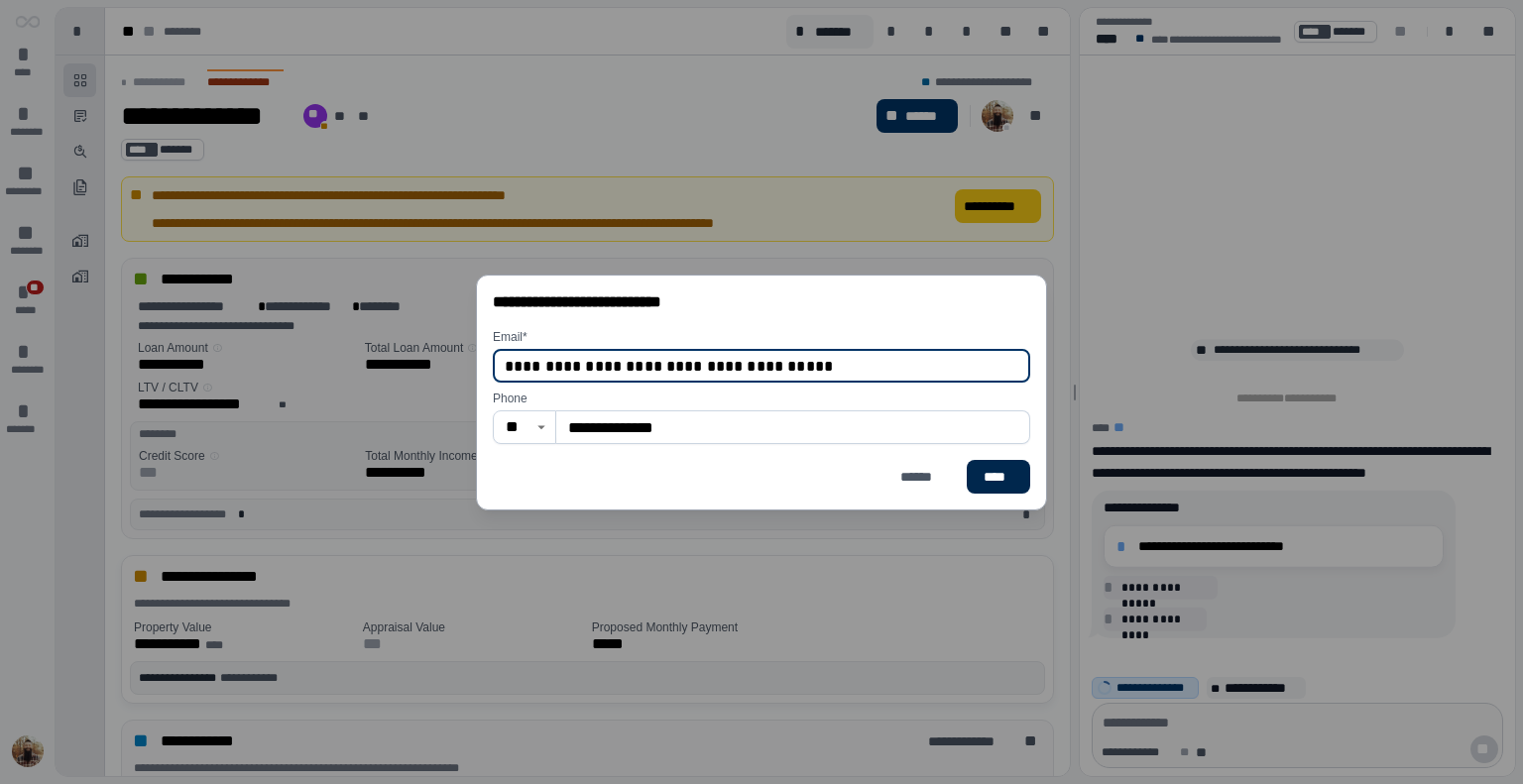 click on "****" at bounding box center [998, 477] 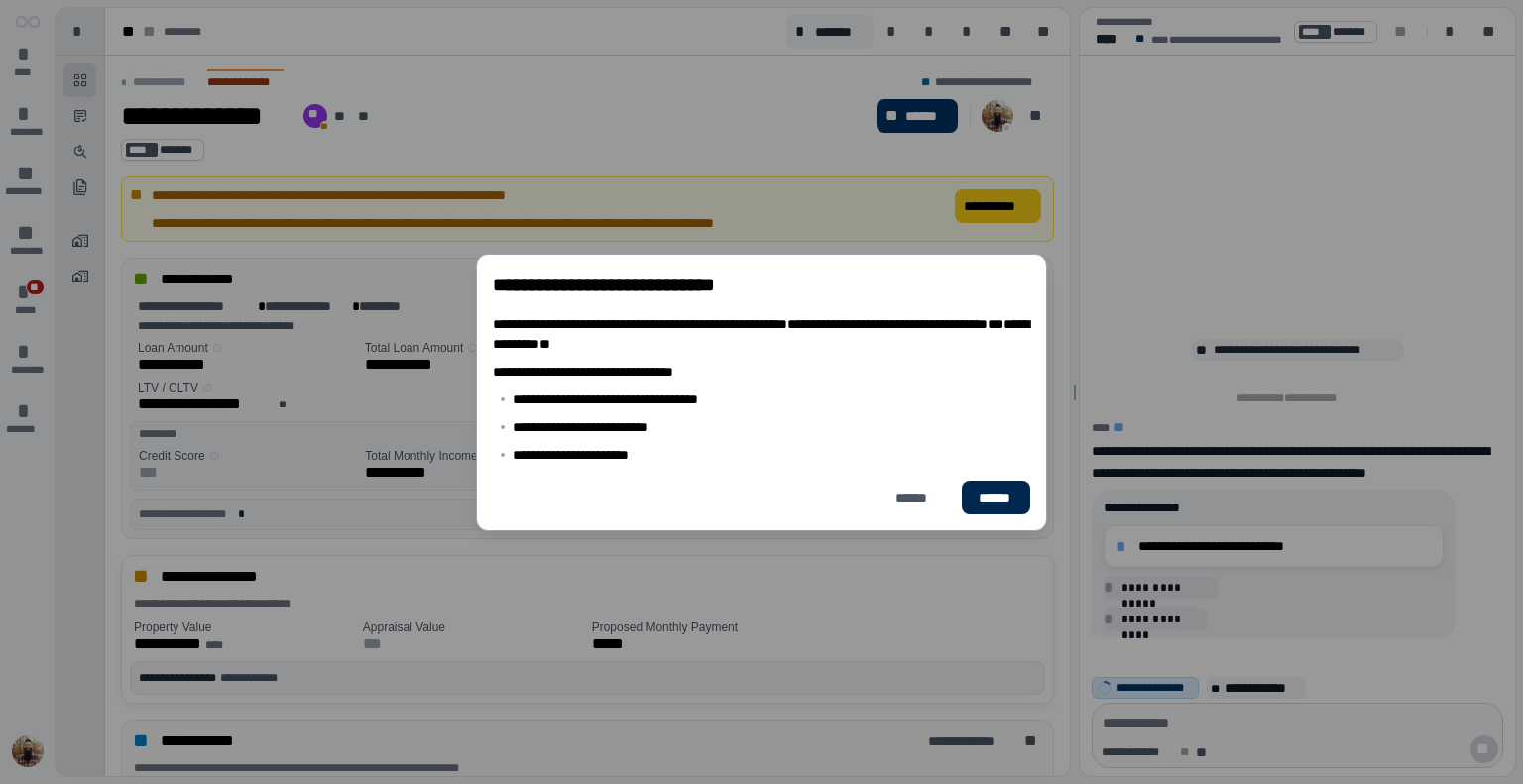 click on "******" at bounding box center (996, 498) 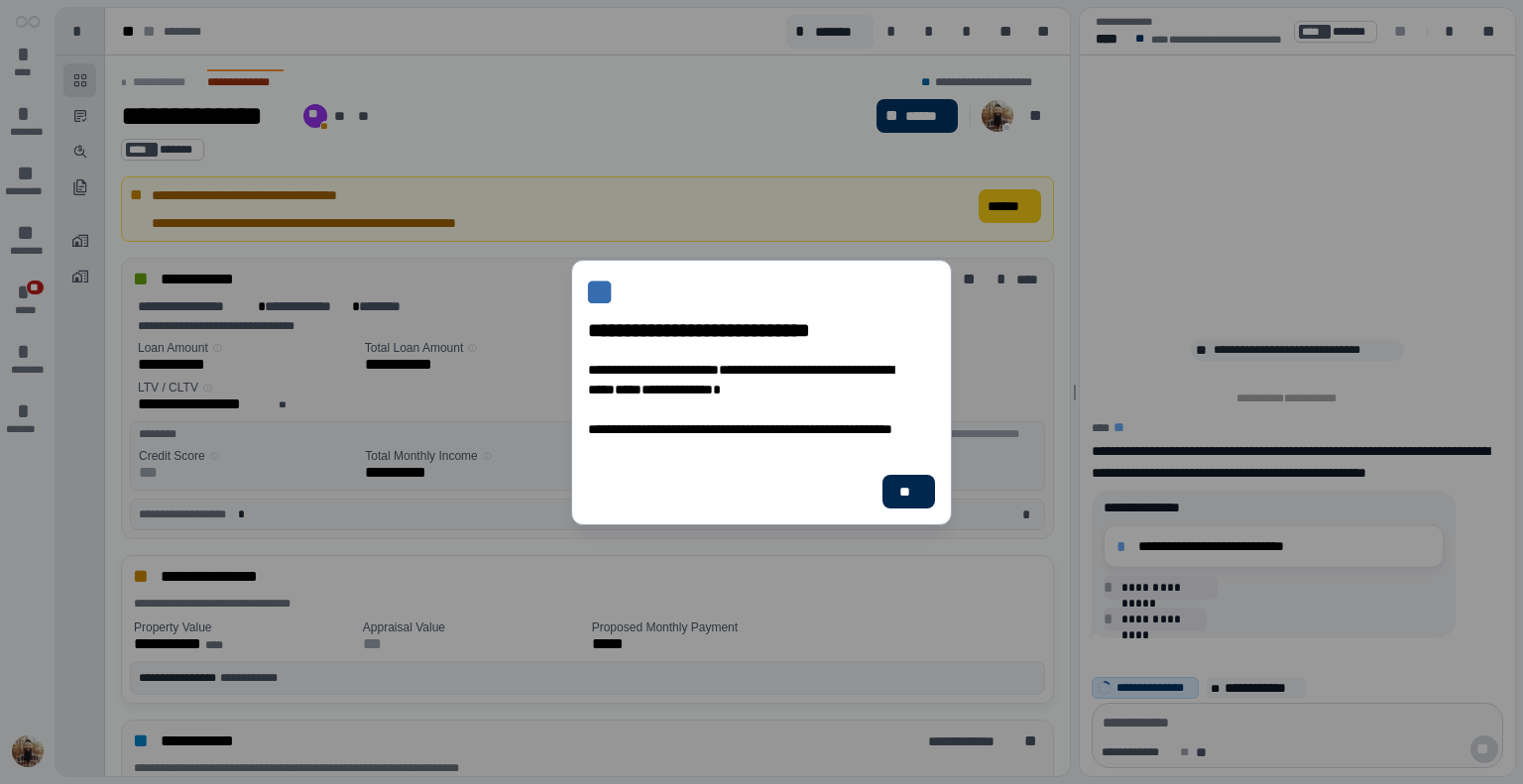 click on "**" at bounding box center (908, 492) 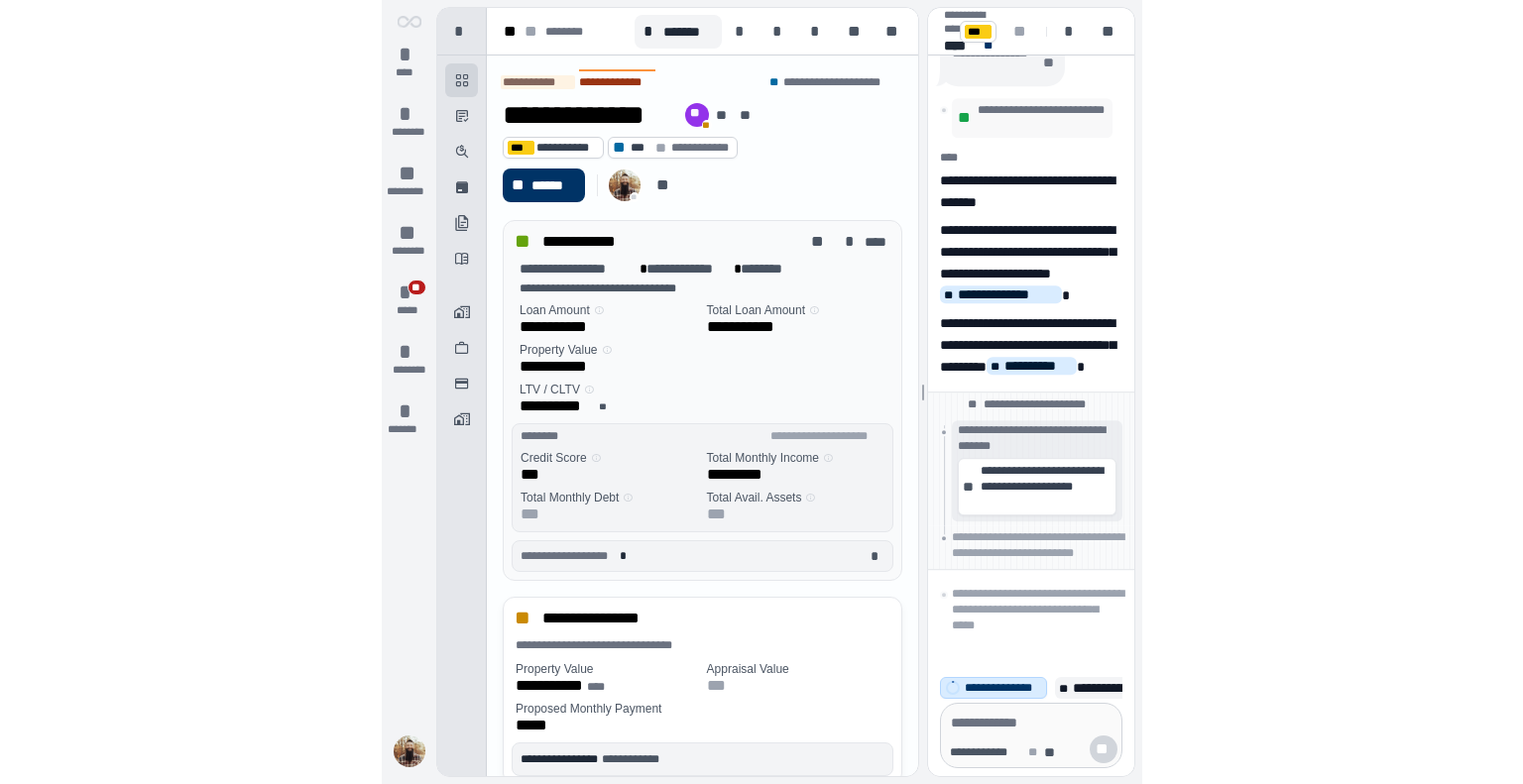 scroll, scrollTop: 0, scrollLeft: 0, axis: both 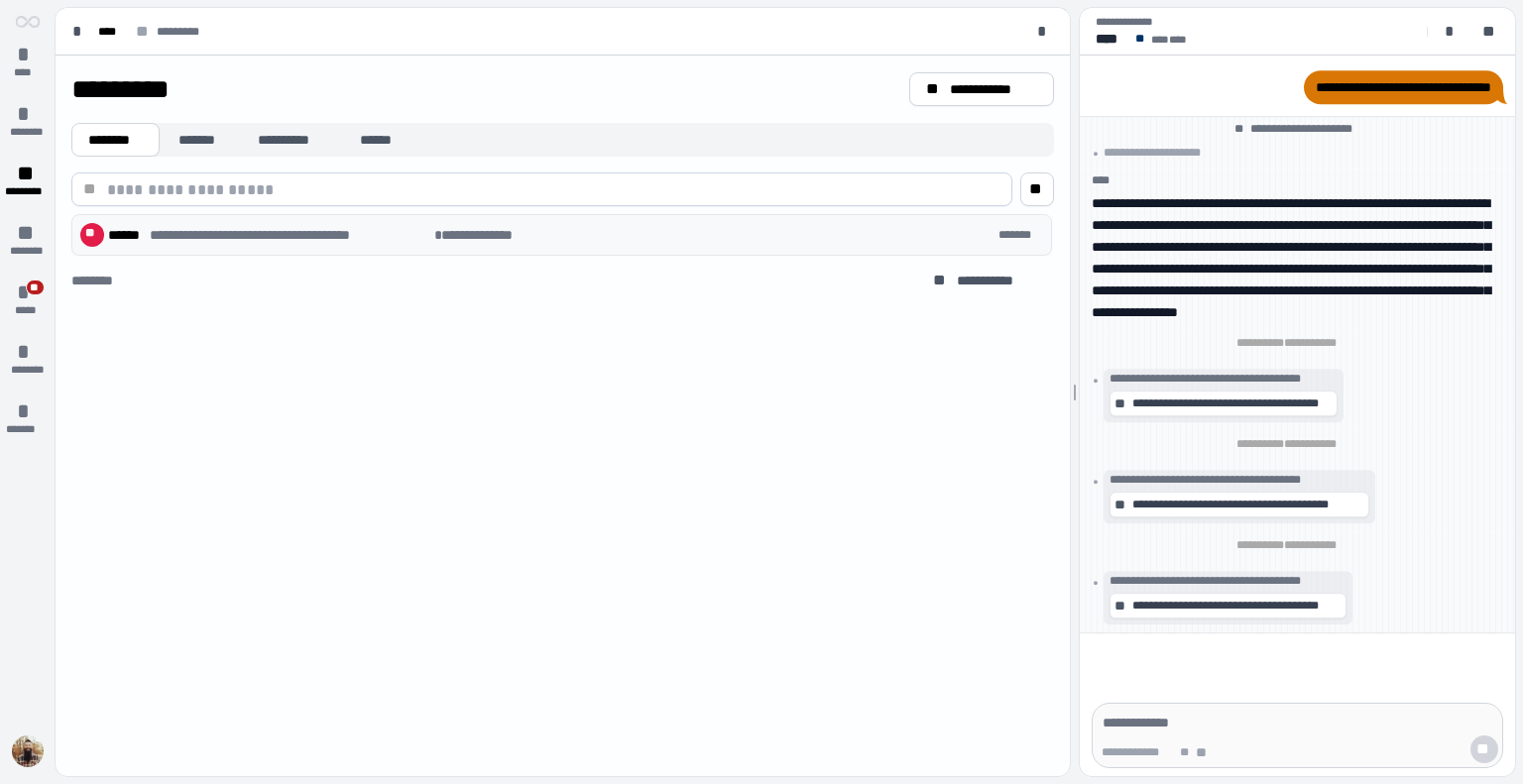 click on "**********" at bounding box center (561, 235) 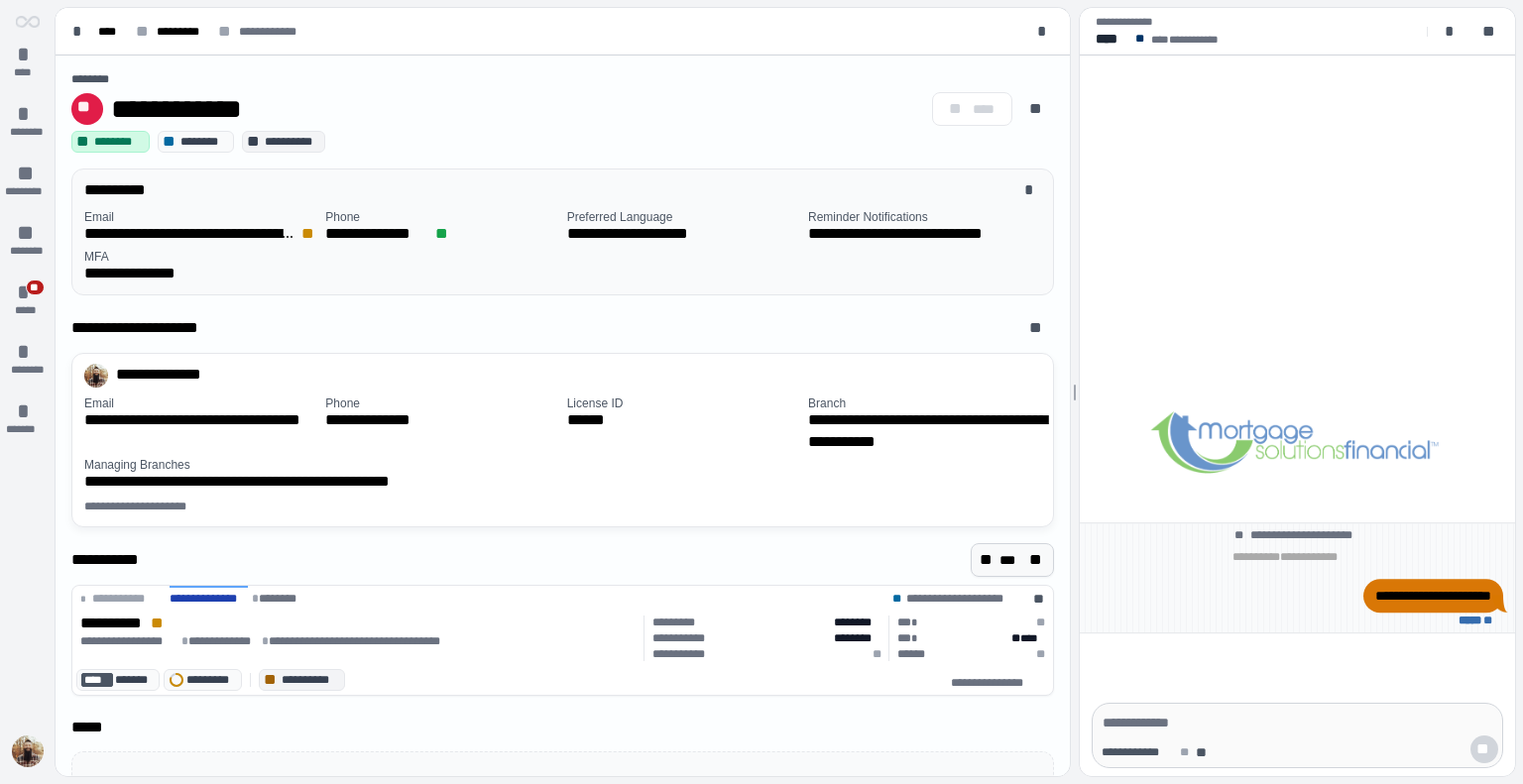 click on "***" at bounding box center [1012, 560] 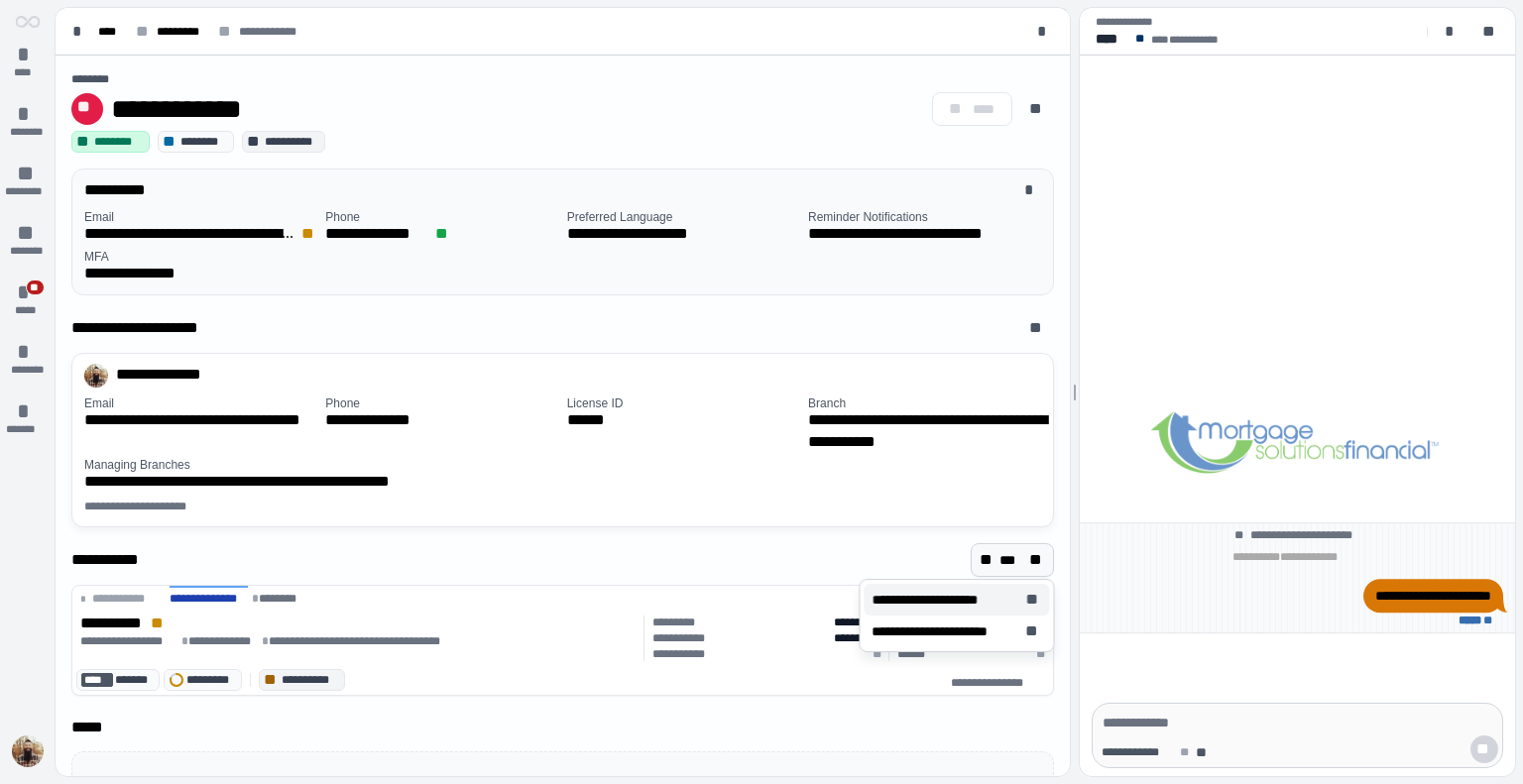 click on "**********" at bounding box center [934, 600] 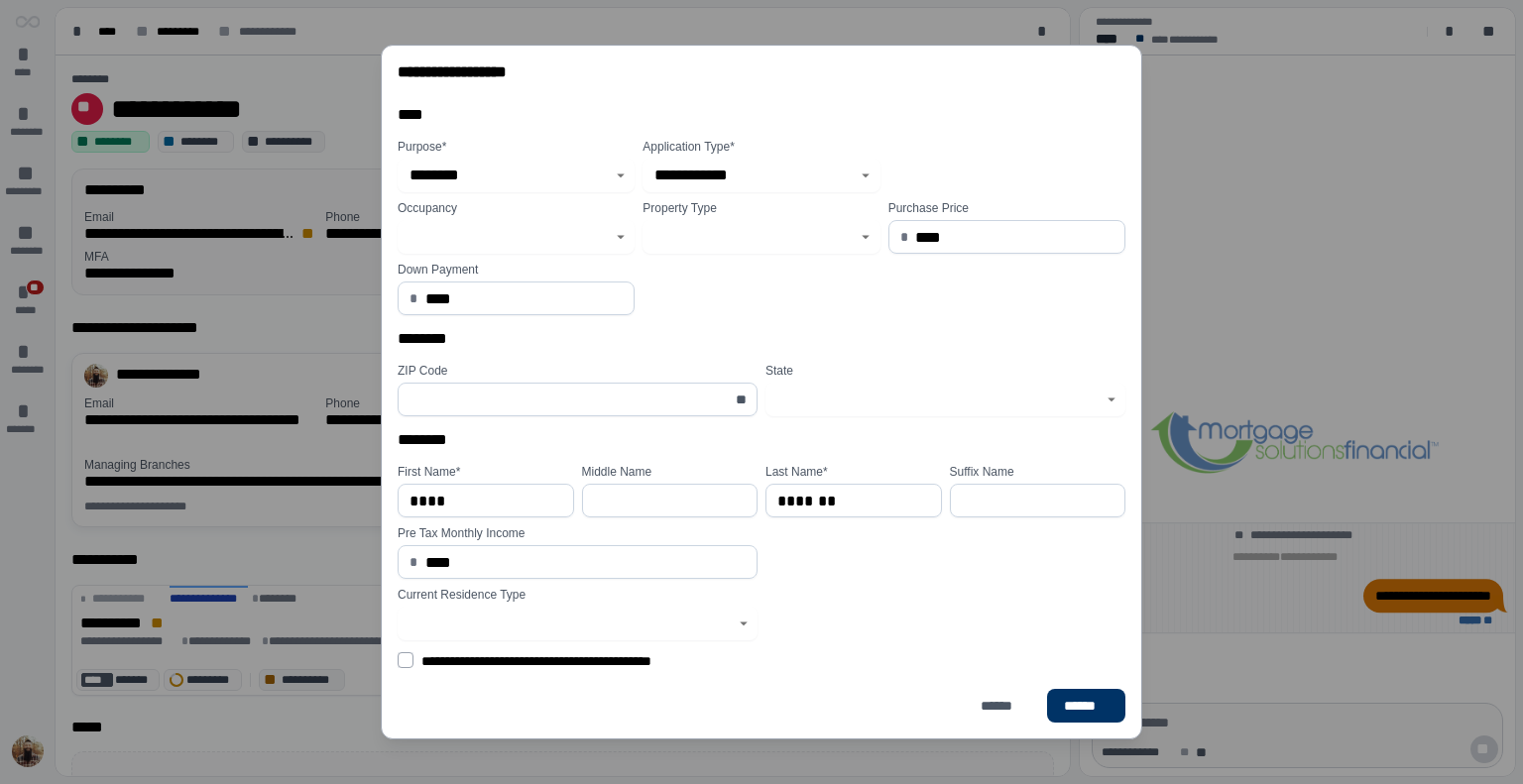 click 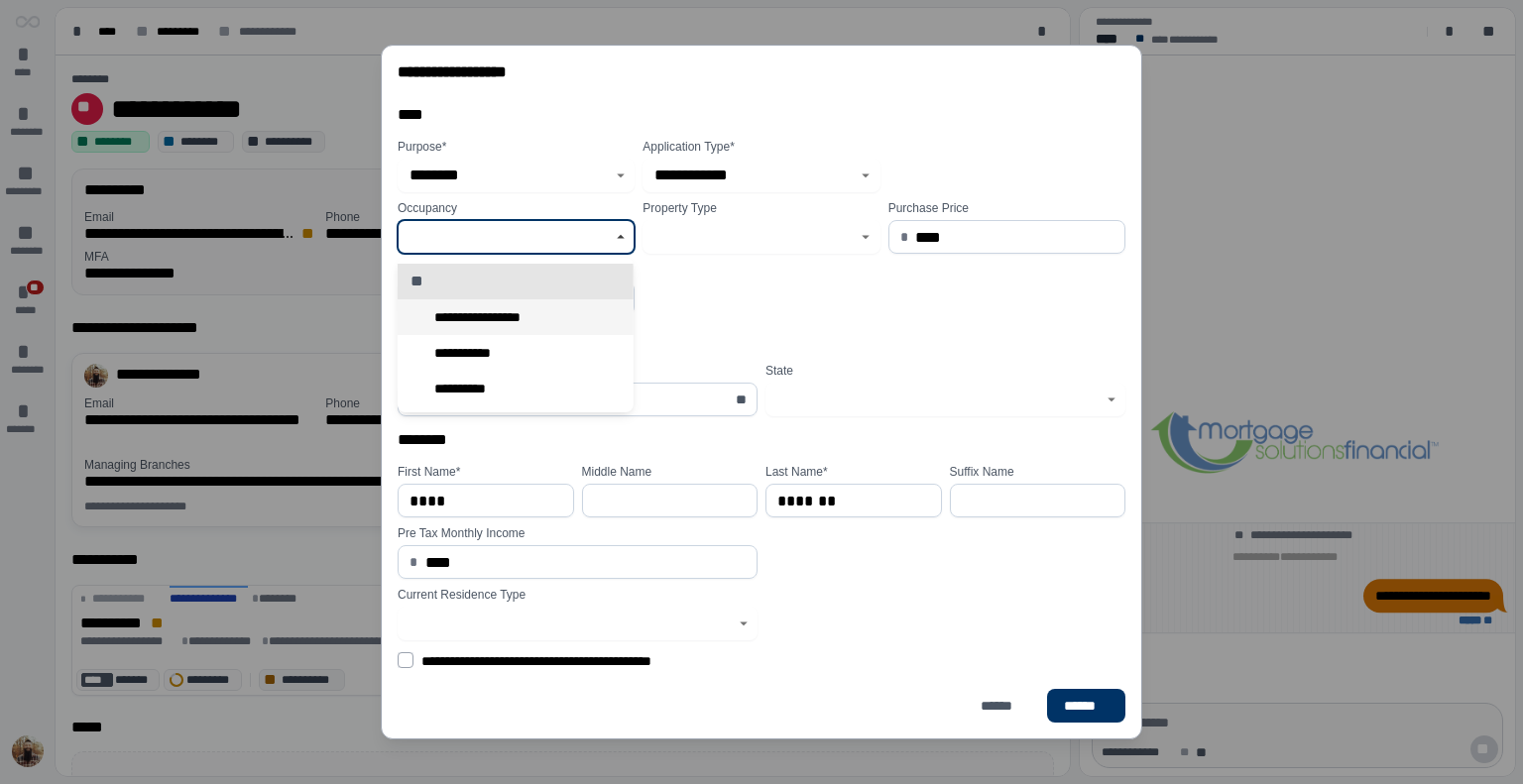 click on "**********" at bounding box center [516, 317] 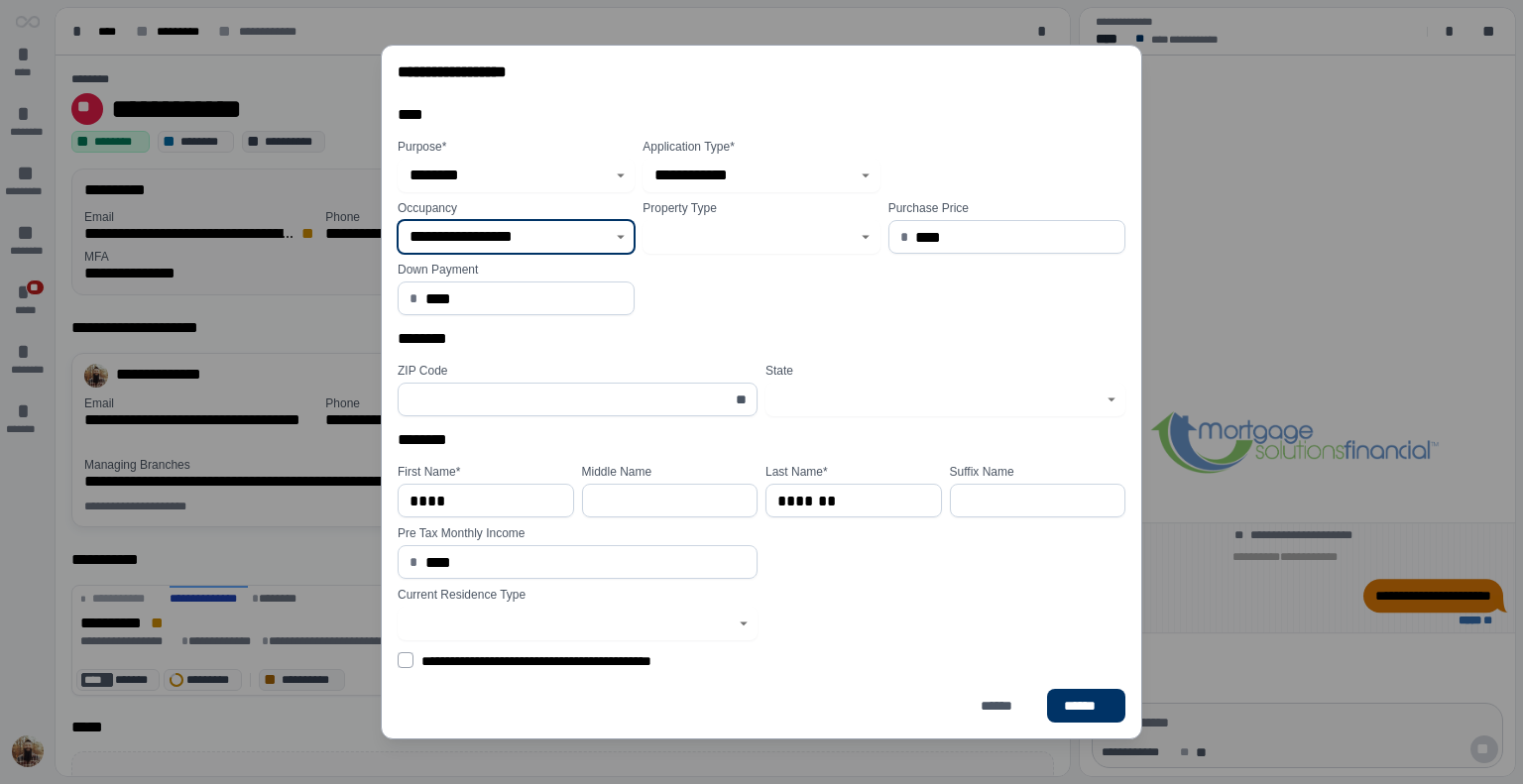 click 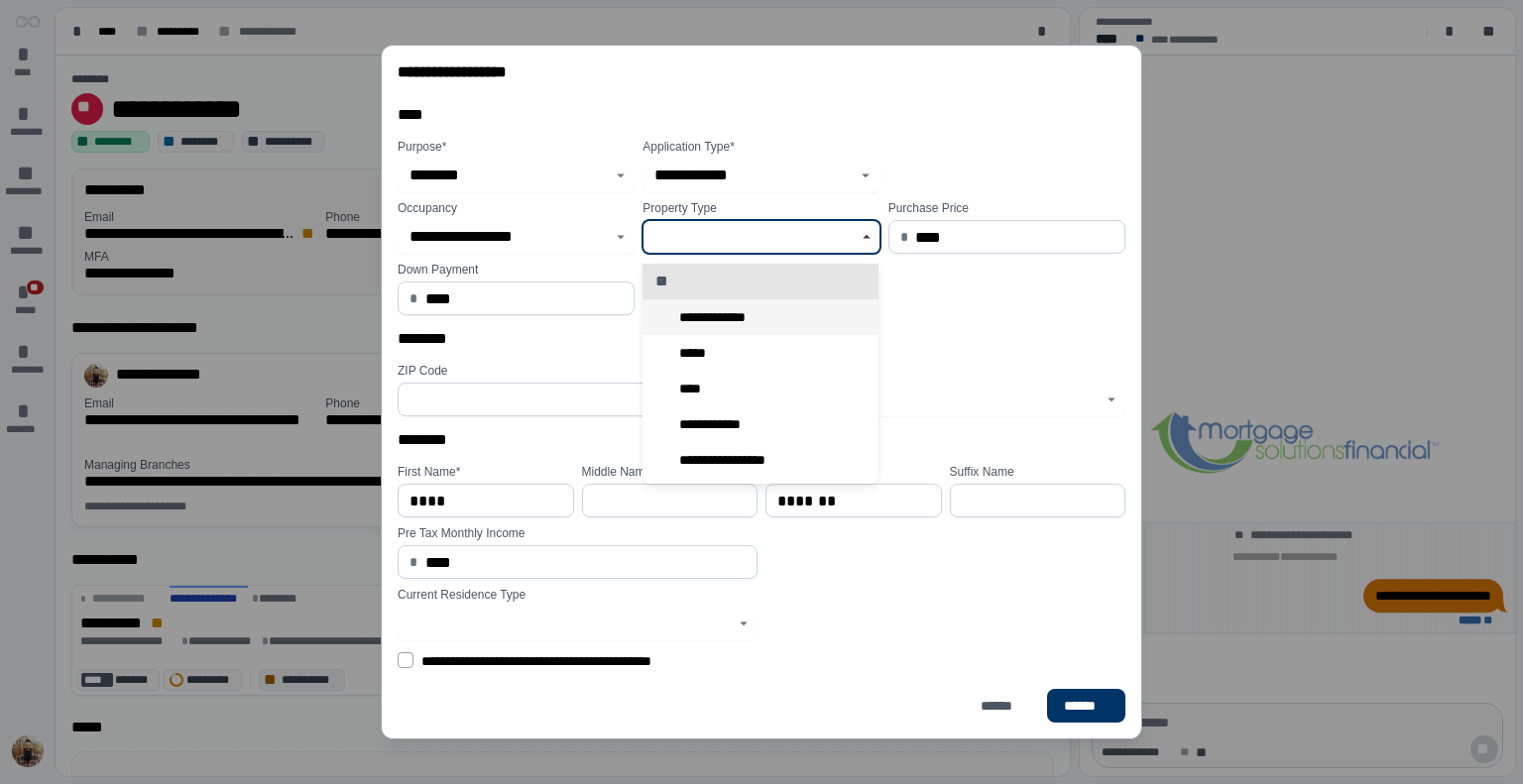click on "**********" at bounding box center (761, 317) 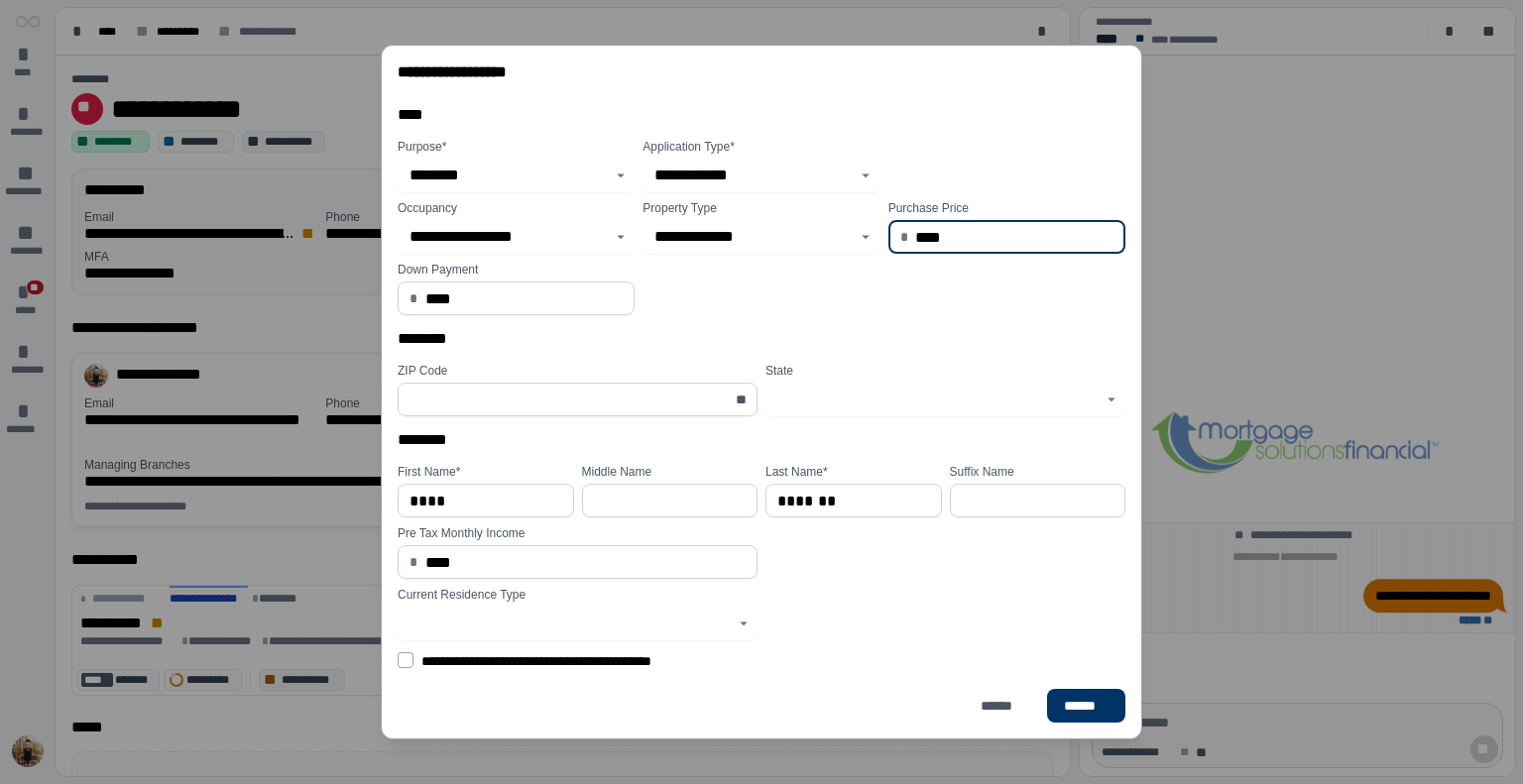 drag, startPoint x: 974, startPoint y: 235, endPoint x: 698, endPoint y: 221, distance: 276.3548 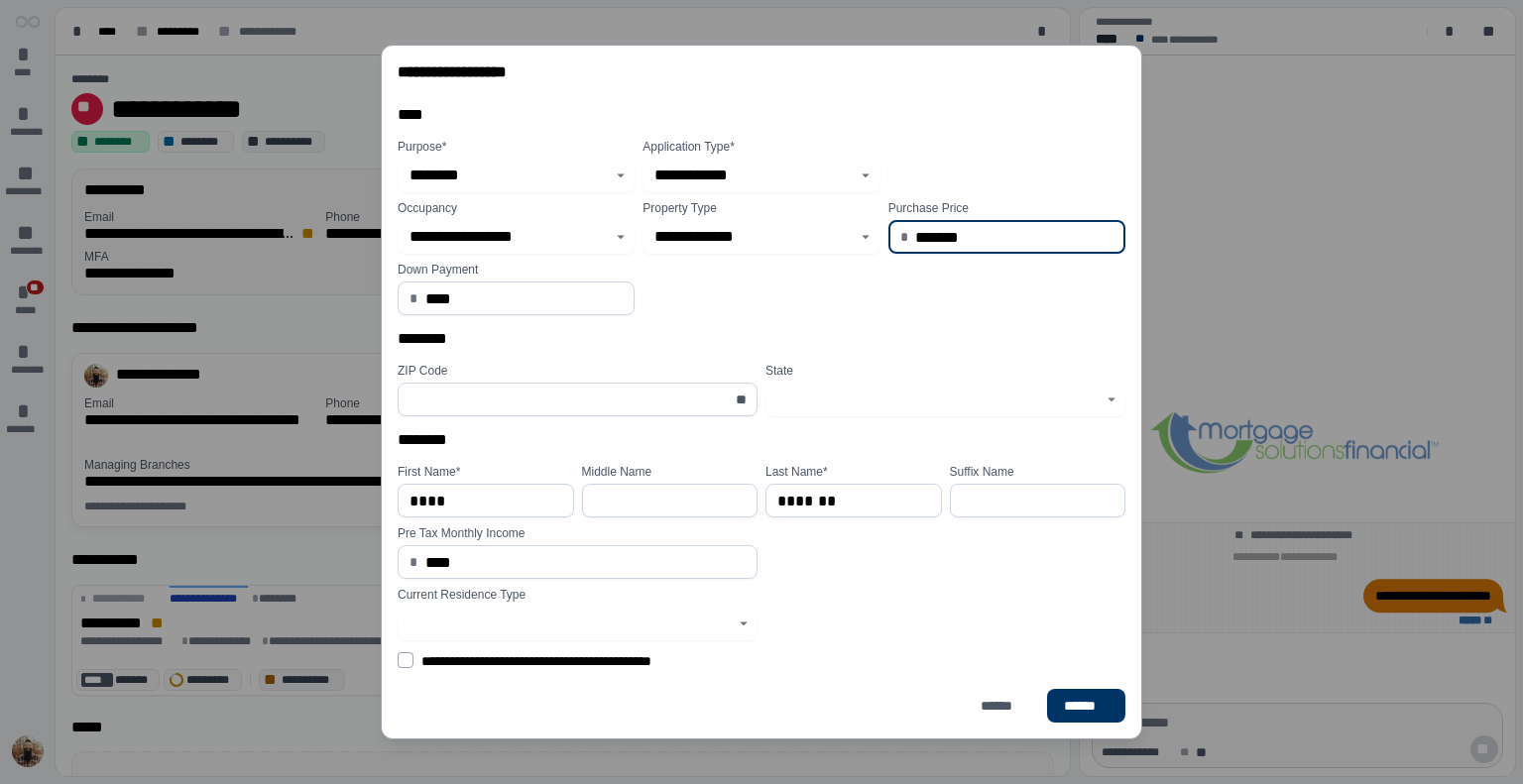 type on "**********" 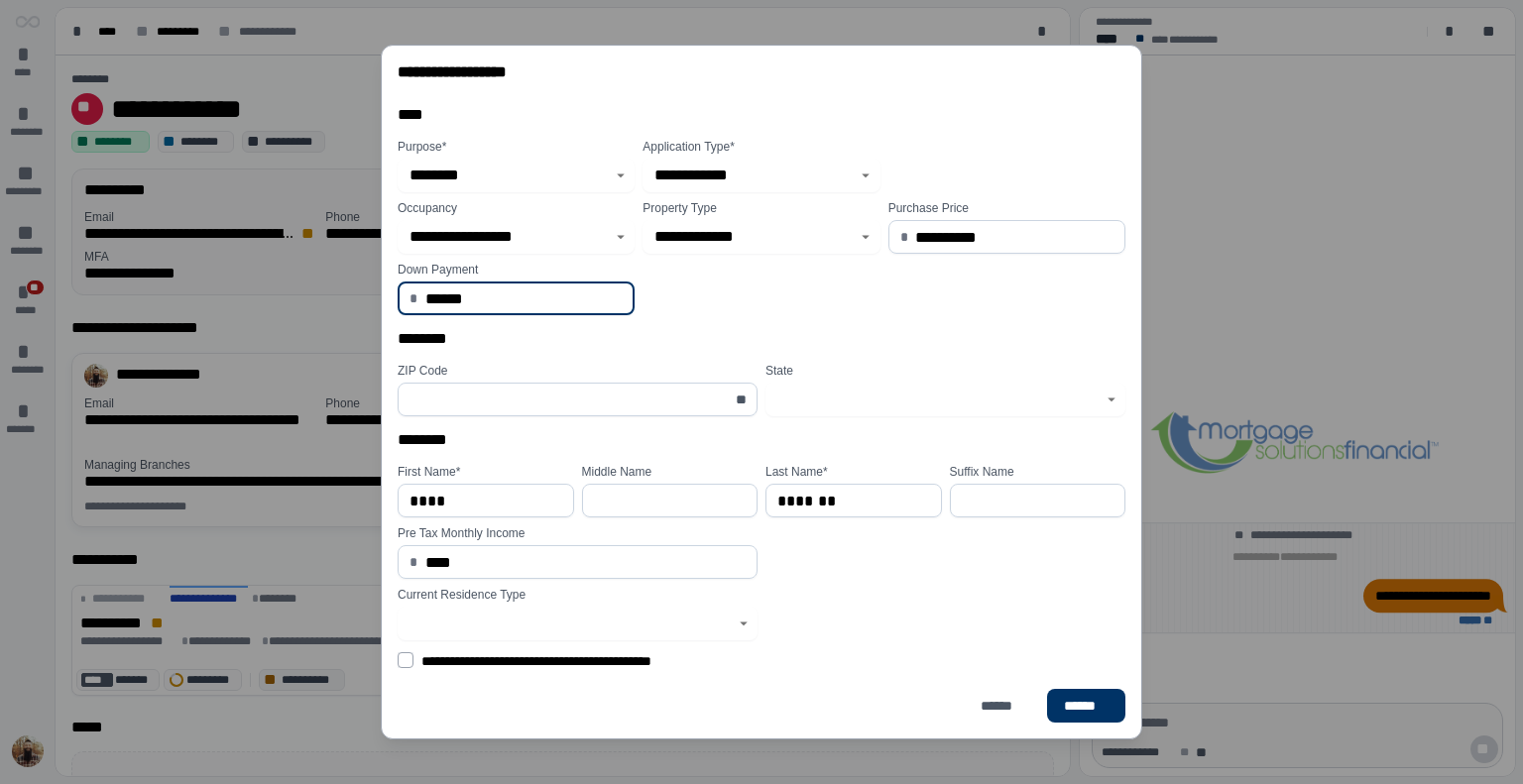 type on "*********" 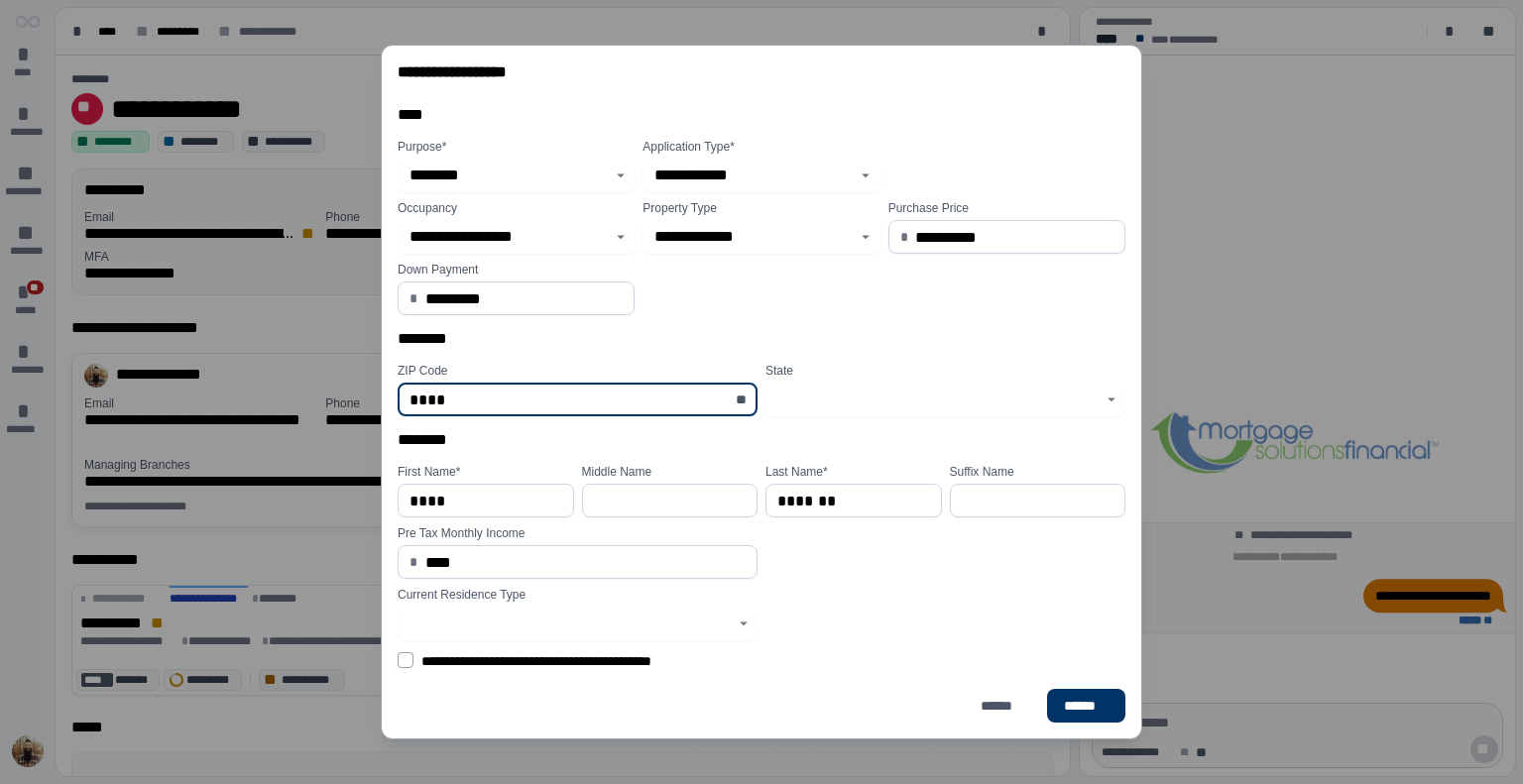 type on "*****" 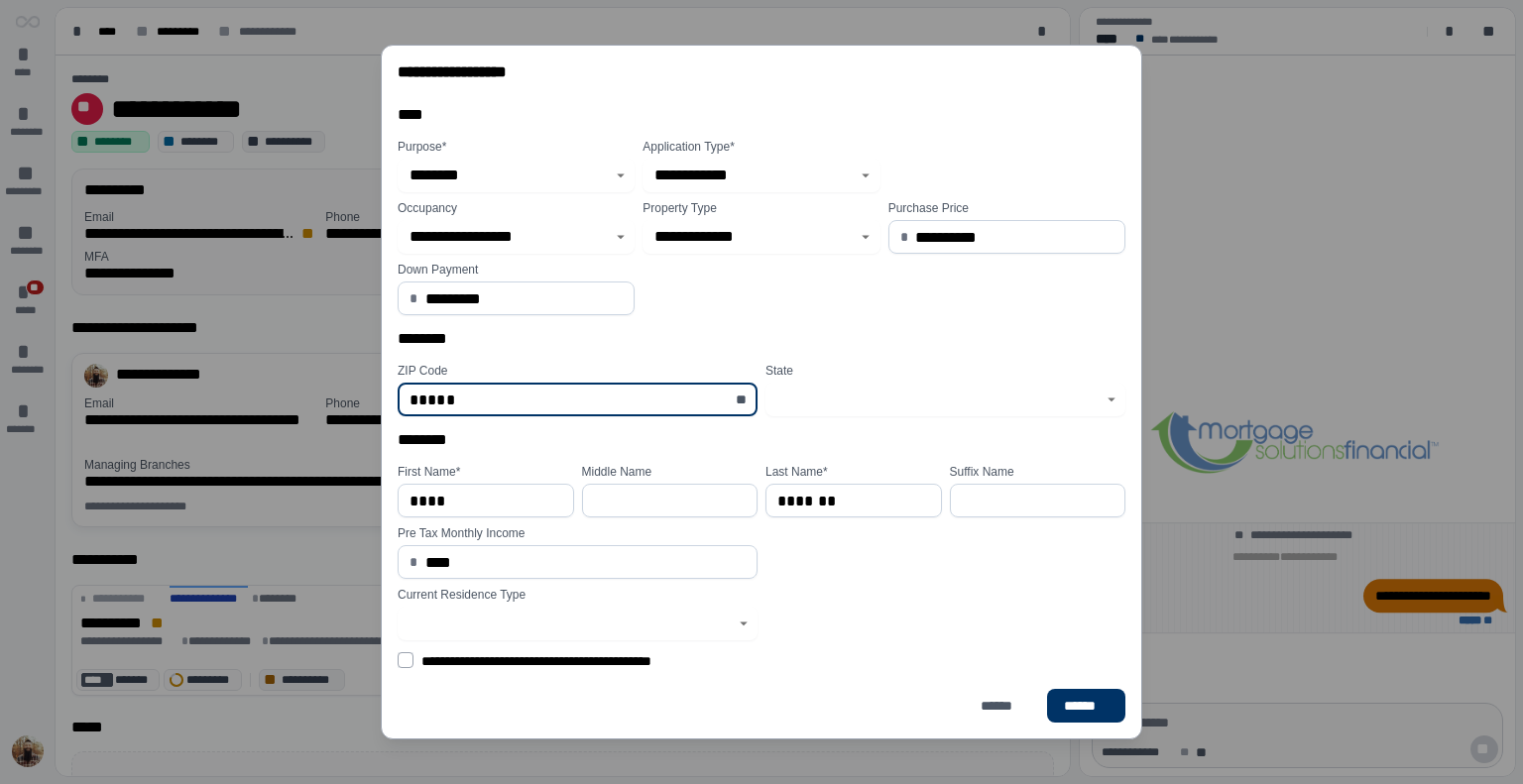 type on "**********" 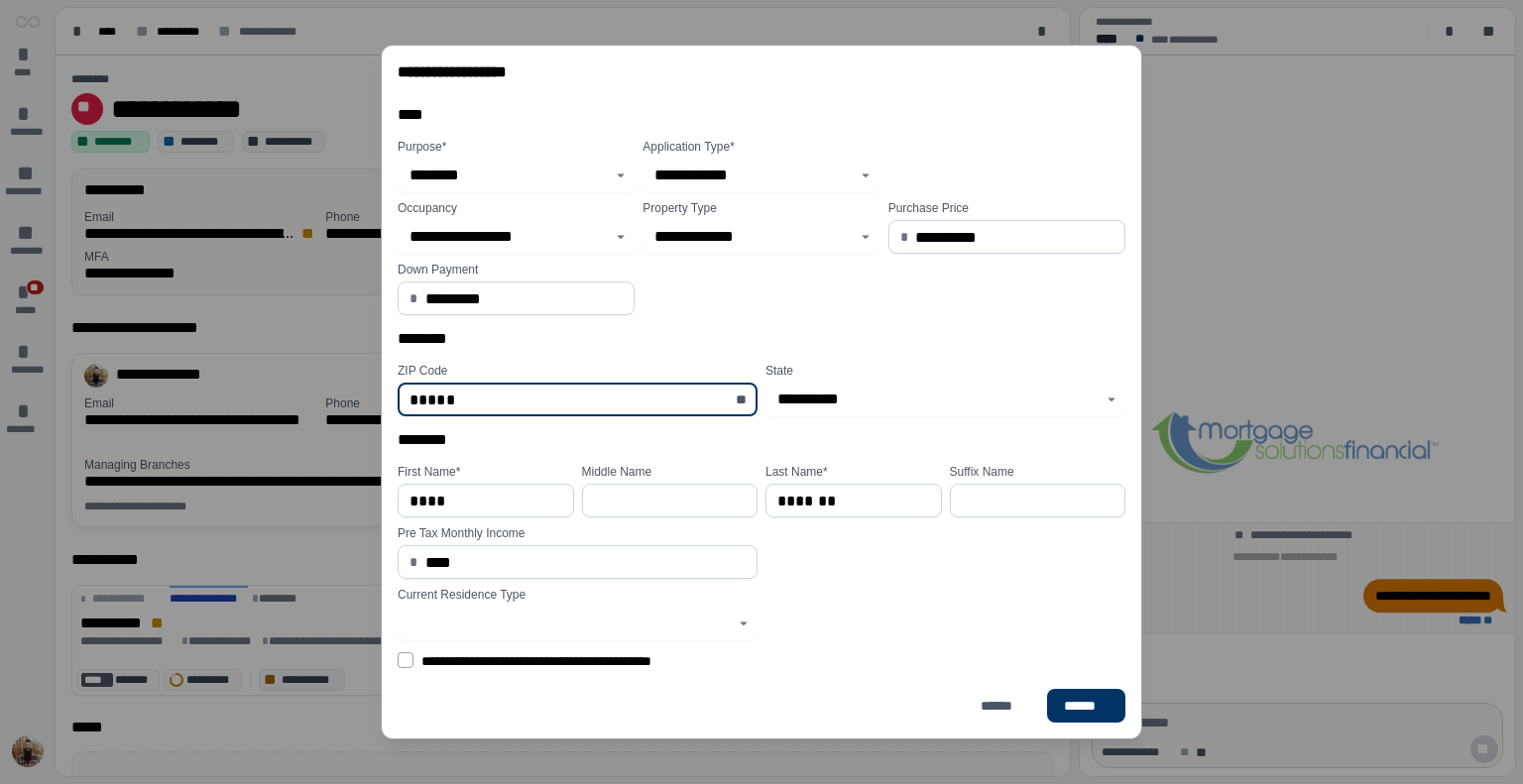 type on "*****" 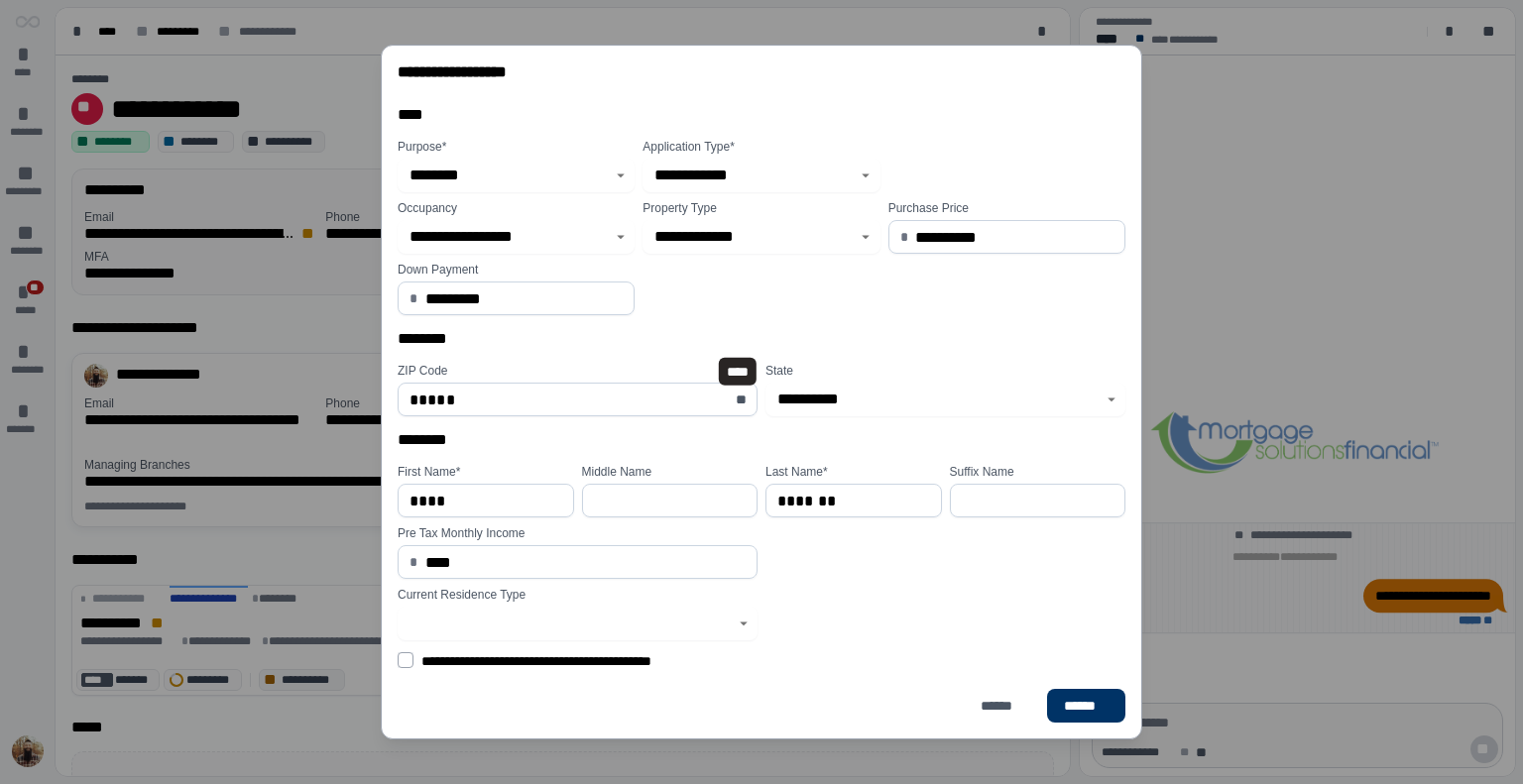type 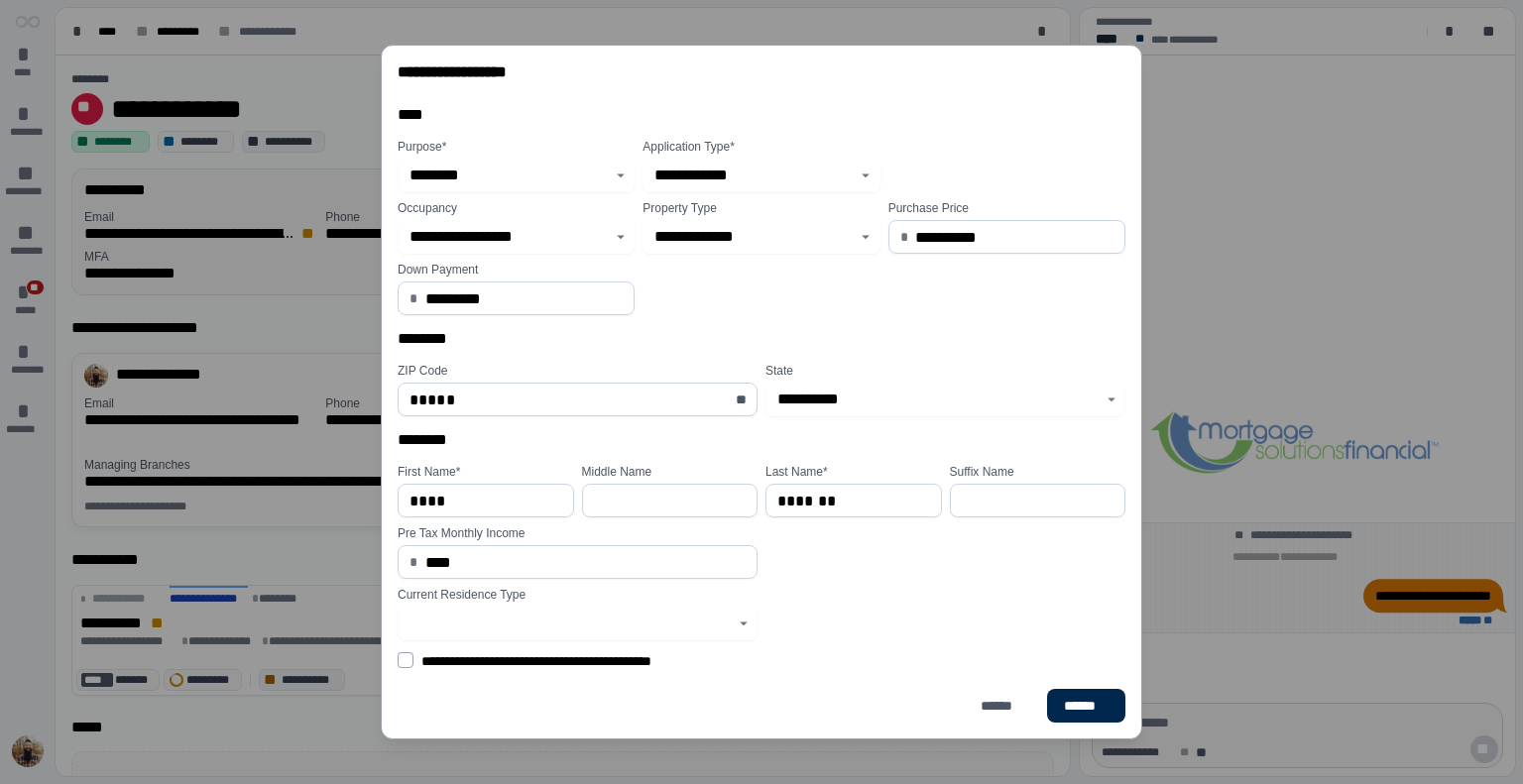 click on "******" at bounding box center [1086, 706] 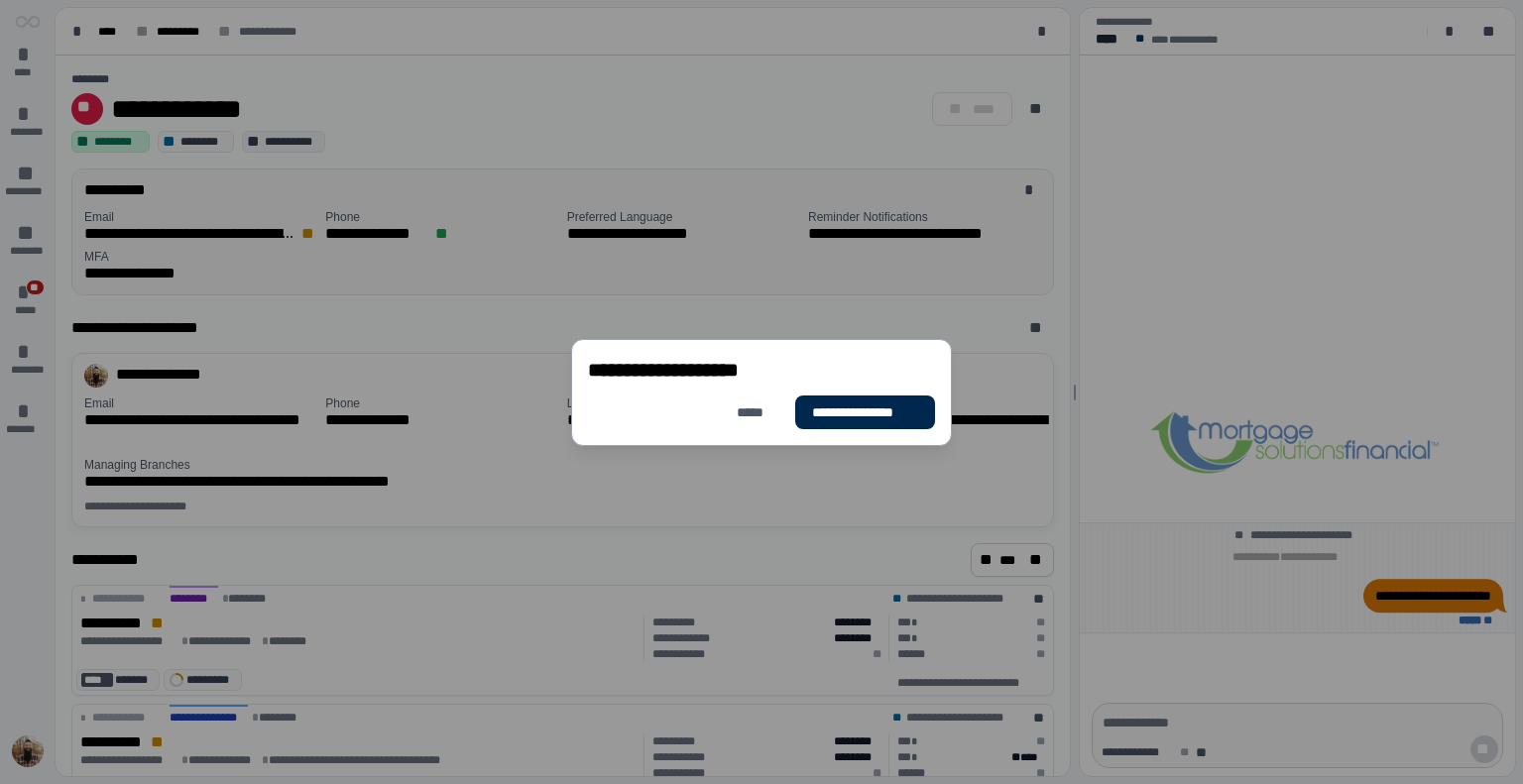 click on "**********" at bounding box center [865, 412] 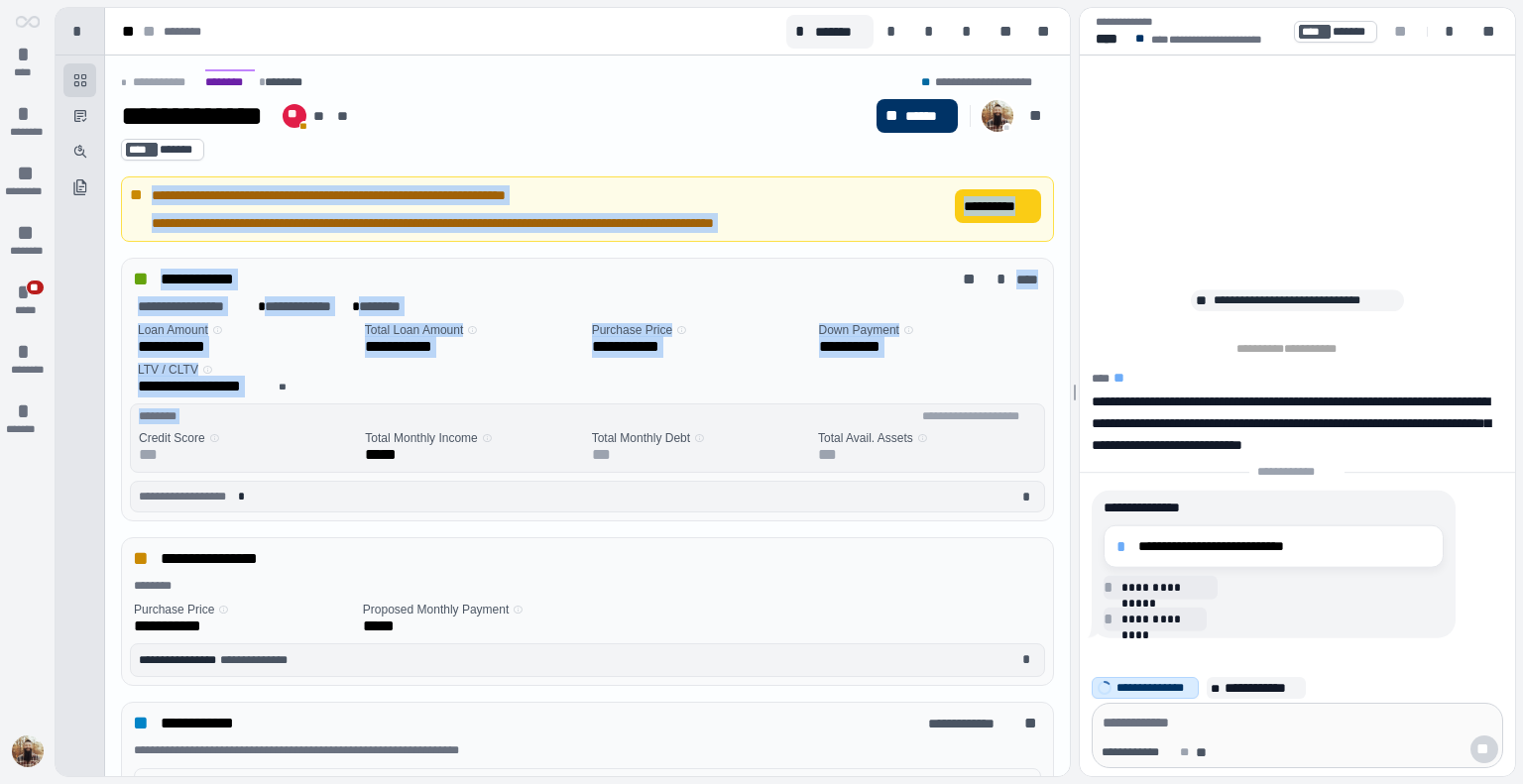 drag, startPoint x: 742, startPoint y: 417, endPoint x: 262, endPoint y: 149, distance: 549.749 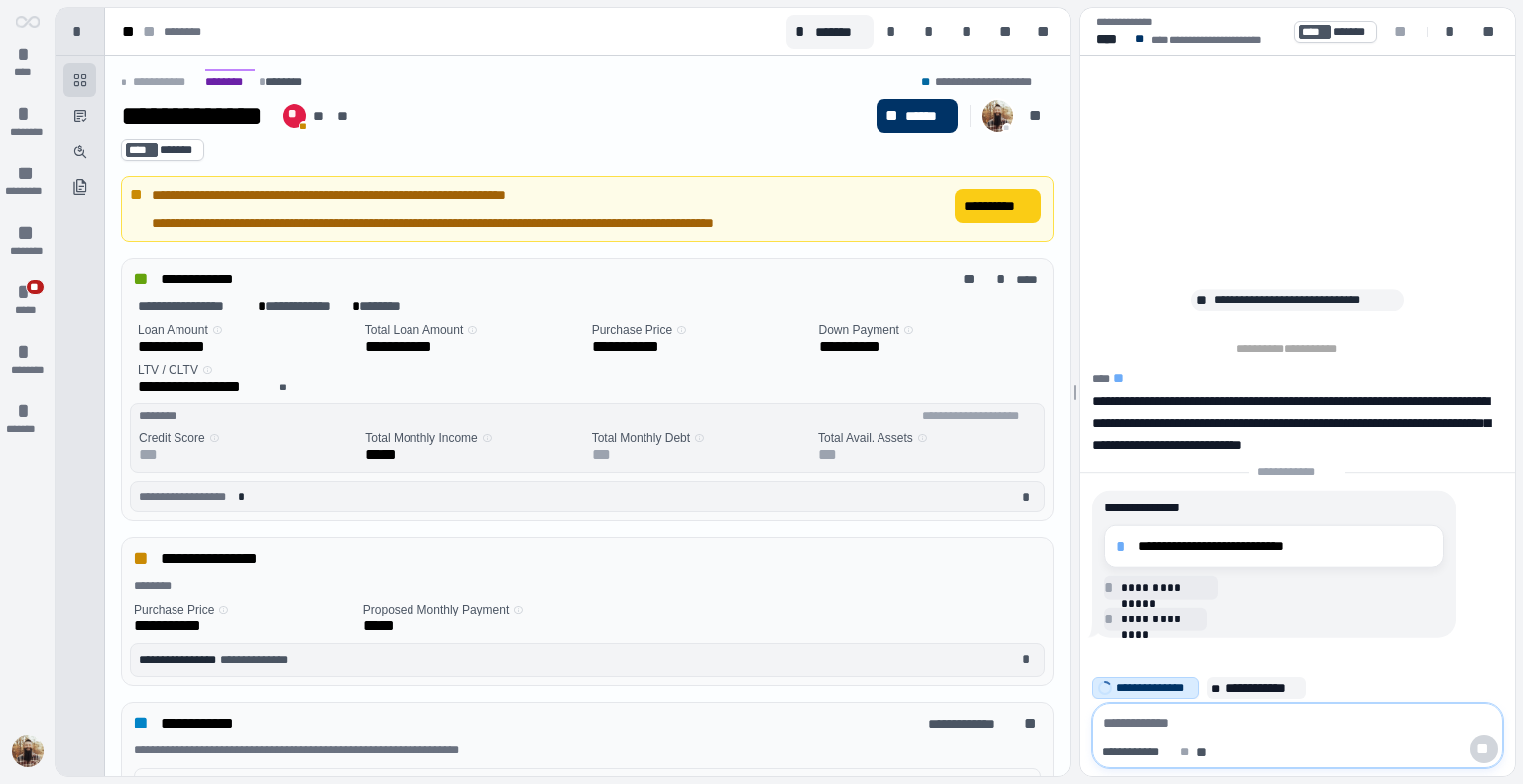 click at bounding box center [1297, 723] 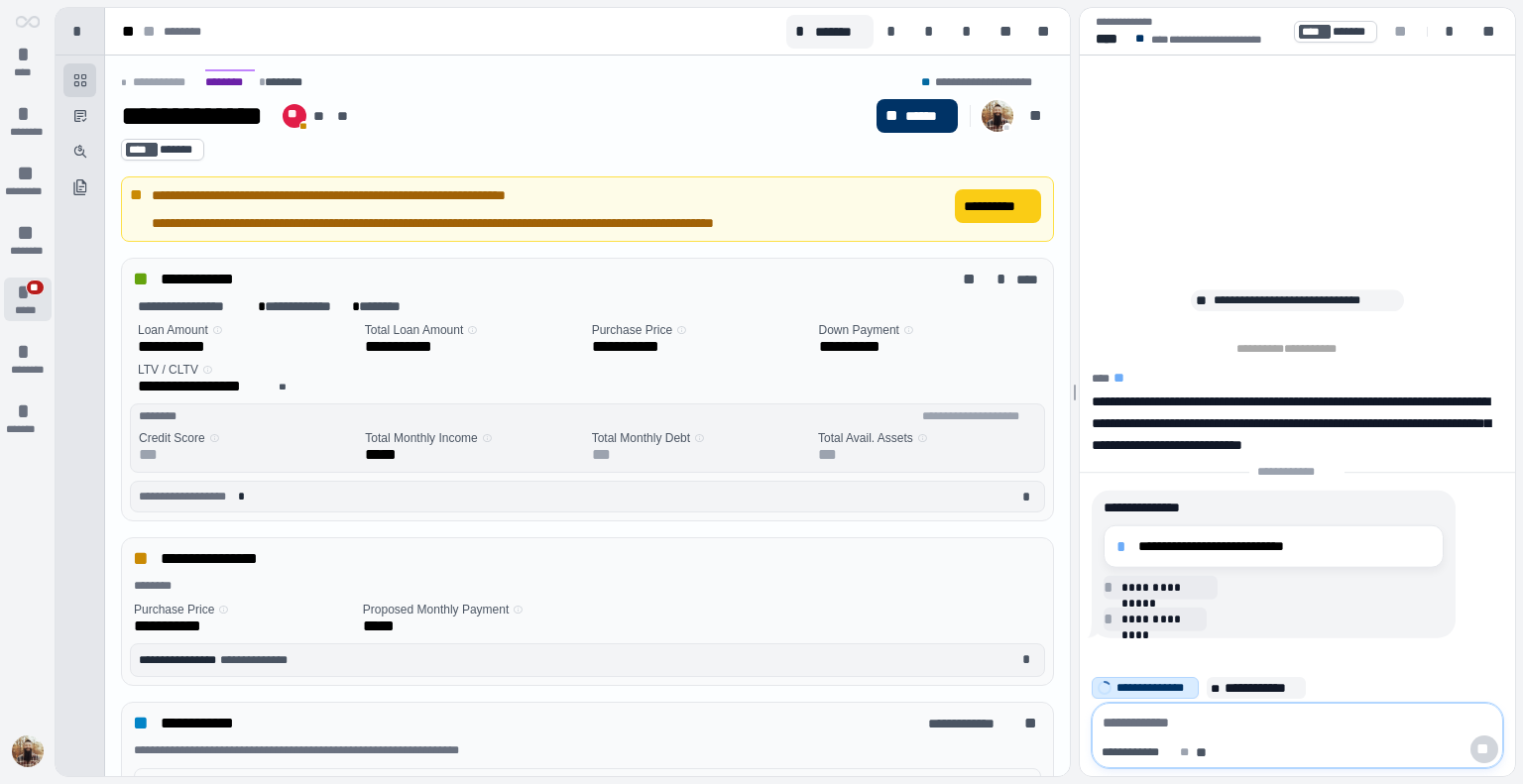 click on "*" at bounding box center (28, 292) 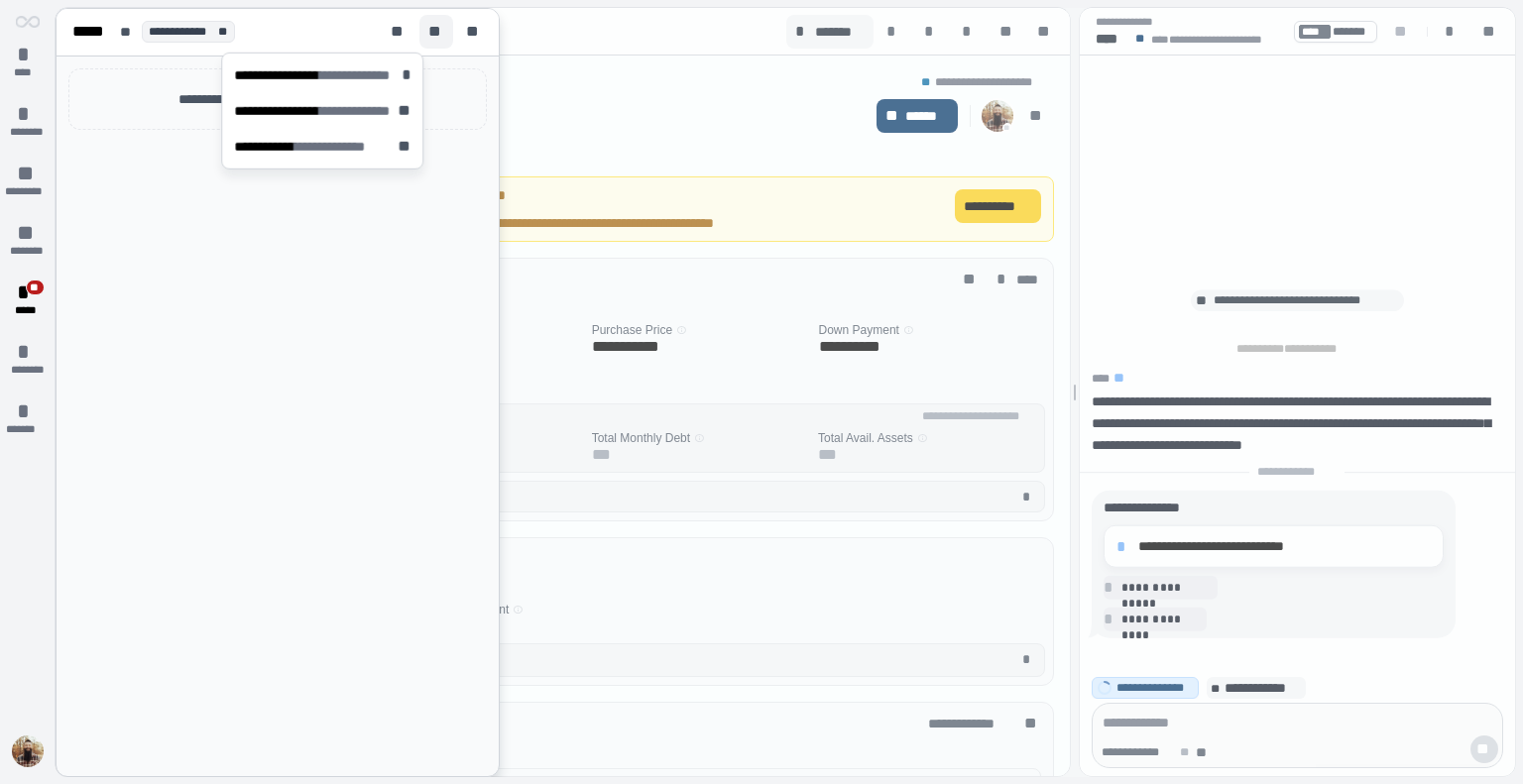 click on "**" at bounding box center [436, 32] 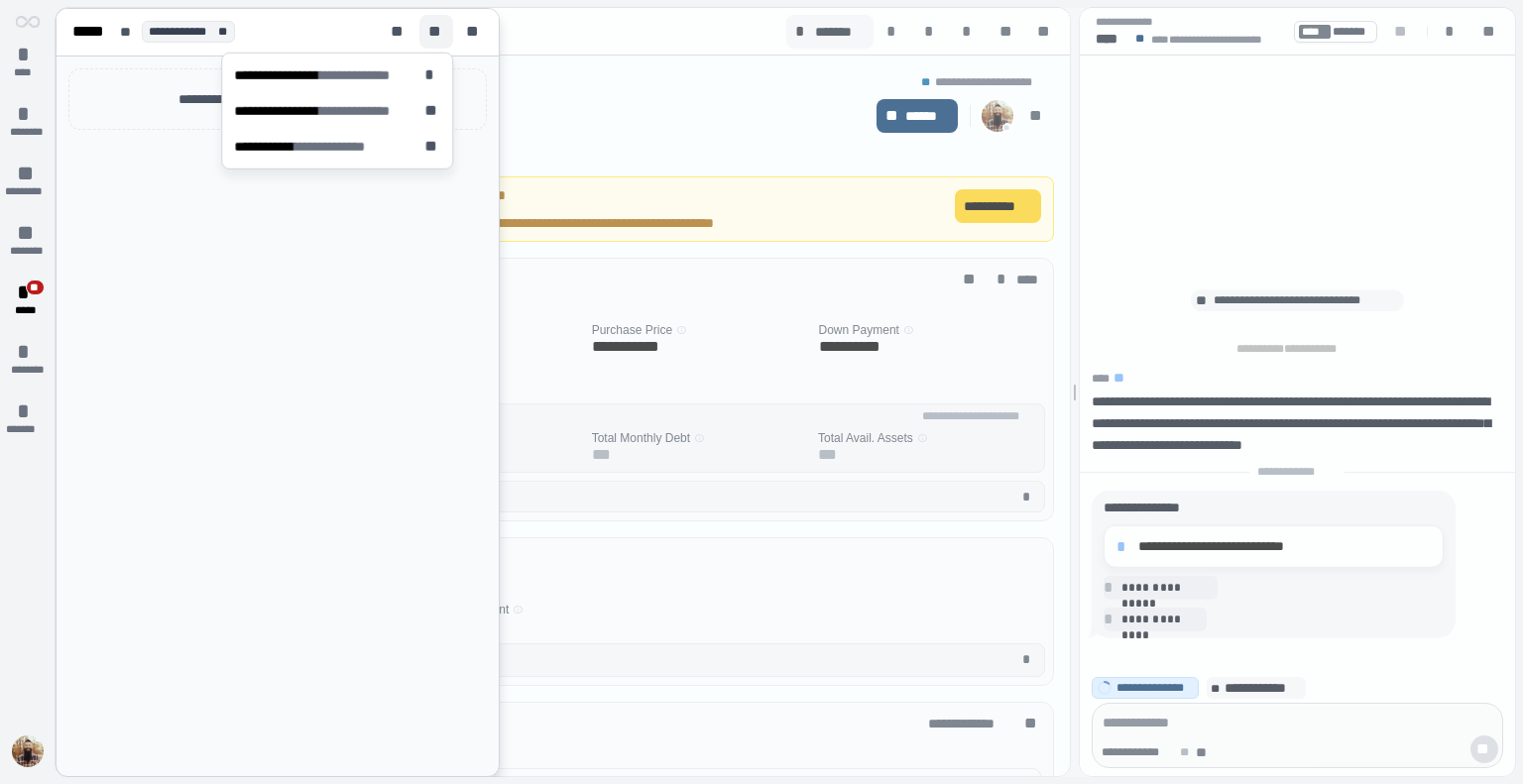 click on "**" at bounding box center (436, 32) 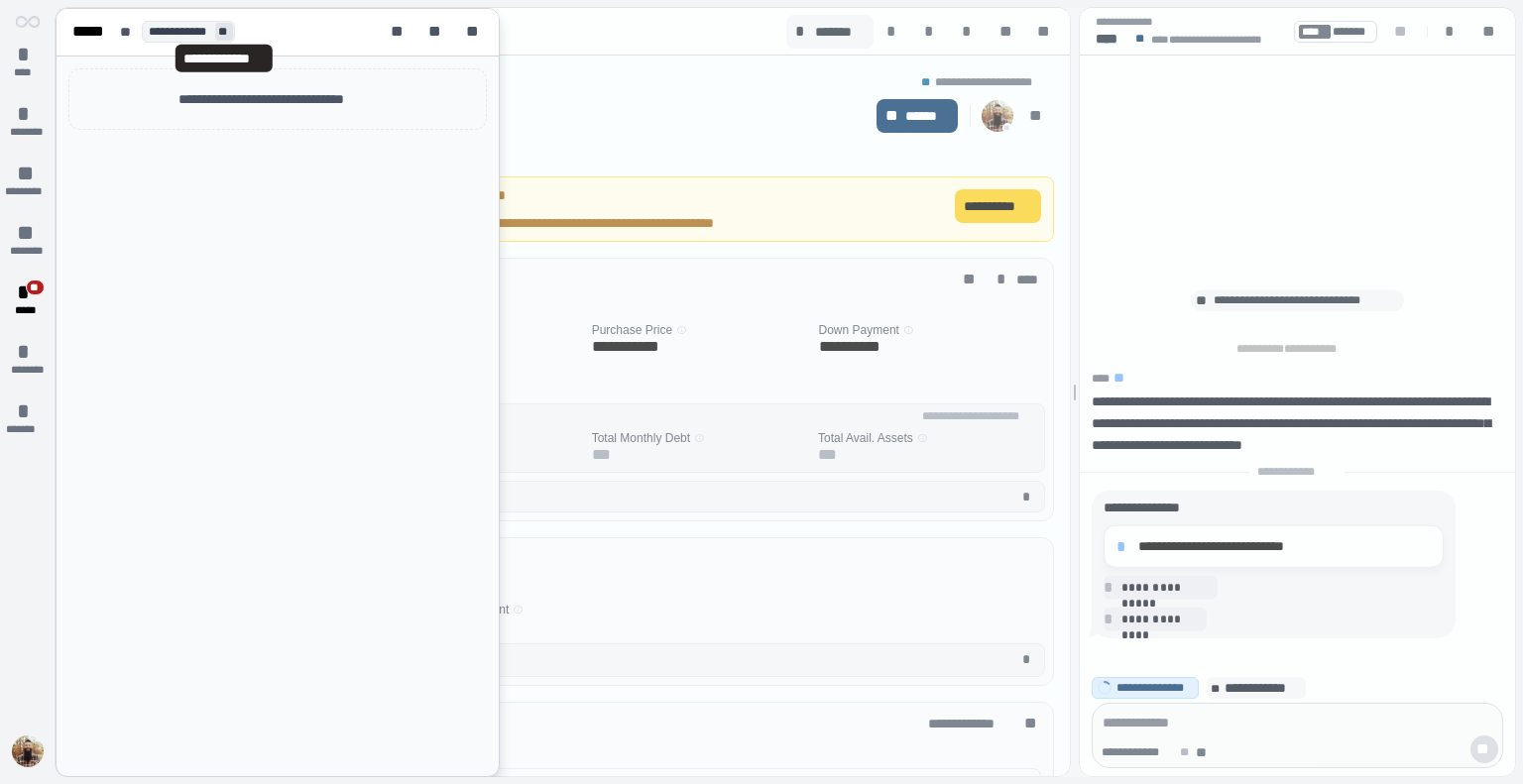 click on "**" at bounding box center (224, 32) 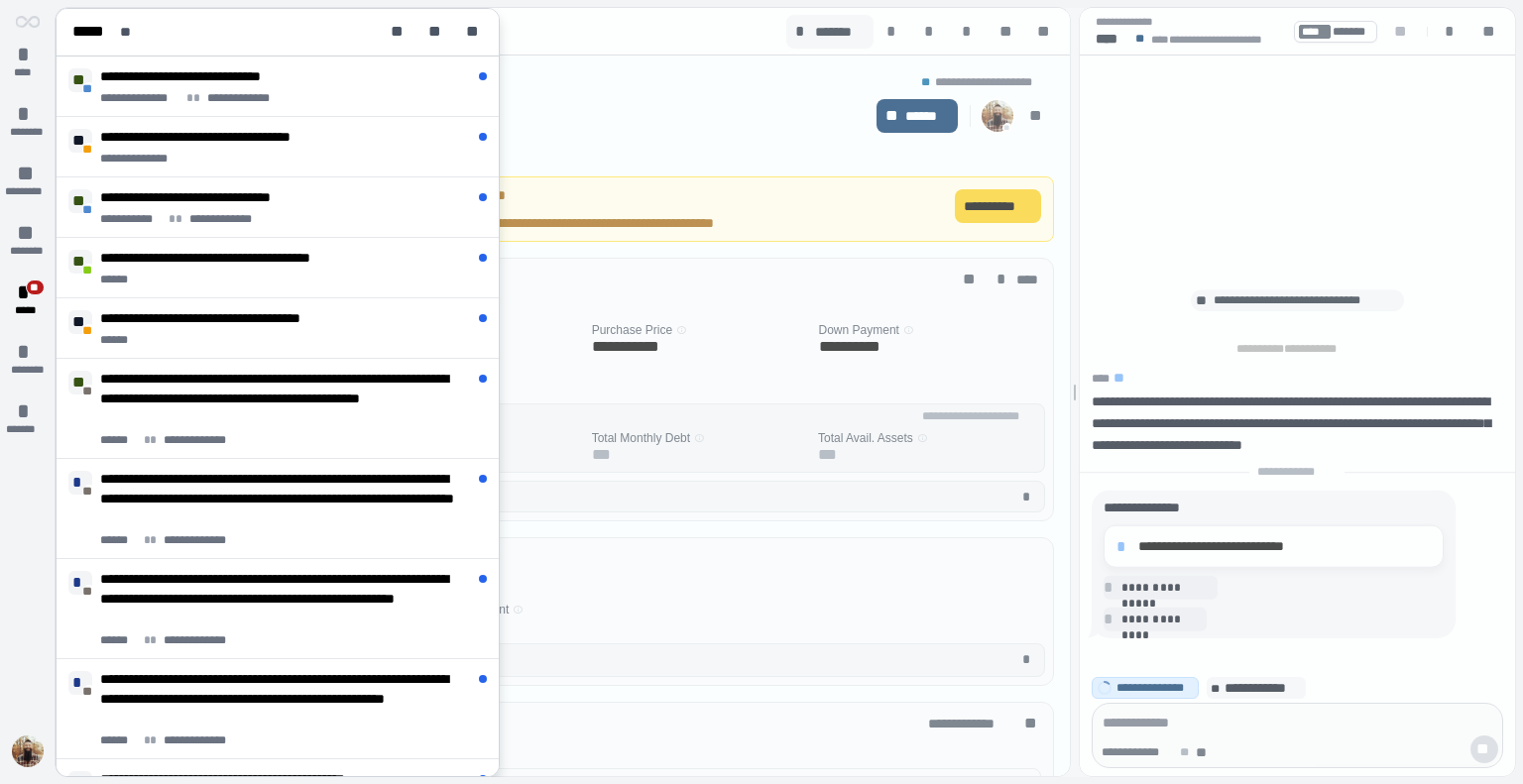 click at bounding box center [785, 392] 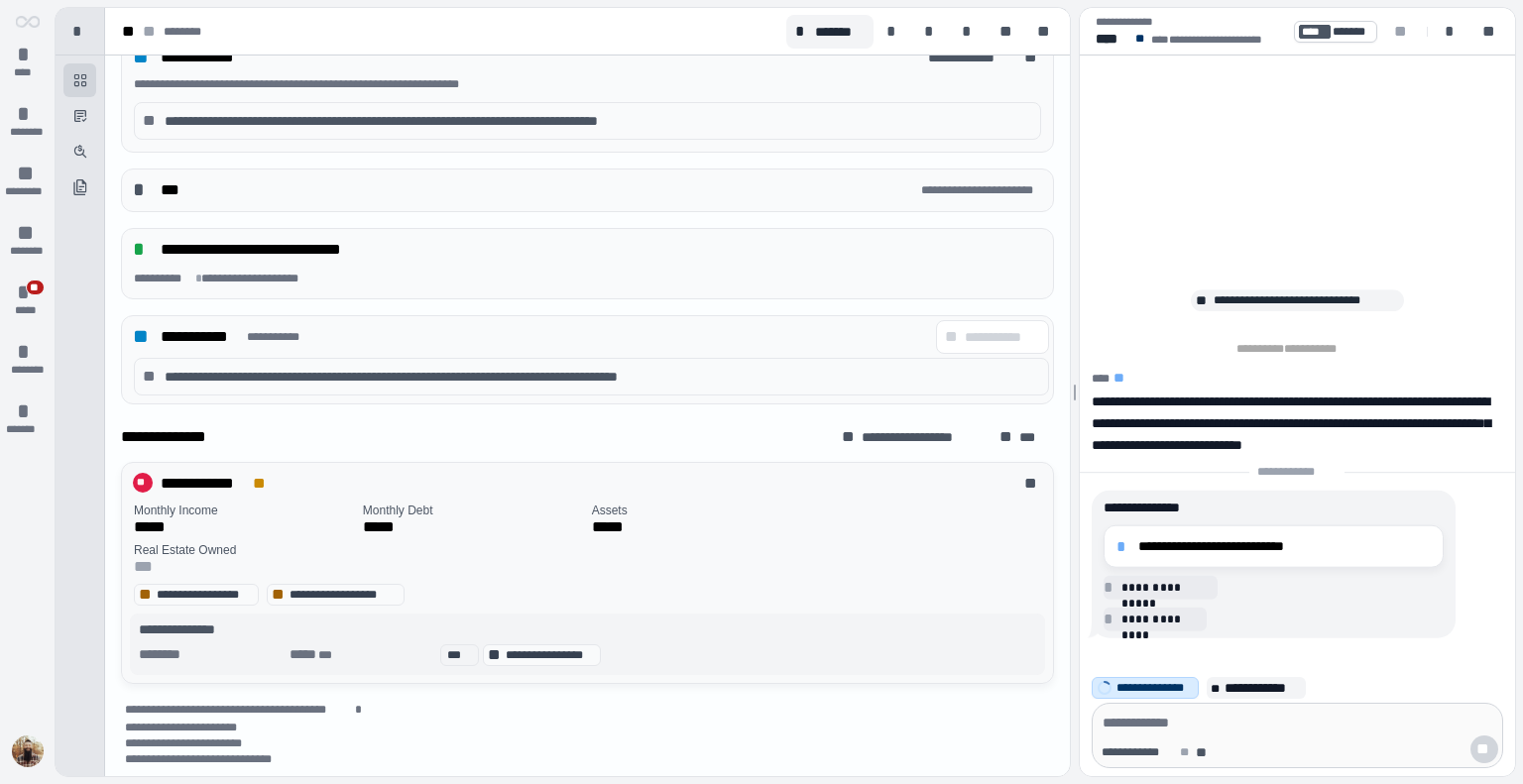 scroll, scrollTop: 0, scrollLeft: 0, axis: both 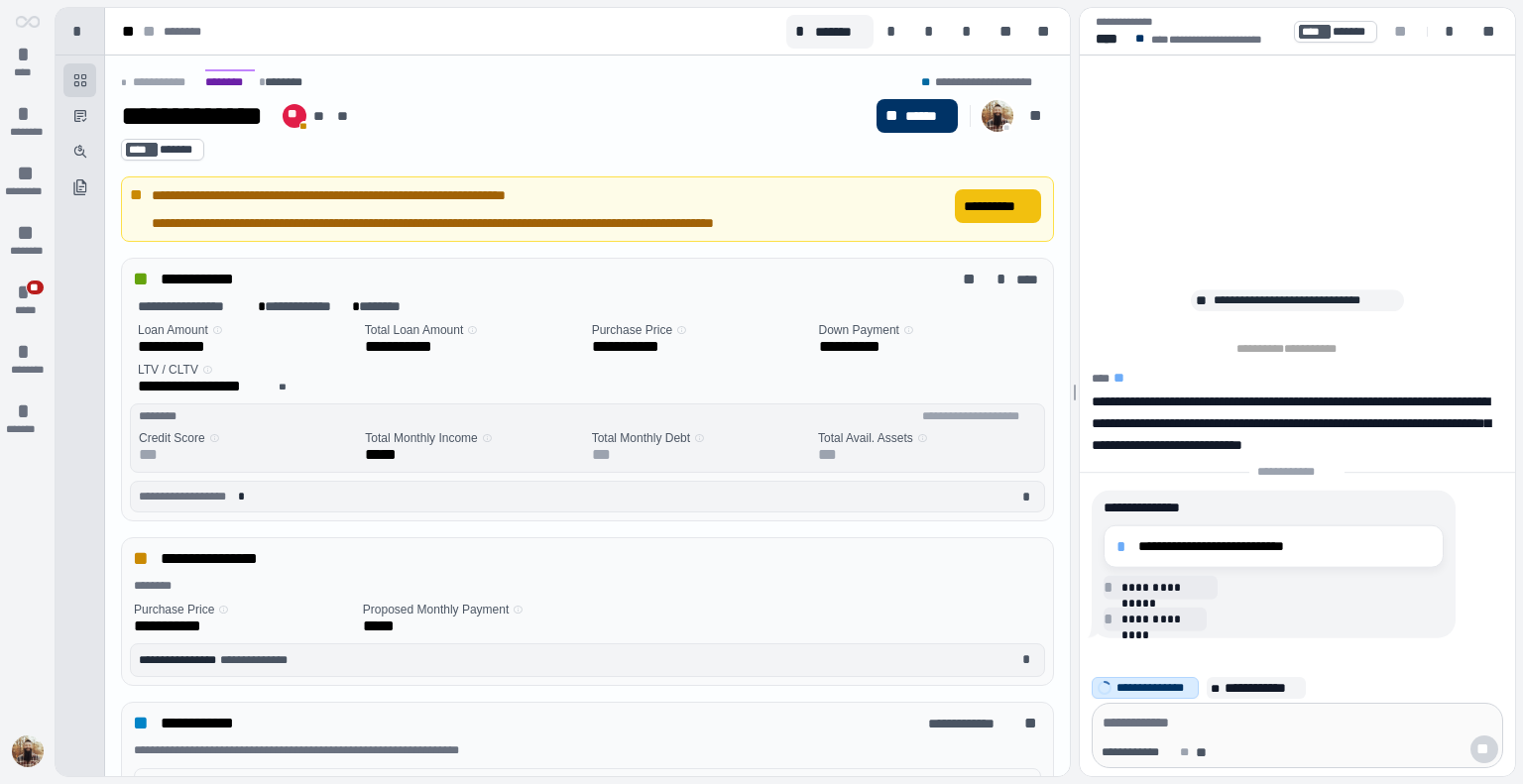 click on "**********" at bounding box center (997, 206) 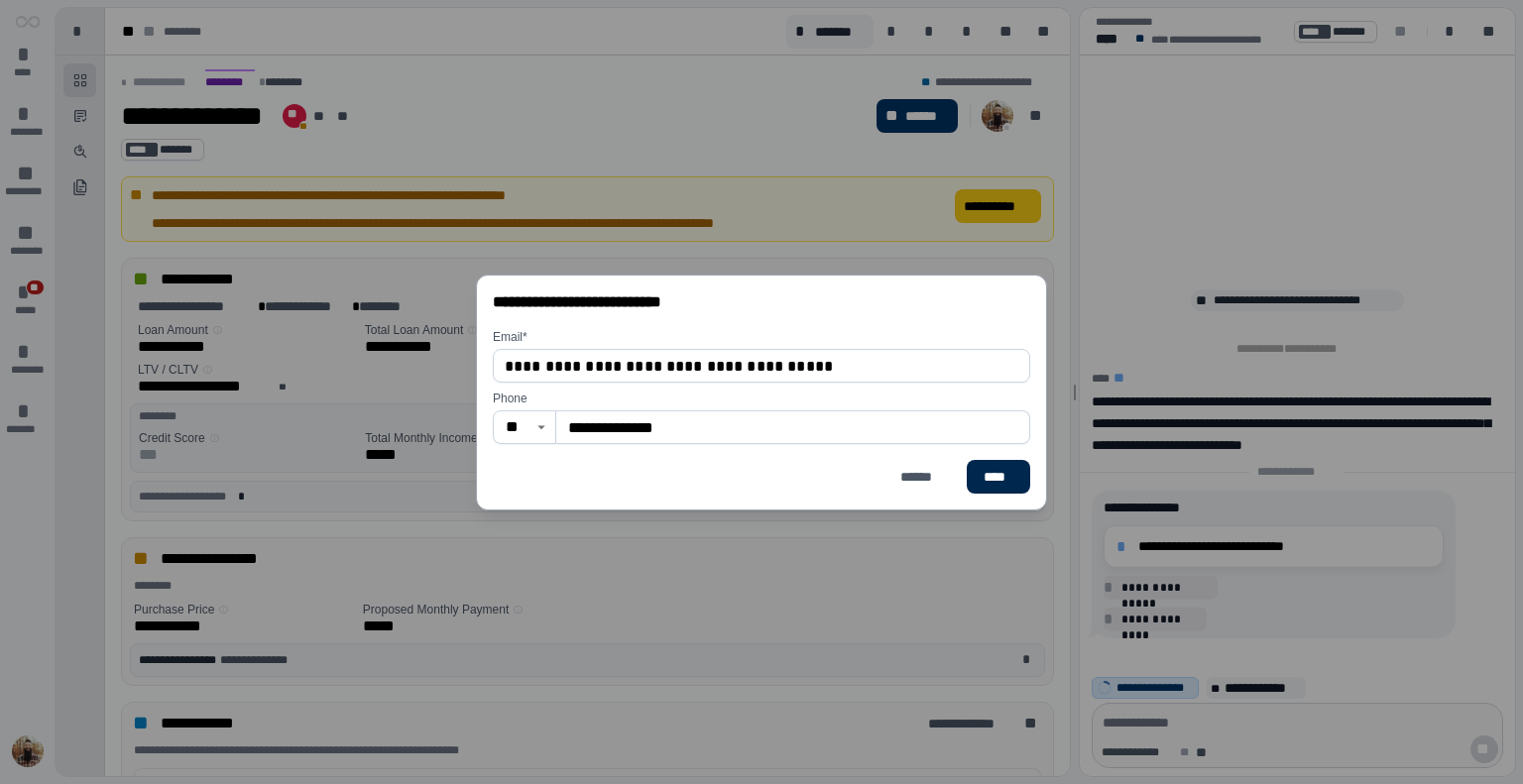 click on "****" at bounding box center [998, 477] 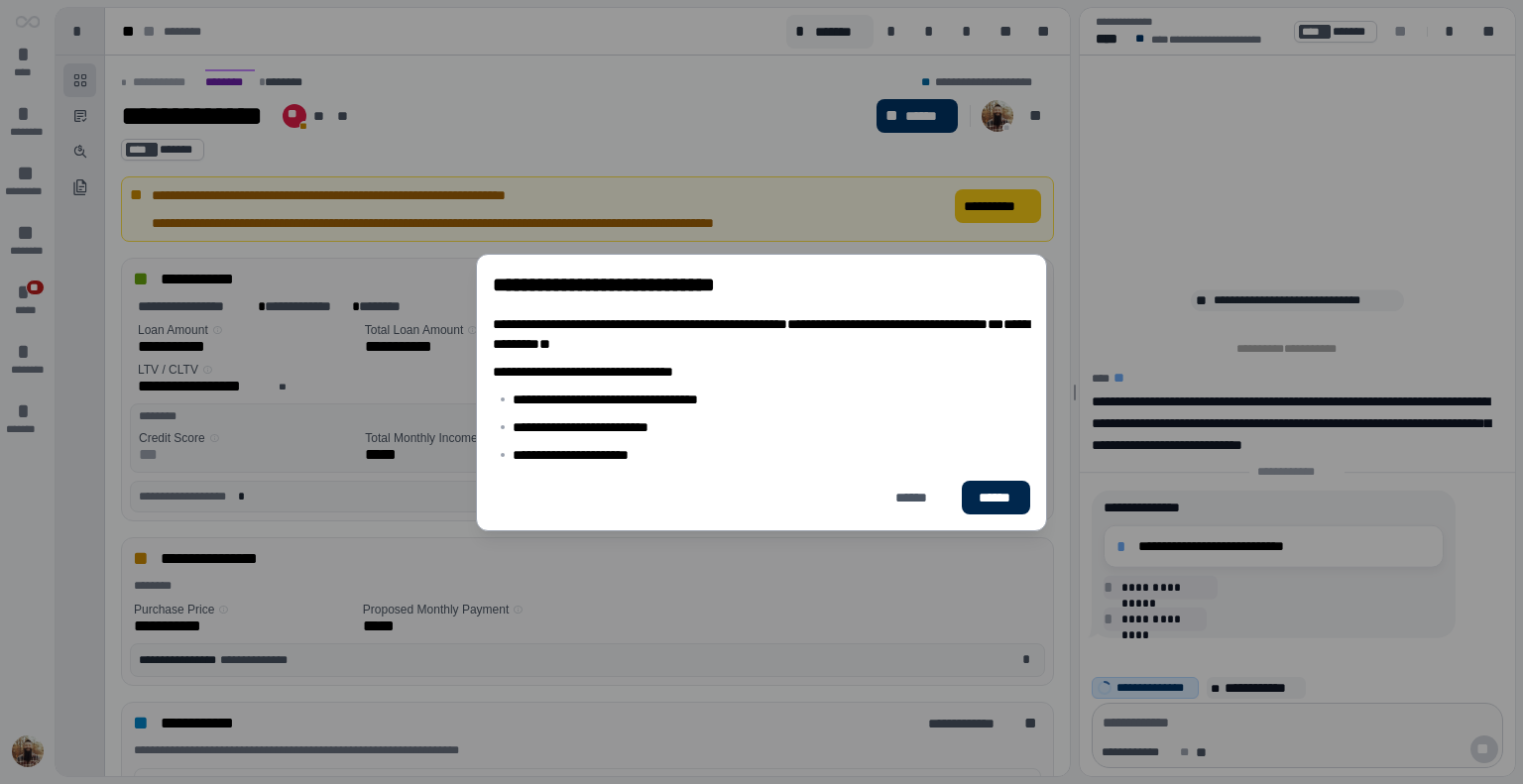 click on "******" at bounding box center (996, 498) 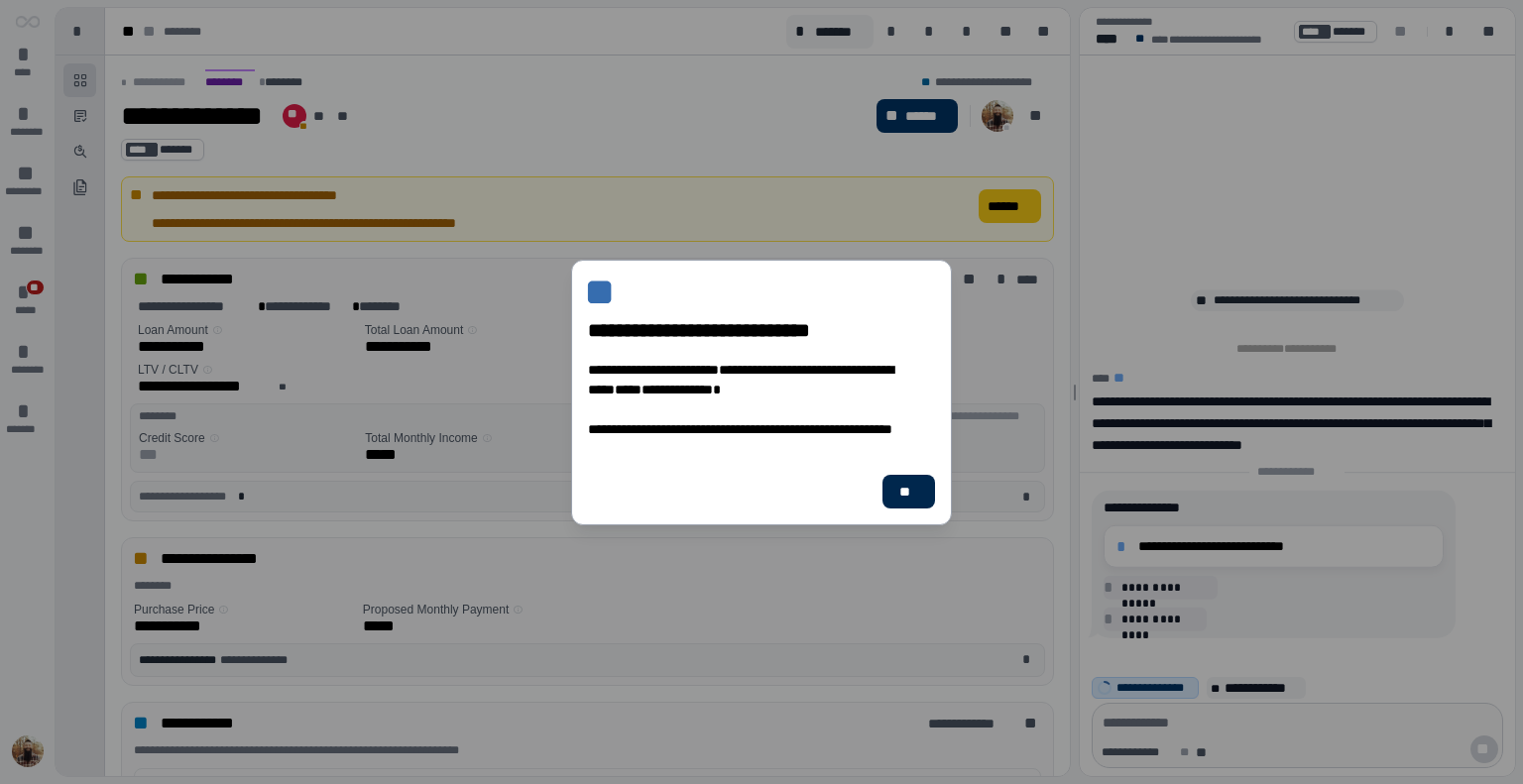 click on "**" at bounding box center (908, 492) 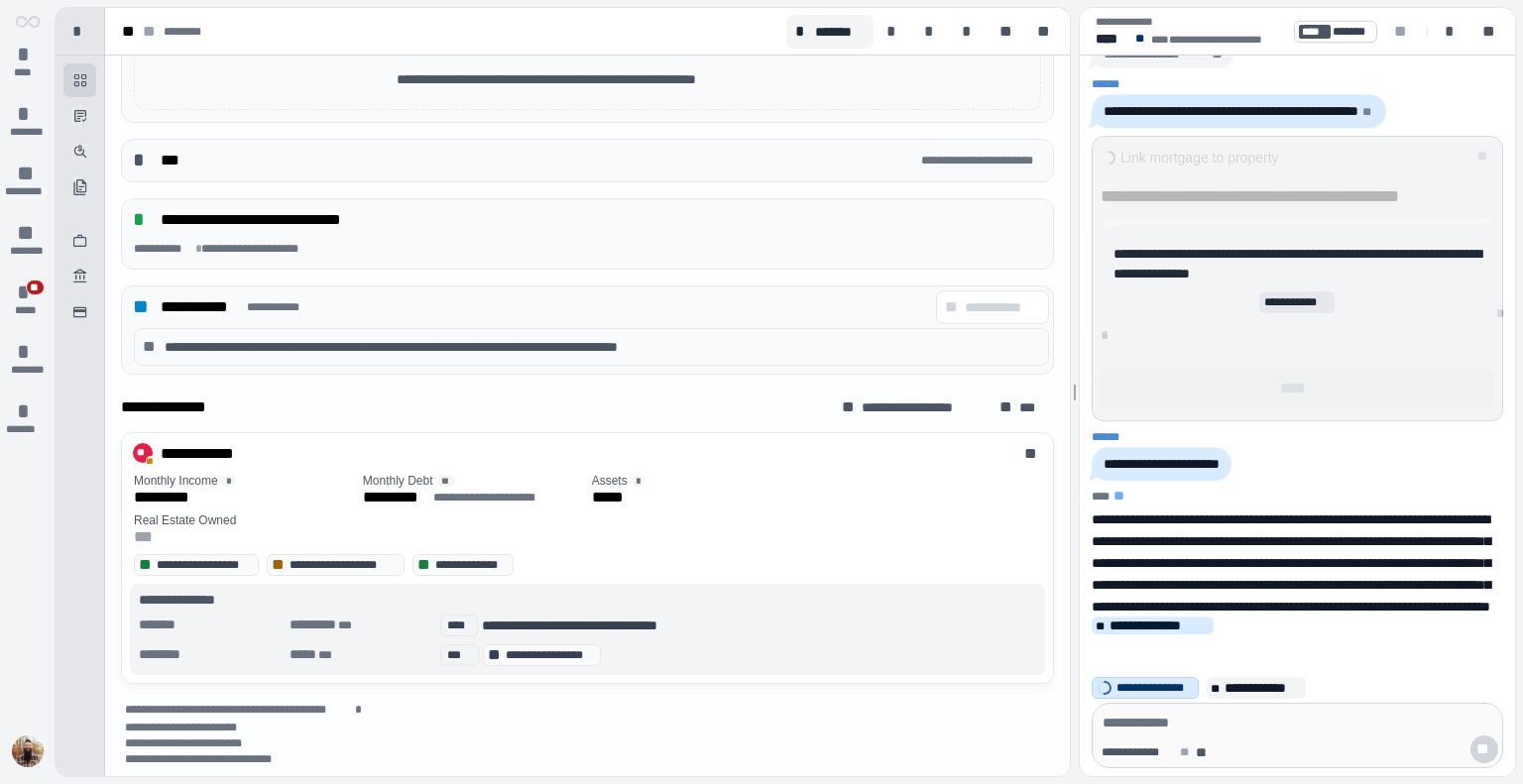 scroll, scrollTop: 0, scrollLeft: 0, axis: both 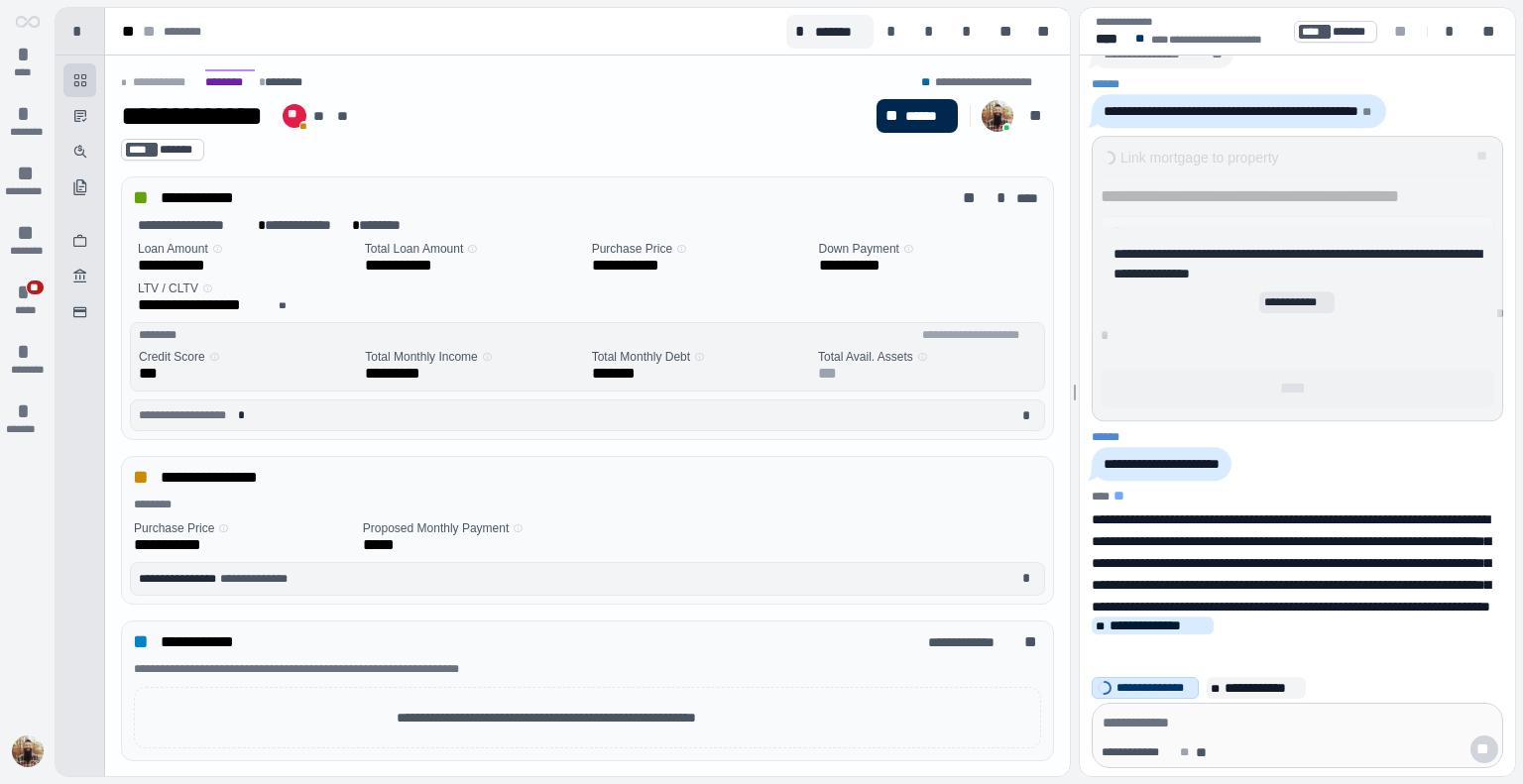 click on "******" at bounding box center (927, 116) 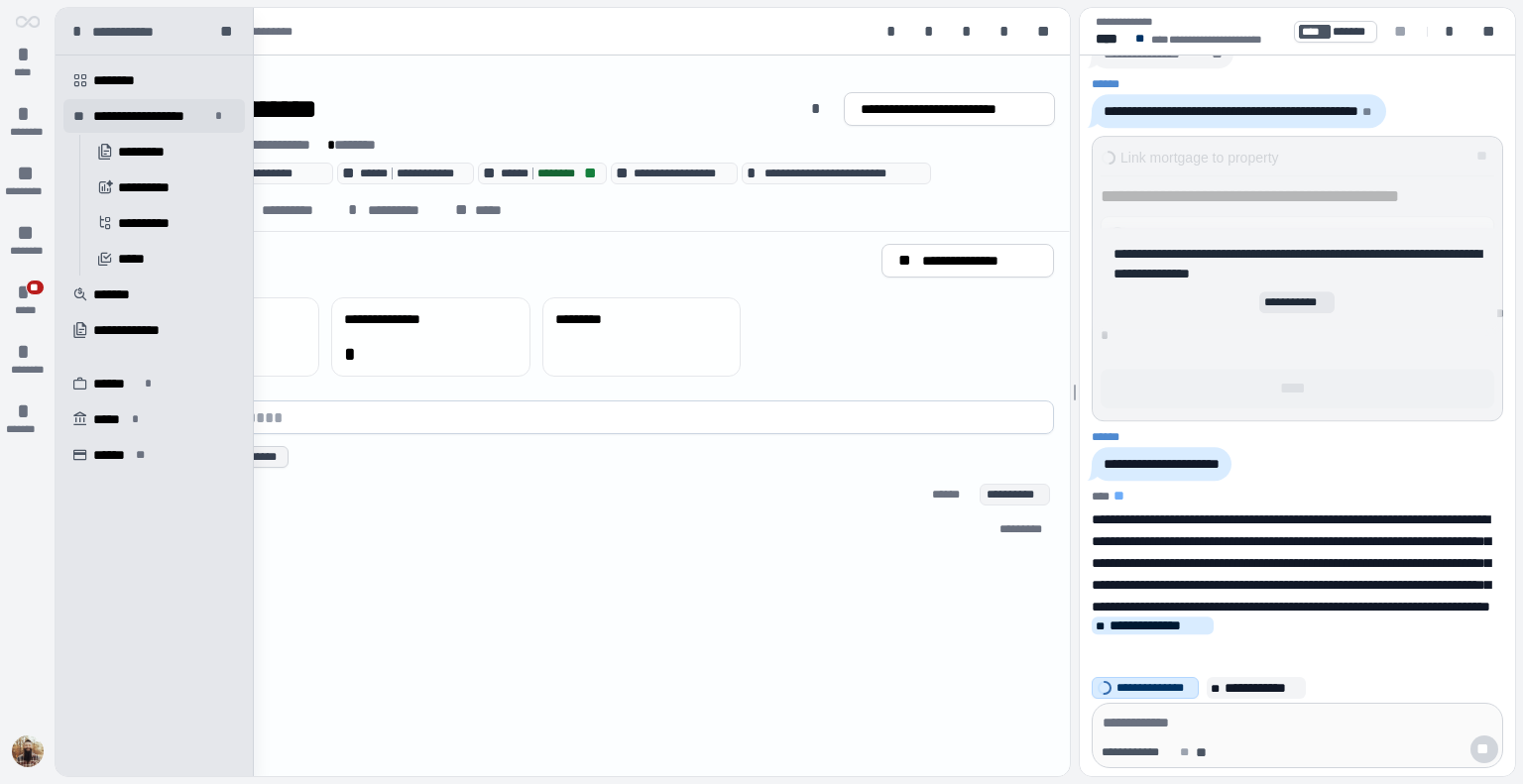 click on "**********" at bounding box center [151, 116] 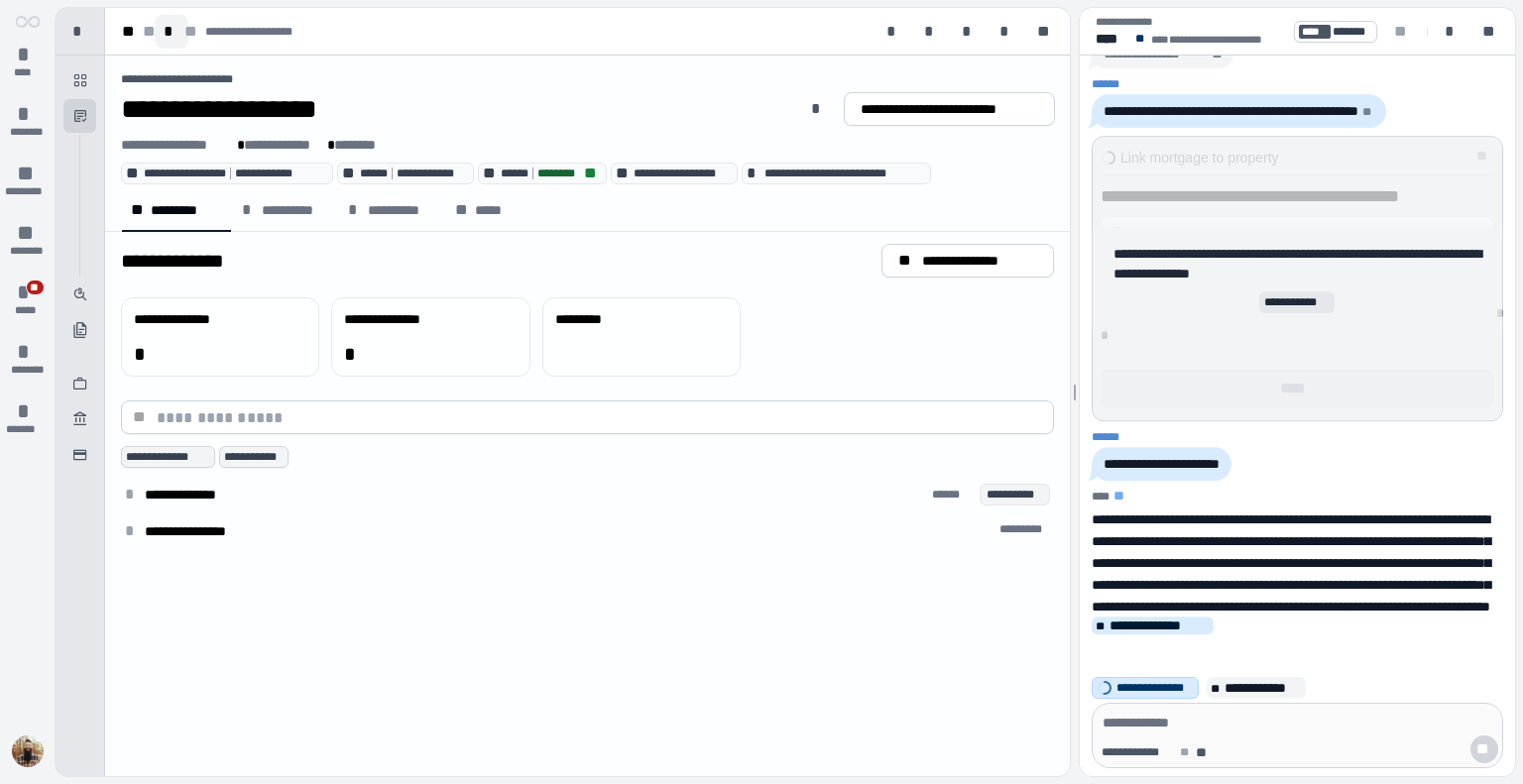 click on "*" at bounding box center (172, 32) 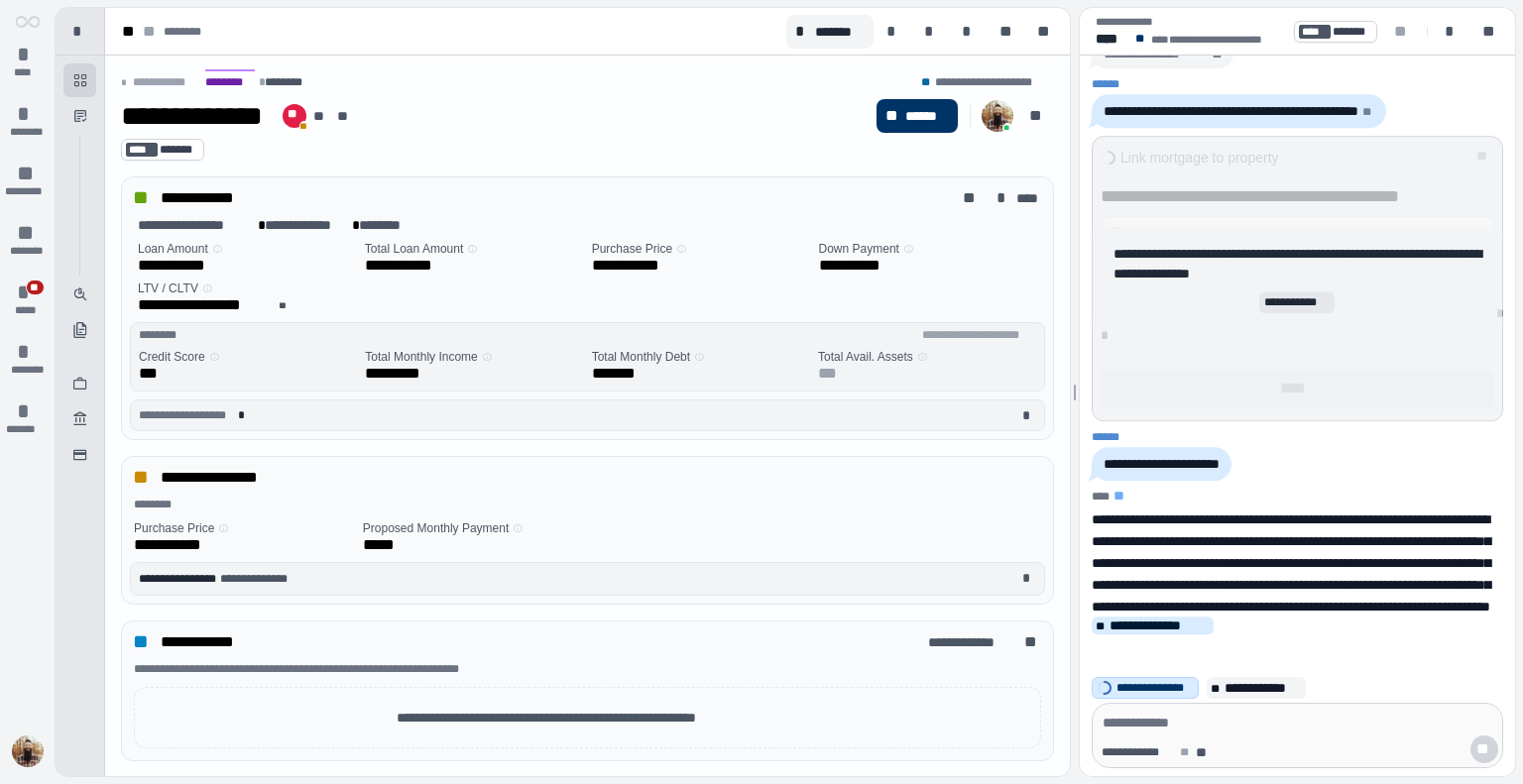scroll, scrollTop: 638, scrollLeft: 0, axis: vertical 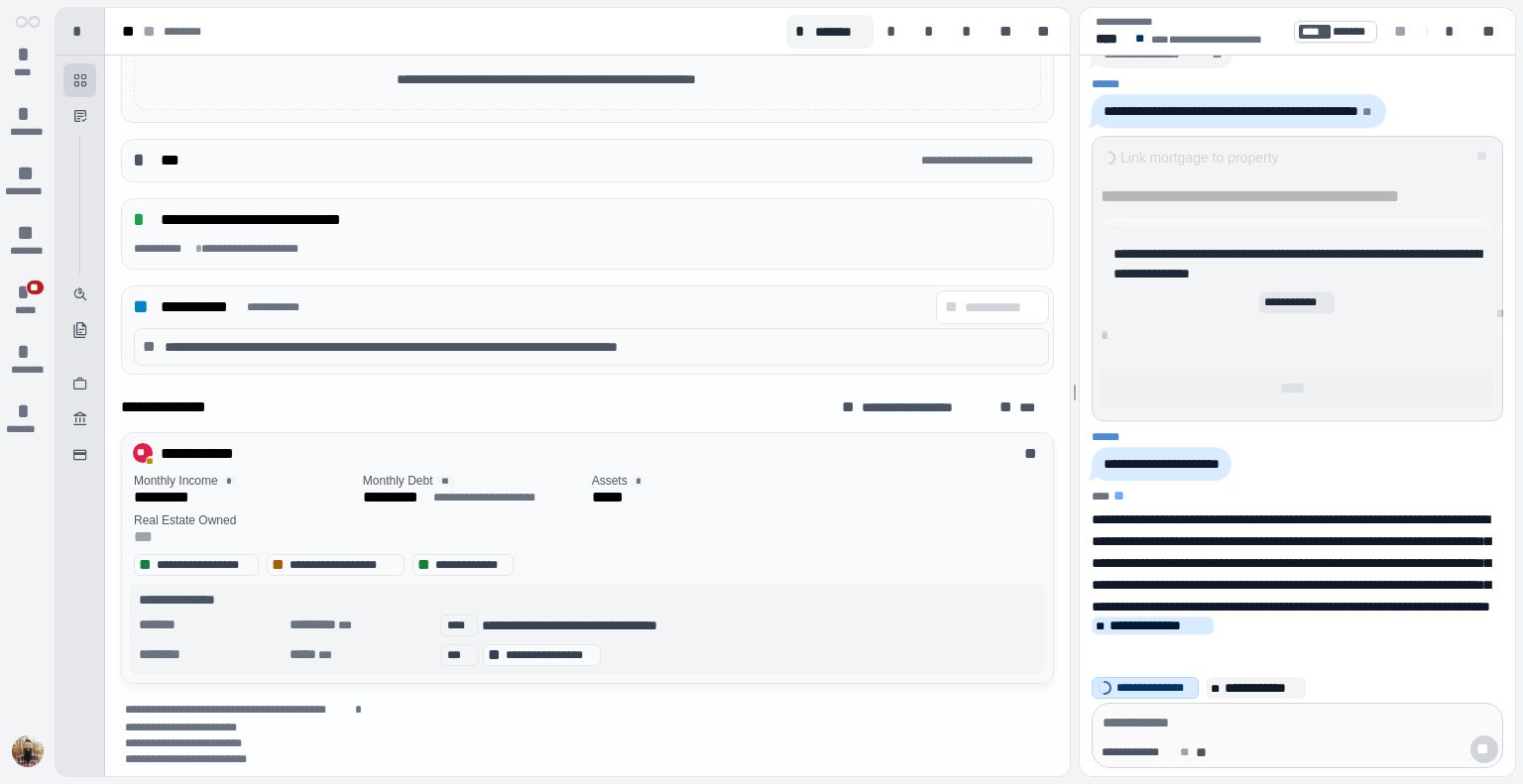 click on "**********" at bounding box center [202, 454] 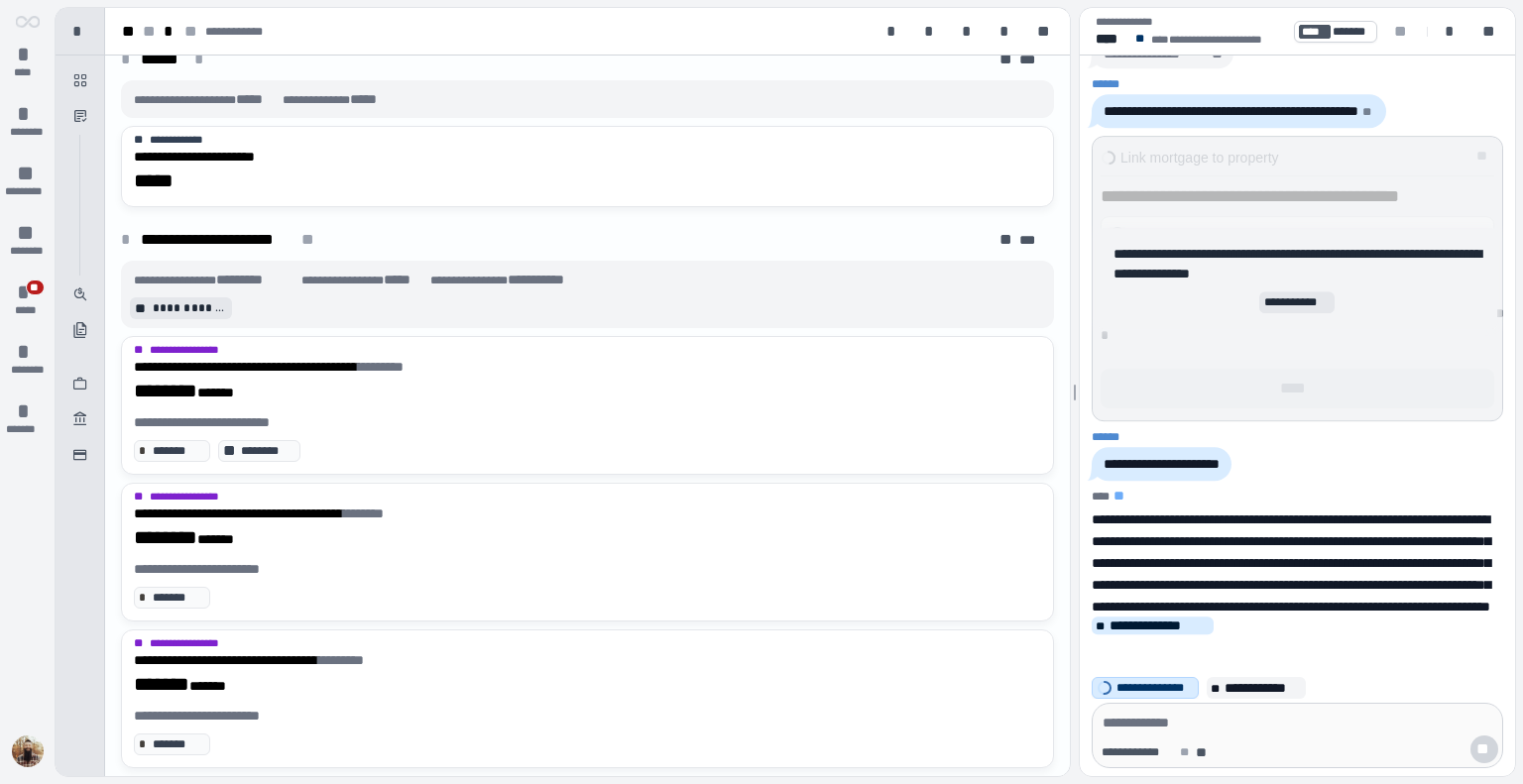 scroll, scrollTop: 515, scrollLeft: 0, axis: vertical 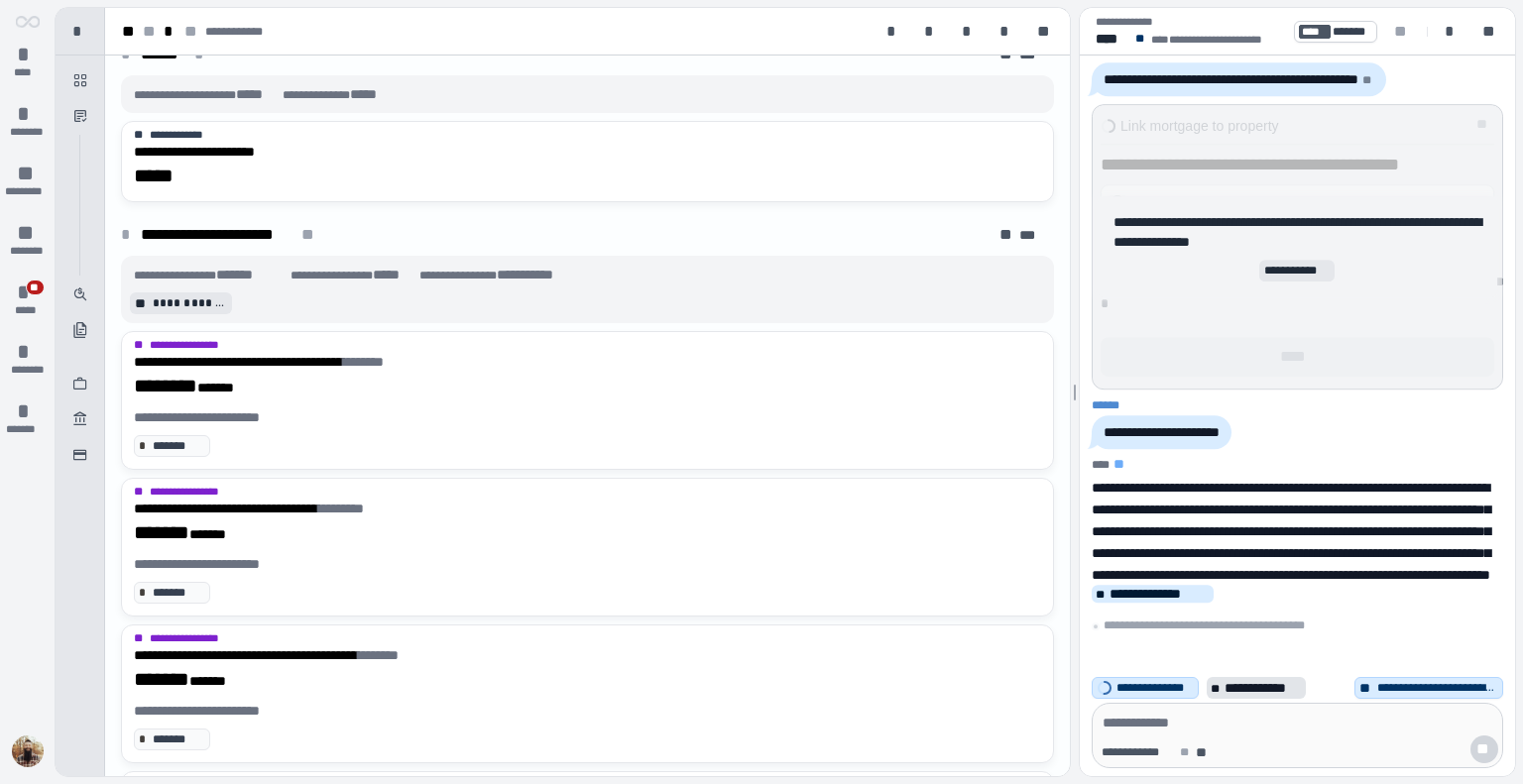 click on "**********" at bounding box center [1263, 688] 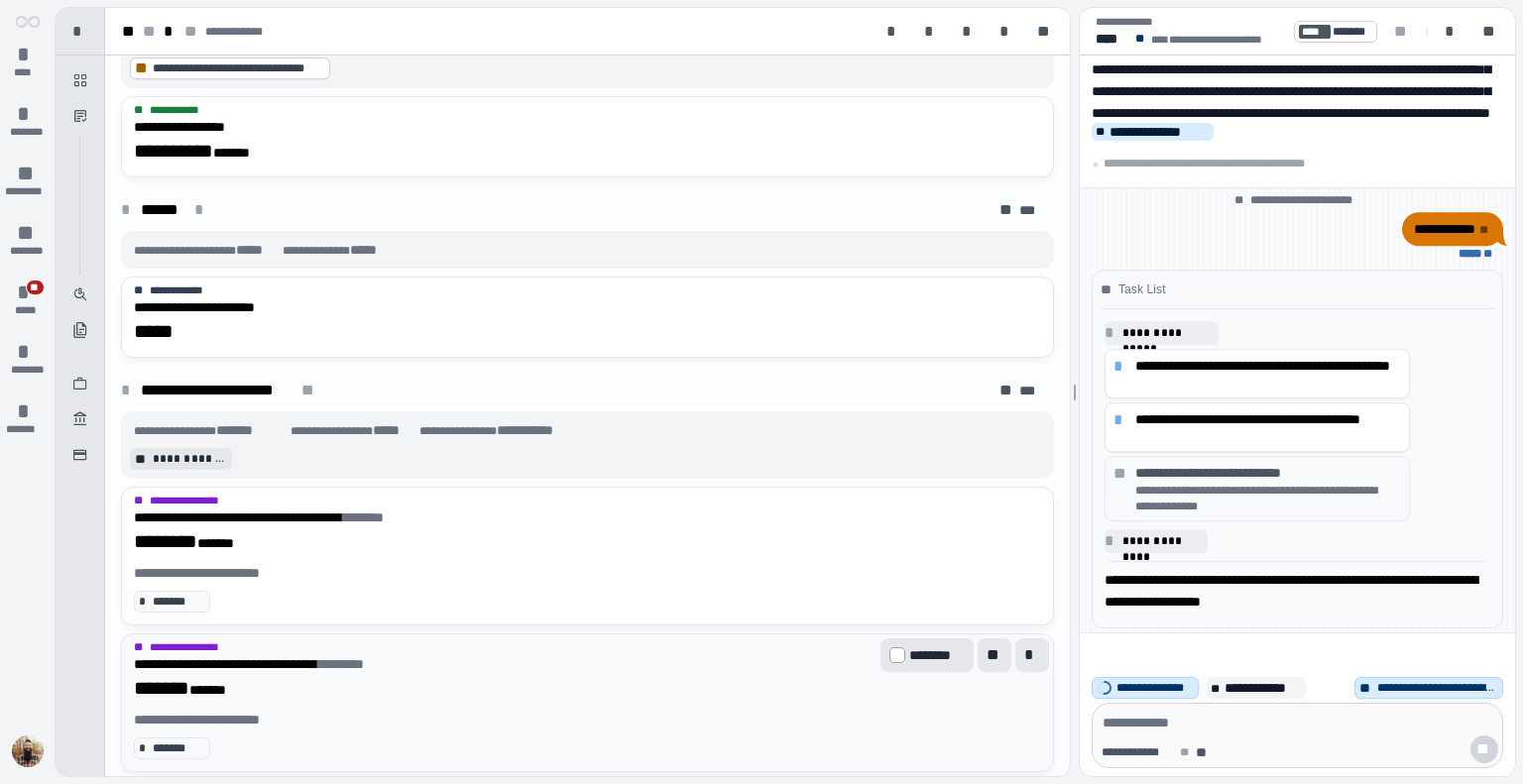 scroll, scrollTop: 361, scrollLeft: 0, axis: vertical 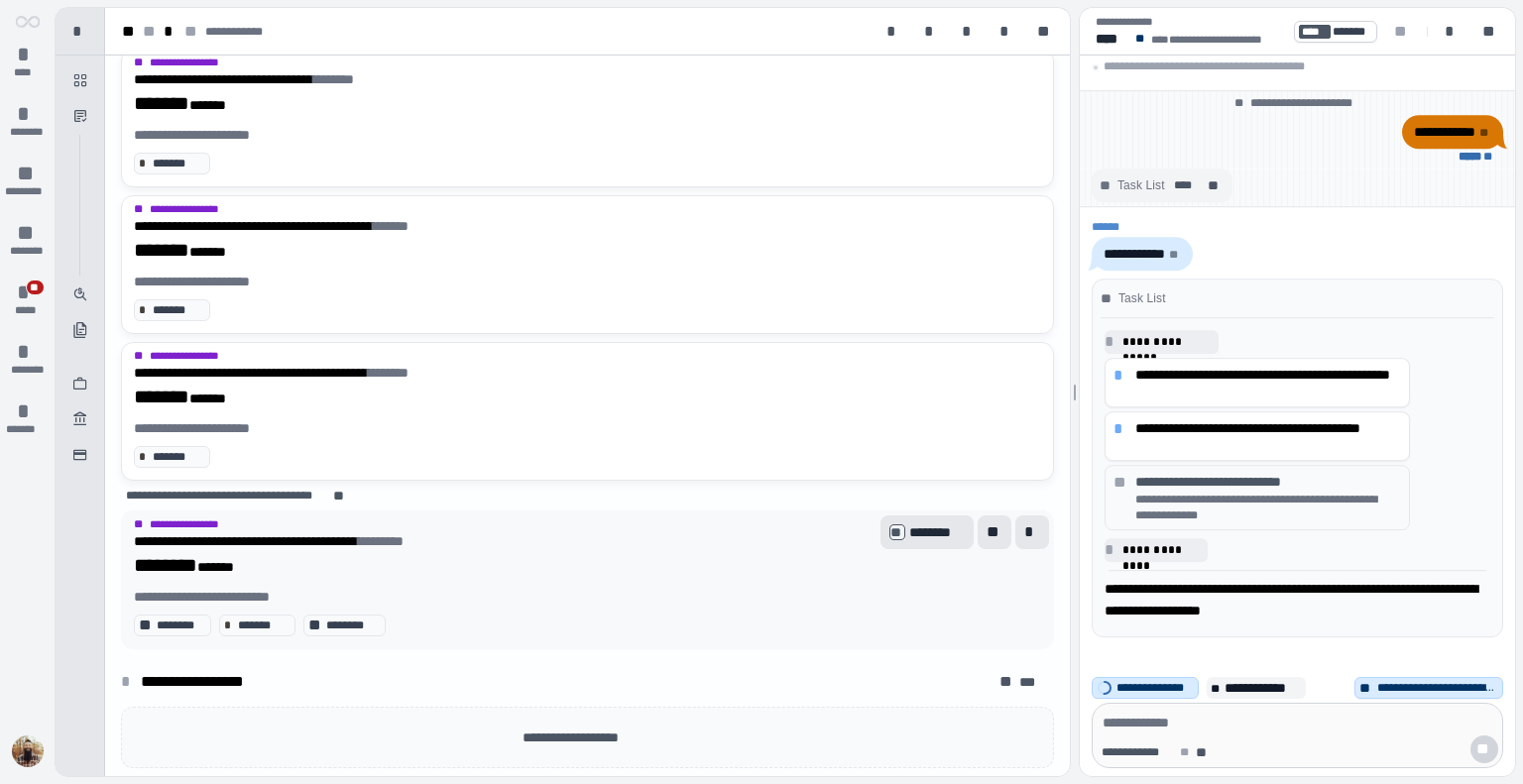 click on "*" at bounding box center (1032, 532) 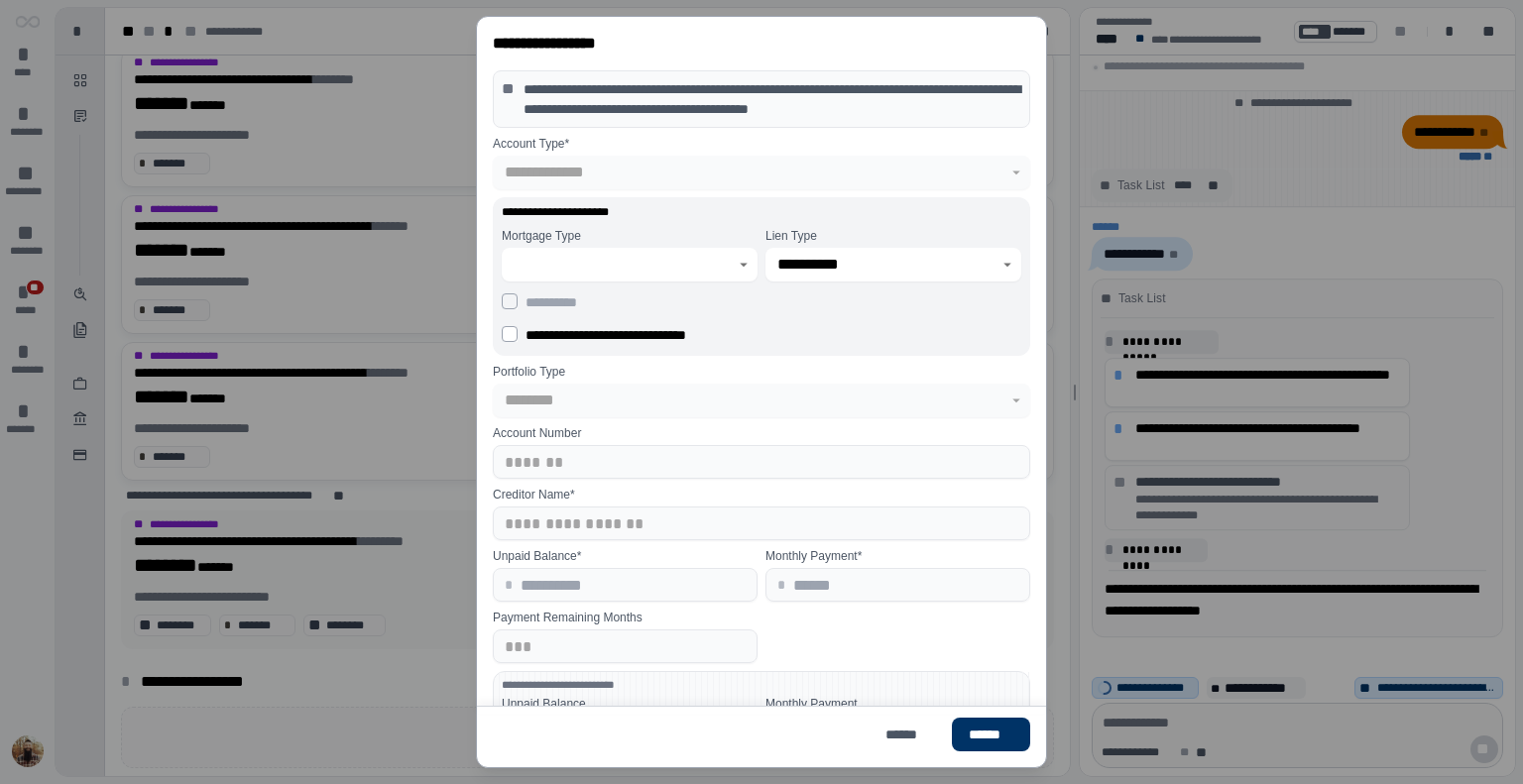 click at bounding box center [630, 265] 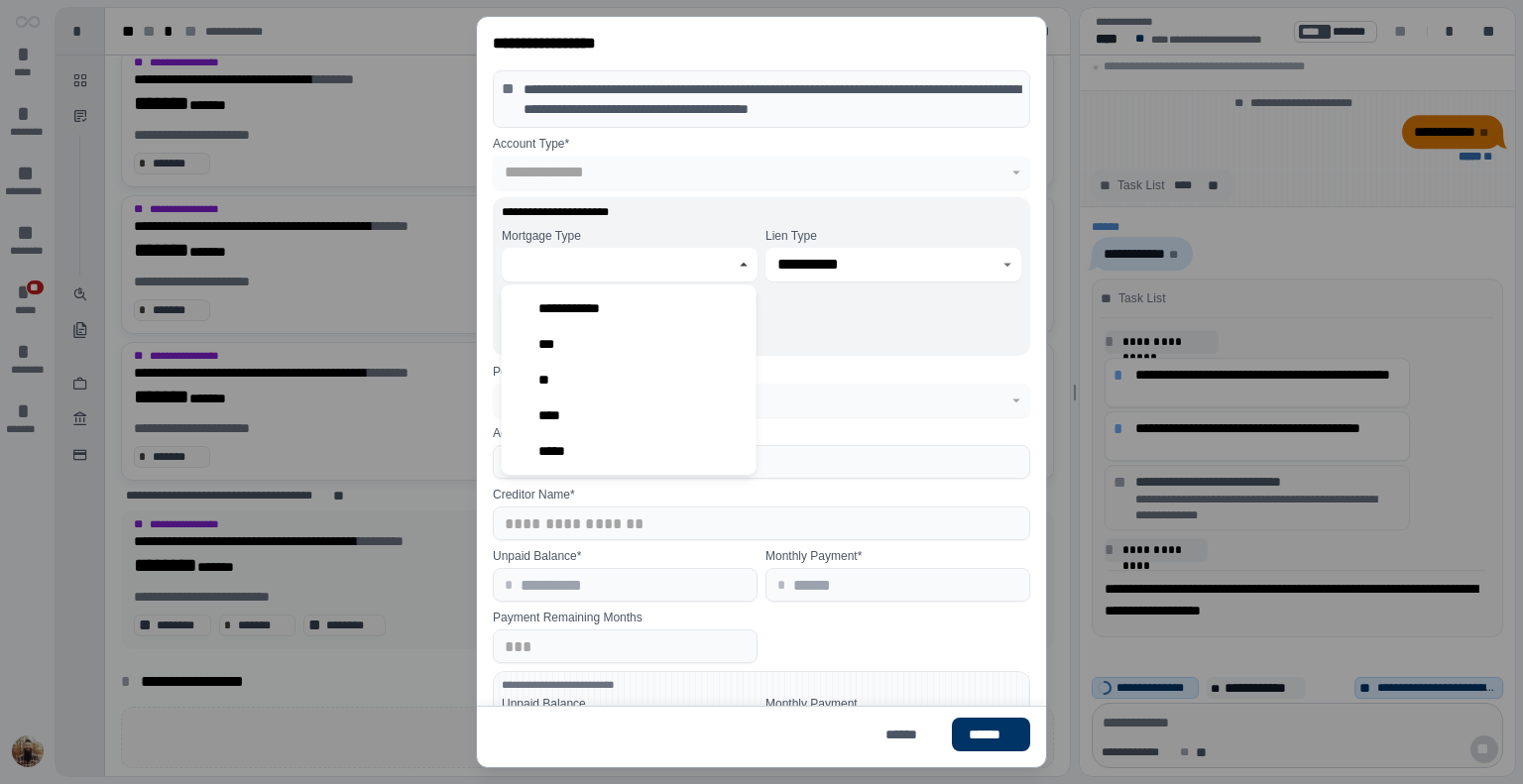 click 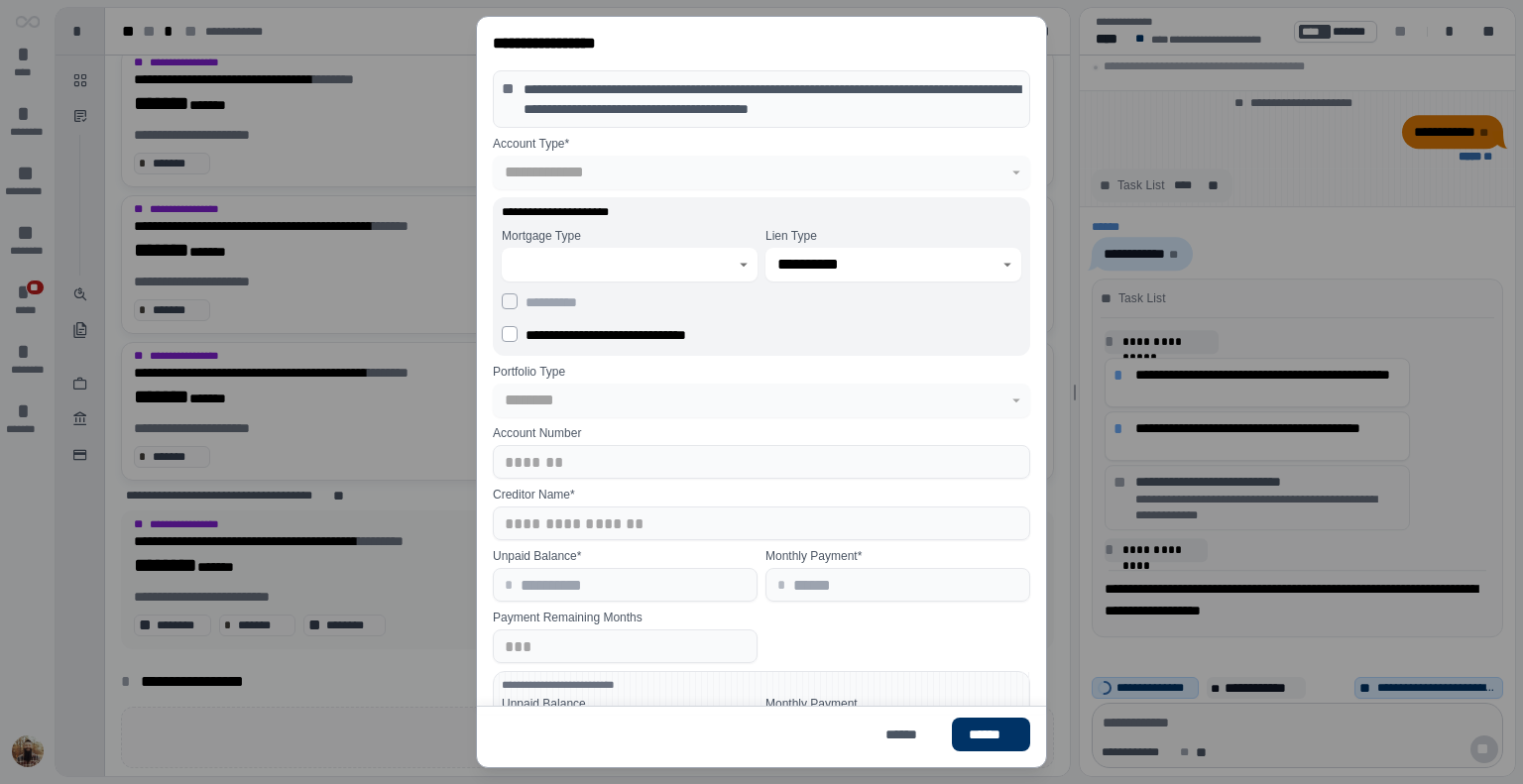 click on "**********" at bounding box center (762, 172) 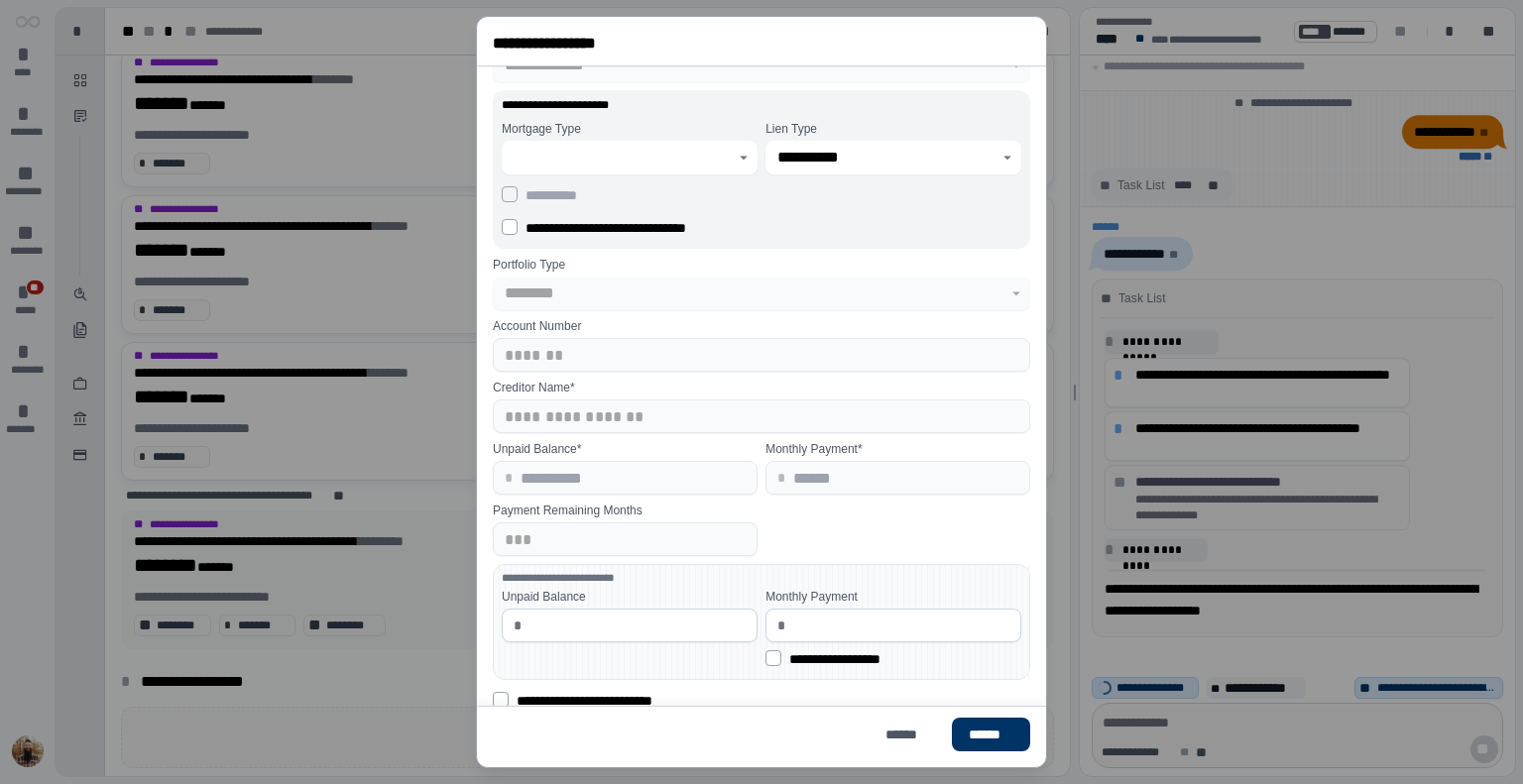 scroll, scrollTop: 398, scrollLeft: 0, axis: vertical 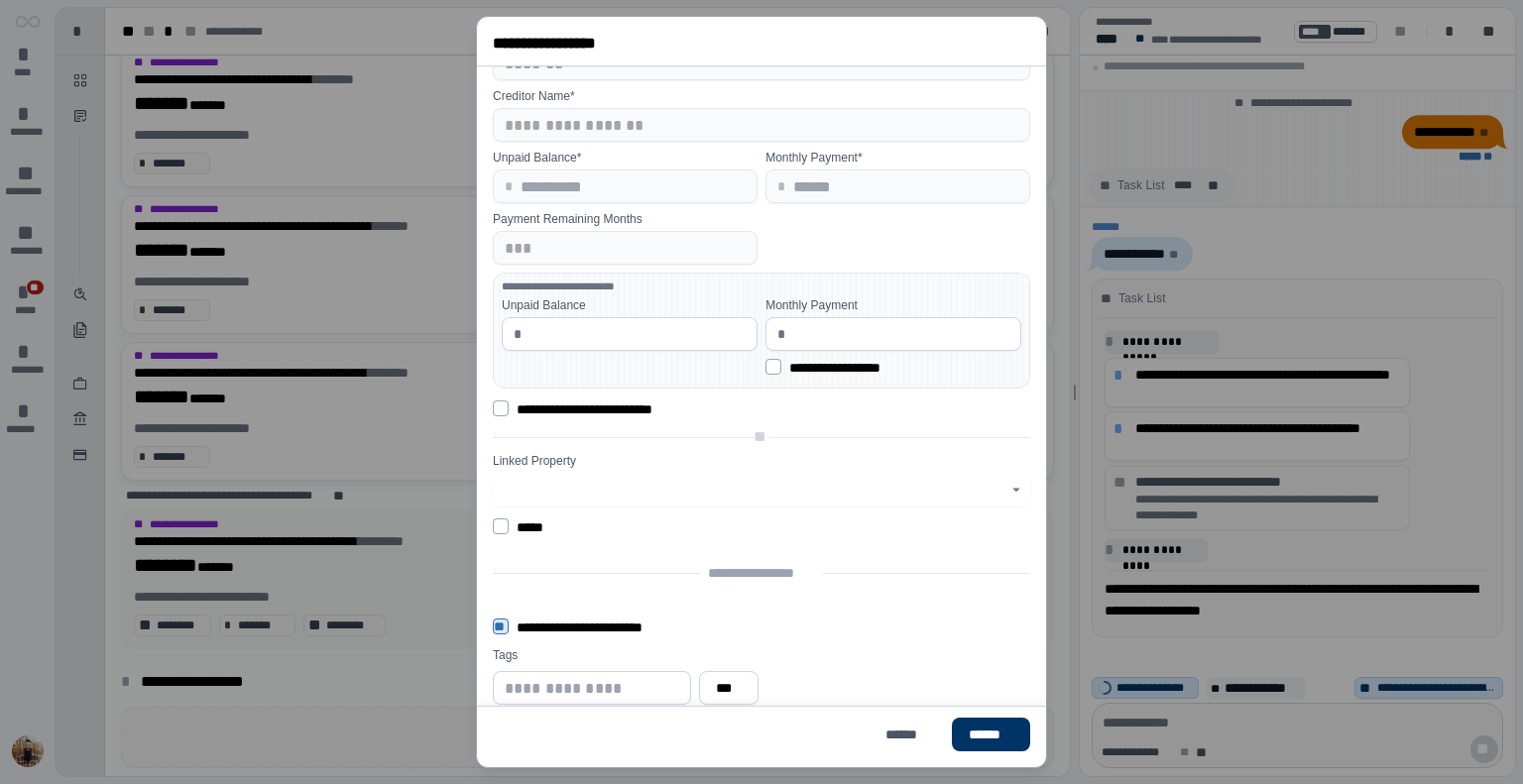 click on "**********" at bounding box center (762, 626) 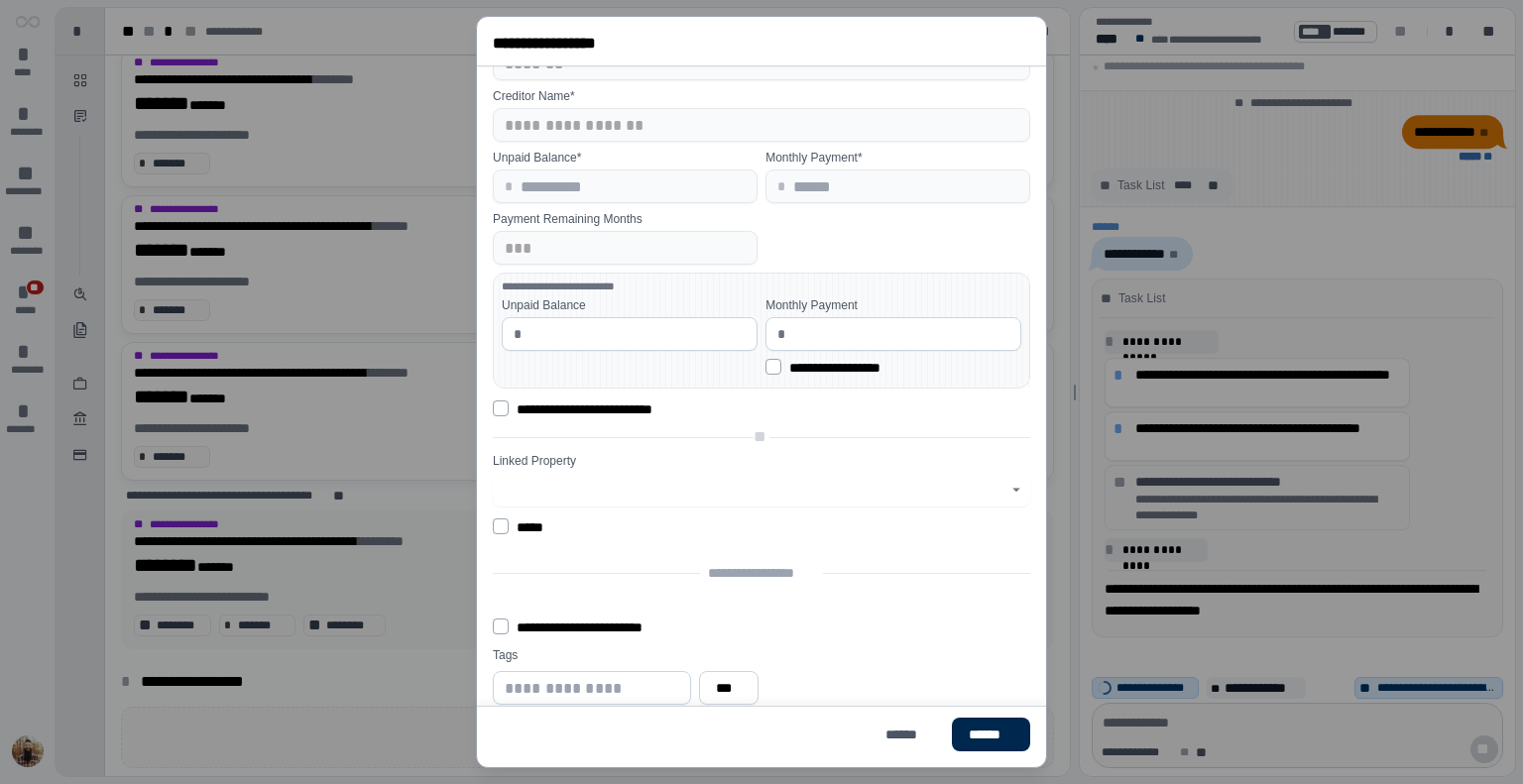 click on "******" at bounding box center [991, 734] 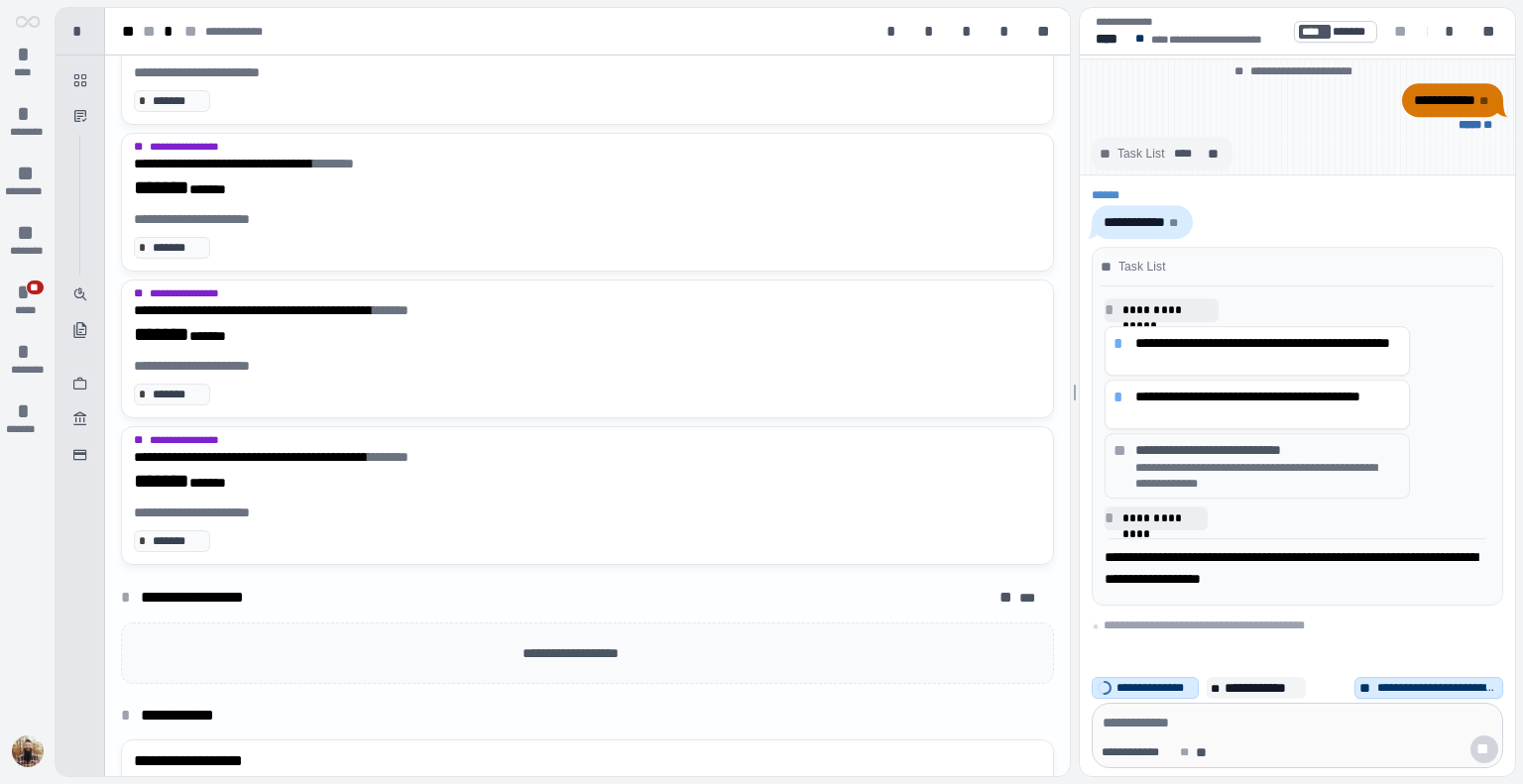 scroll, scrollTop: 1731, scrollLeft: 0, axis: vertical 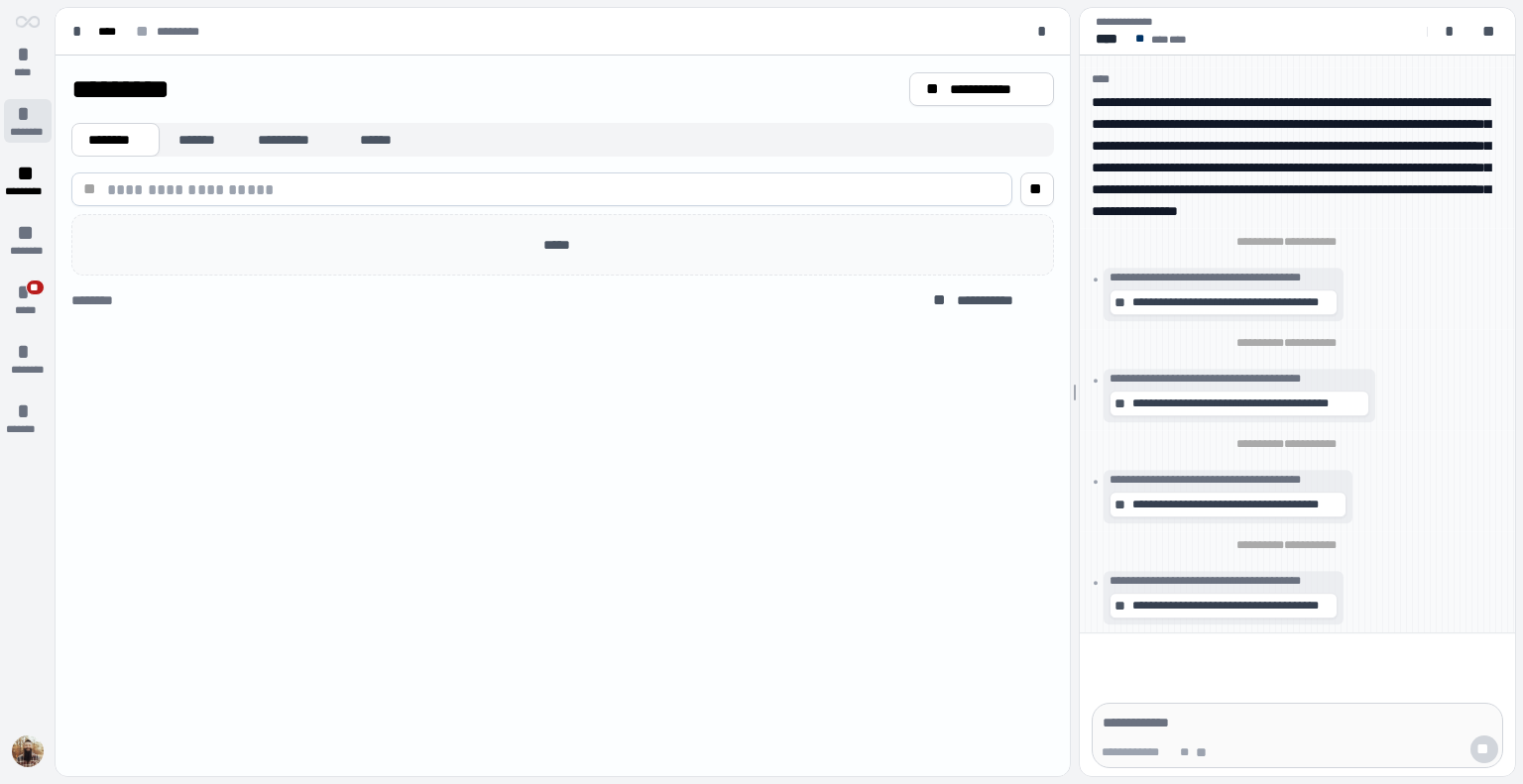 click on "********" at bounding box center (27, 132) 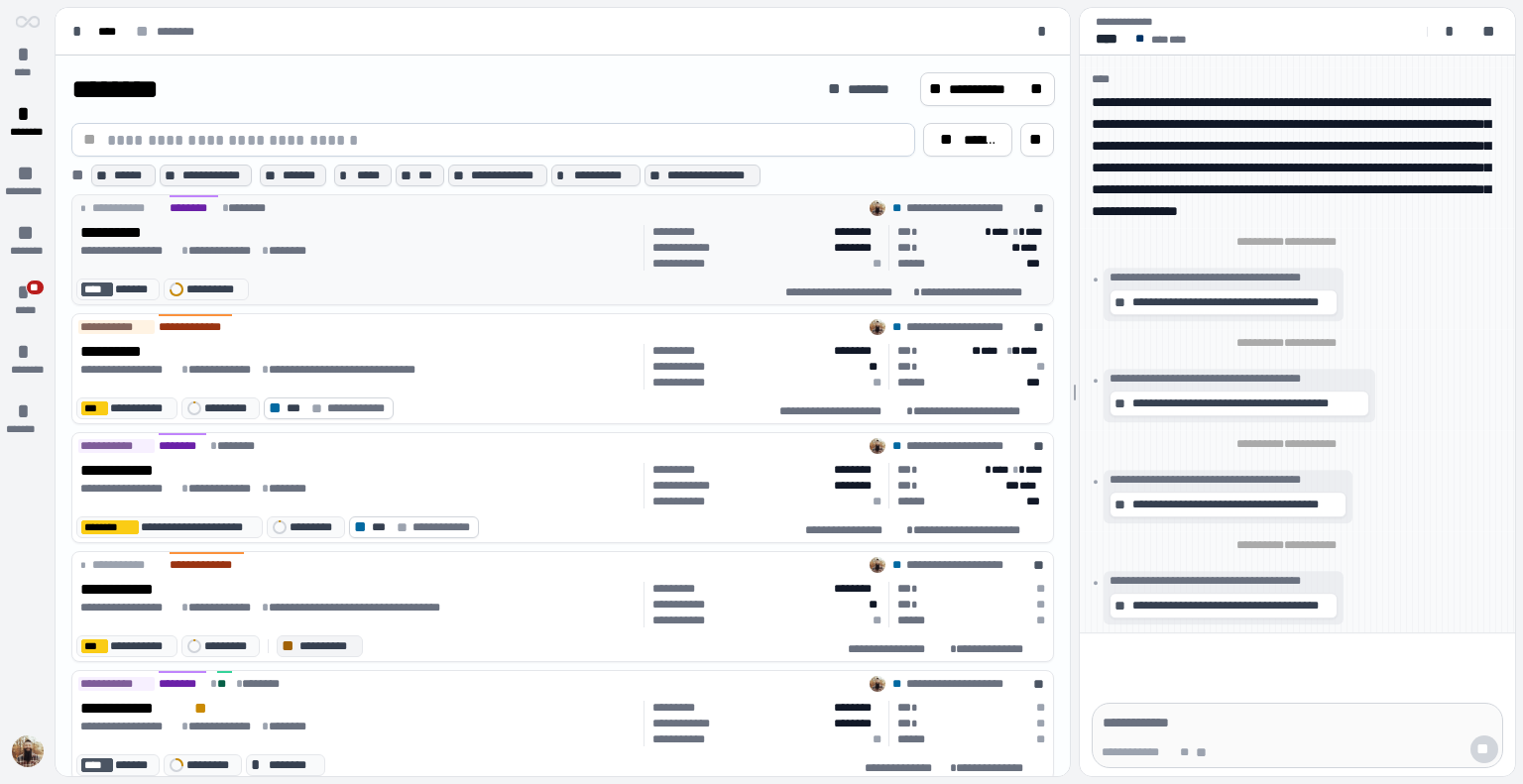 click on "**********" at bounding box center [113, 233] 